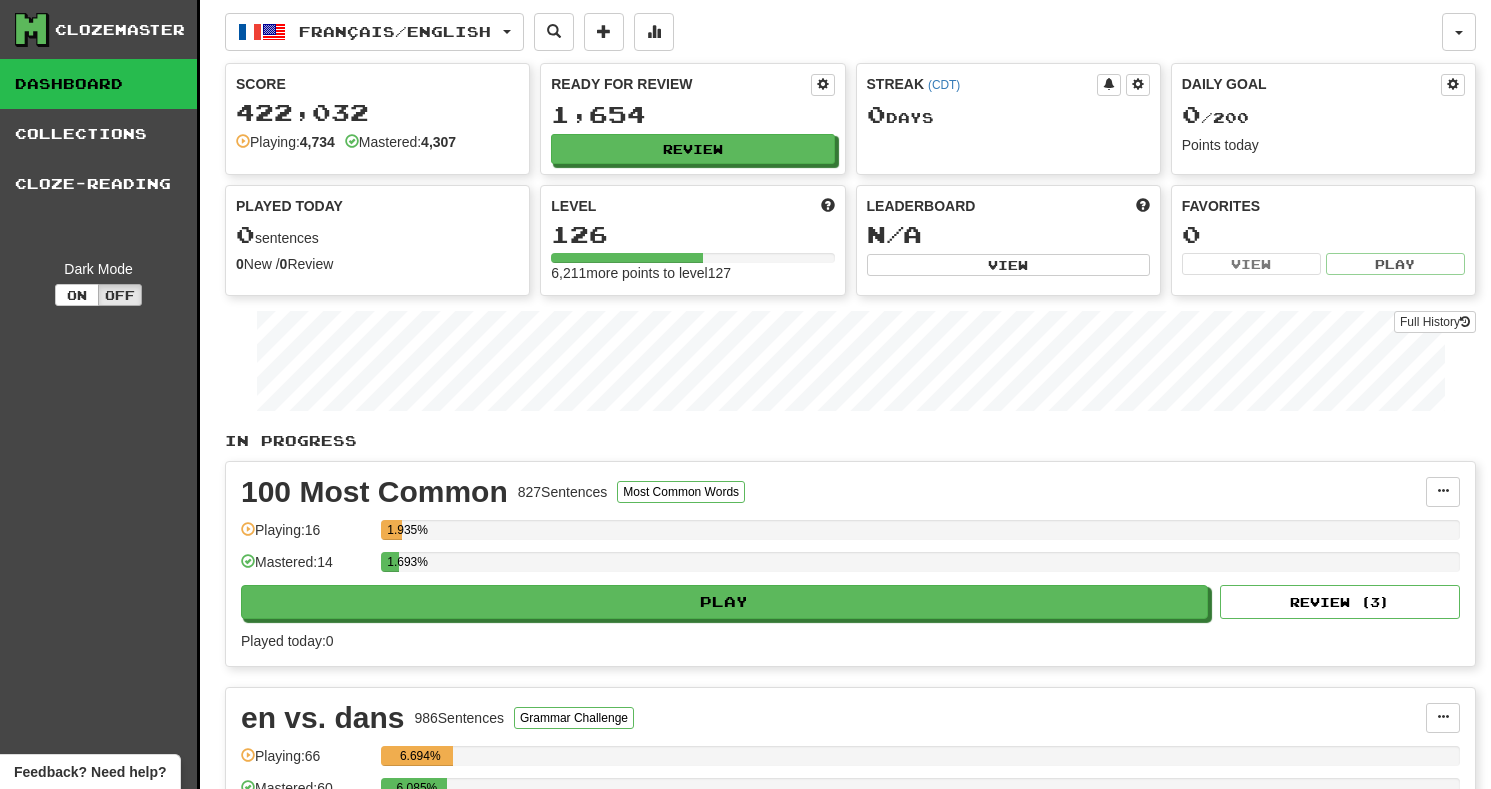 scroll, scrollTop: 0, scrollLeft: 0, axis: both 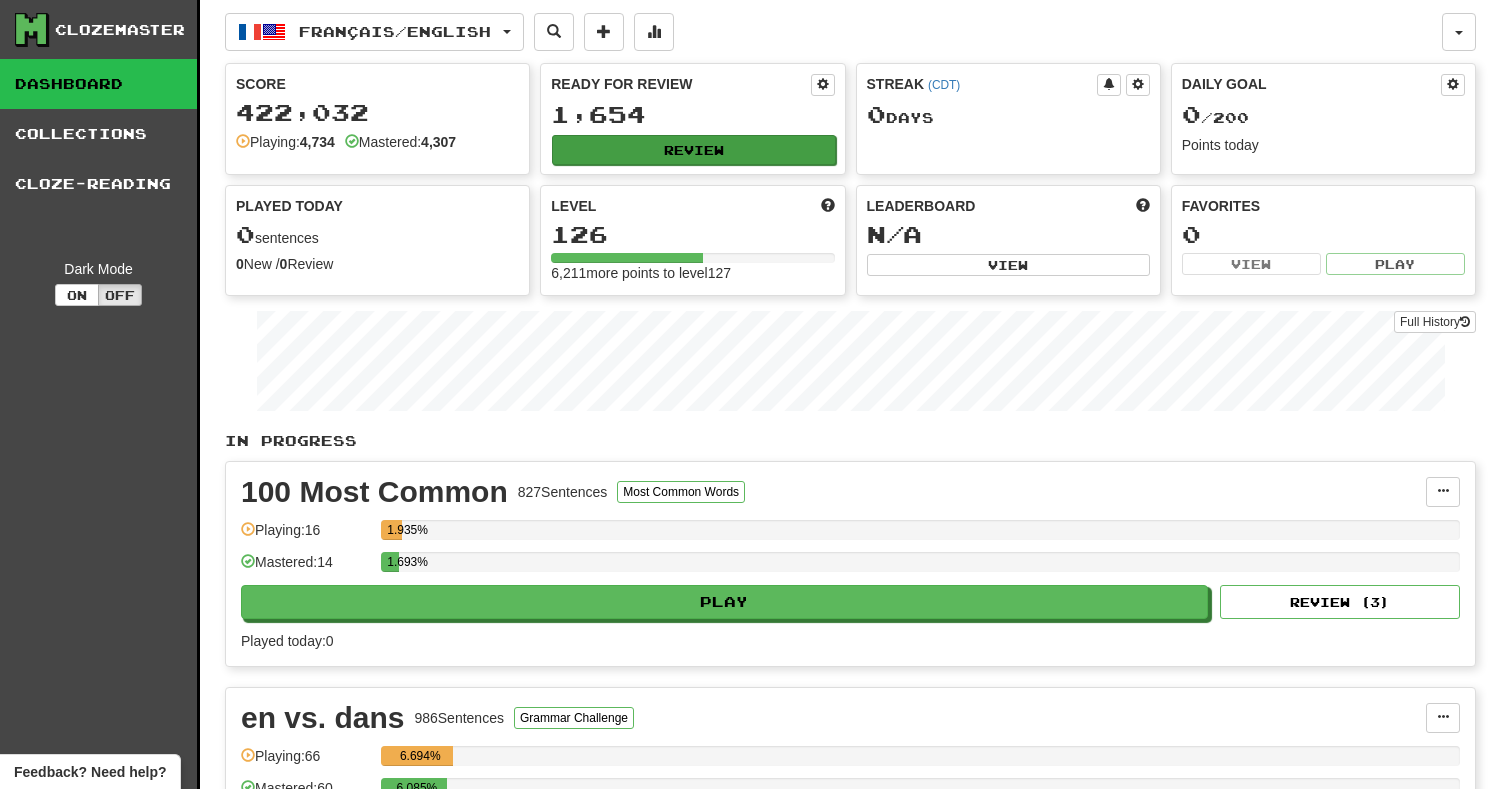 click on "Review" at bounding box center (693, 150) 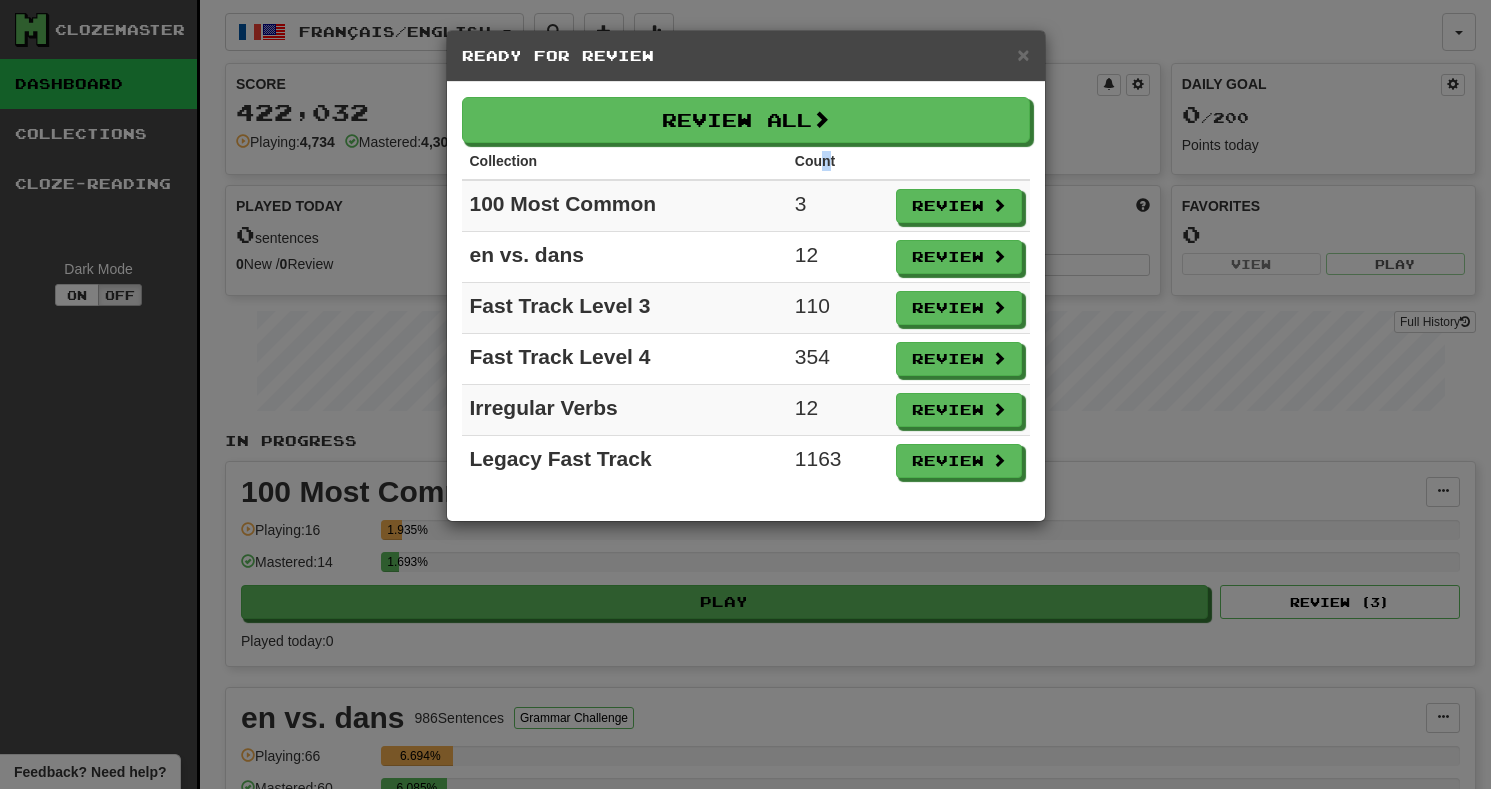 click on "Count" at bounding box center (837, 161) 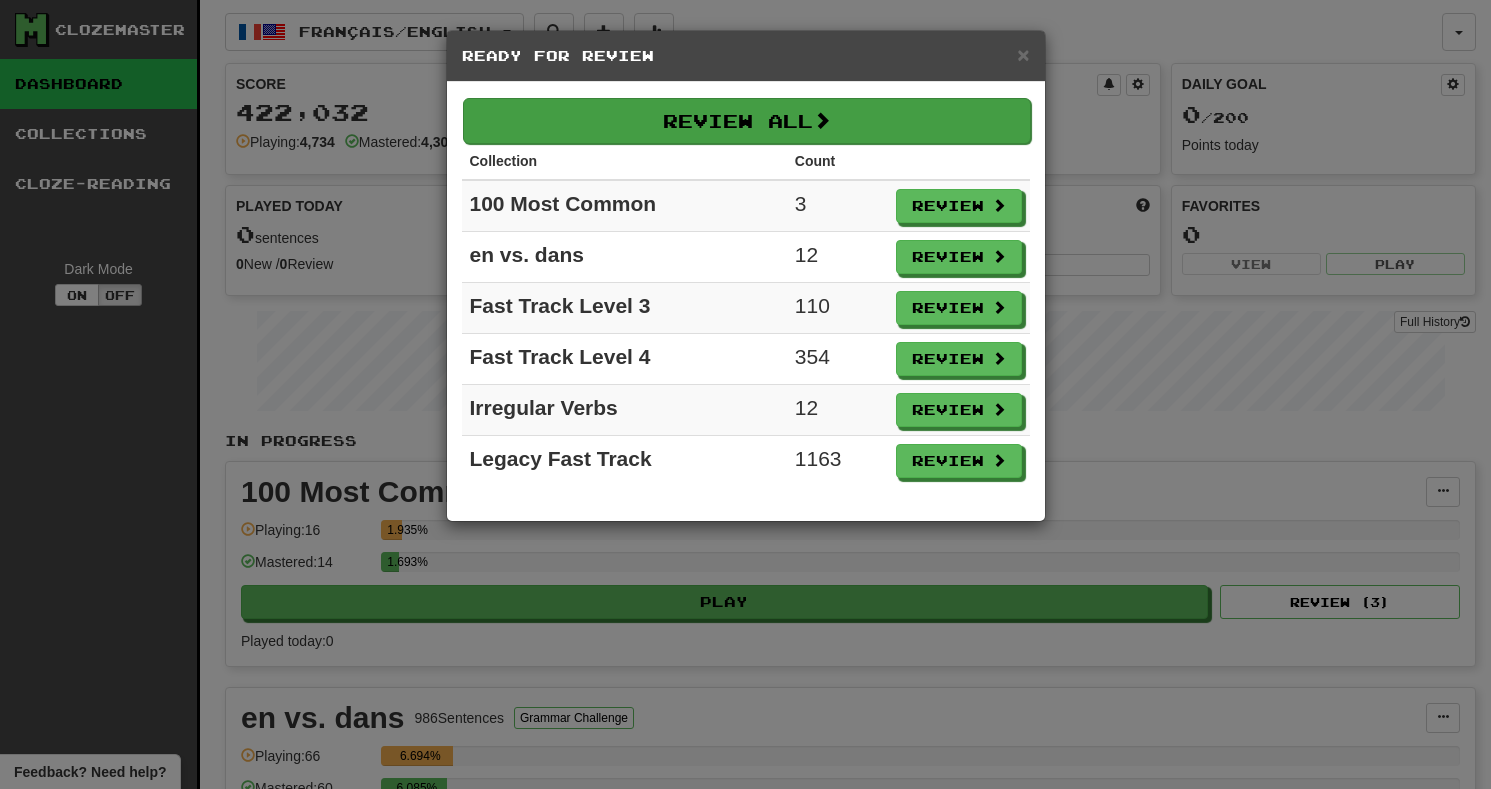 click on "Review All" at bounding box center (747, 121) 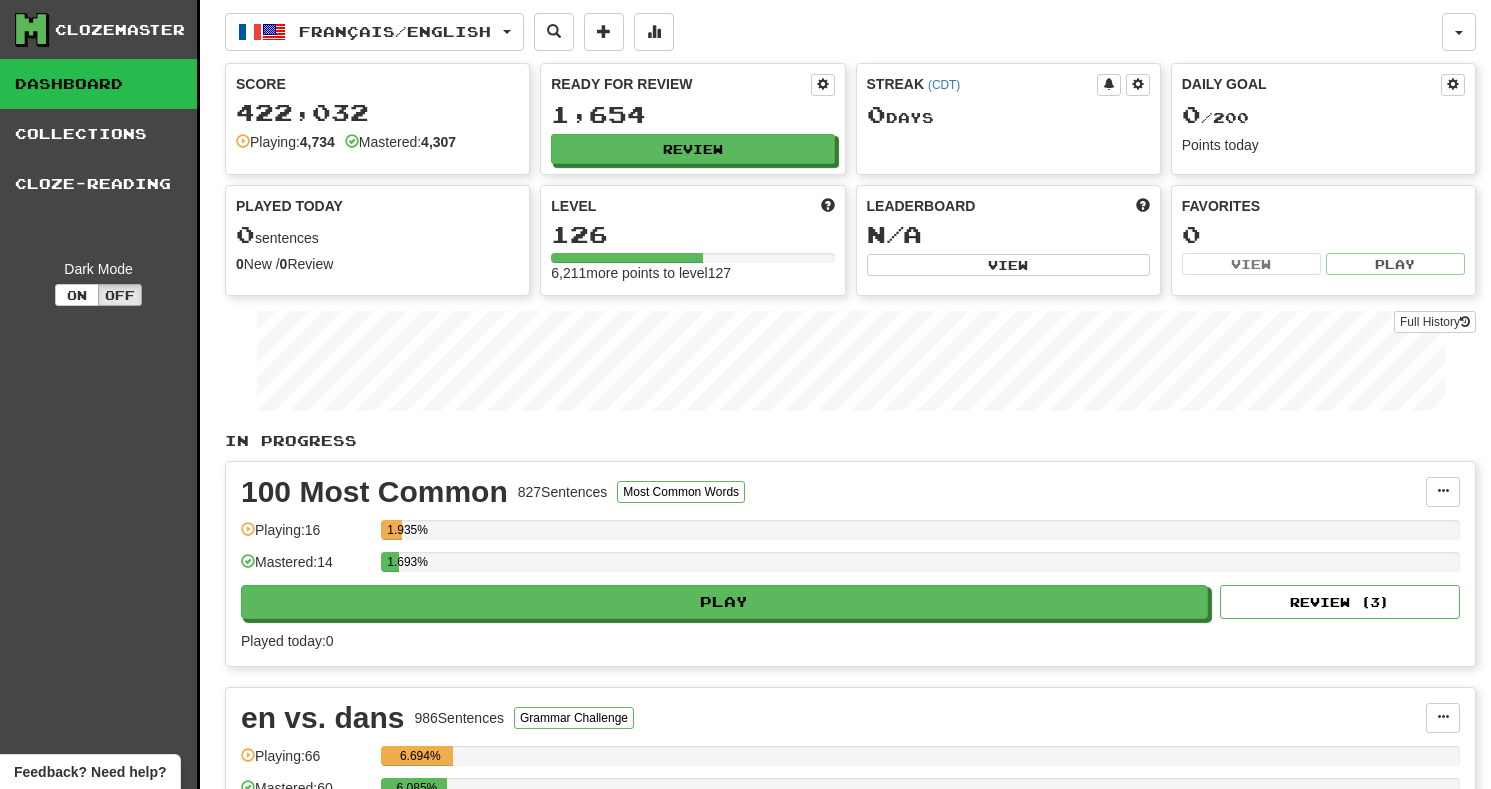 select on "***" 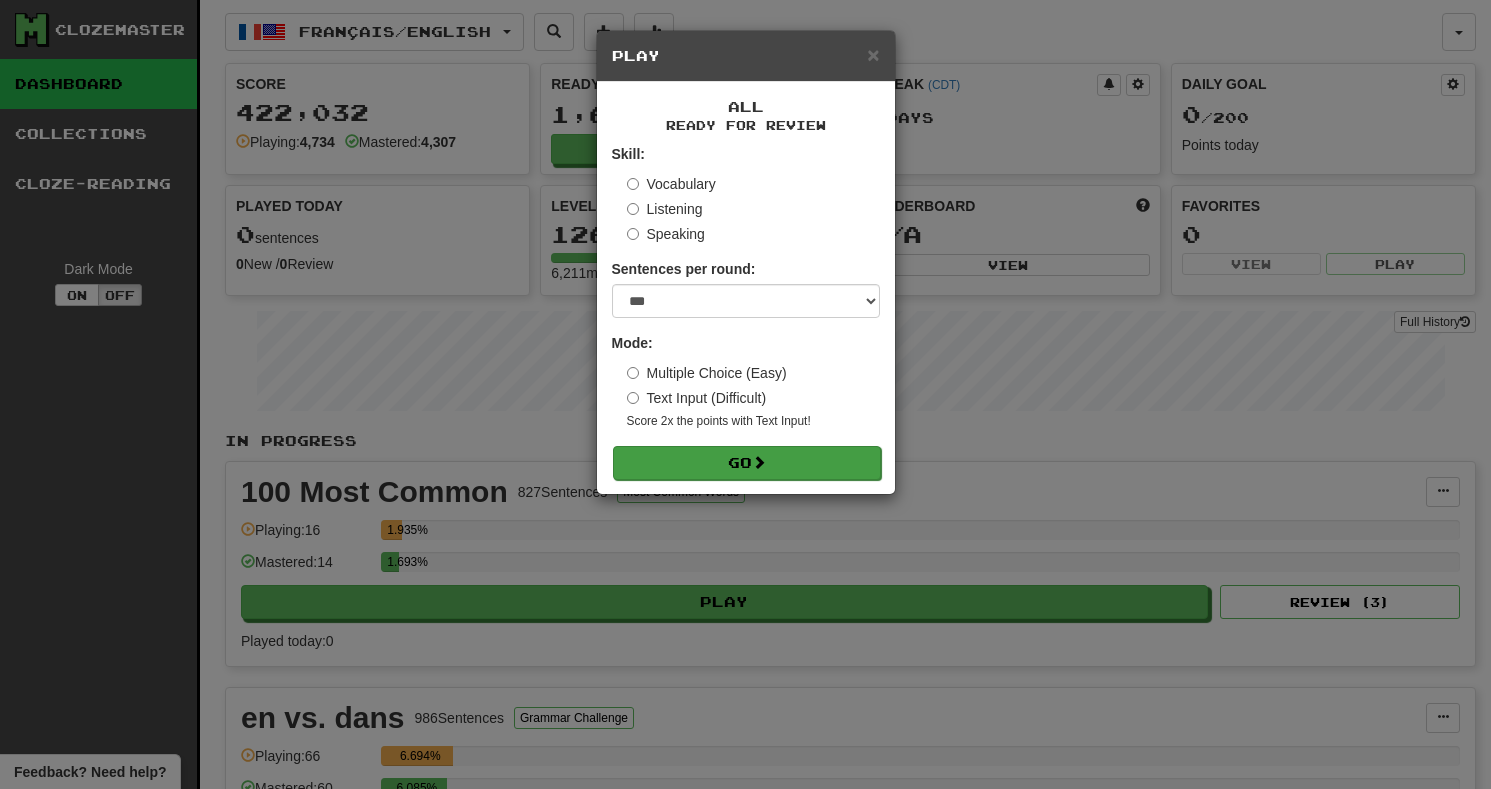 click on "Go" at bounding box center (747, 463) 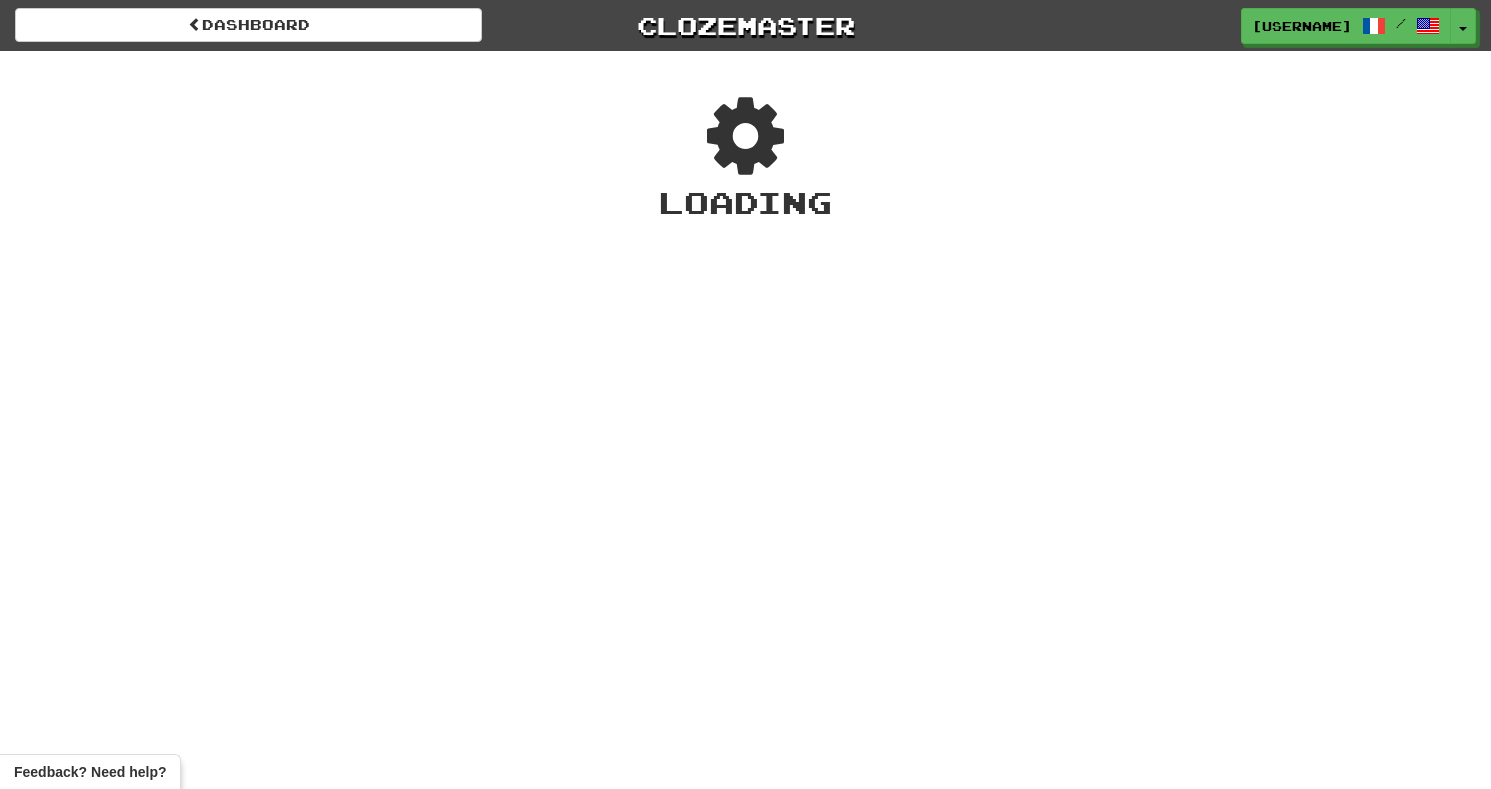 scroll, scrollTop: 0, scrollLeft: 0, axis: both 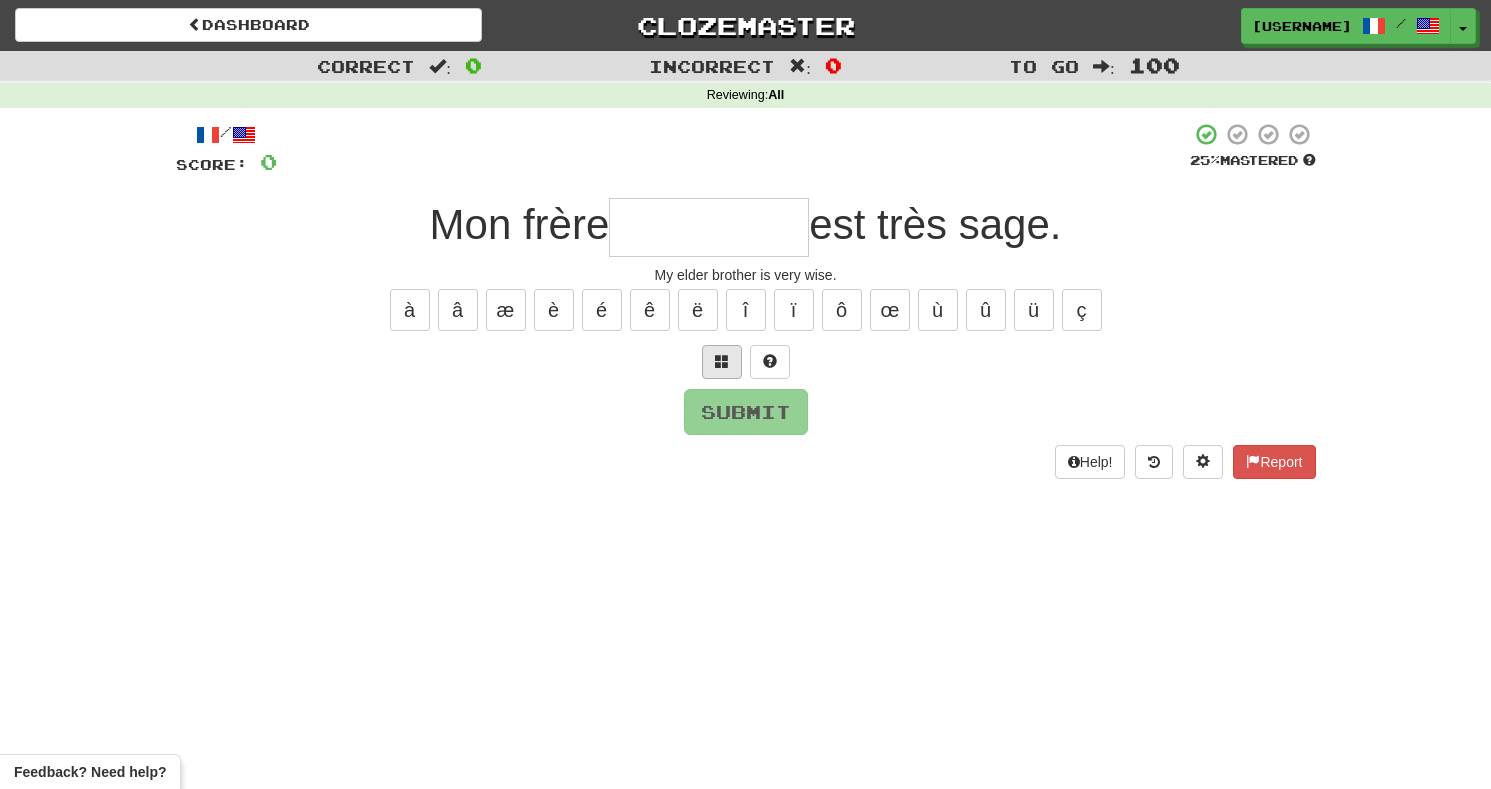 click at bounding box center (722, 362) 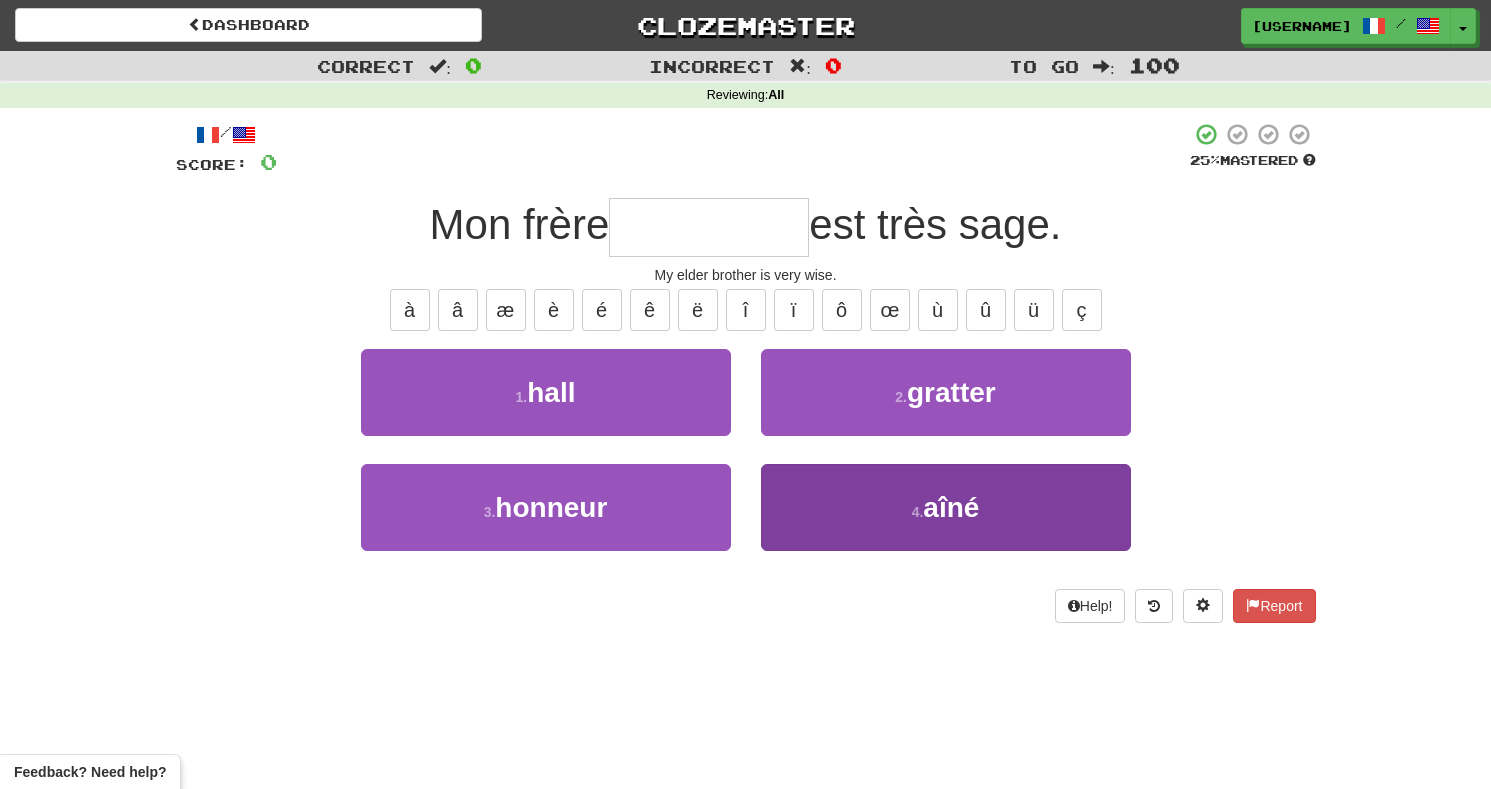 click on "4 .  aîné" at bounding box center [946, 507] 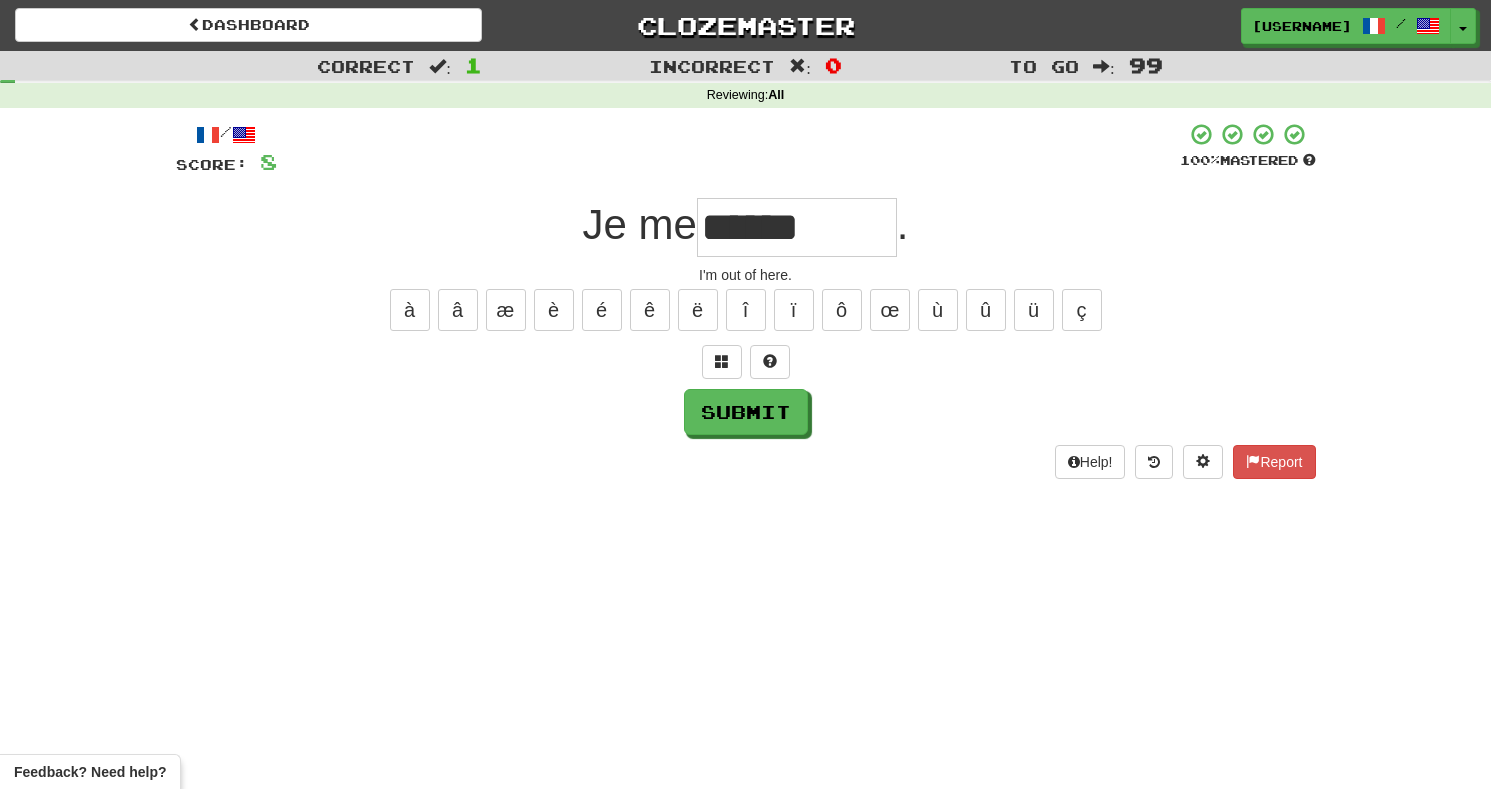 type on "*****" 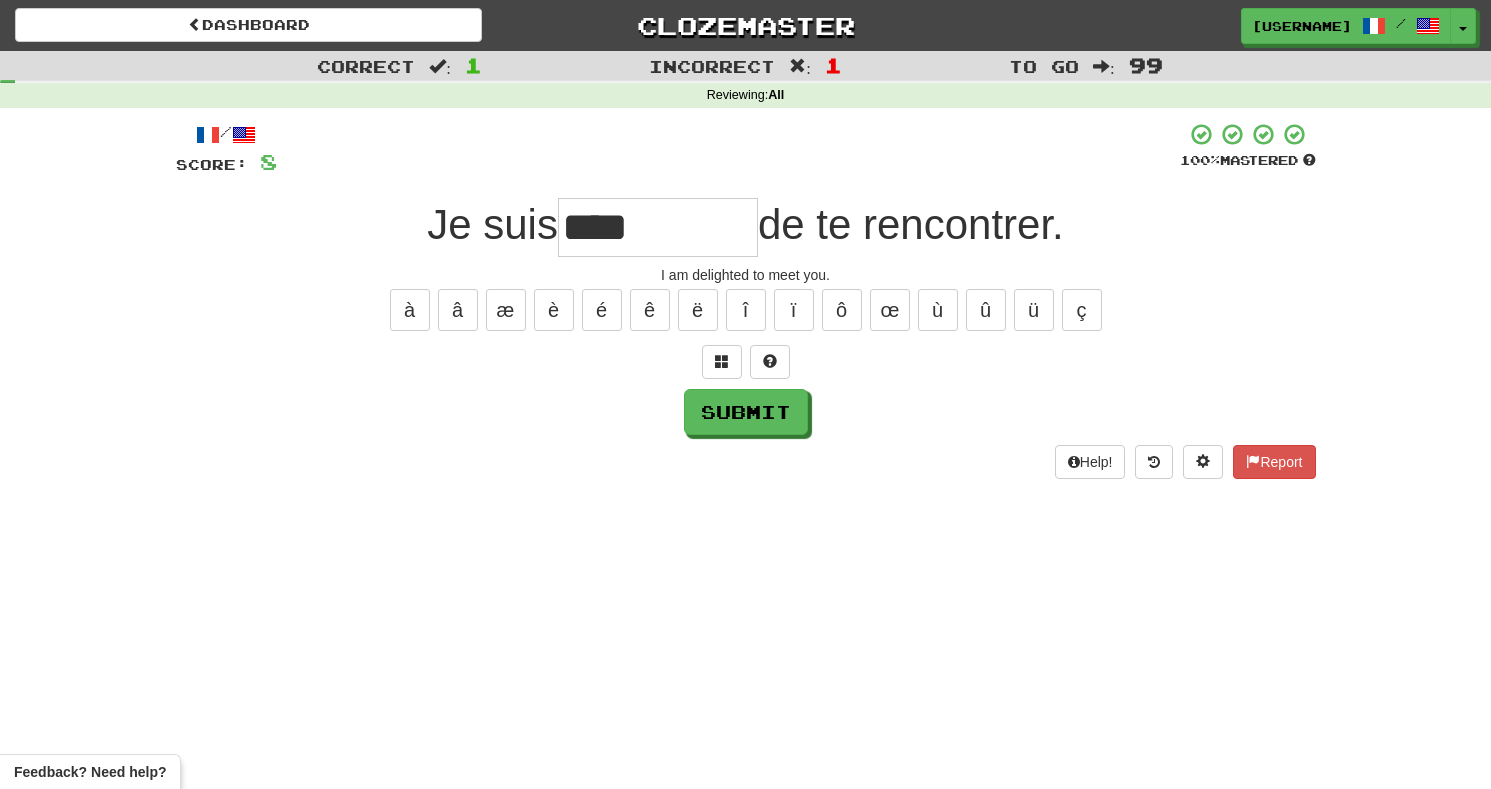 type on "****" 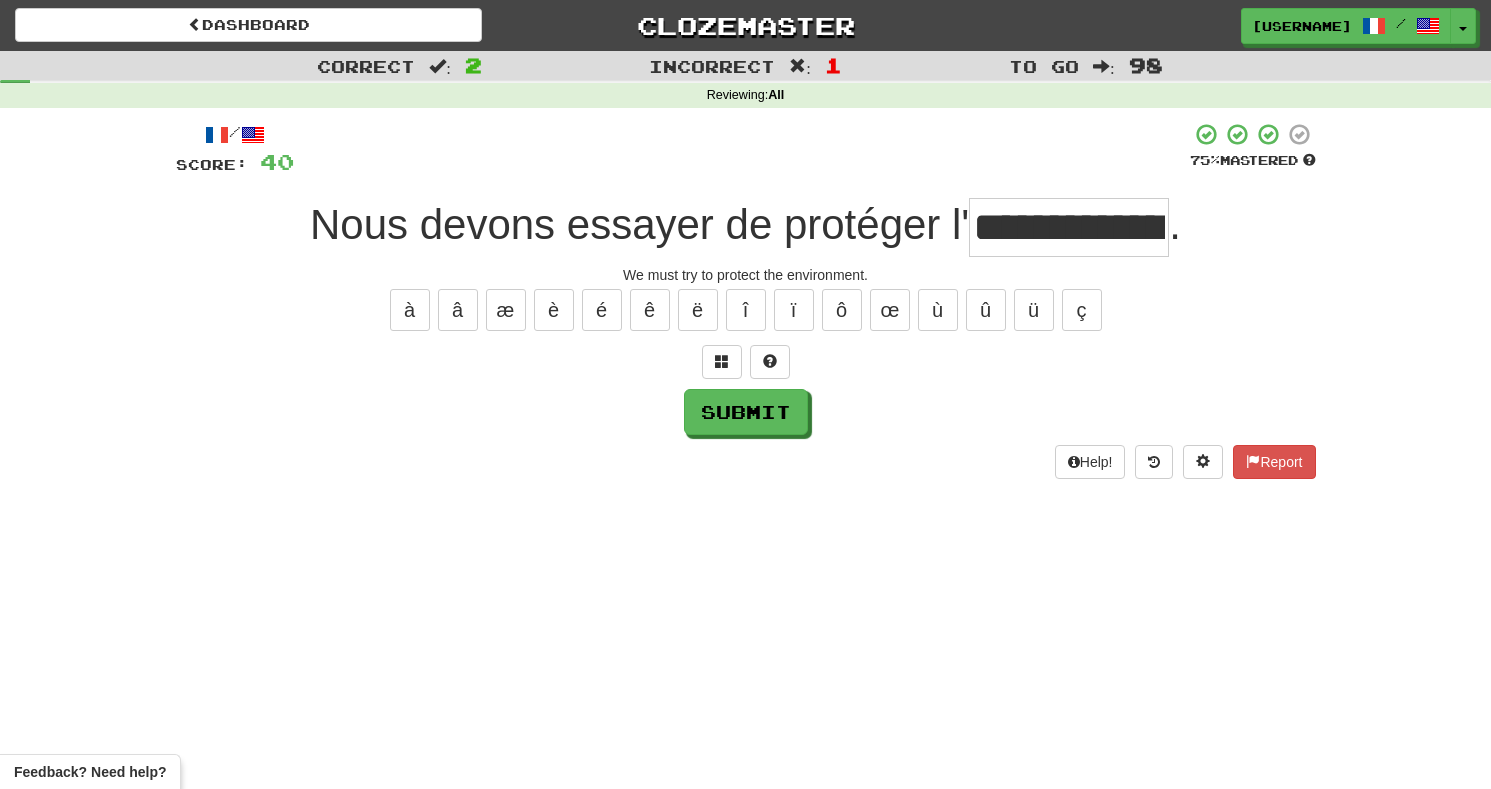 type on "**********" 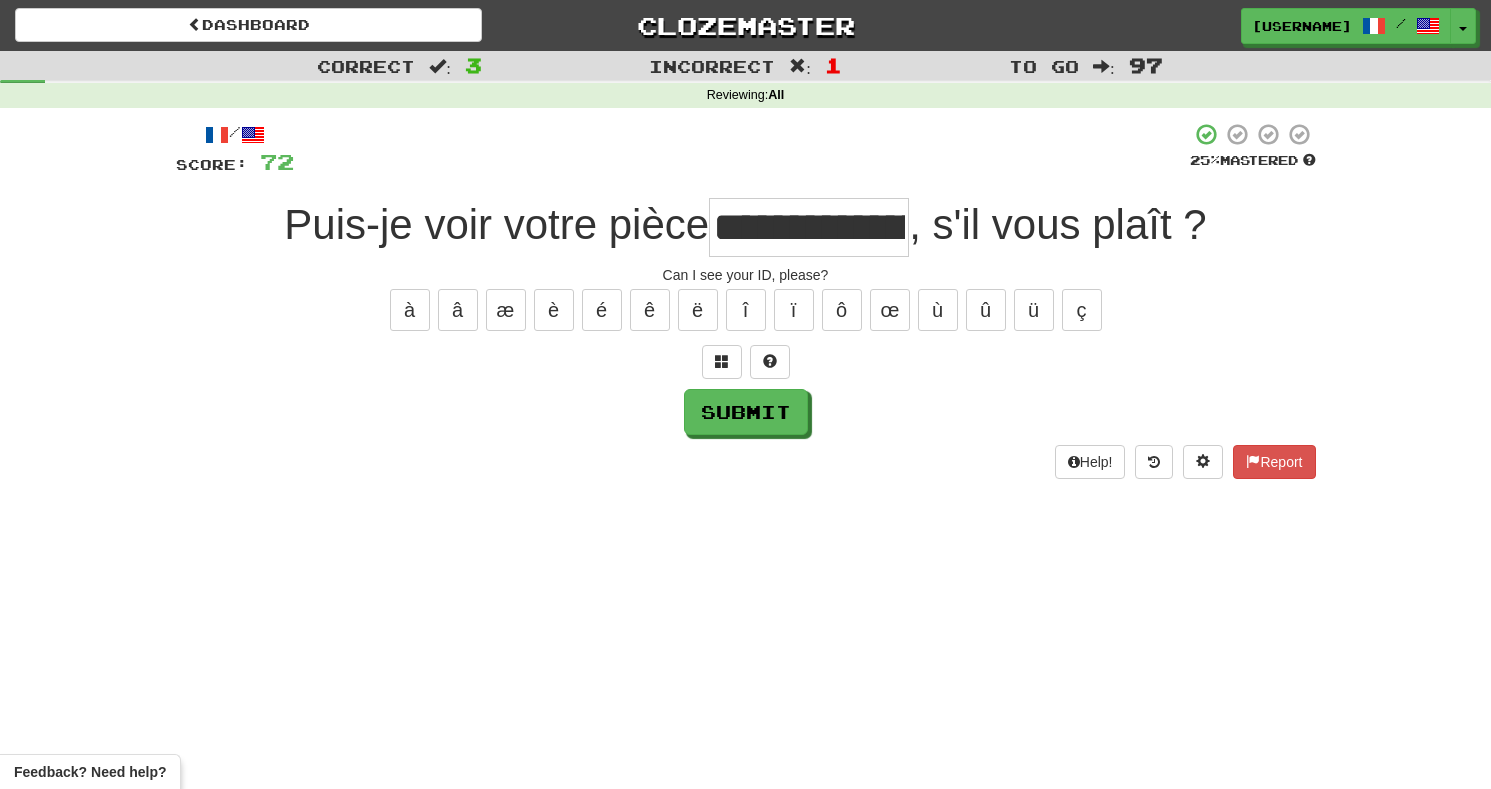 type on "**********" 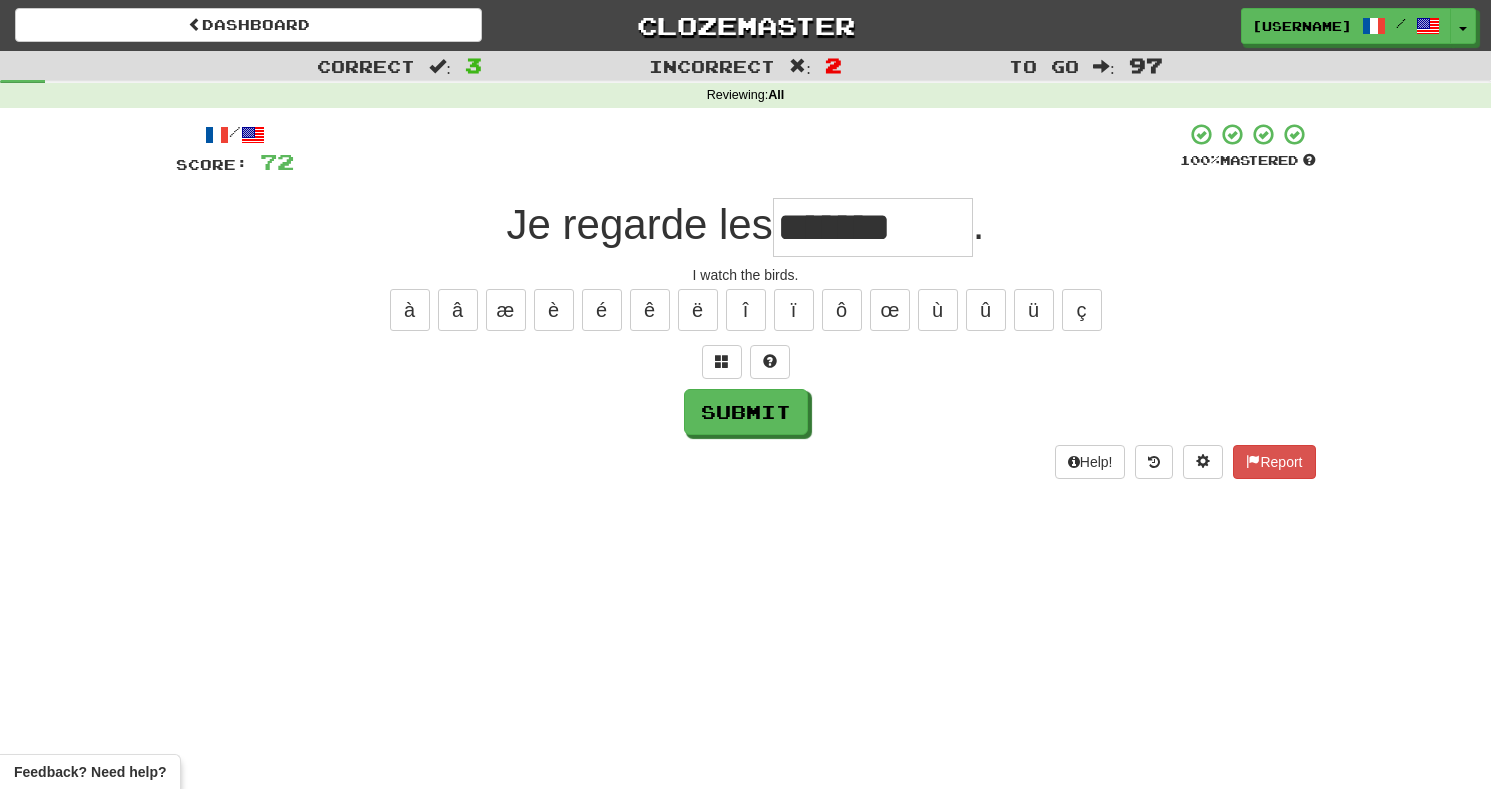 type on "*******" 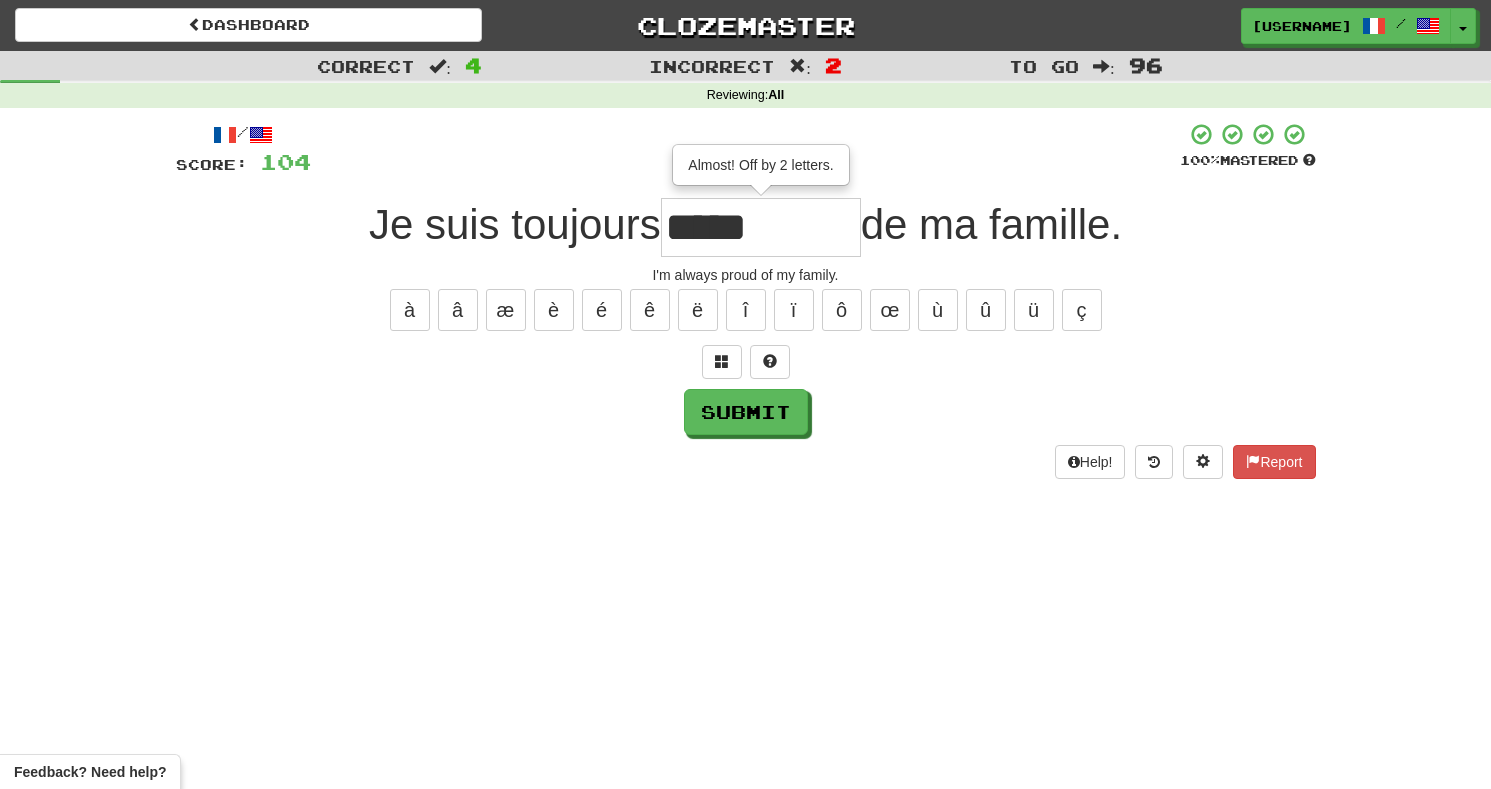 type on "****" 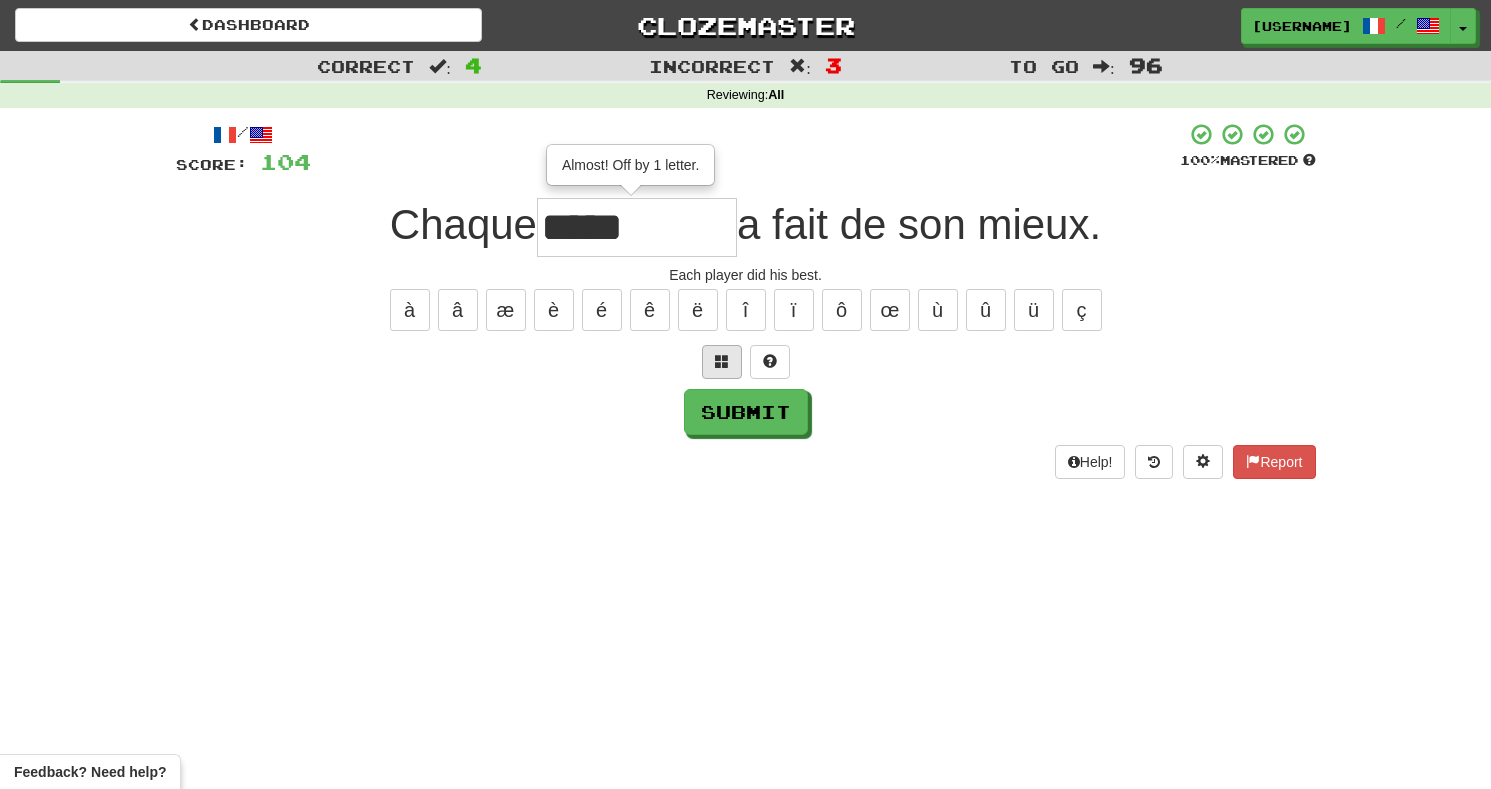 click at bounding box center (722, 362) 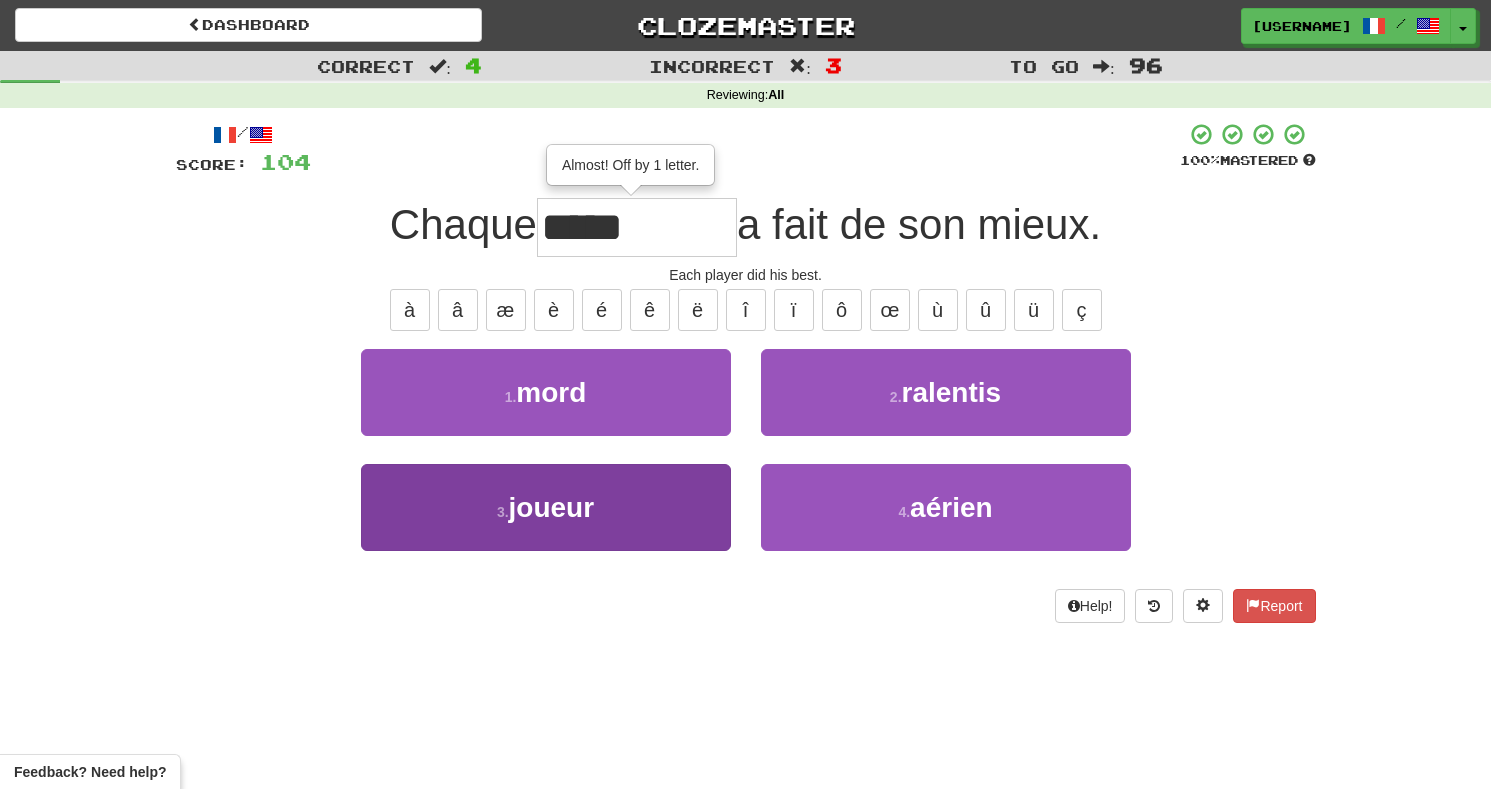 click on "3 .  joueur" at bounding box center [546, 507] 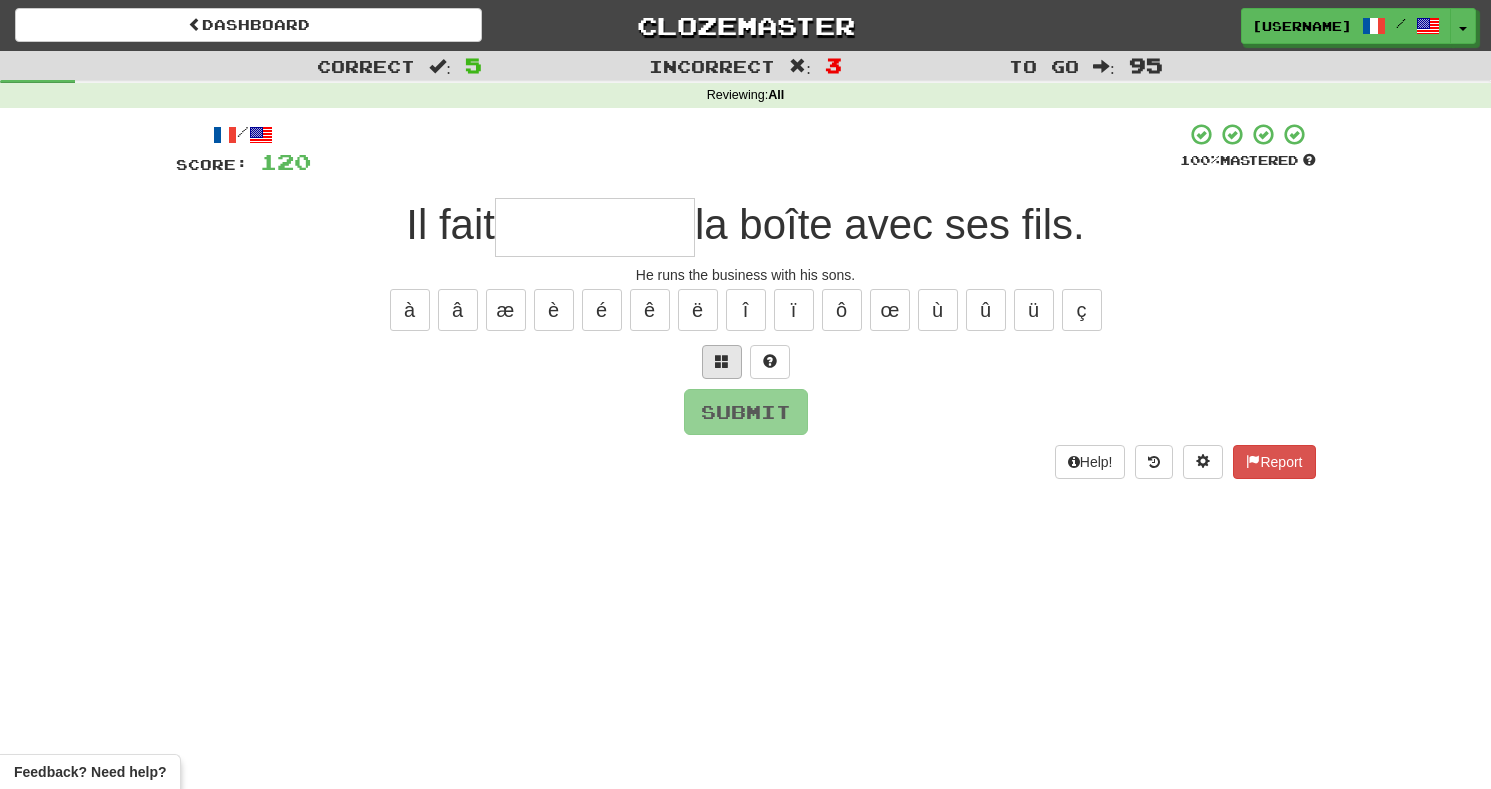click at bounding box center [722, 362] 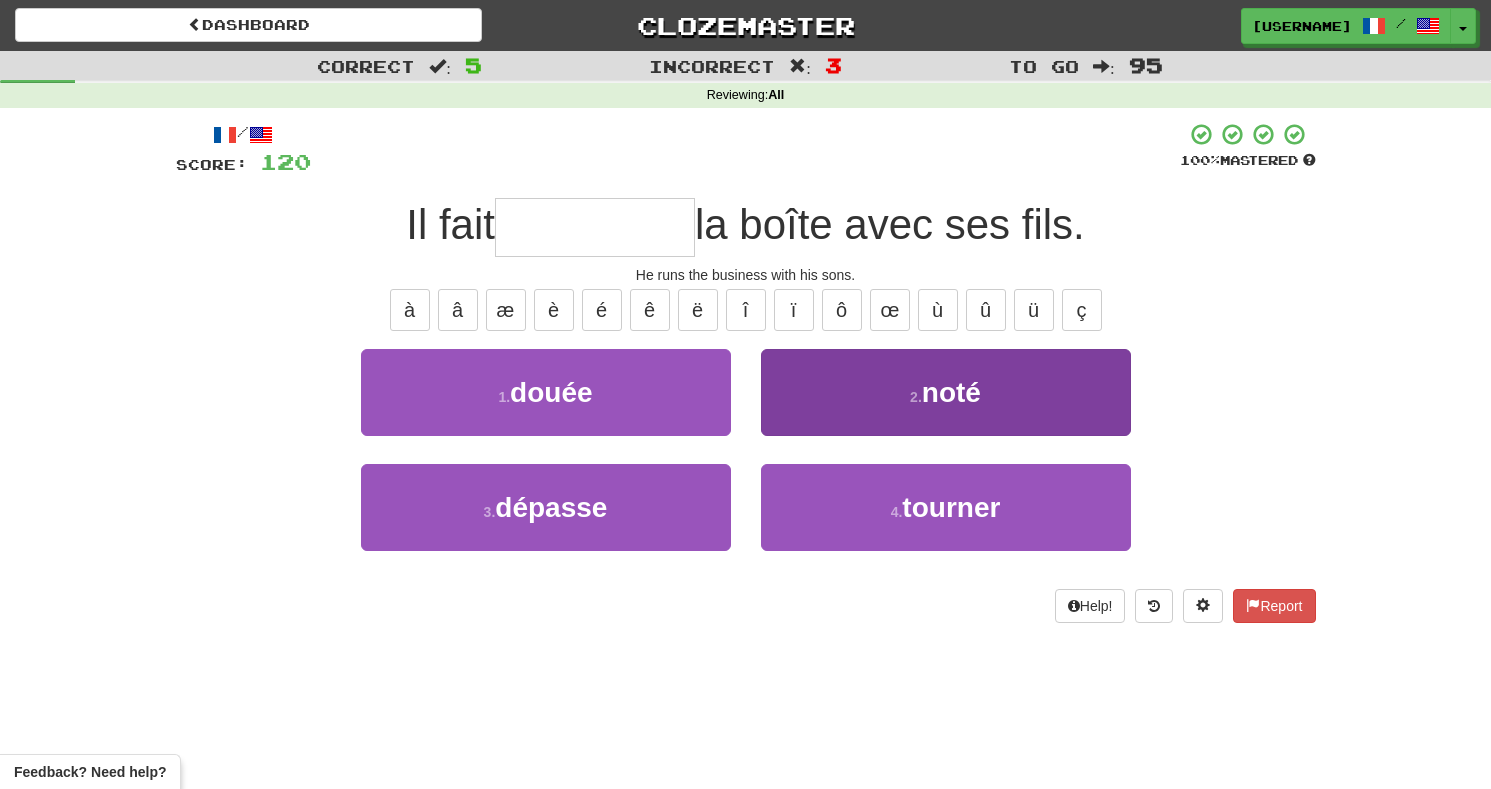 click on "4 .  tourner" at bounding box center (946, 507) 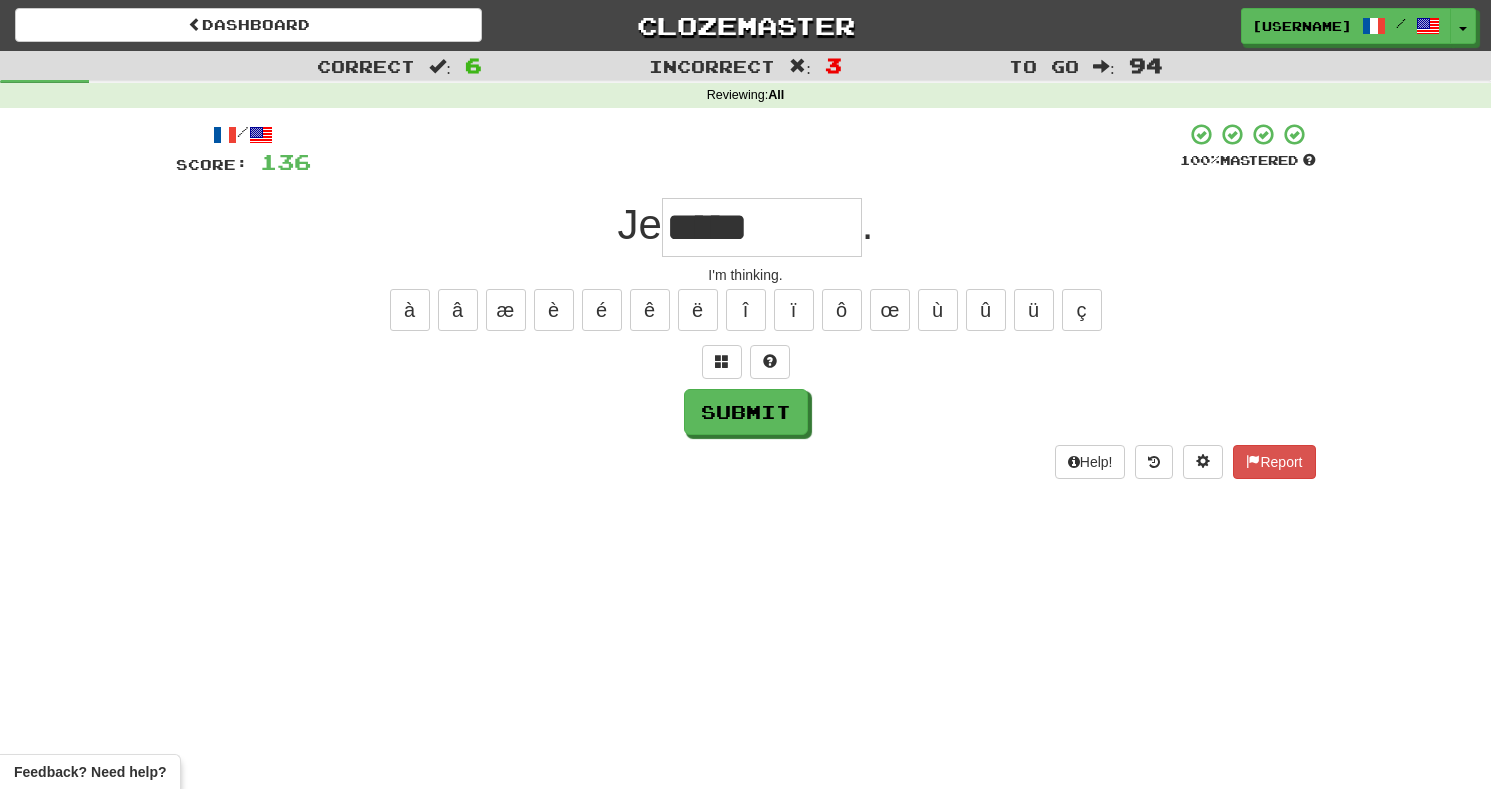 type on "*********" 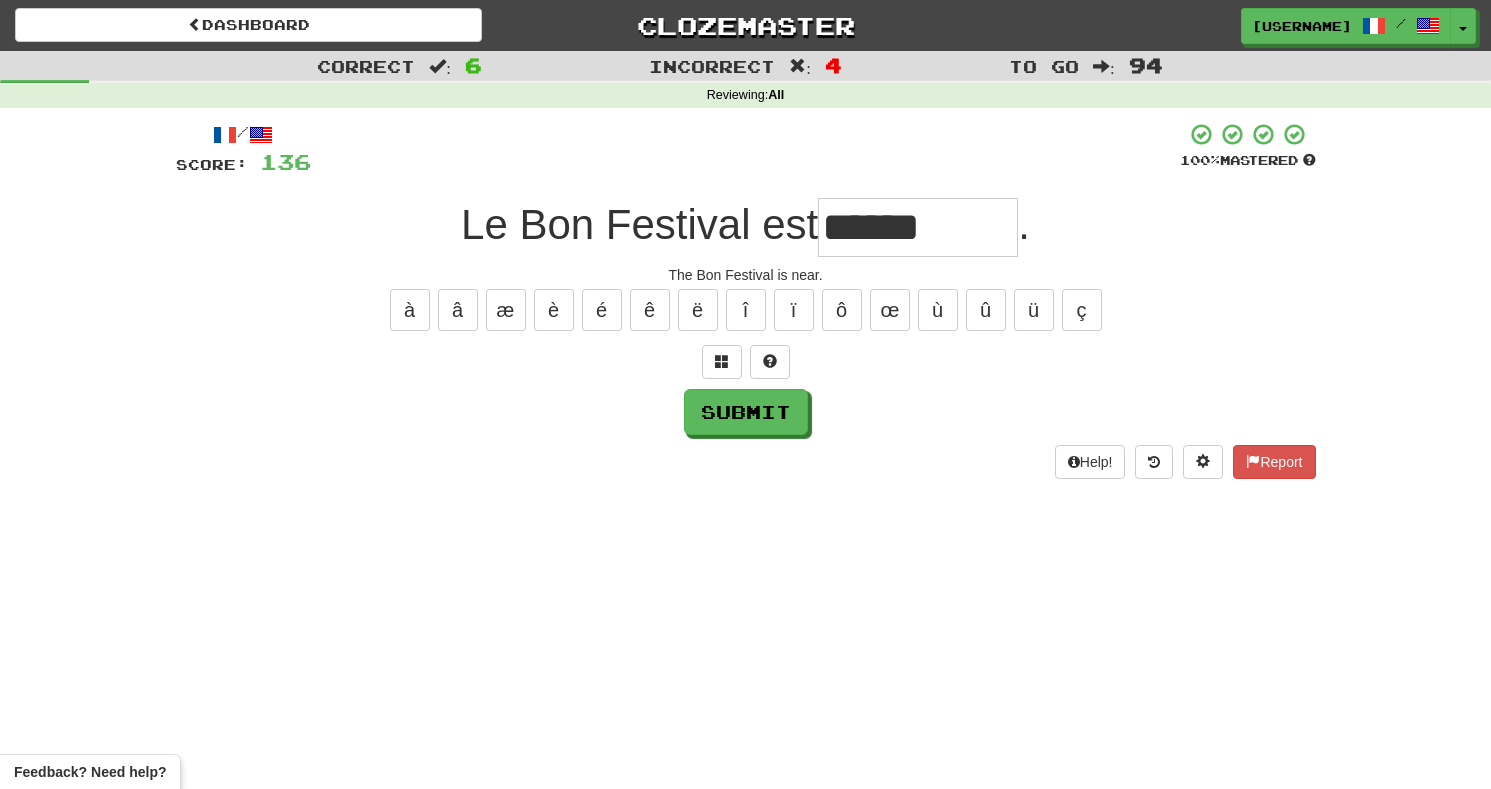 type on "******" 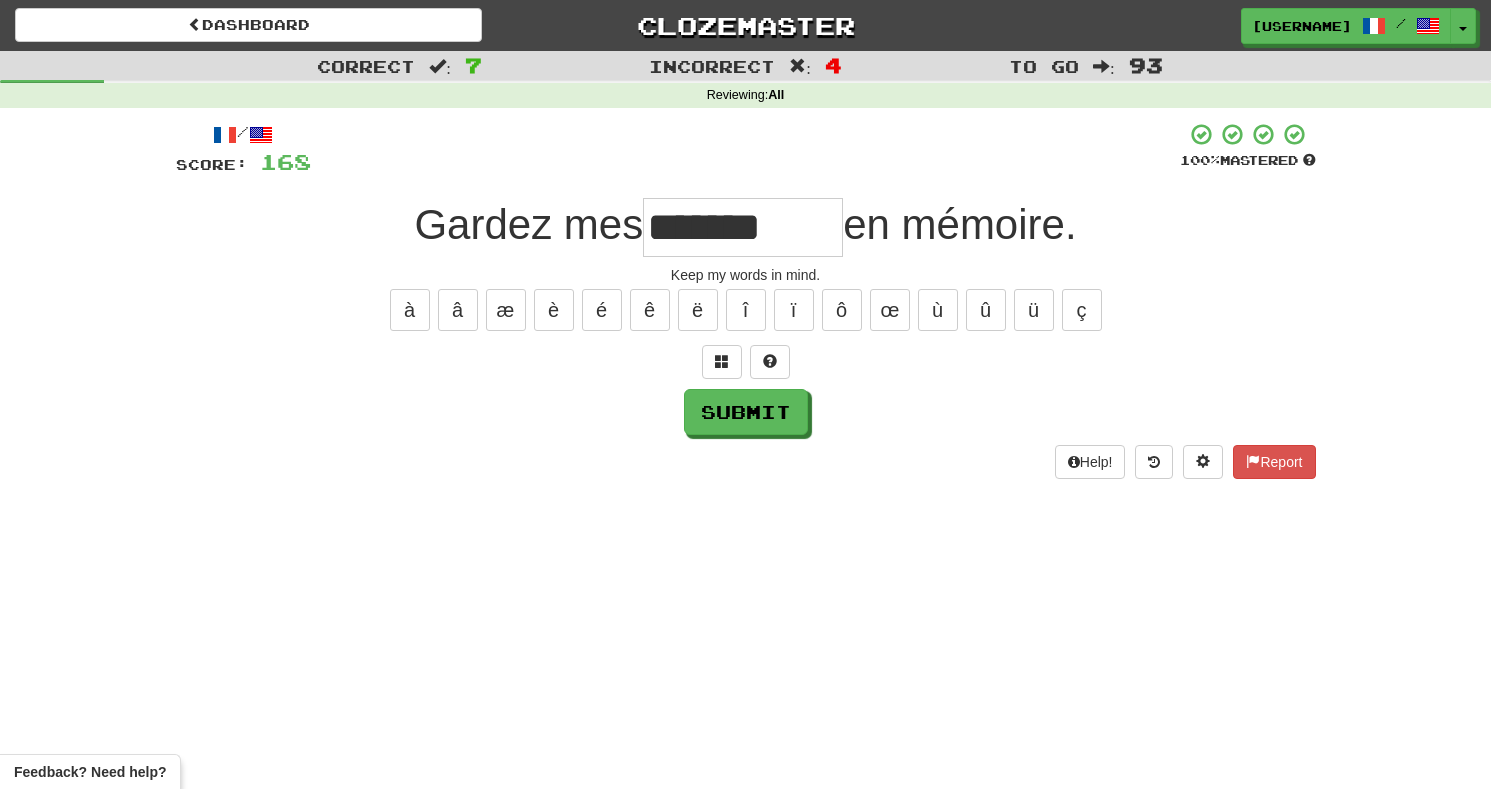type on "*******" 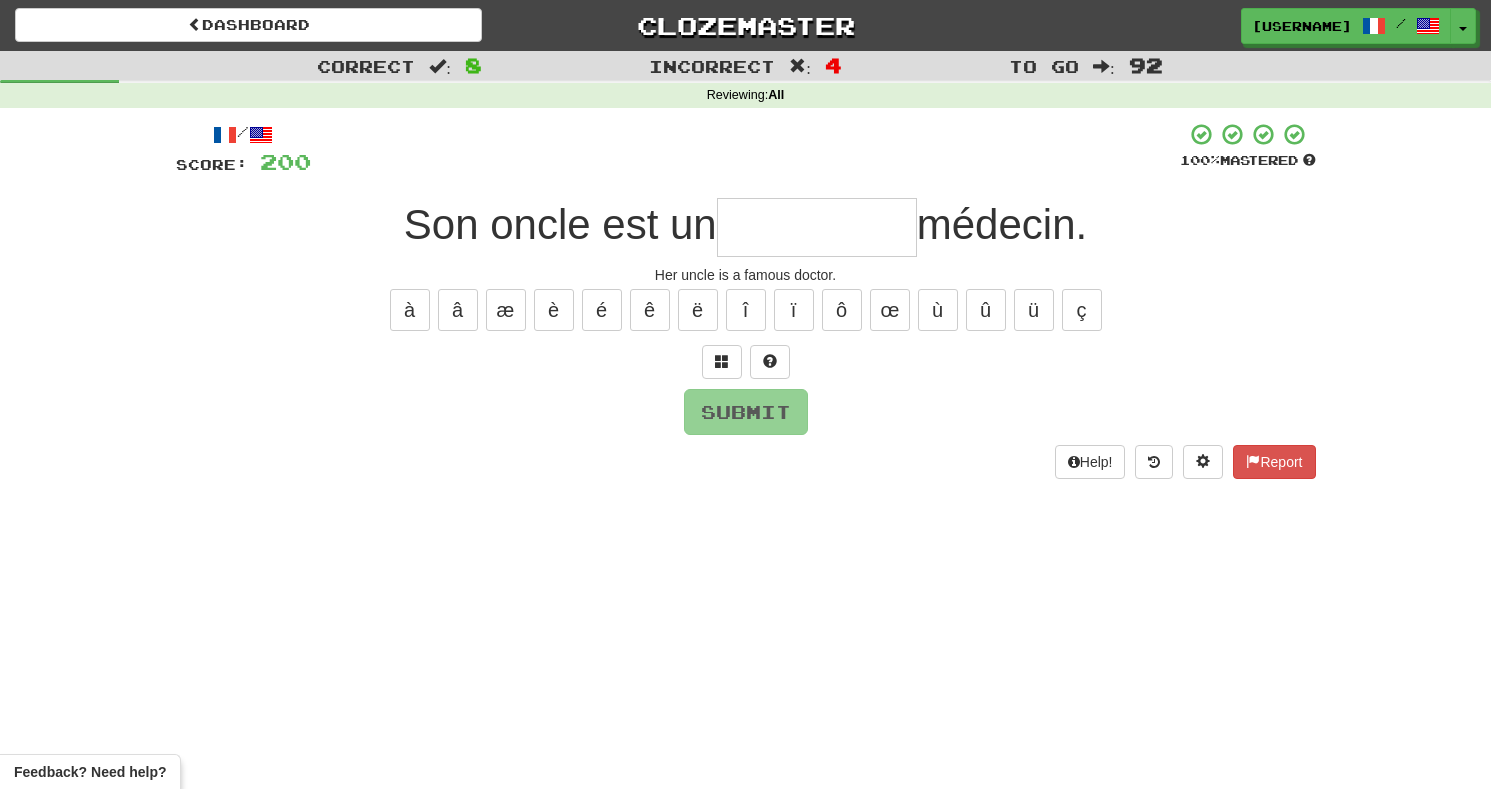 click at bounding box center (722, 362) 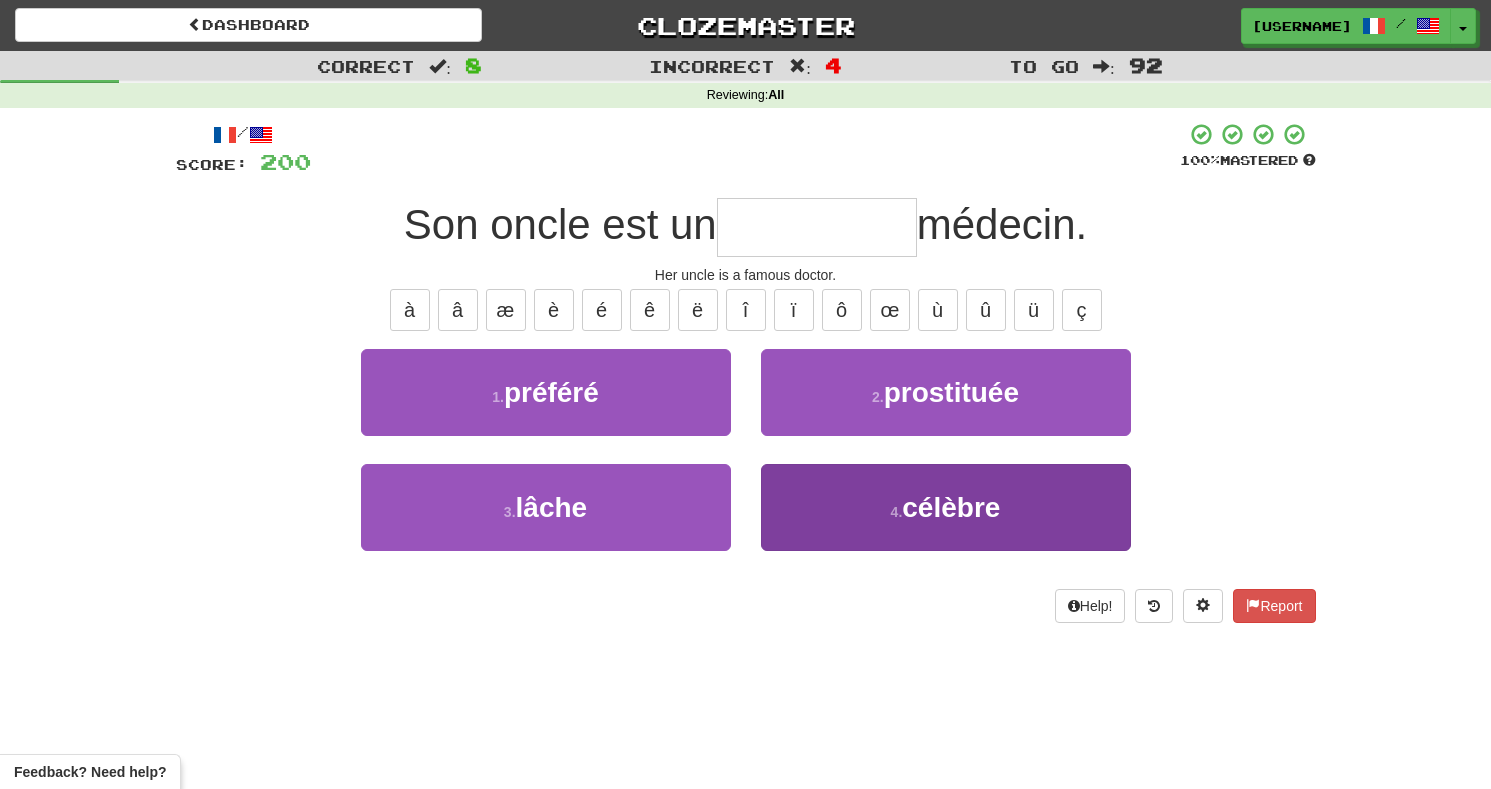 click on "4 .  célèbre" at bounding box center [946, 521] 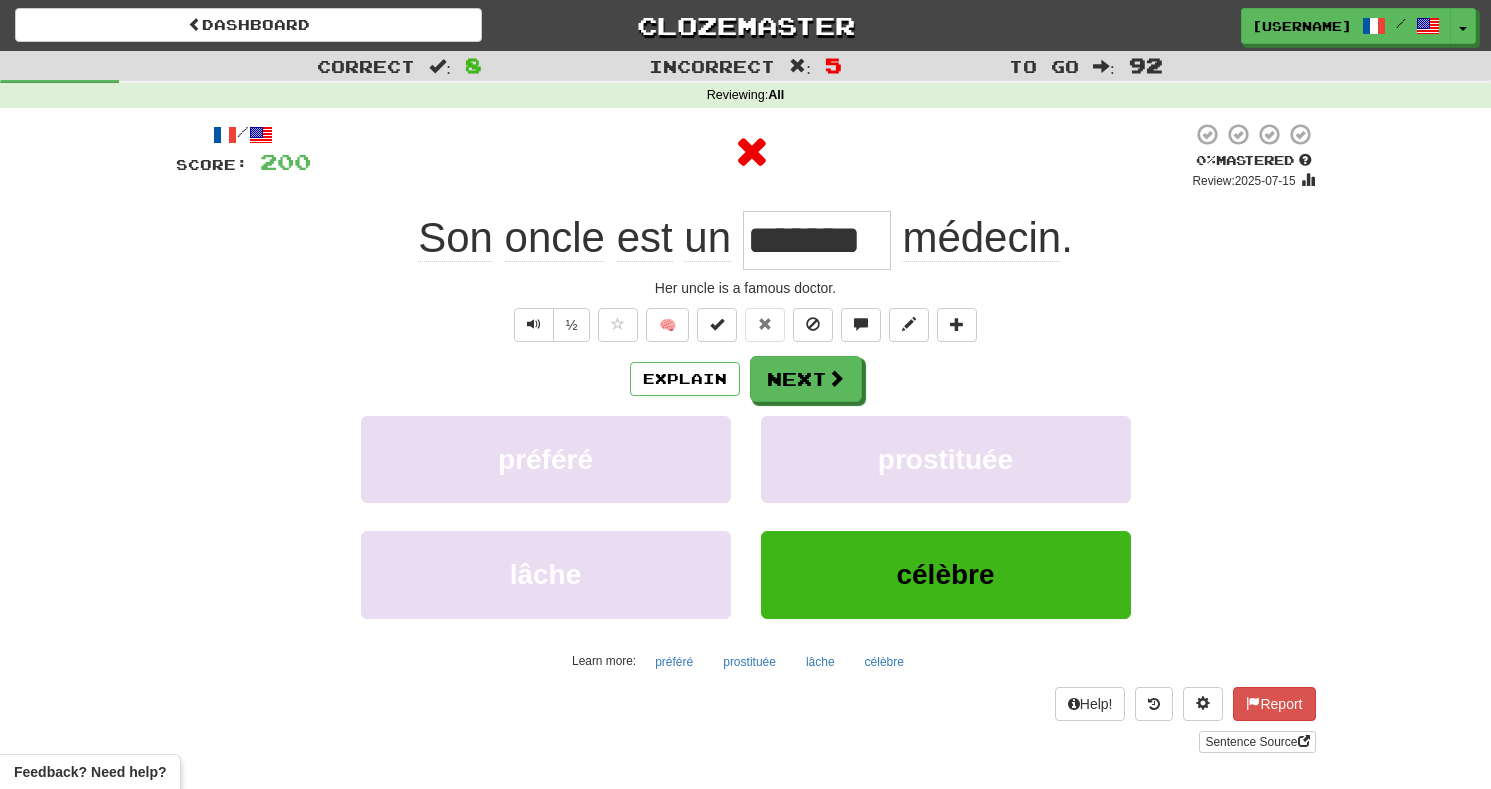 click on "célèbre" at bounding box center [946, 574] 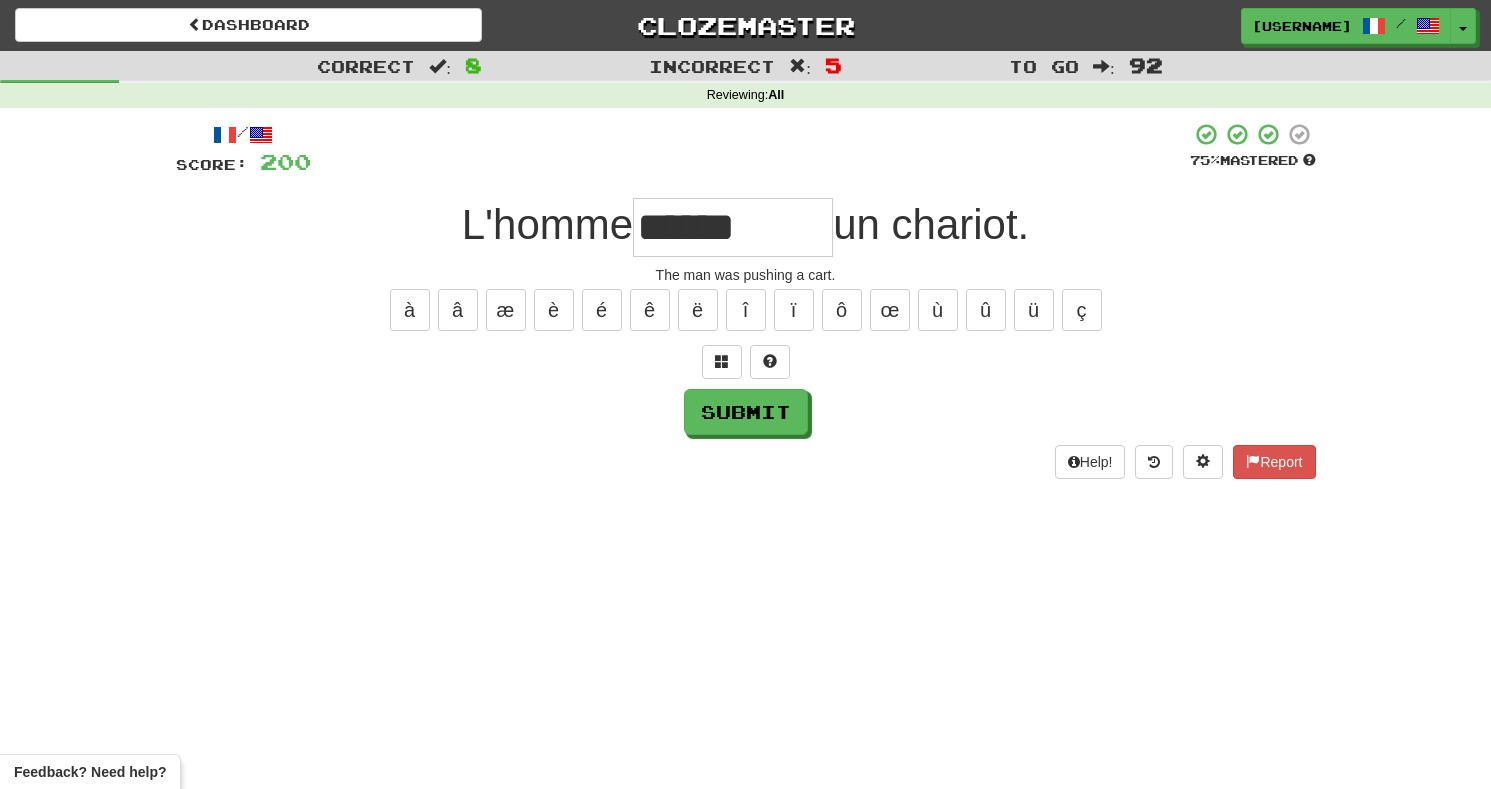 type on "********" 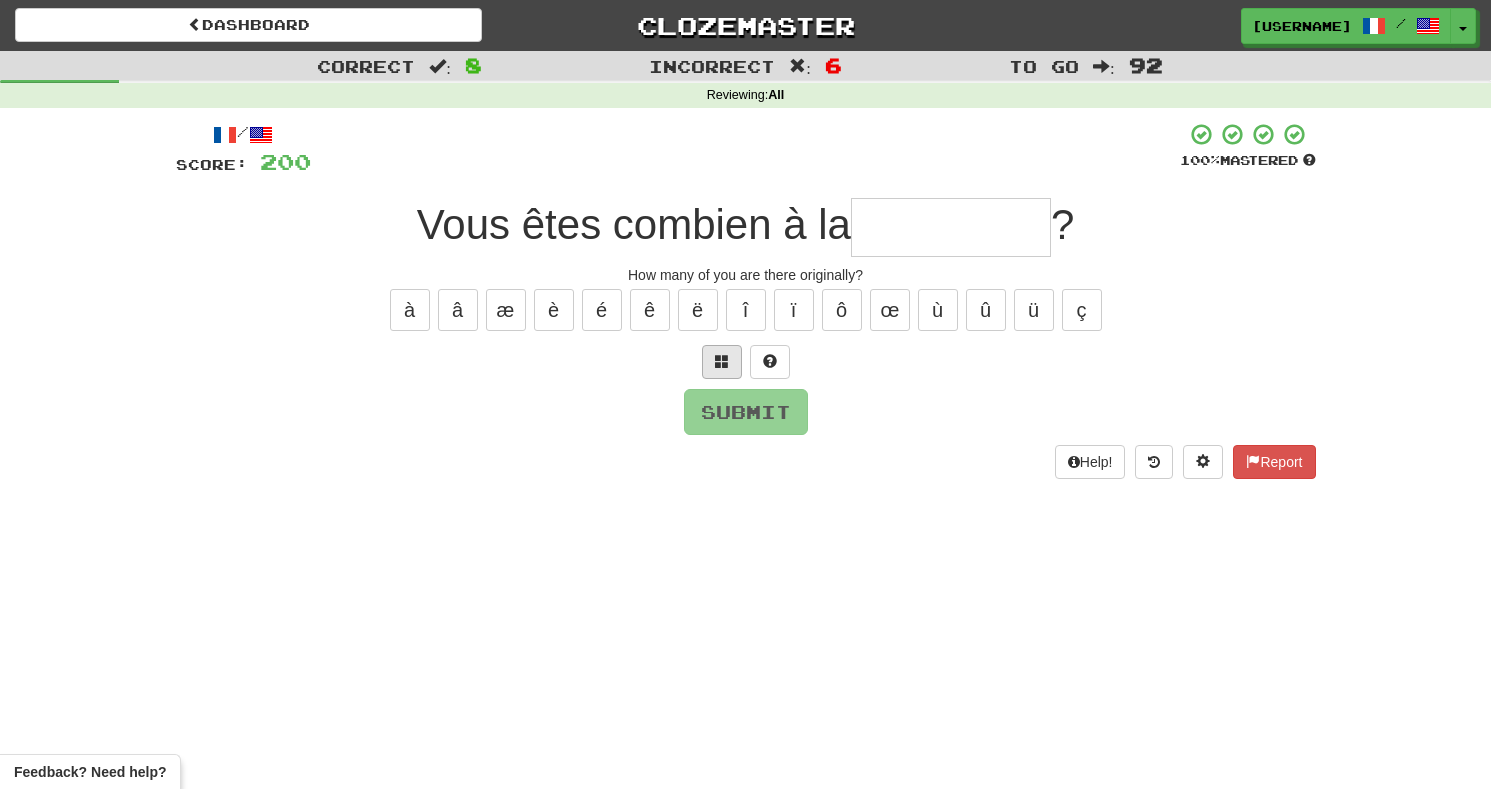 click at bounding box center [722, 361] 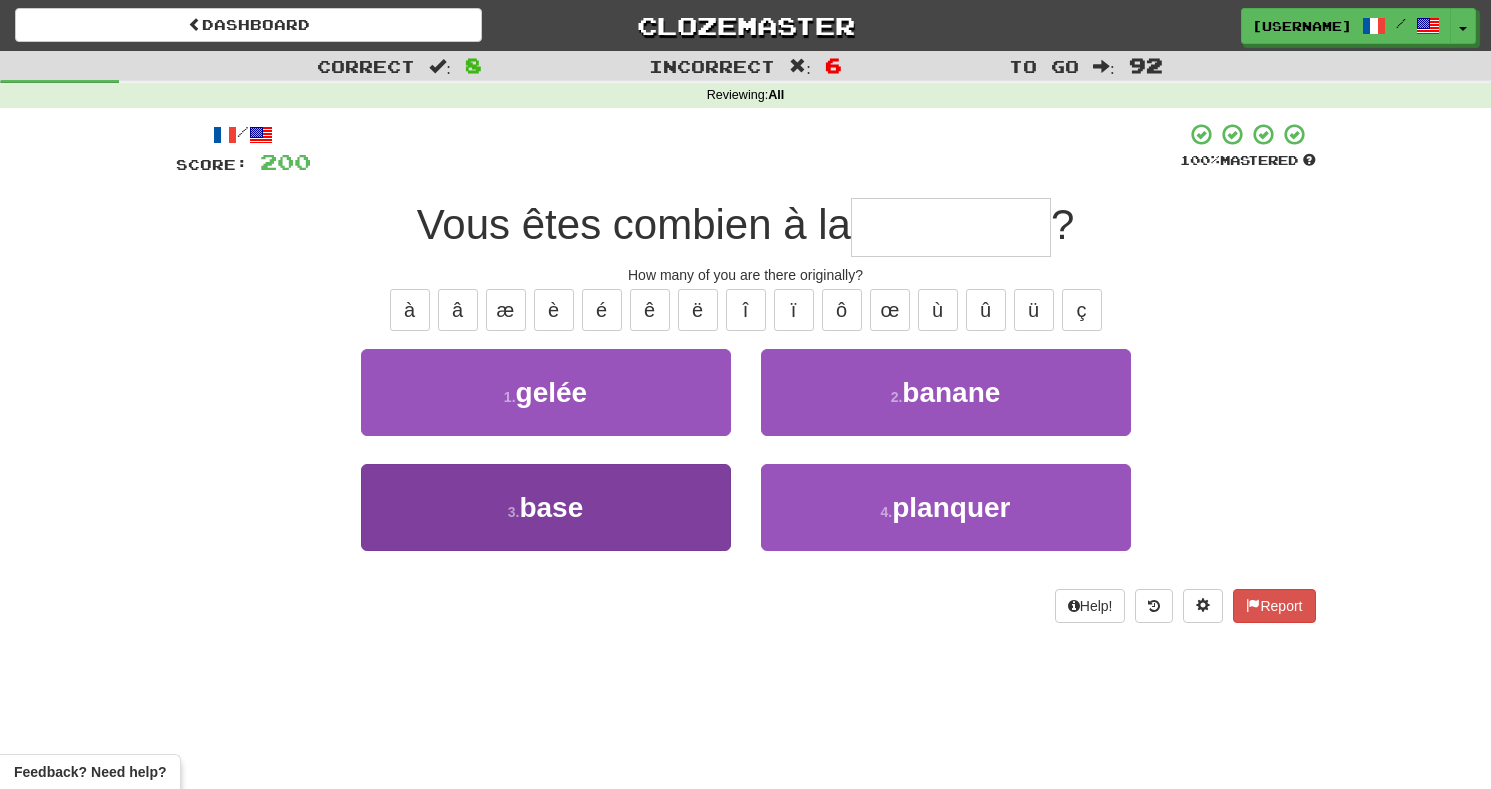 click on "3 .  base" at bounding box center [546, 507] 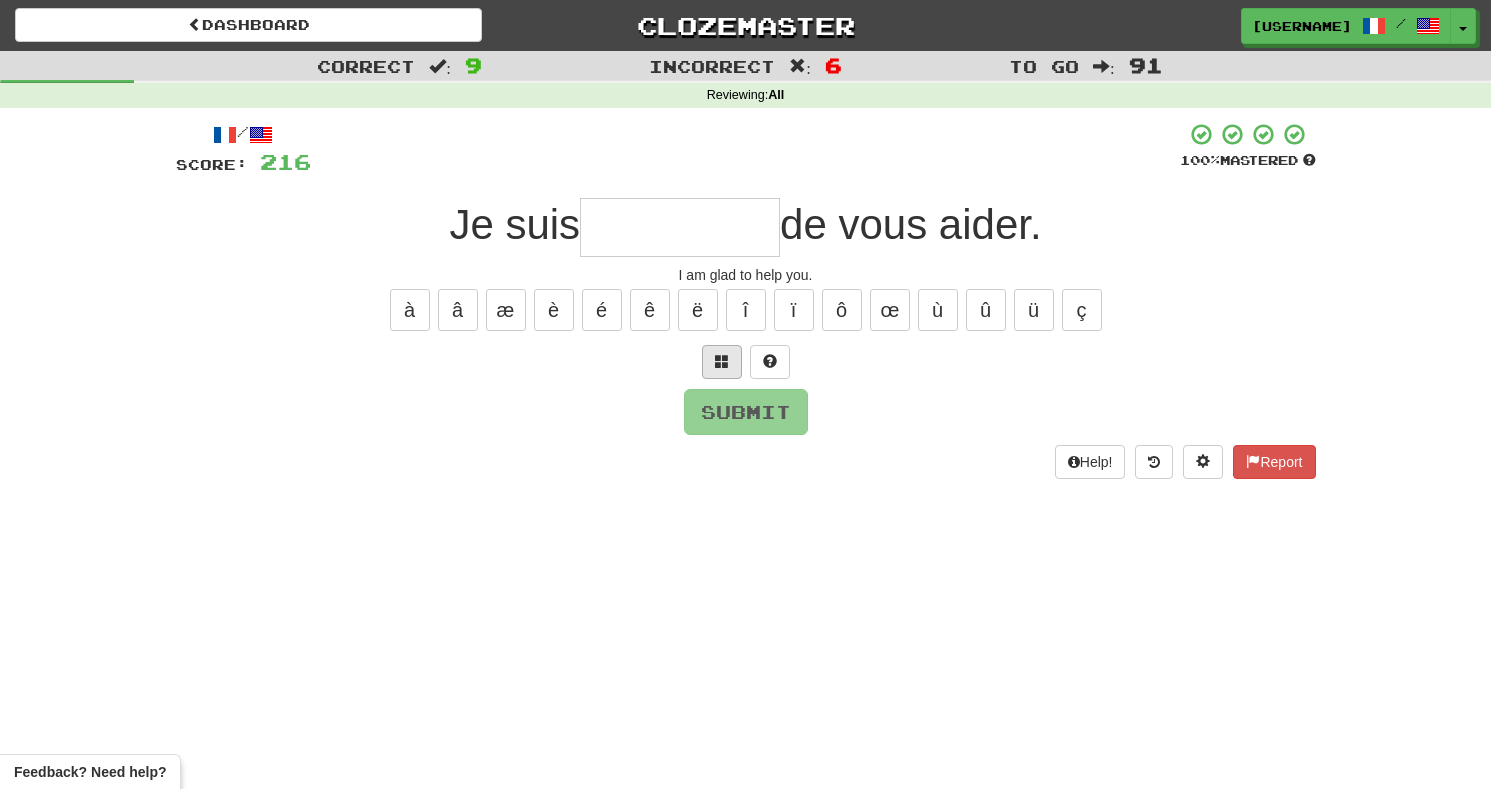 click at bounding box center [722, 361] 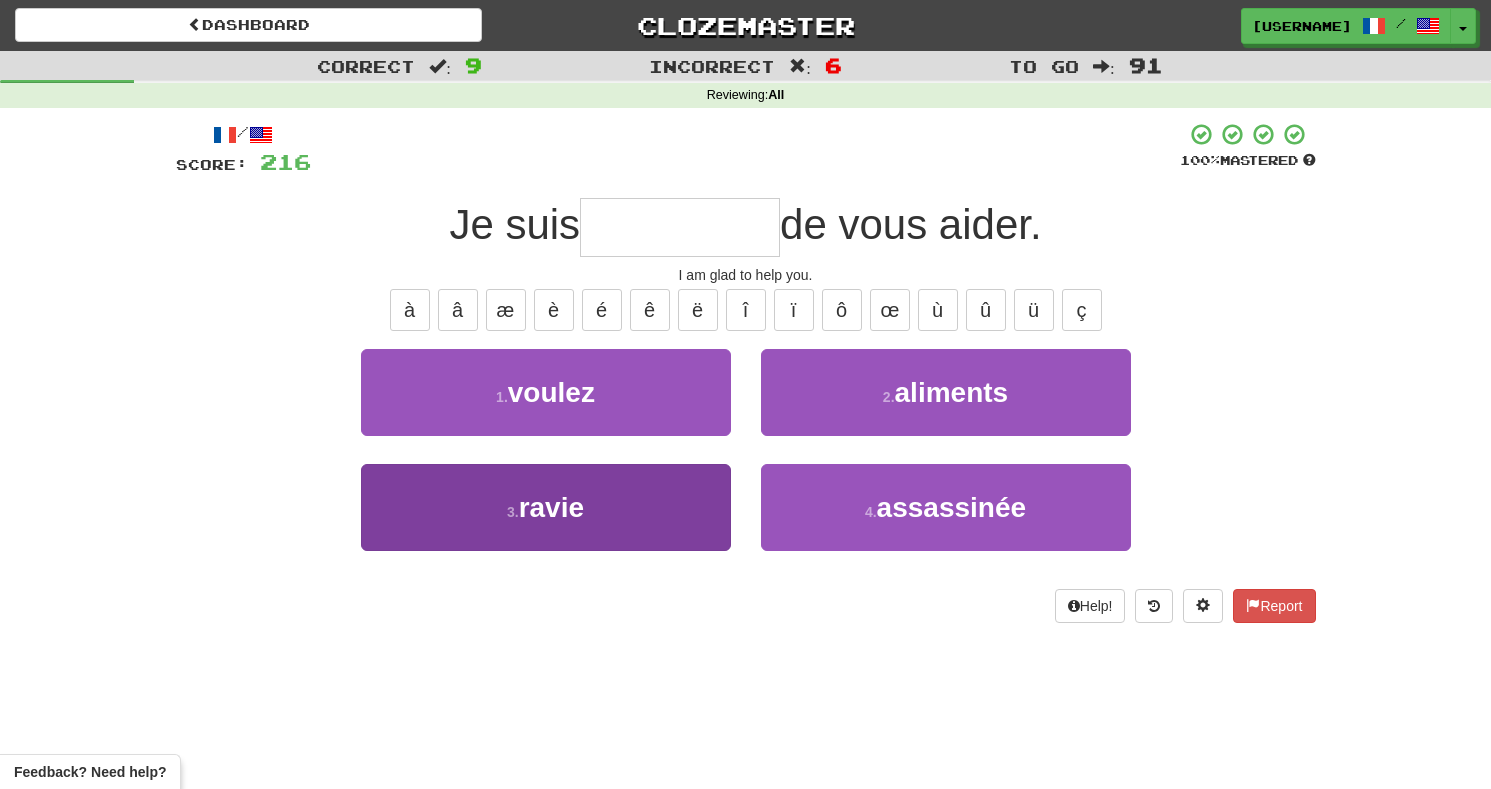 click on "3 .  ravie" at bounding box center (546, 507) 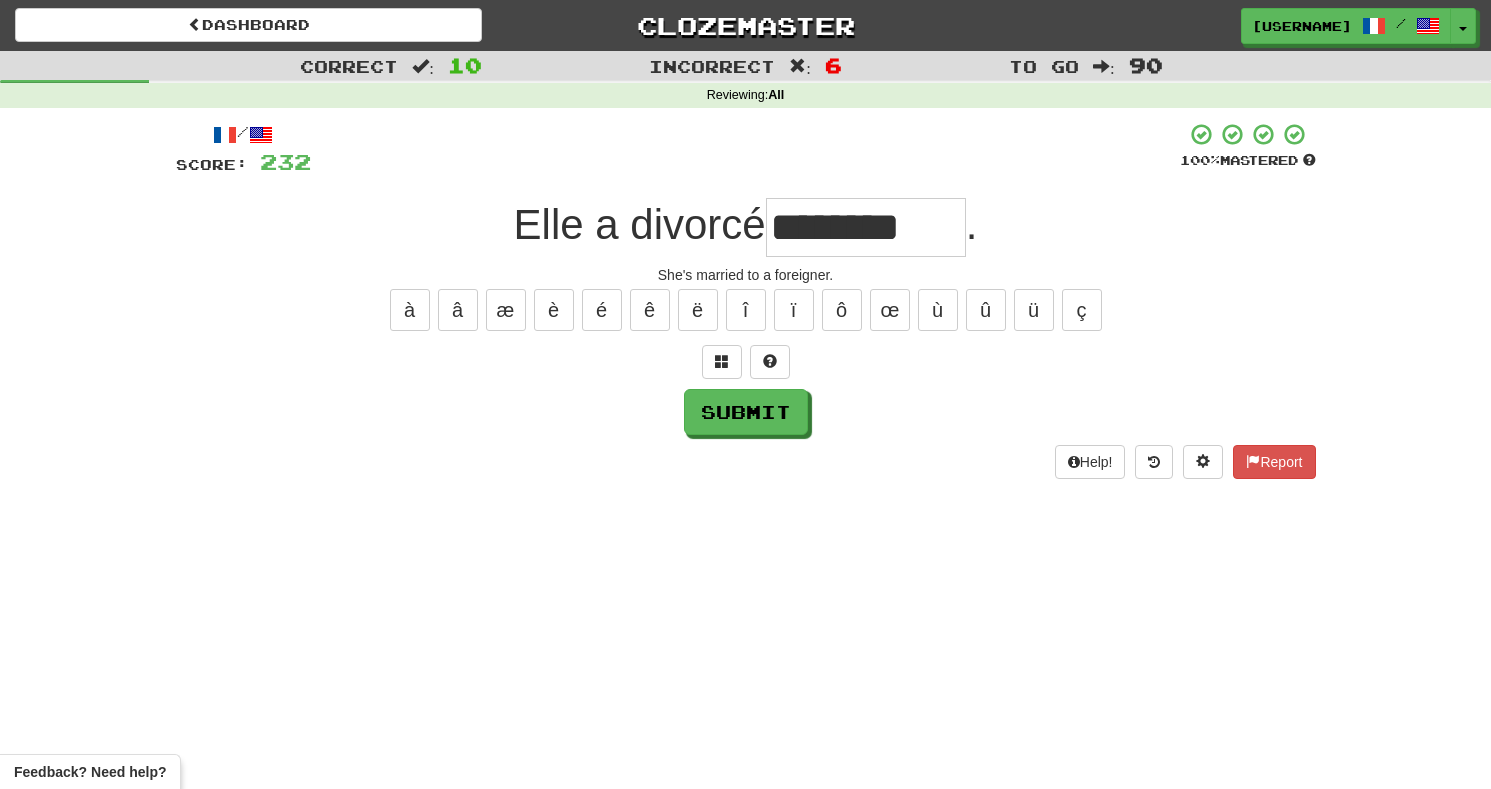 type on "********" 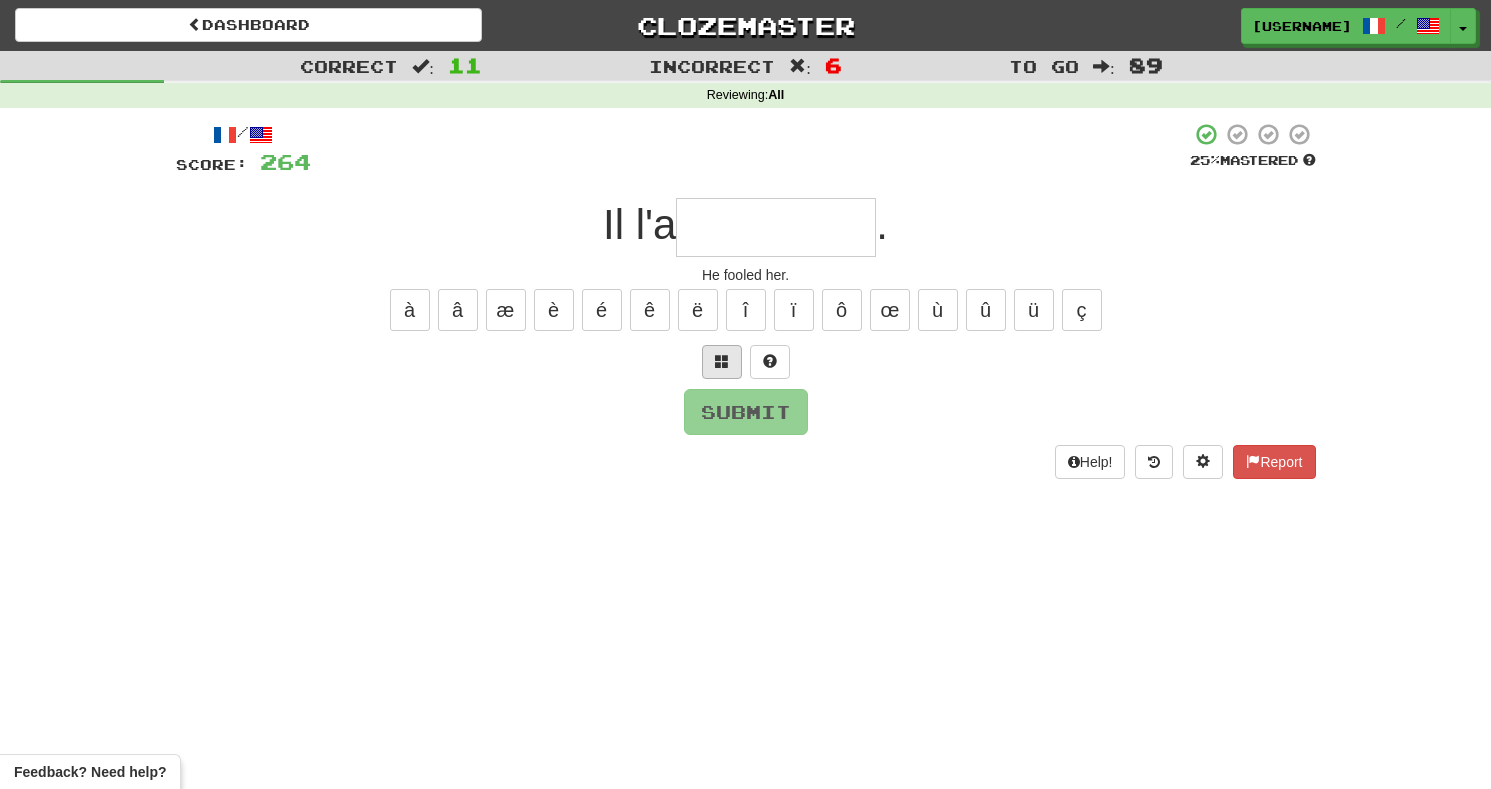 click at bounding box center (722, 362) 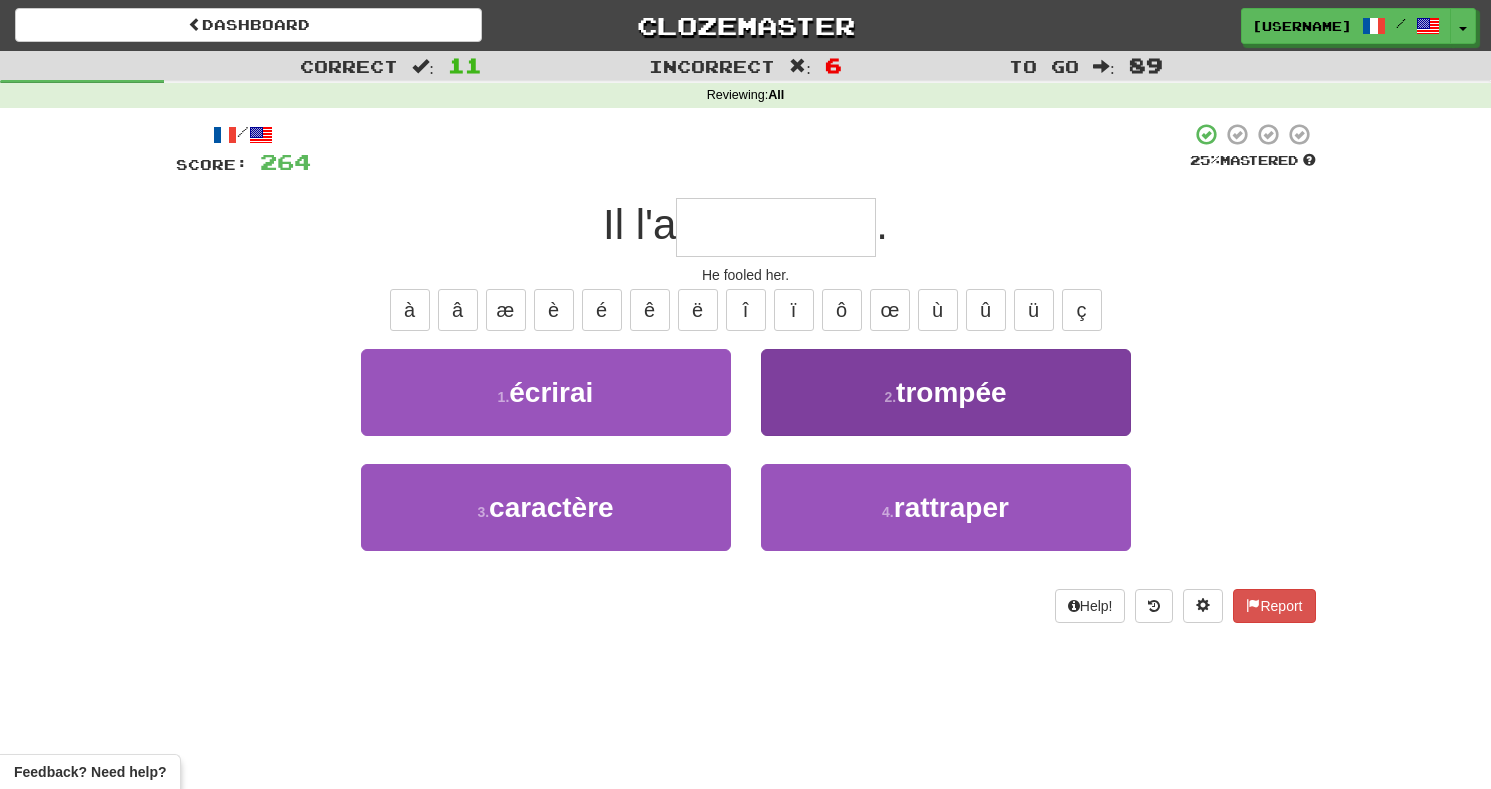 click on "trompée" at bounding box center [951, 392] 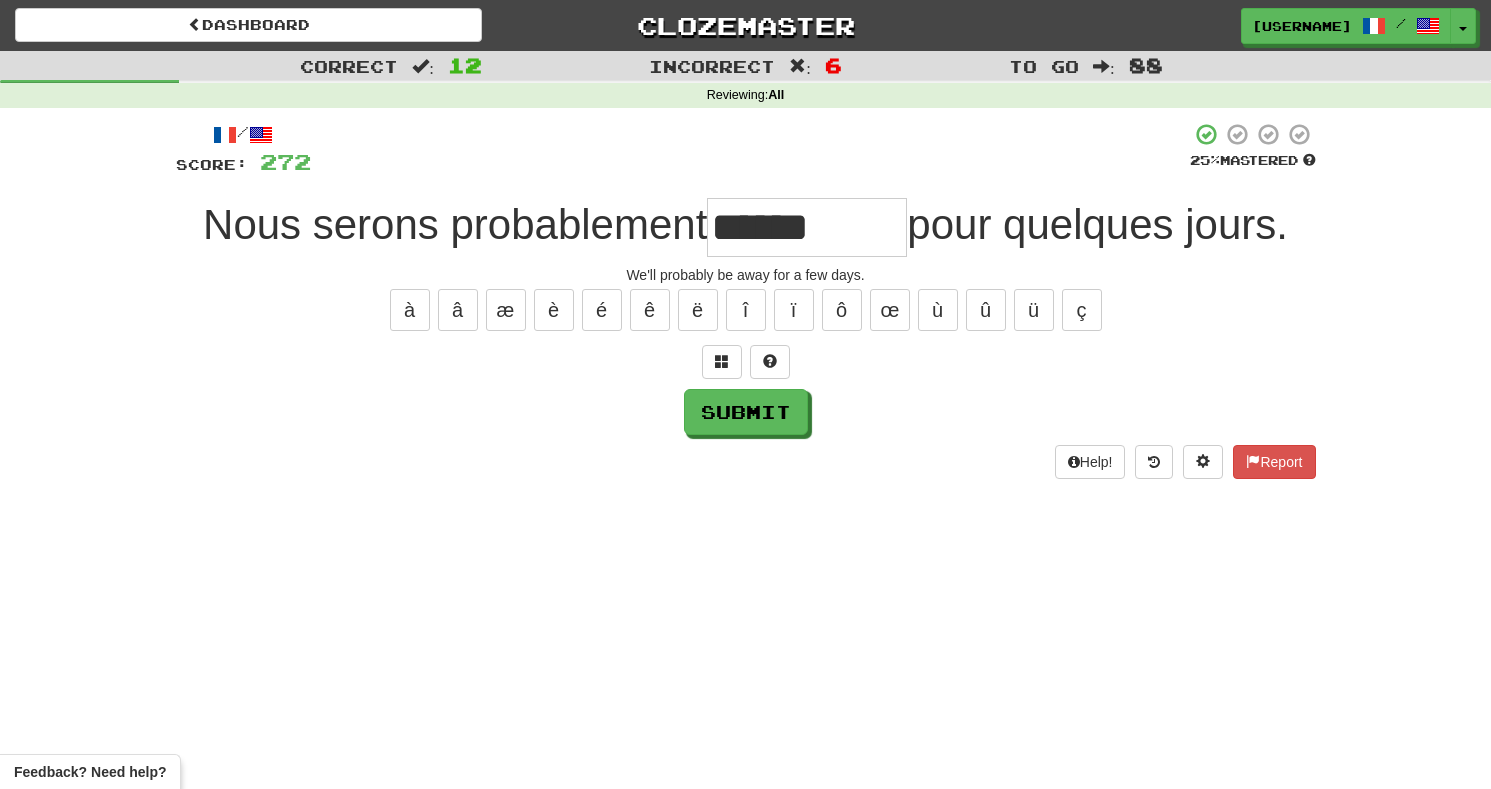 type on "******" 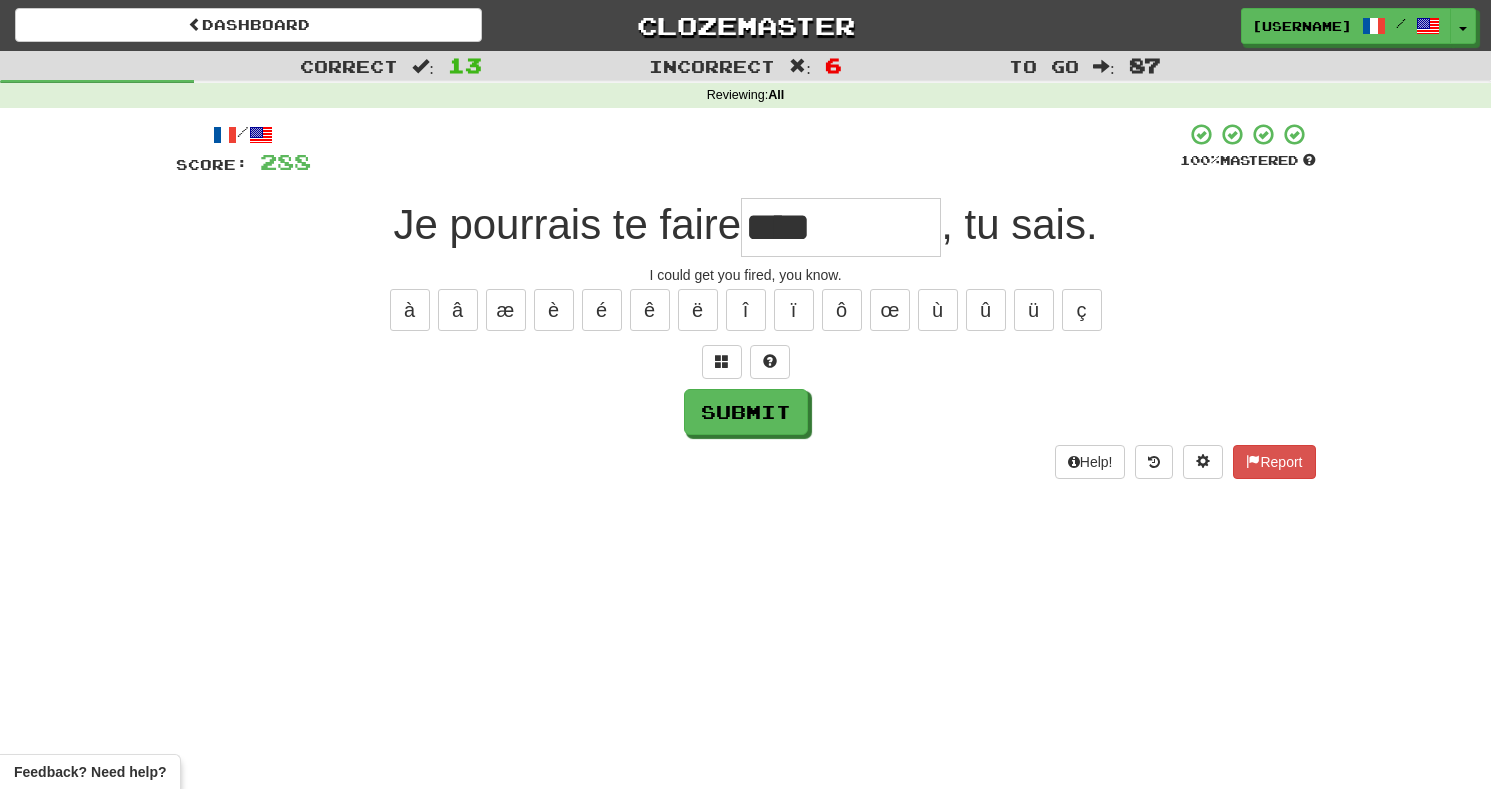 type on "*****" 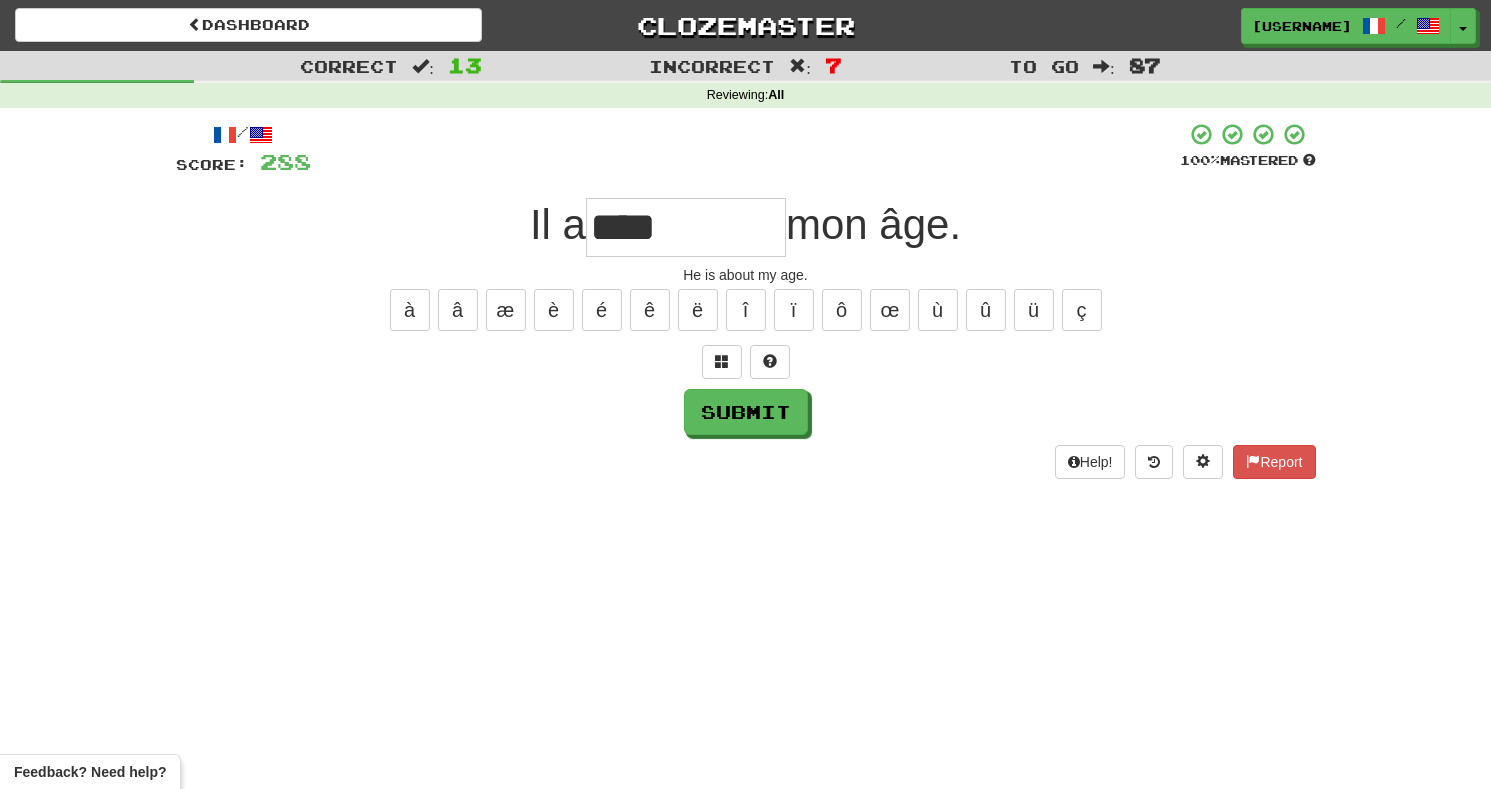 click on "****" at bounding box center [686, 227] 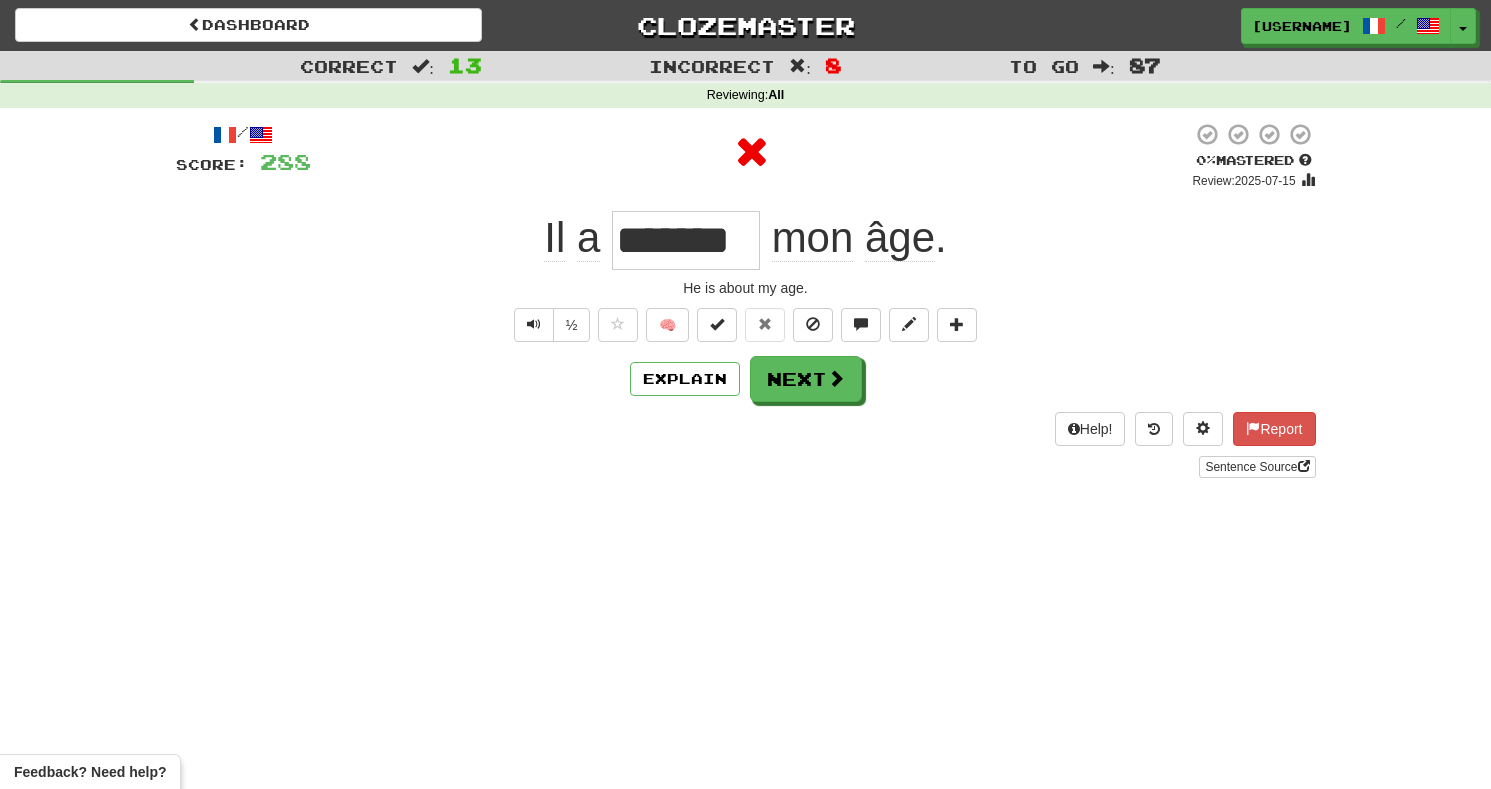 type on "*******" 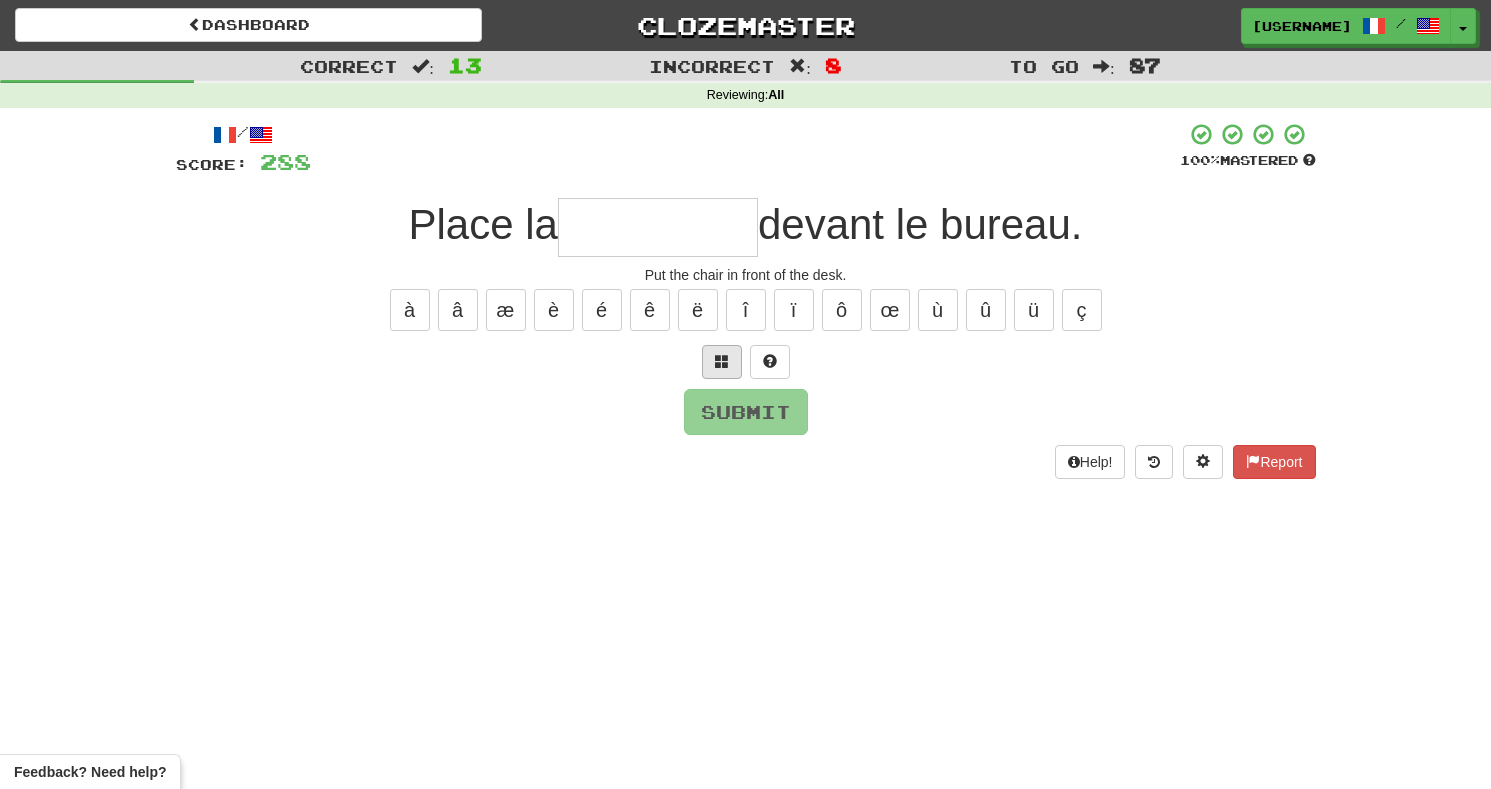 click at bounding box center (722, 361) 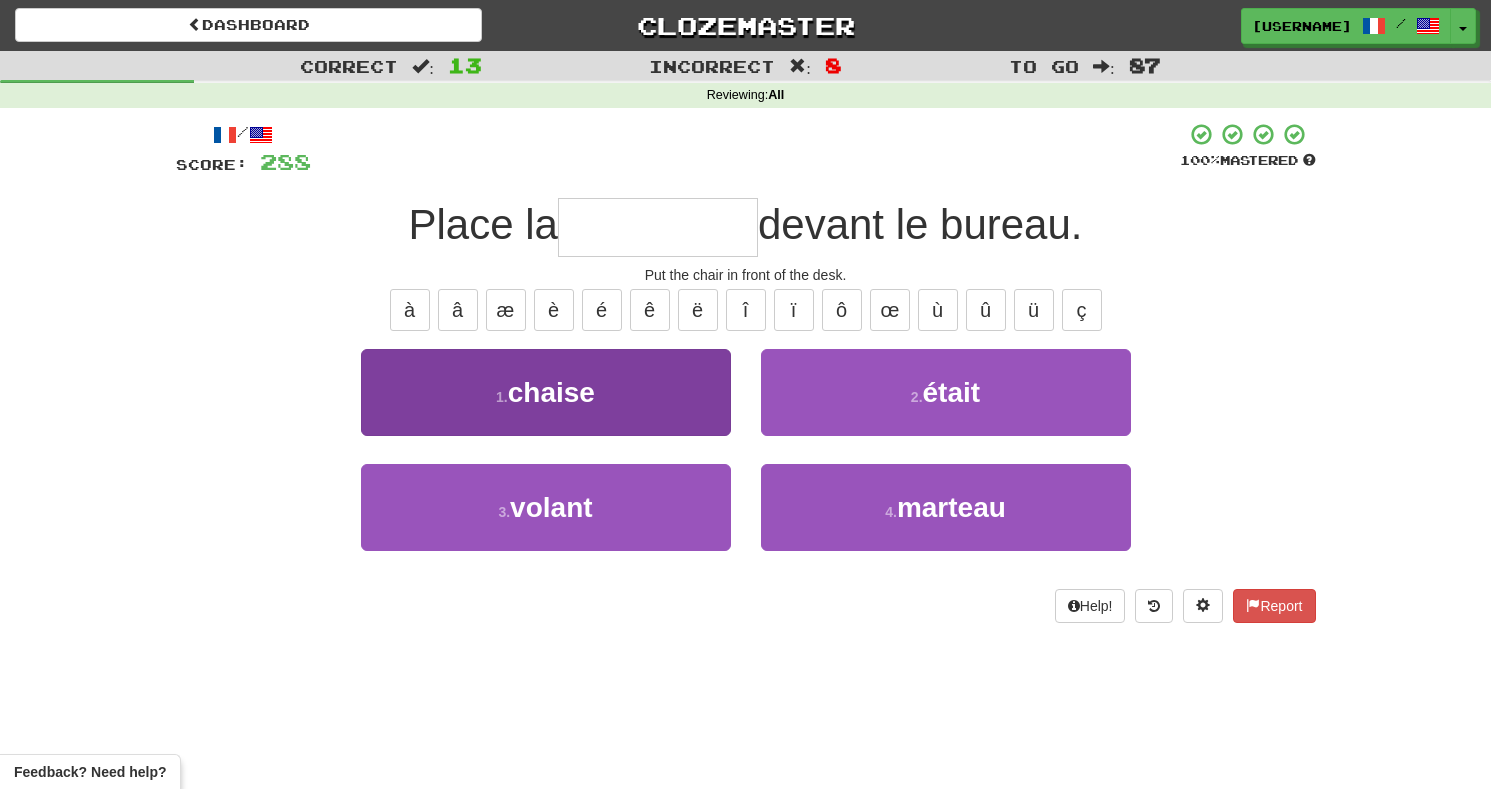 click on "1 . chaise" at bounding box center (546, 392) 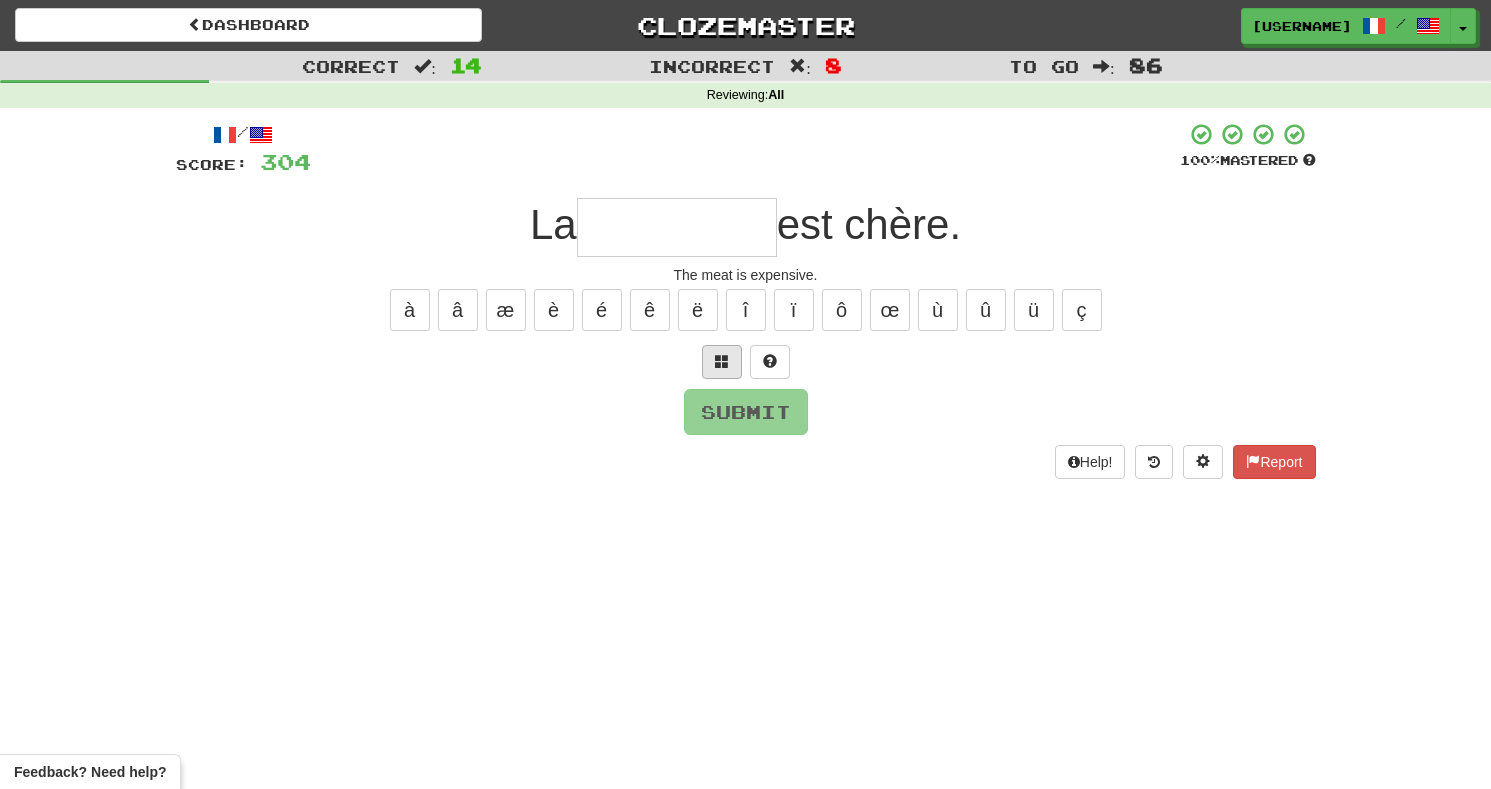 click at bounding box center [722, 362] 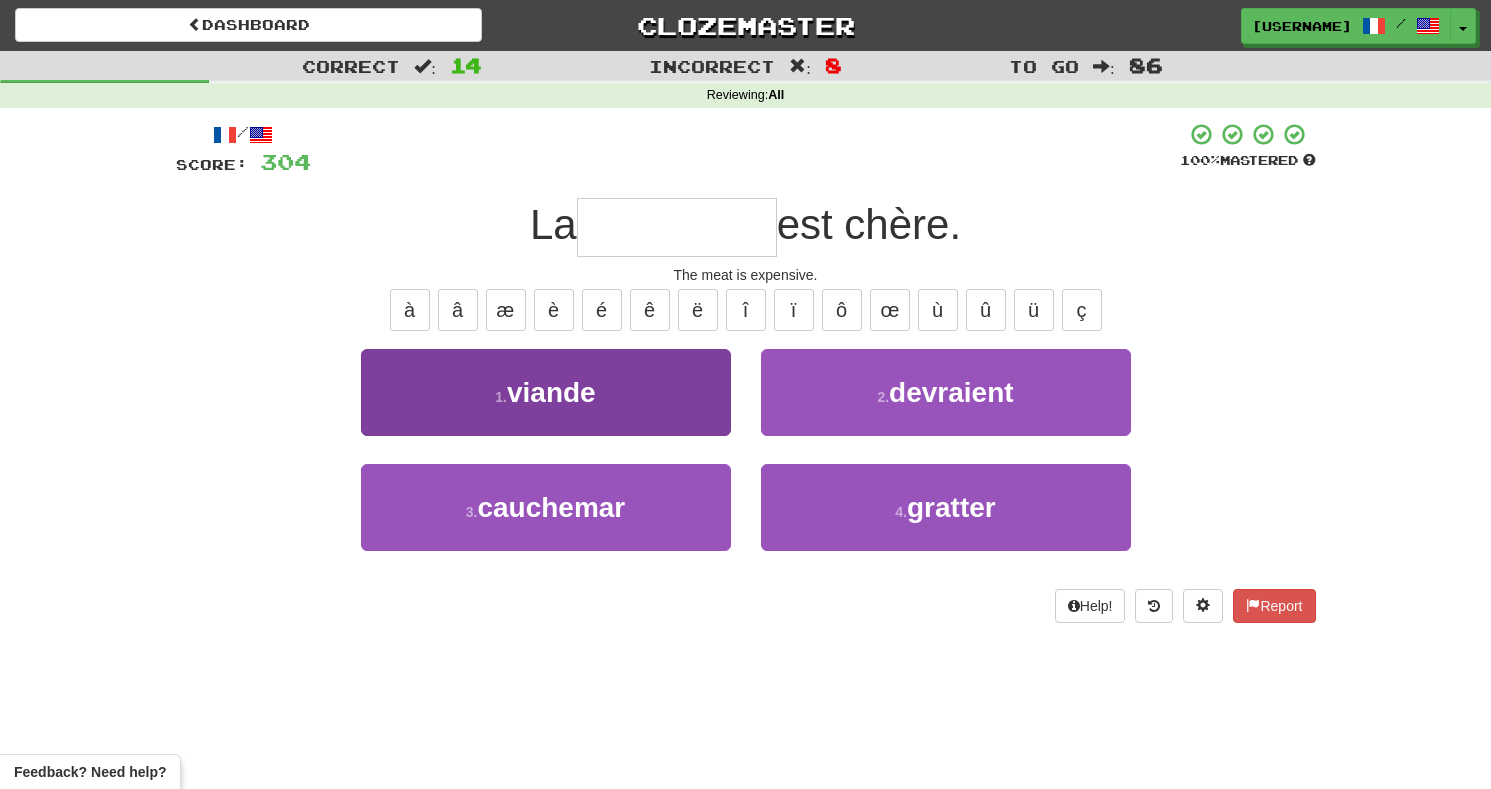 click on "1 .  viande" at bounding box center [546, 392] 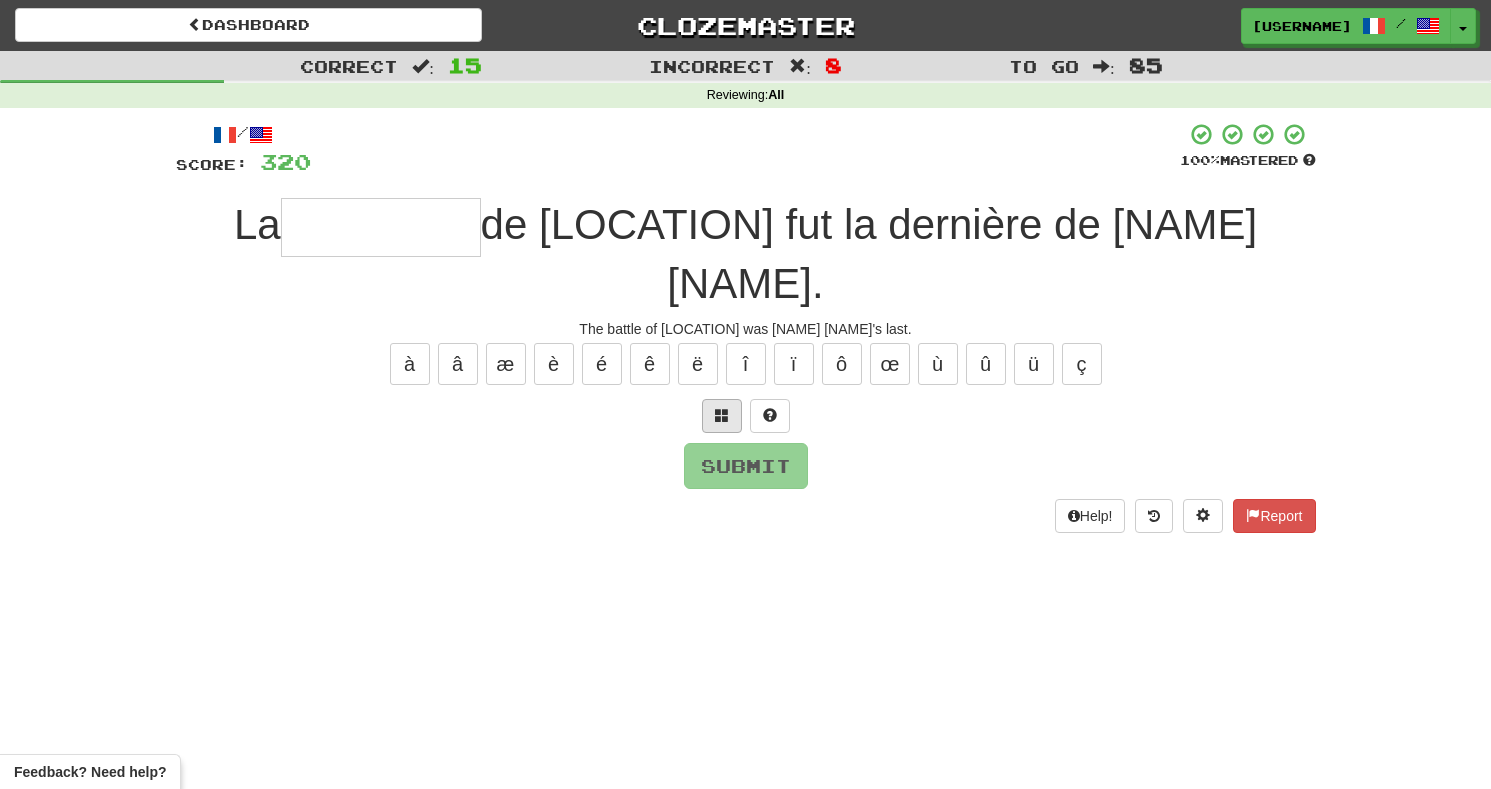click at bounding box center [722, 416] 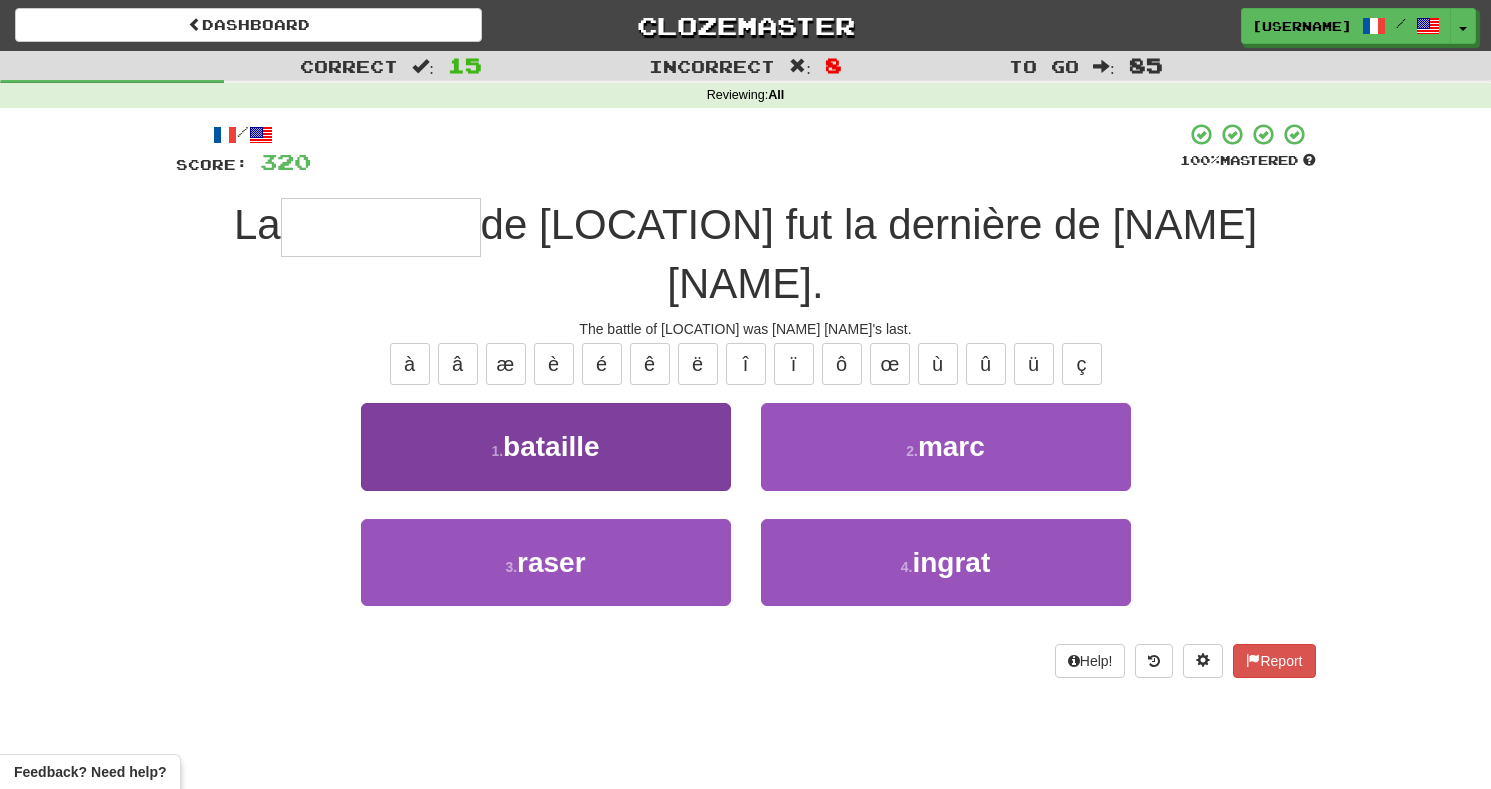 click on "1 .  bataille" at bounding box center (546, 446) 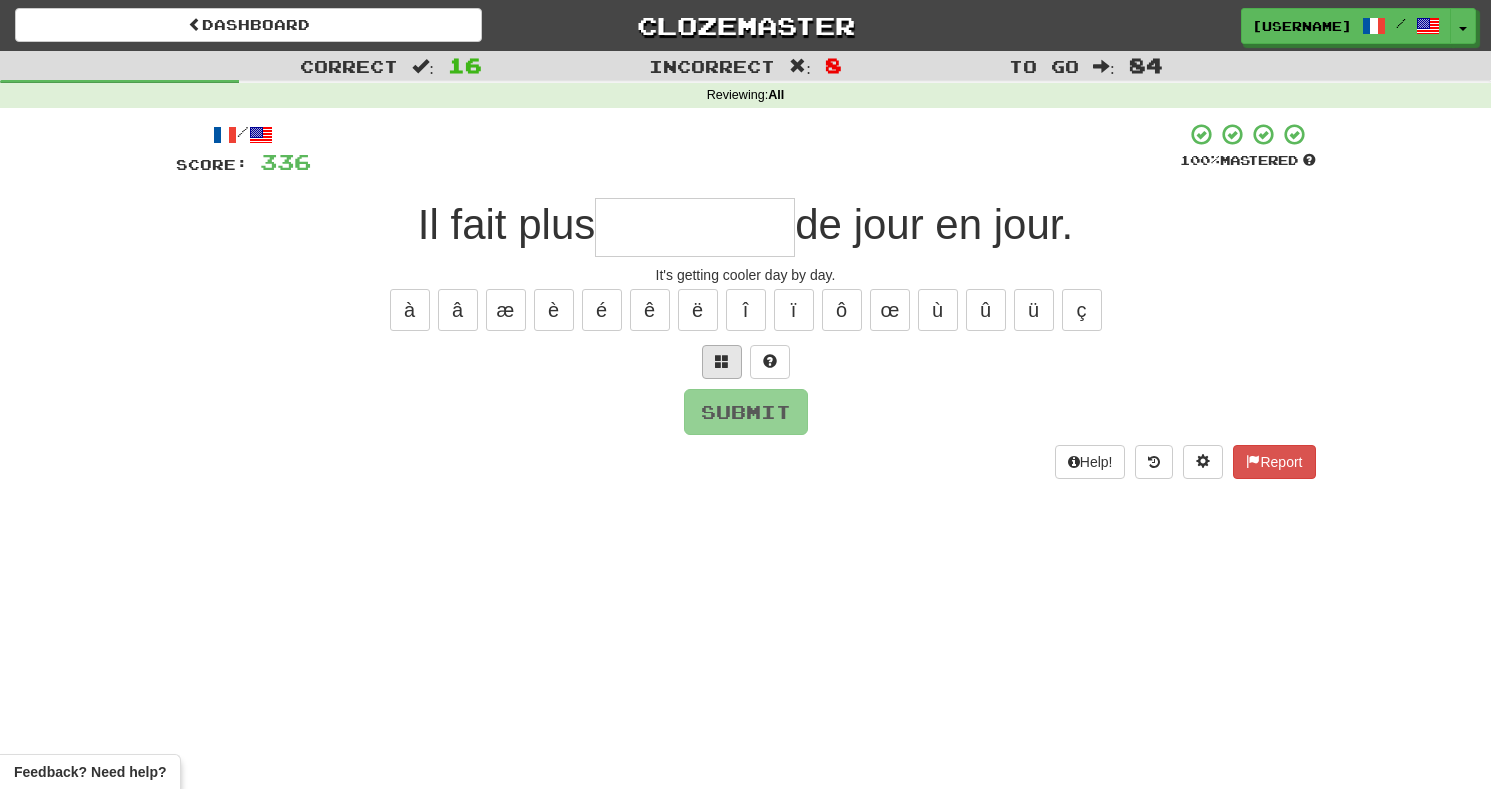 click at bounding box center (722, 361) 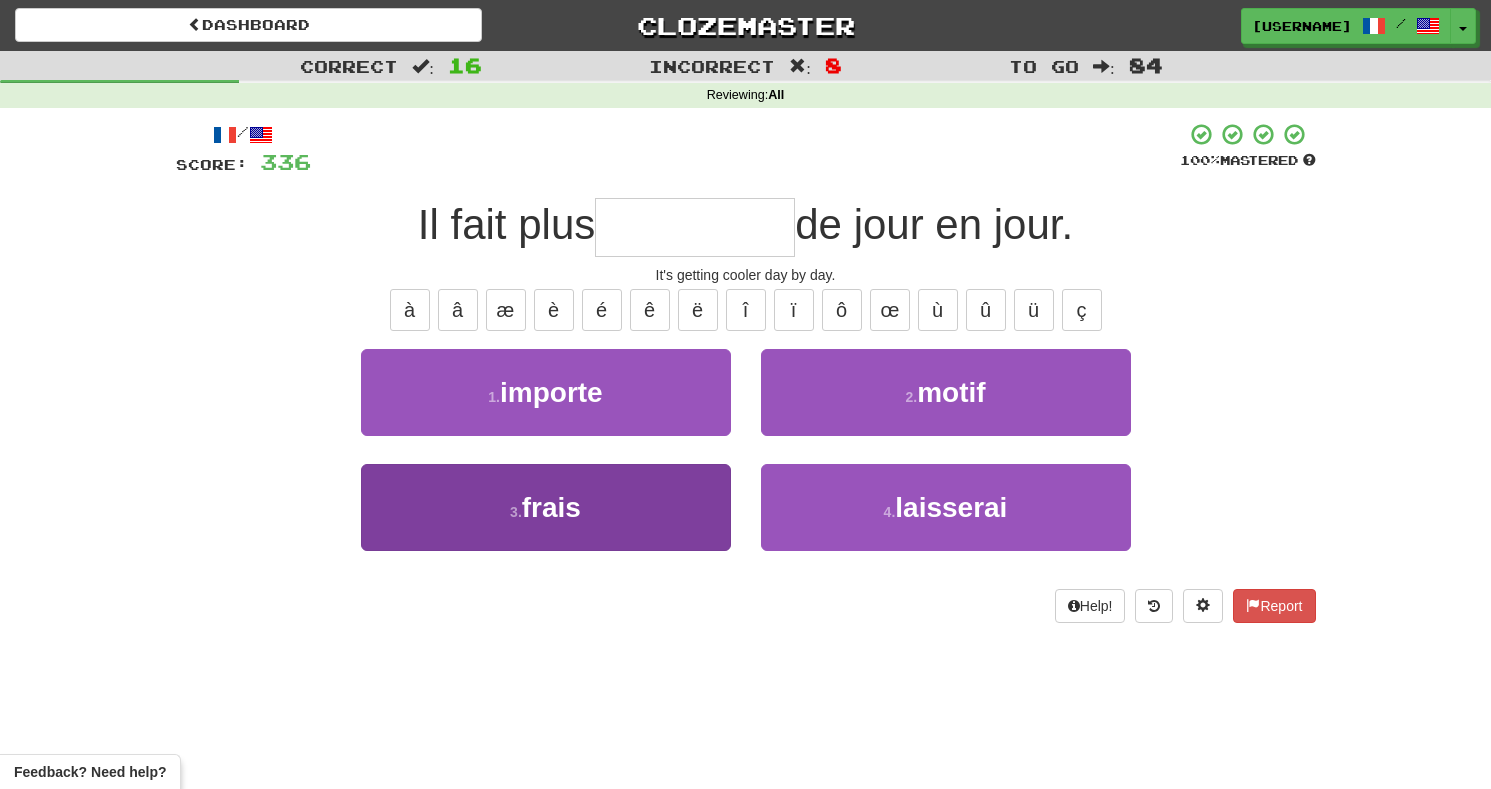 click on "3 .  frais" at bounding box center [546, 507] 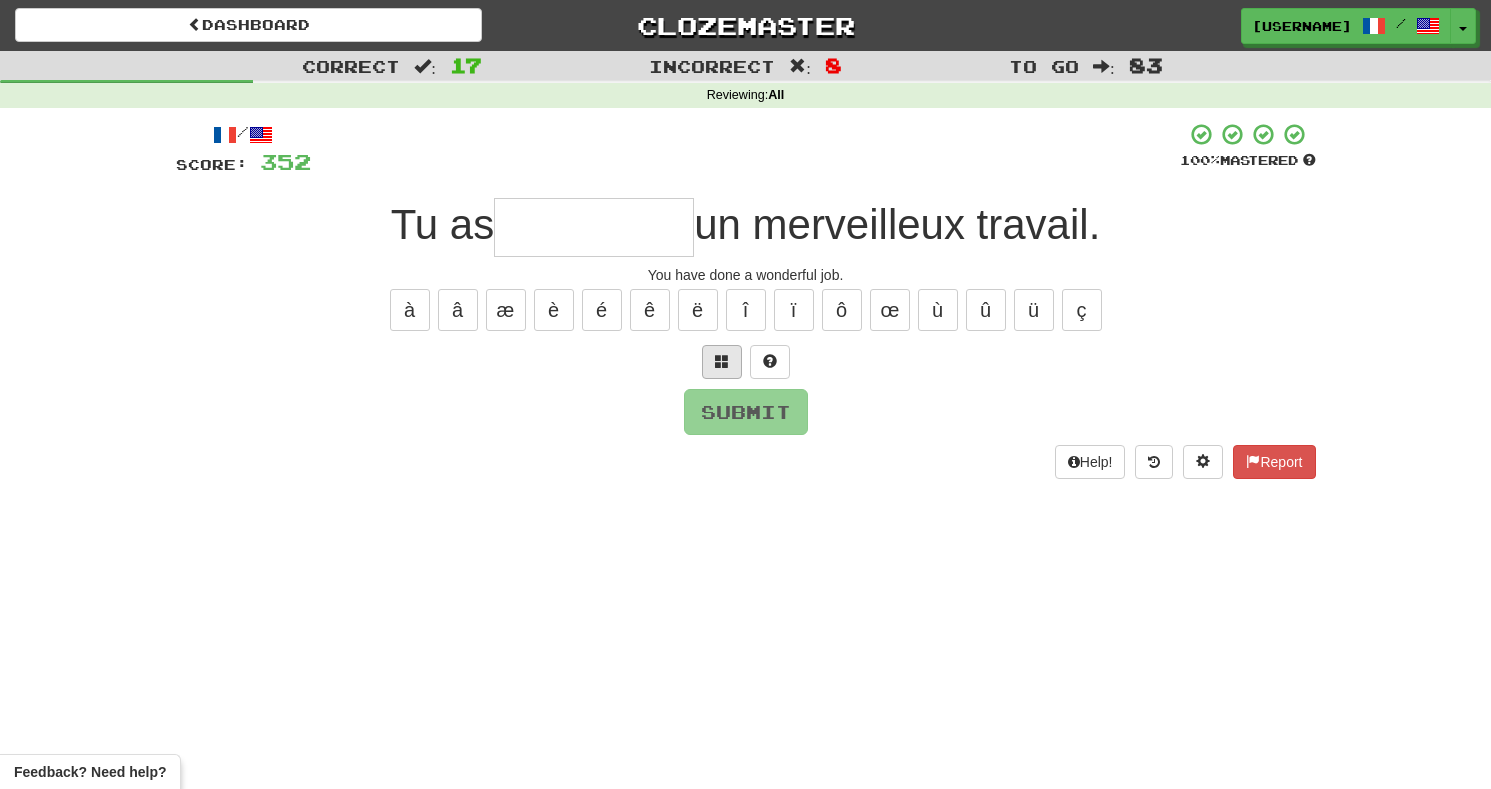 click at bounding box center (722, 362) 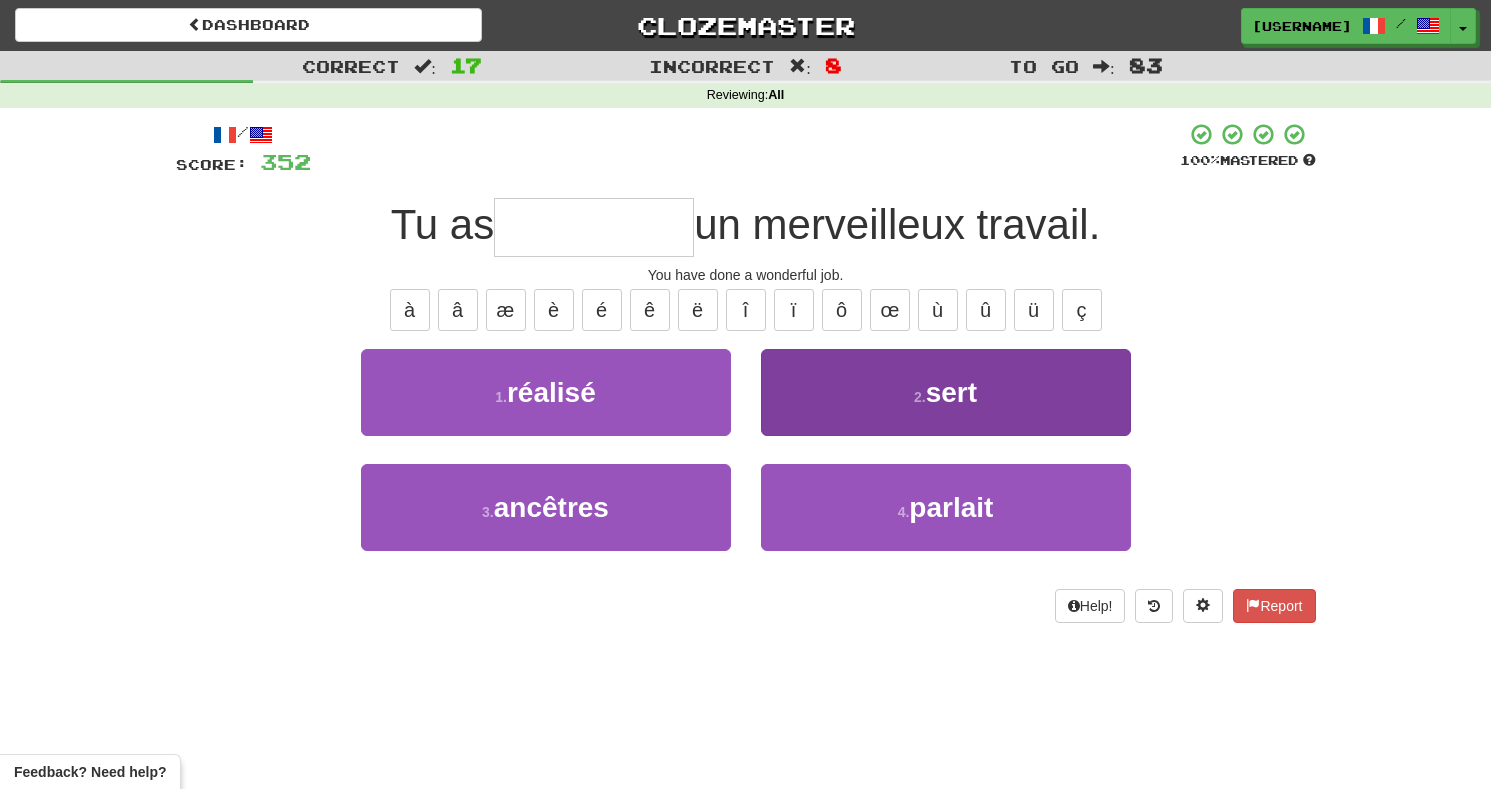 click on "2 .  sert" at bounding box center [946, 392] 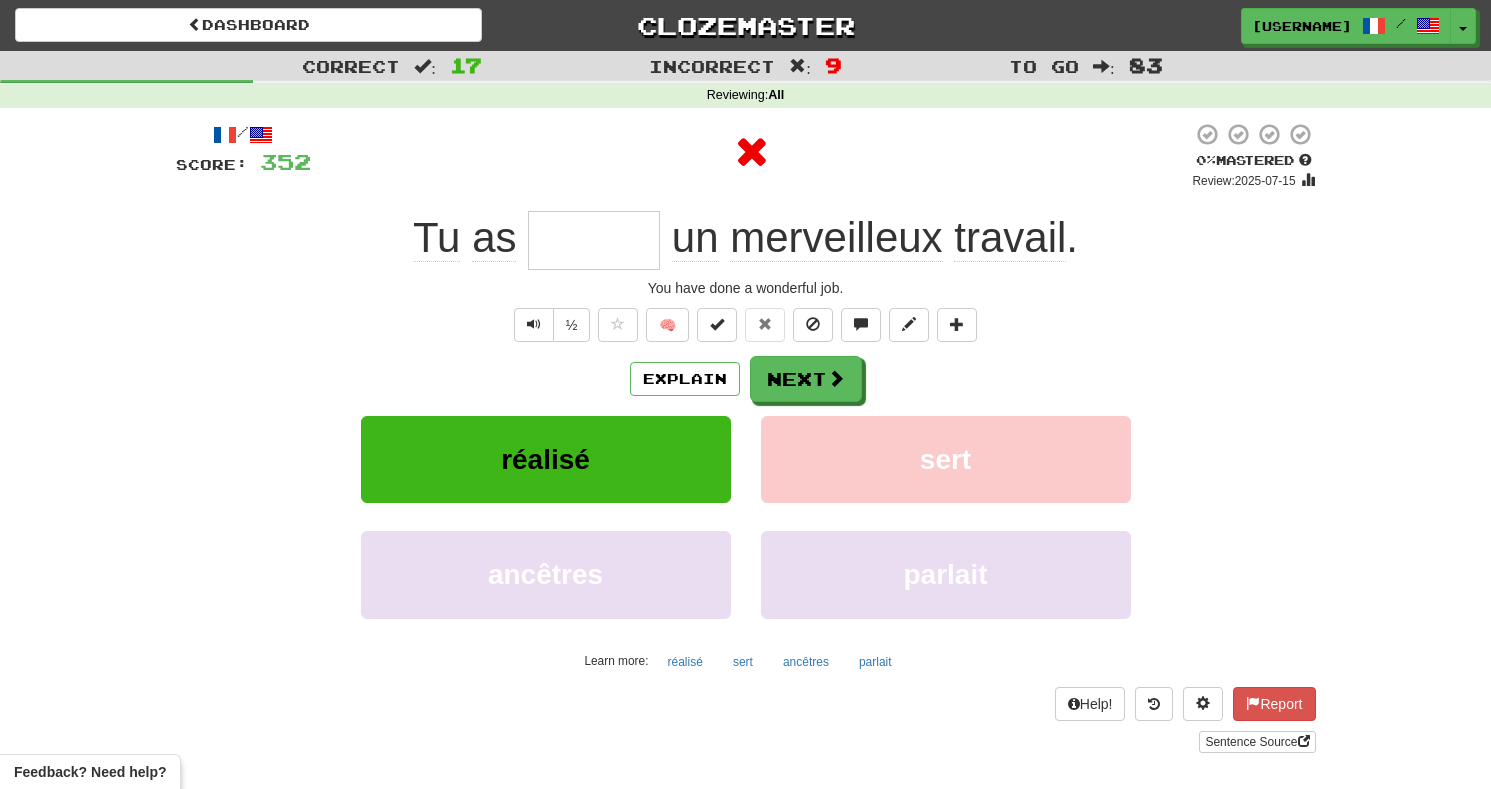 type on "*******" 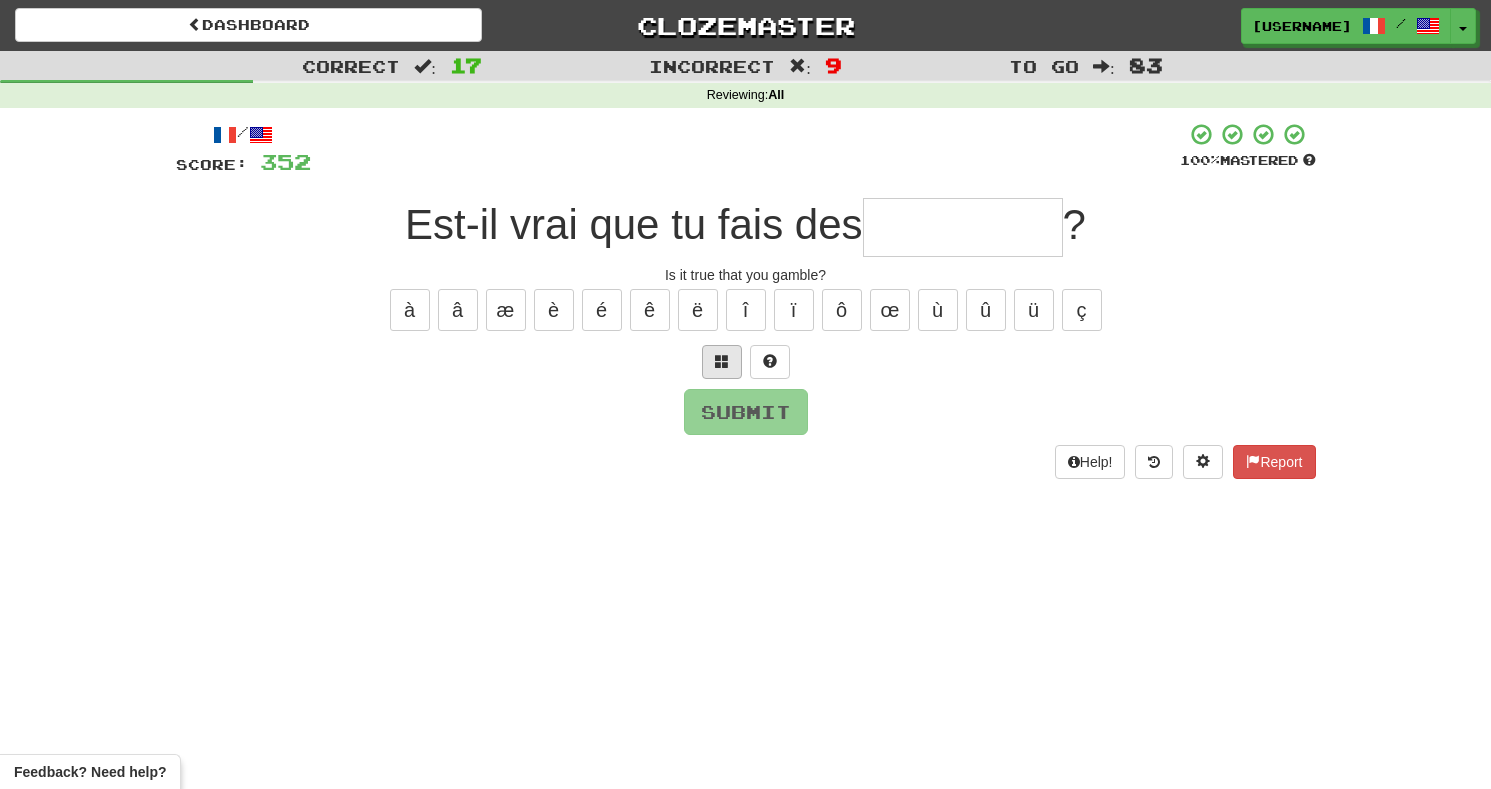 click at bounding box center [722, 362] 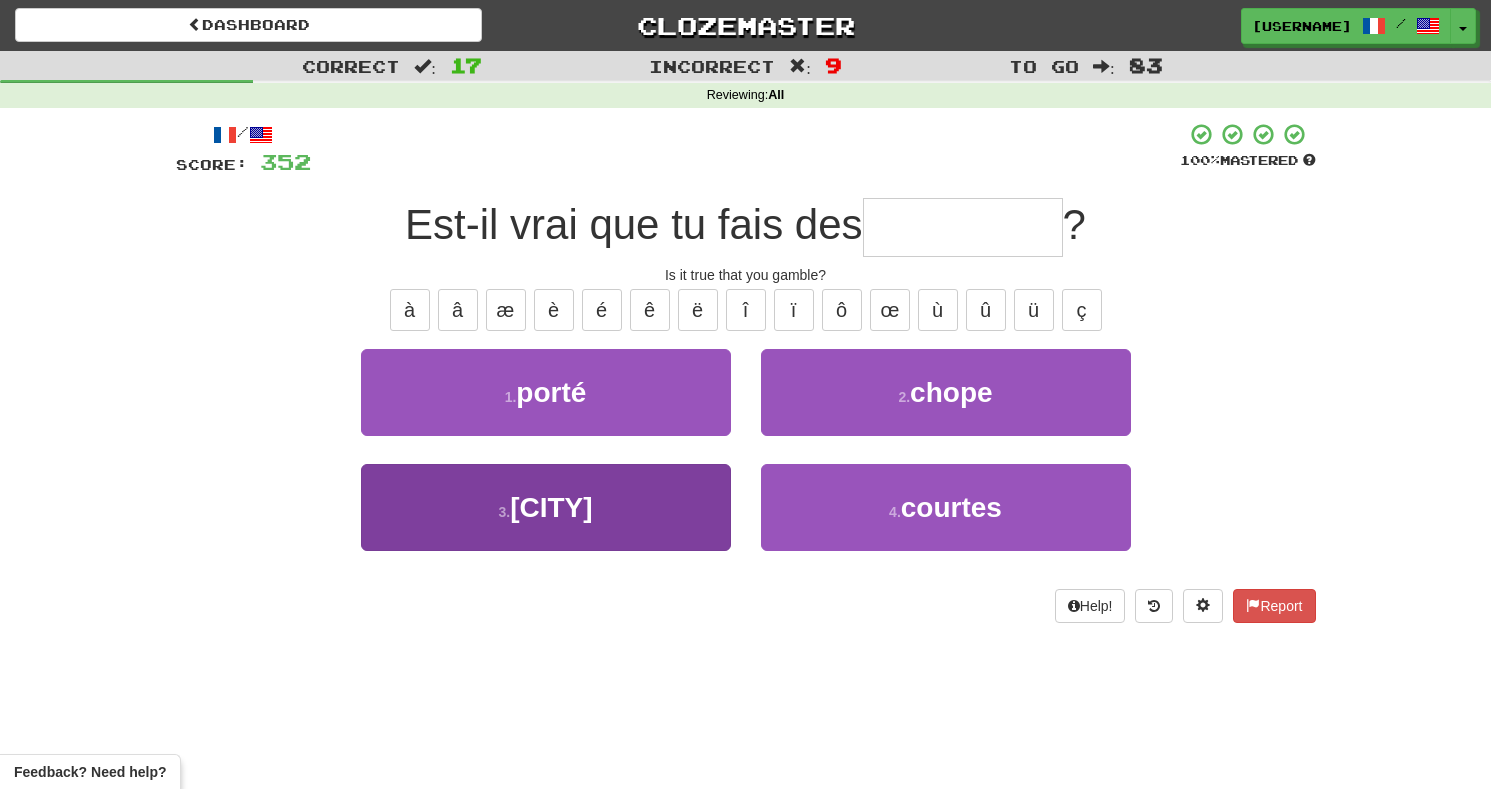 click on "3 . [CITY]" at bounding box center (546, 507) 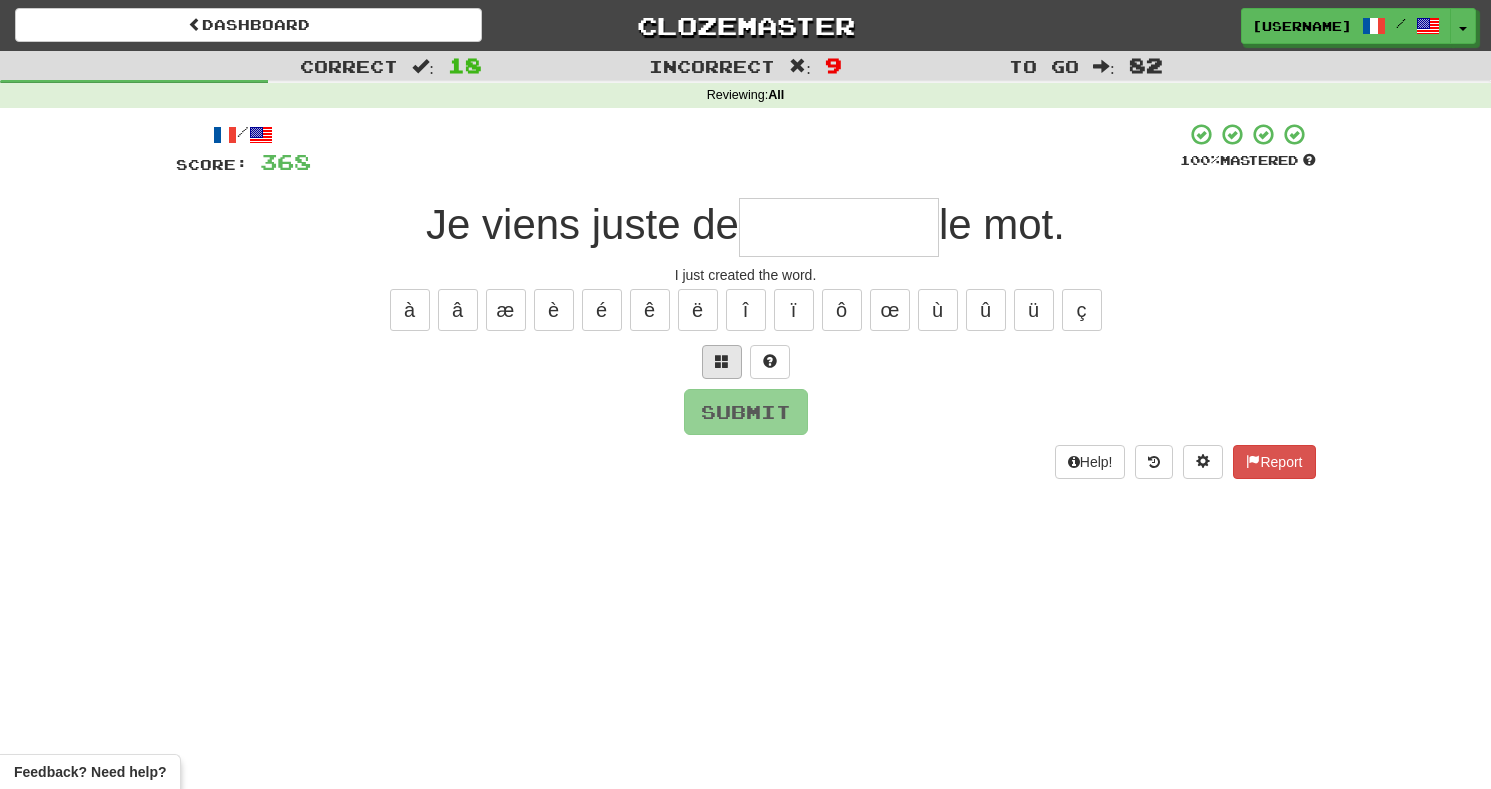click at bounding box center (722, 361) 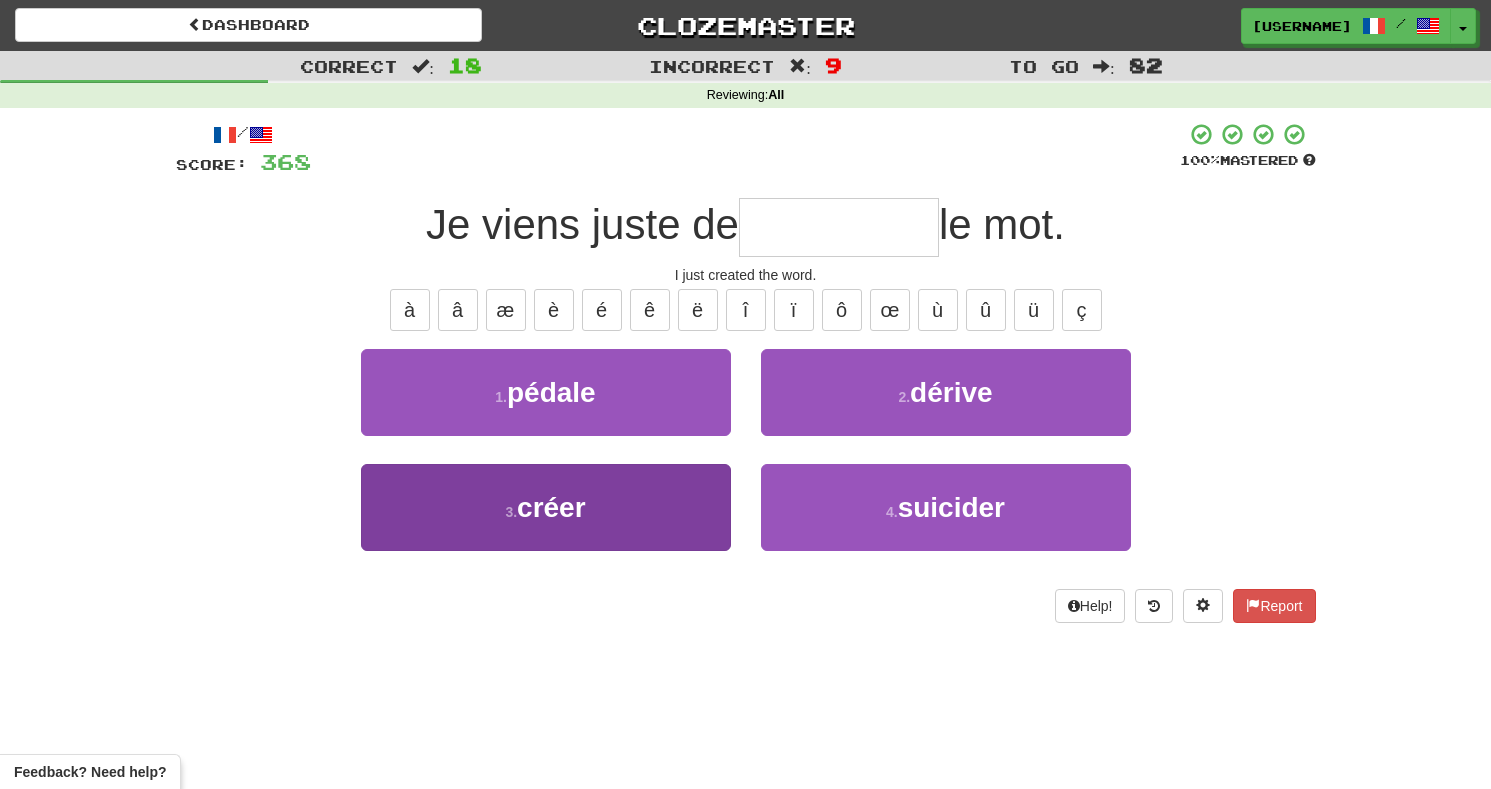 click on "3 .  créer" at bounding box center (546, 507) 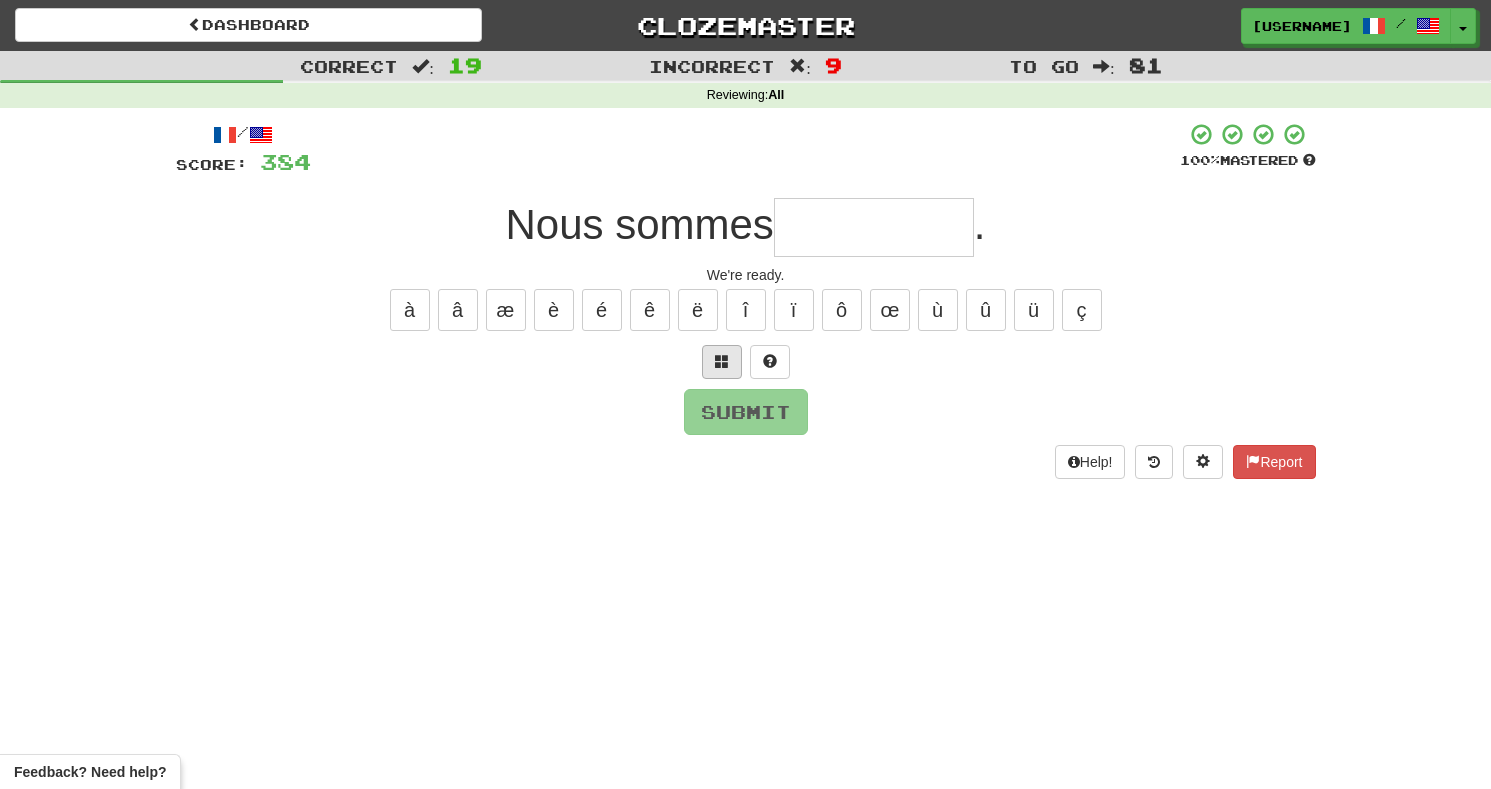 click at bounding box center (722, 362) 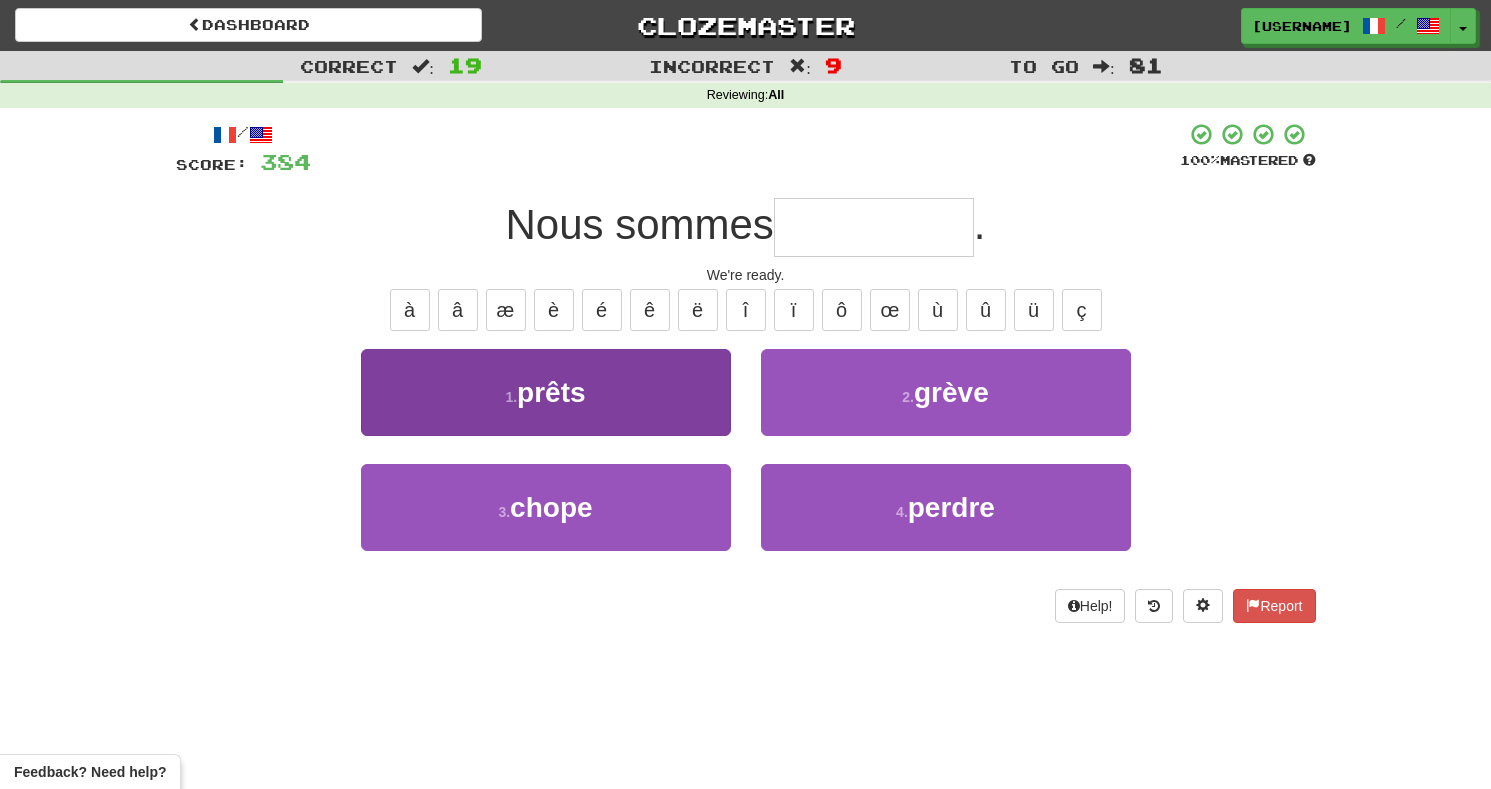 click on "prêts" at bounding box center (551, 392) 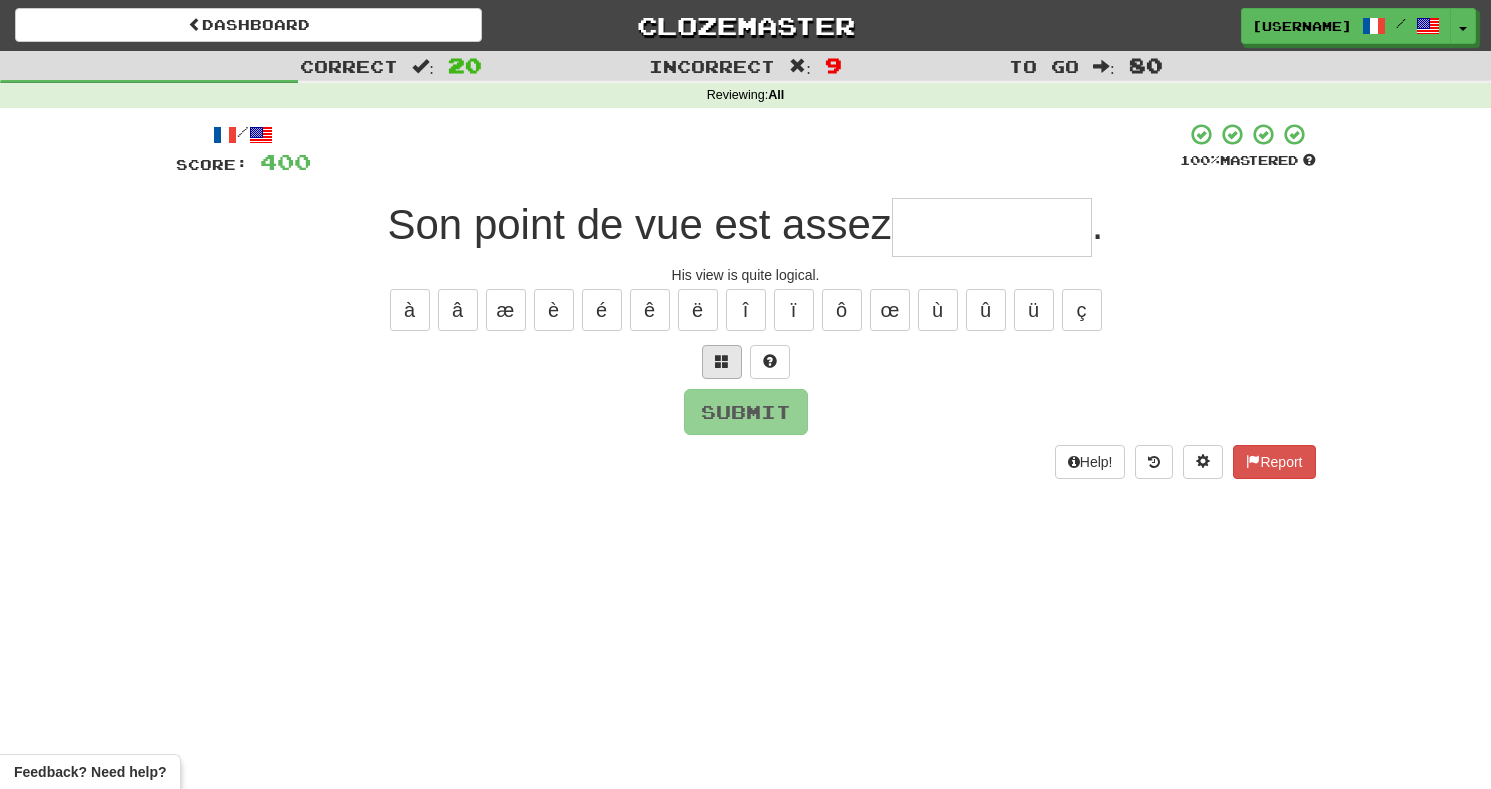 click at bounding box center [722, 362] 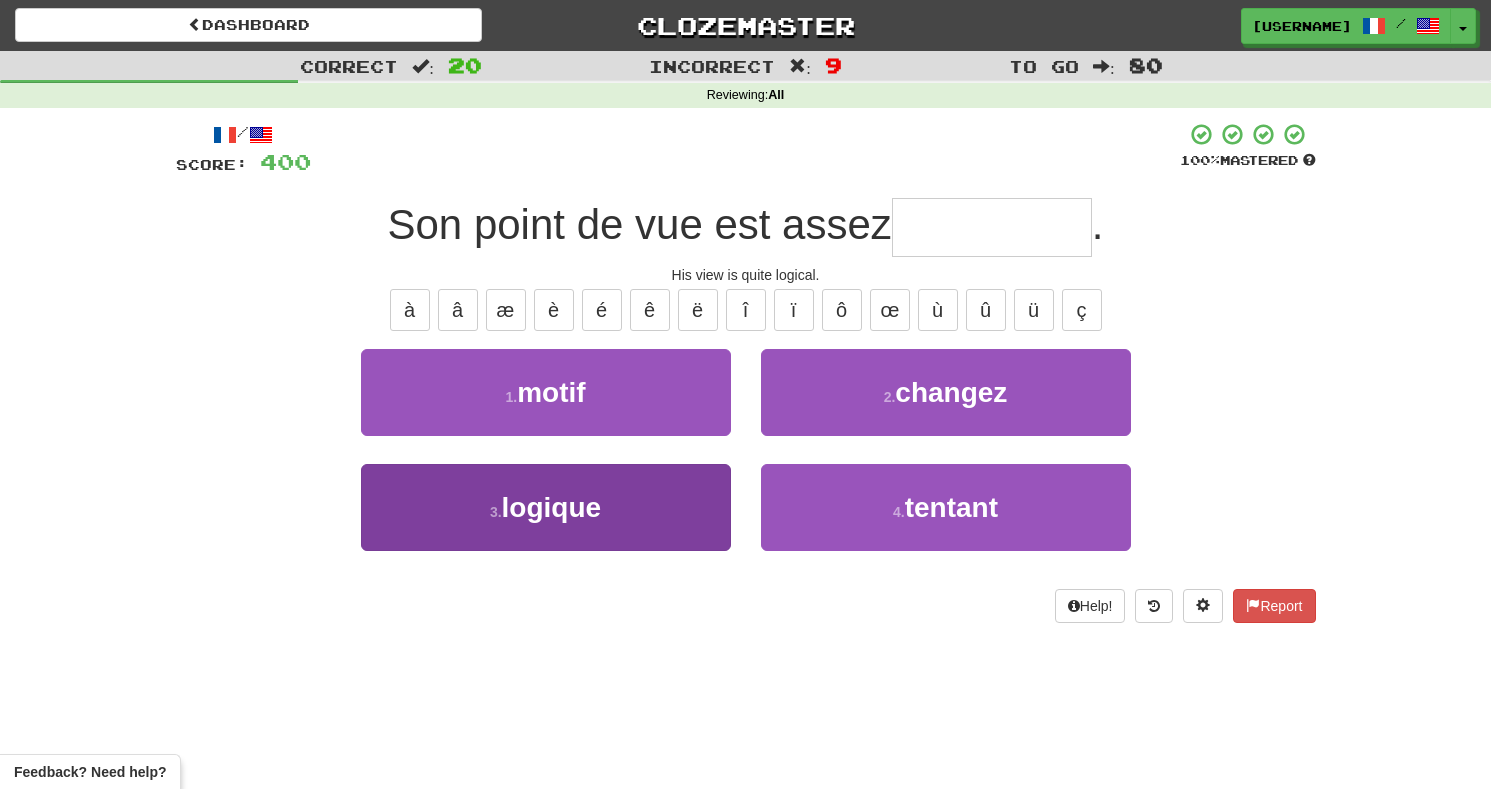 click on "3 . logique" at bounding box center (546, 507) 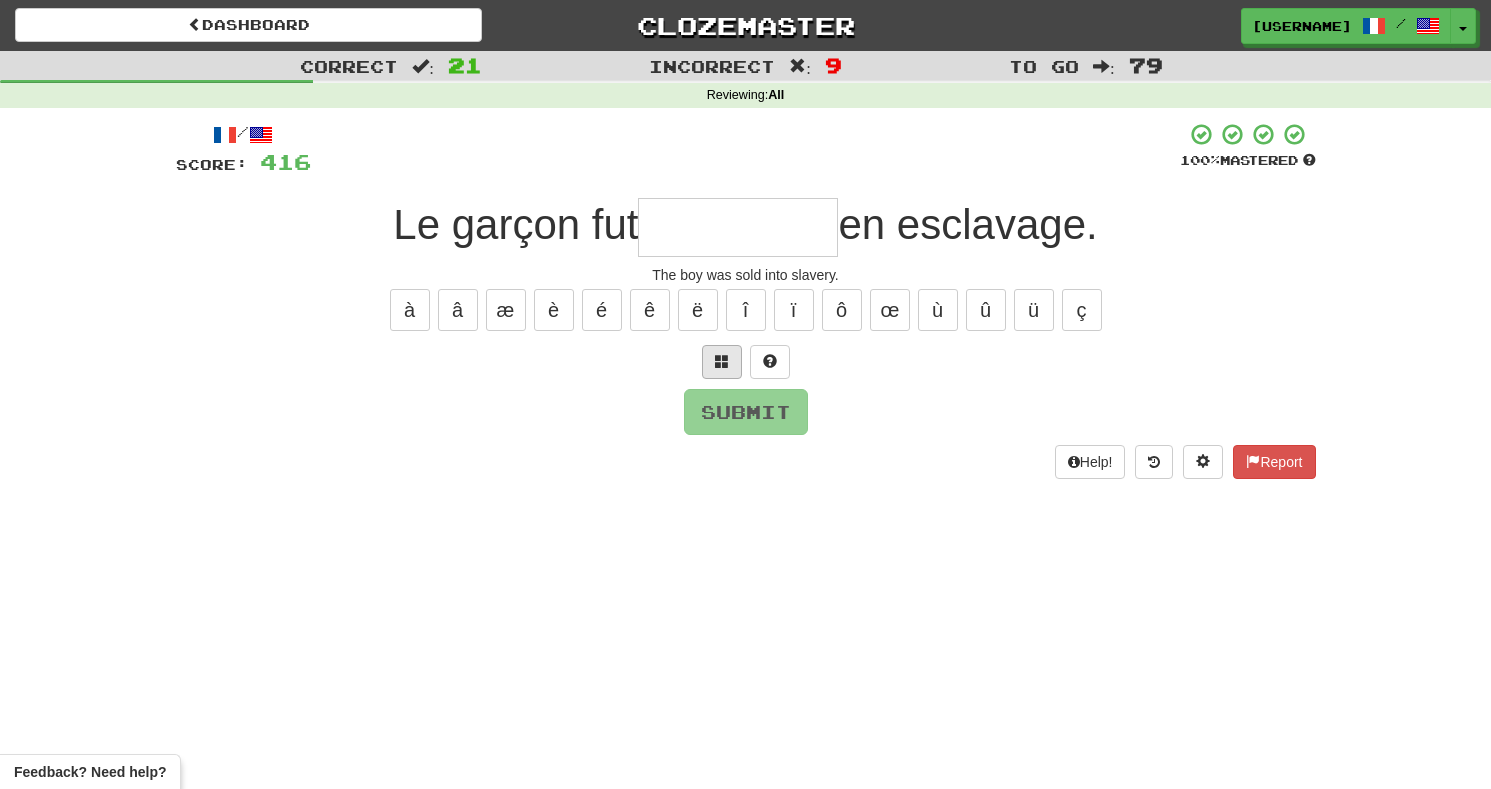 click at bounding box center [722, 362] 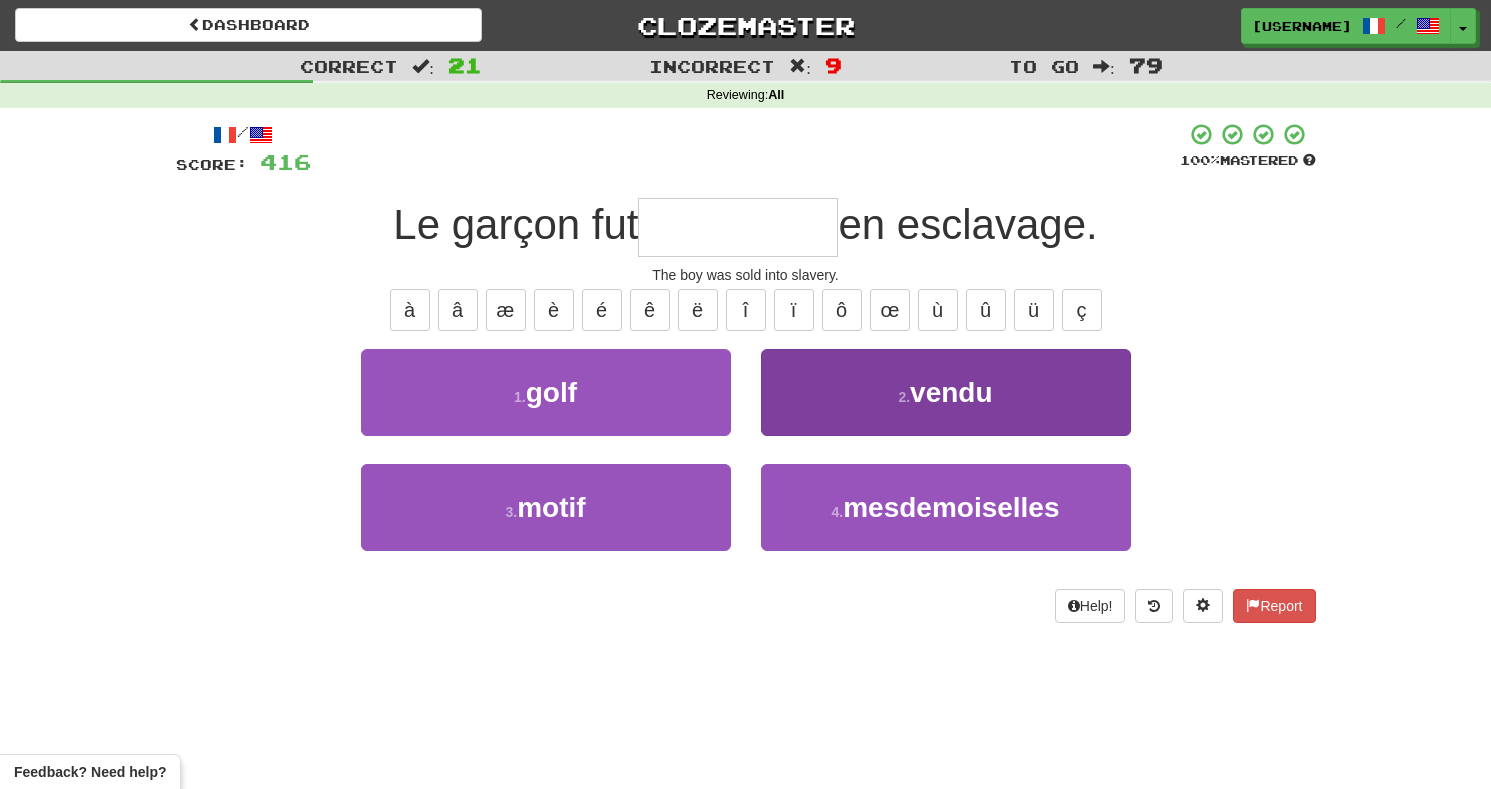 click on "vendu" at bounding box center [951, 392] 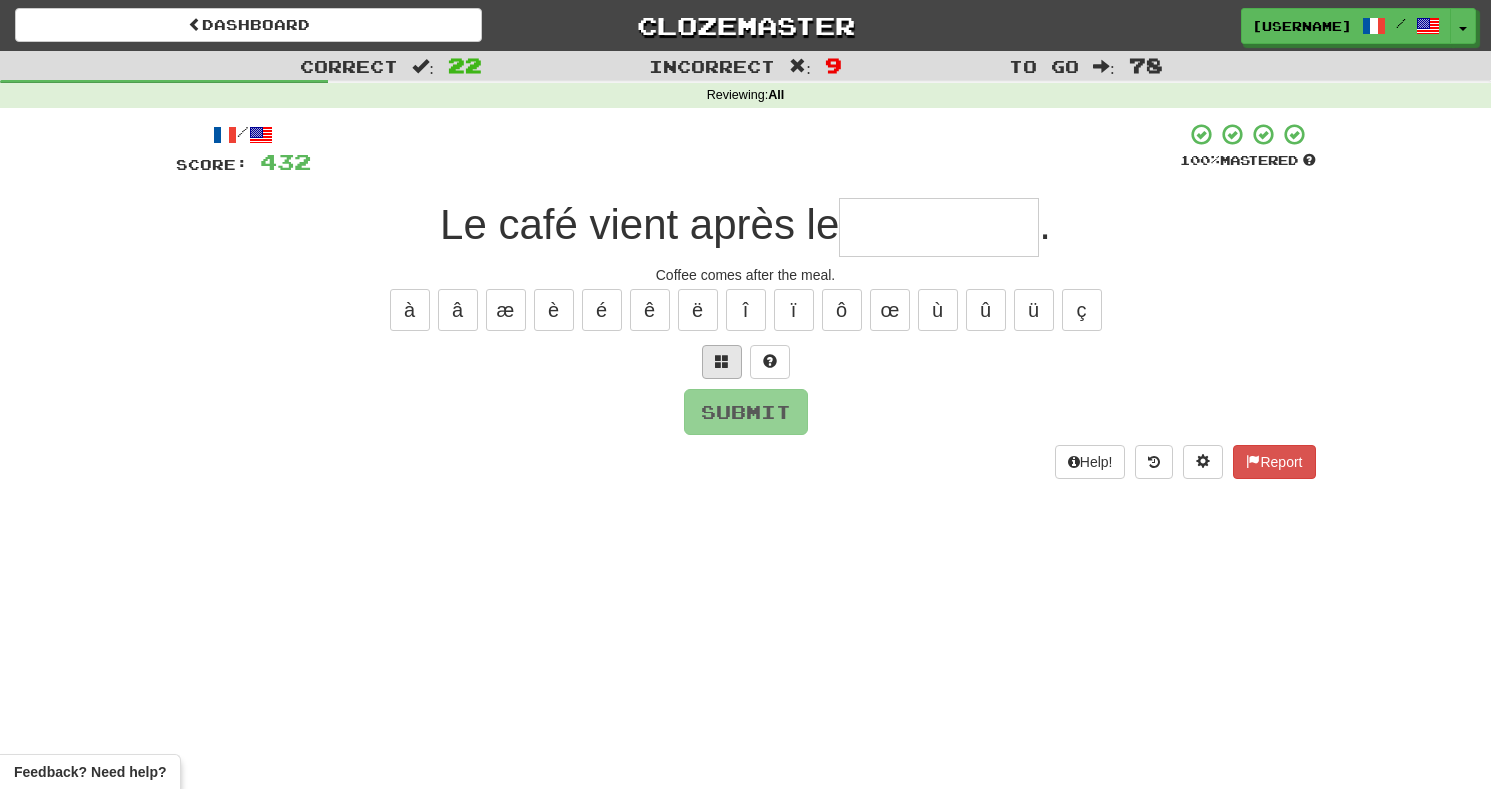 click at bounding box center [722, 362] 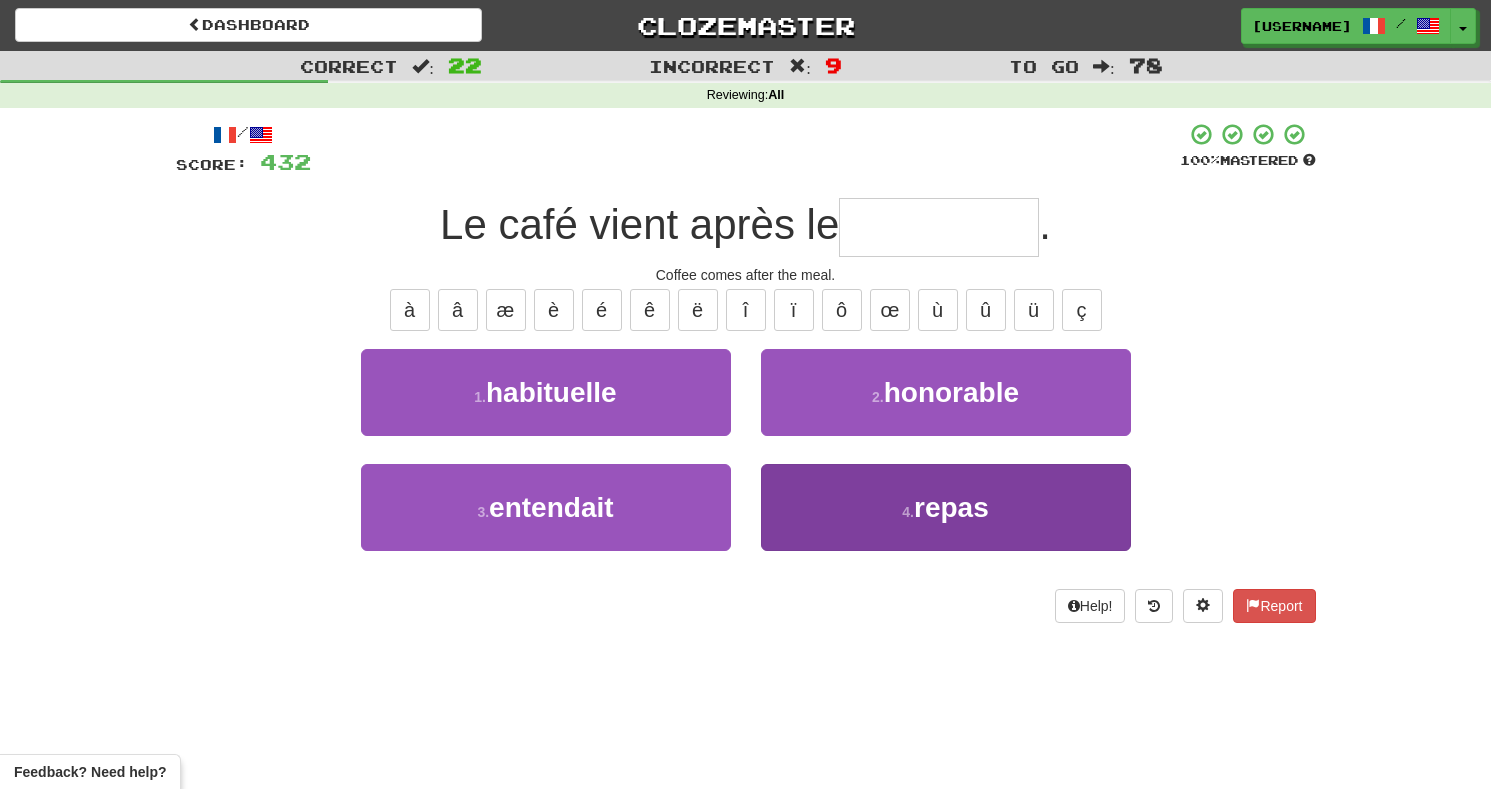 click on "4 .  repas" at bounding box center [946, 507] 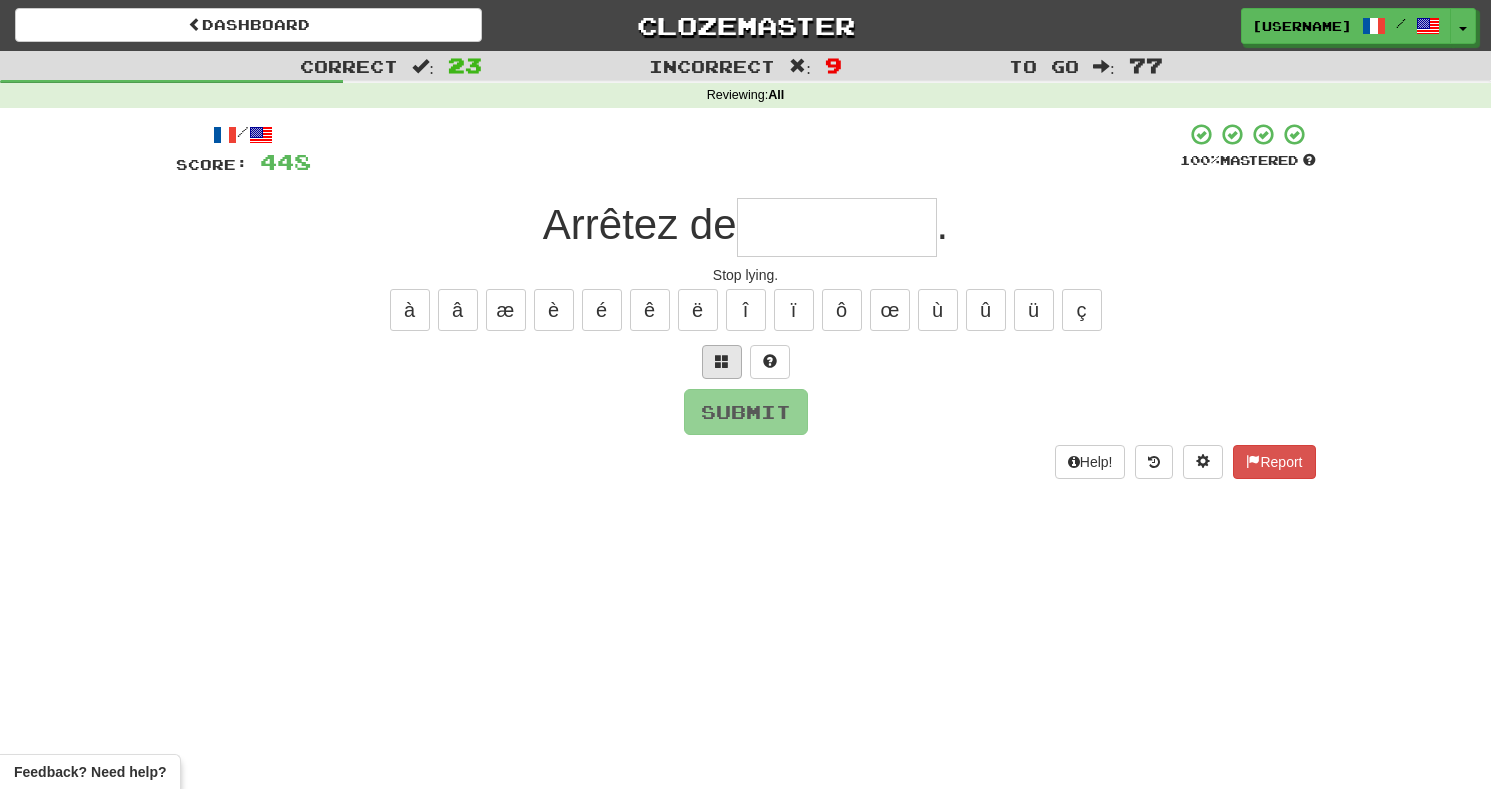 click at bounding box center [722, 362] 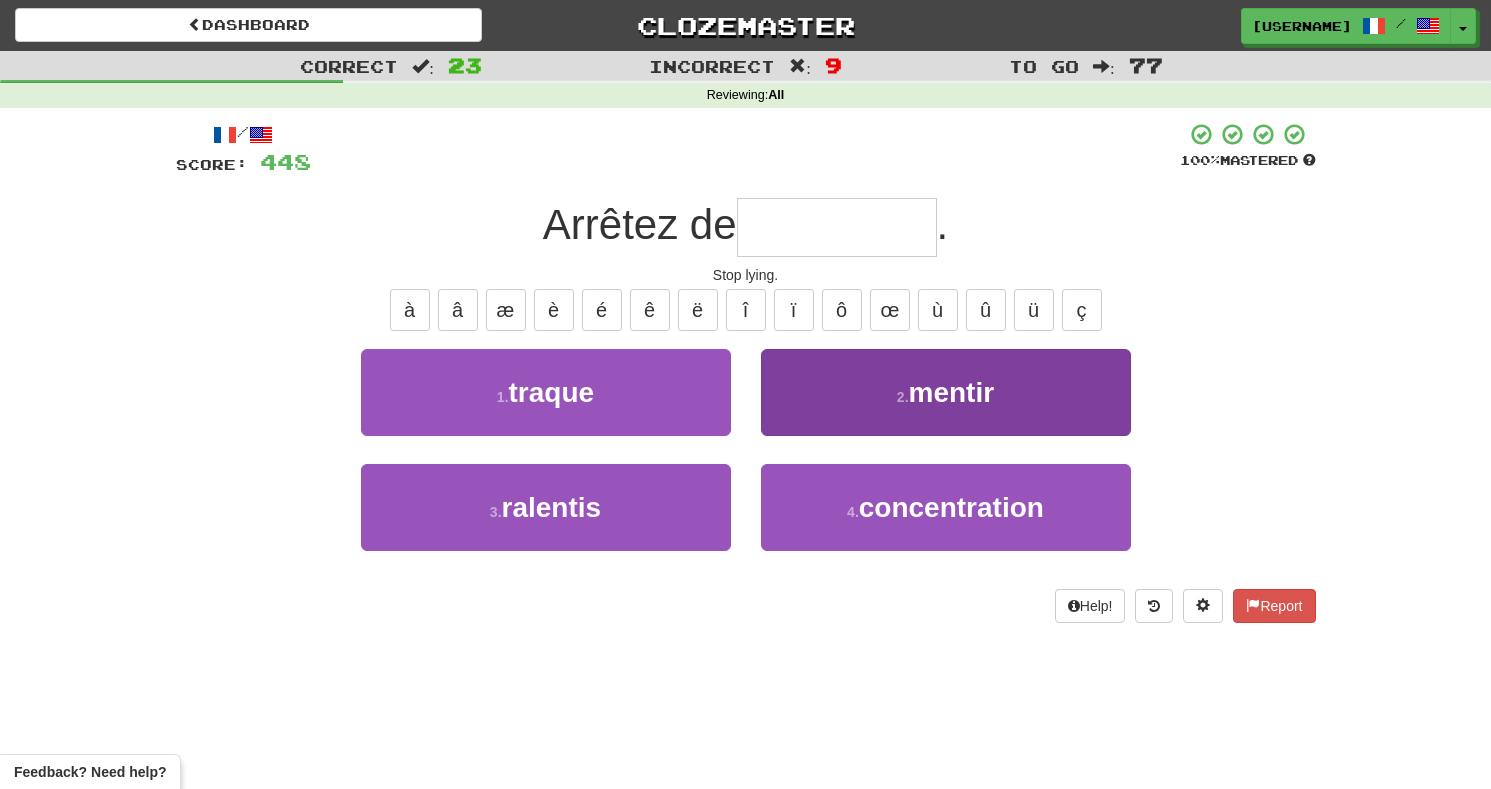 click on "2 .  mentir" at bounding box center [946, 392] 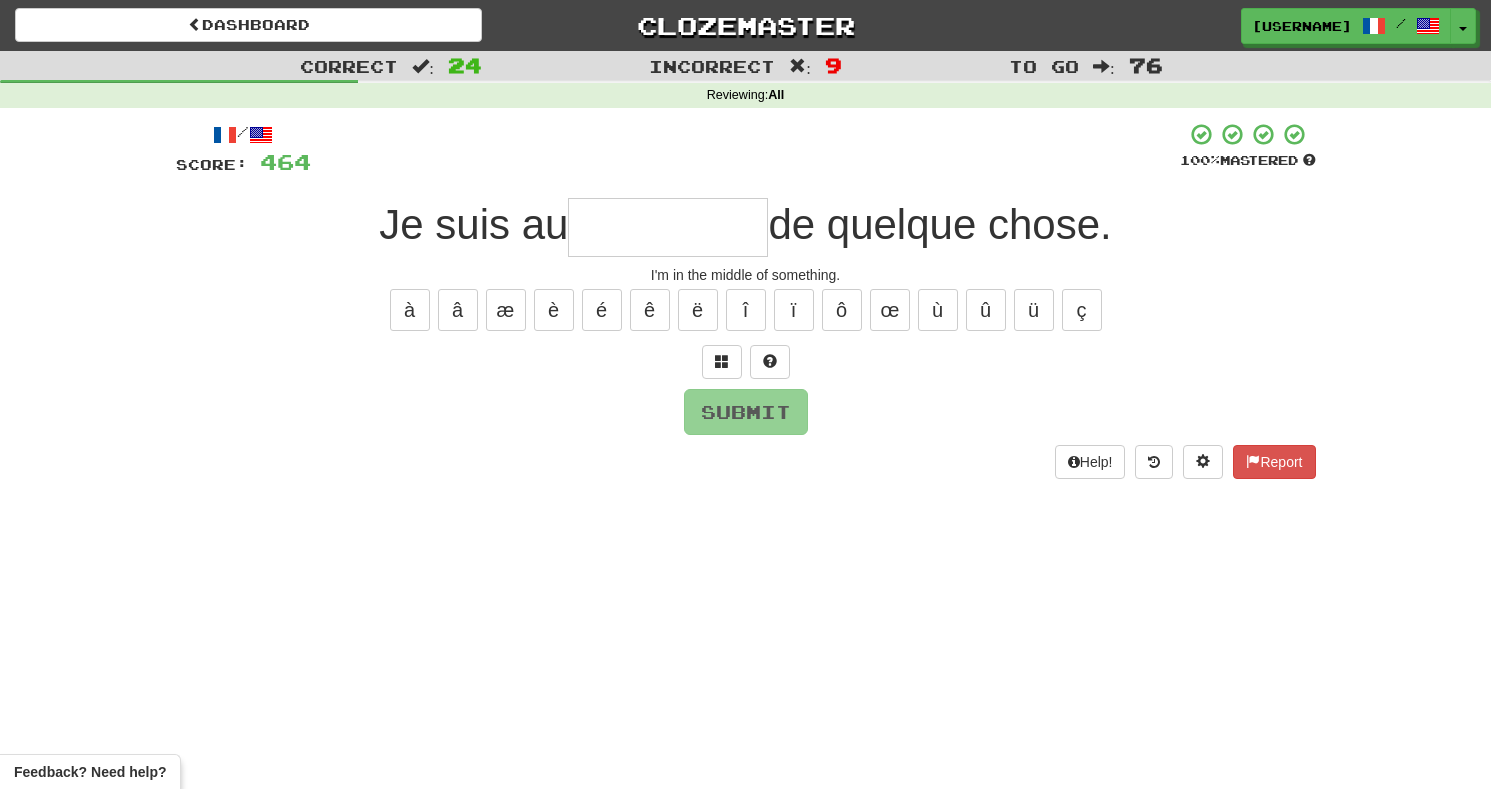 click at bounding box center [746, 362] 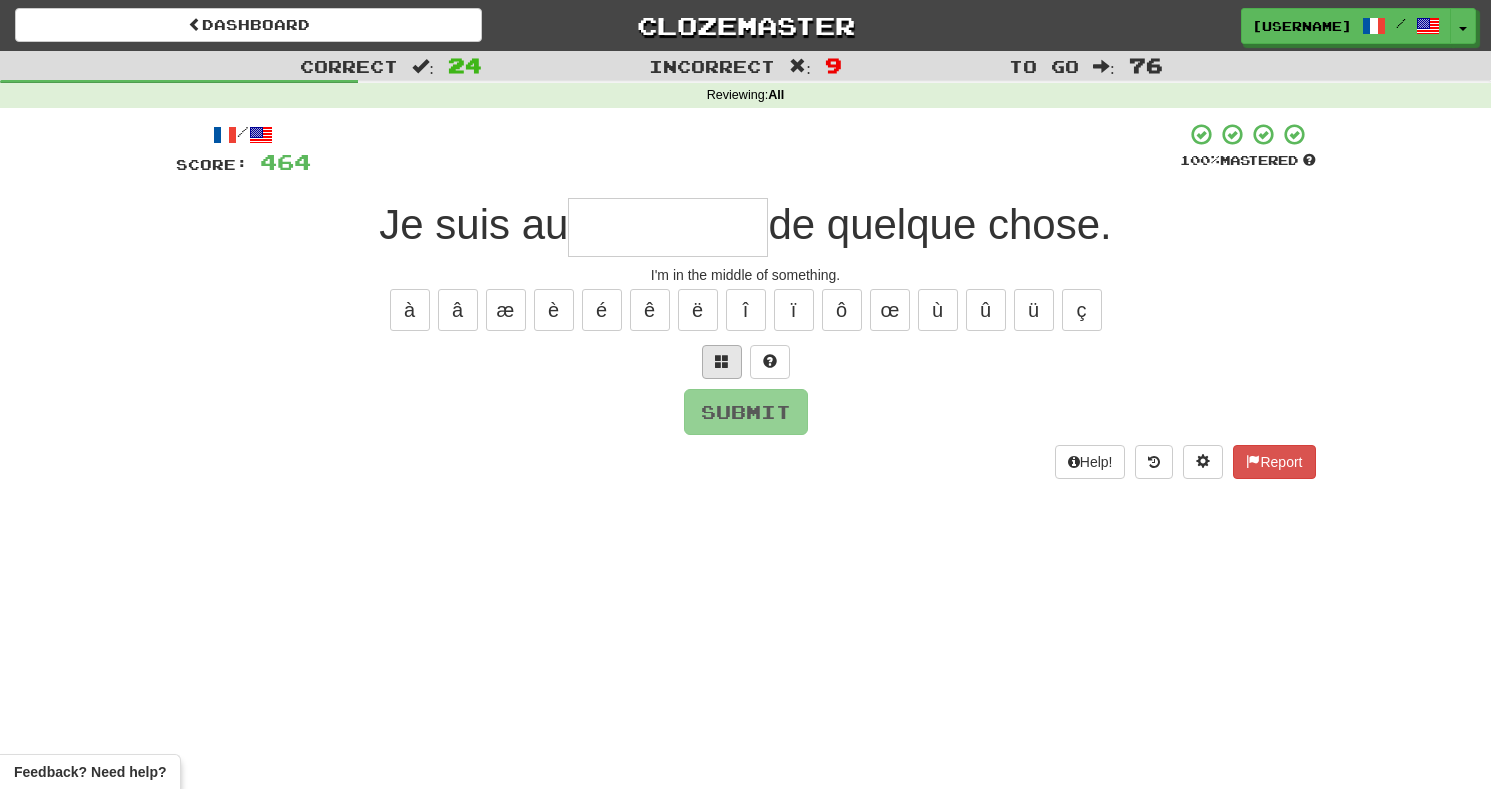 click at bounding box center [722, 362] 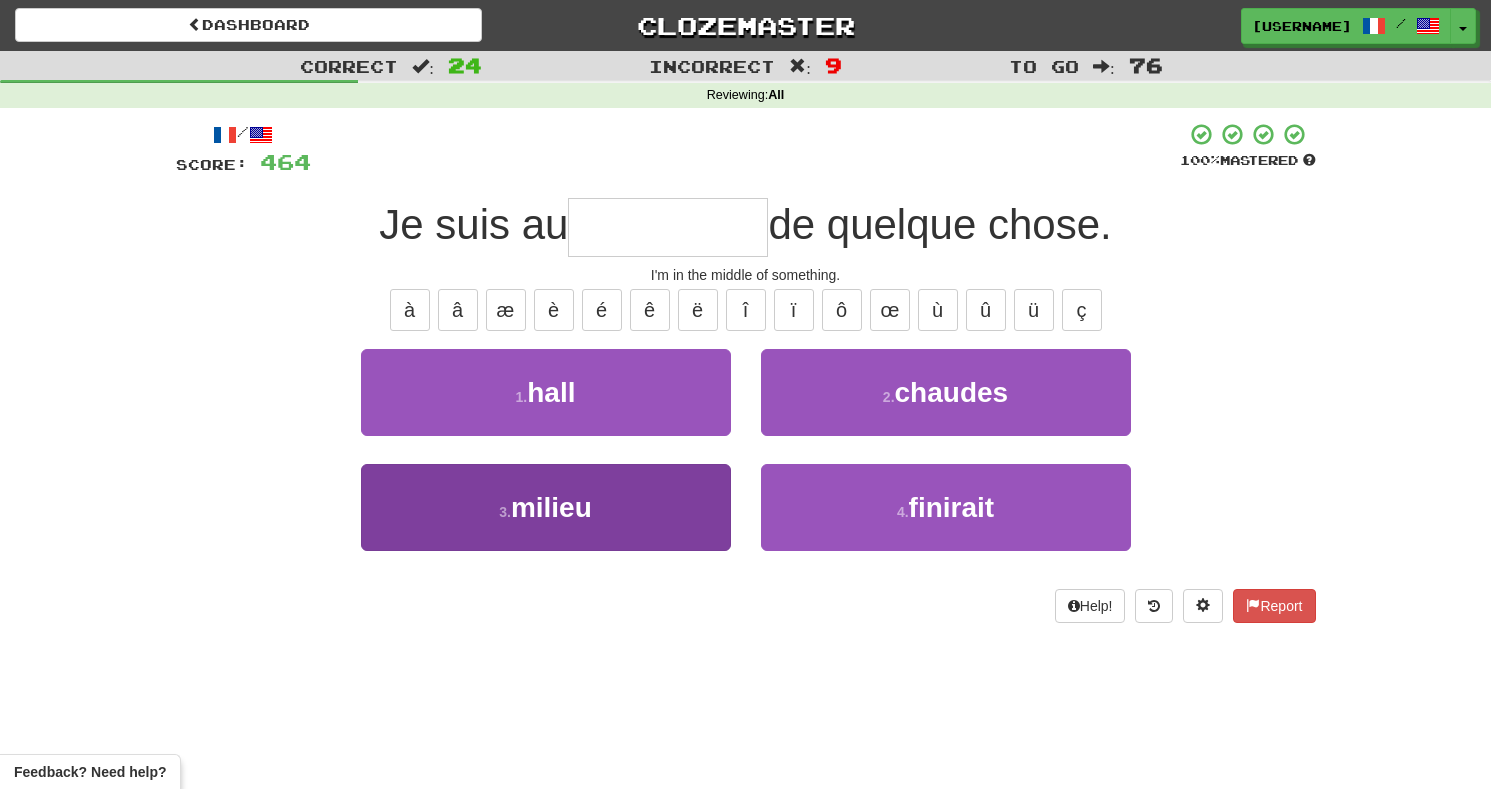 click on "3 .  milieu" at bounding box center (546, 507) 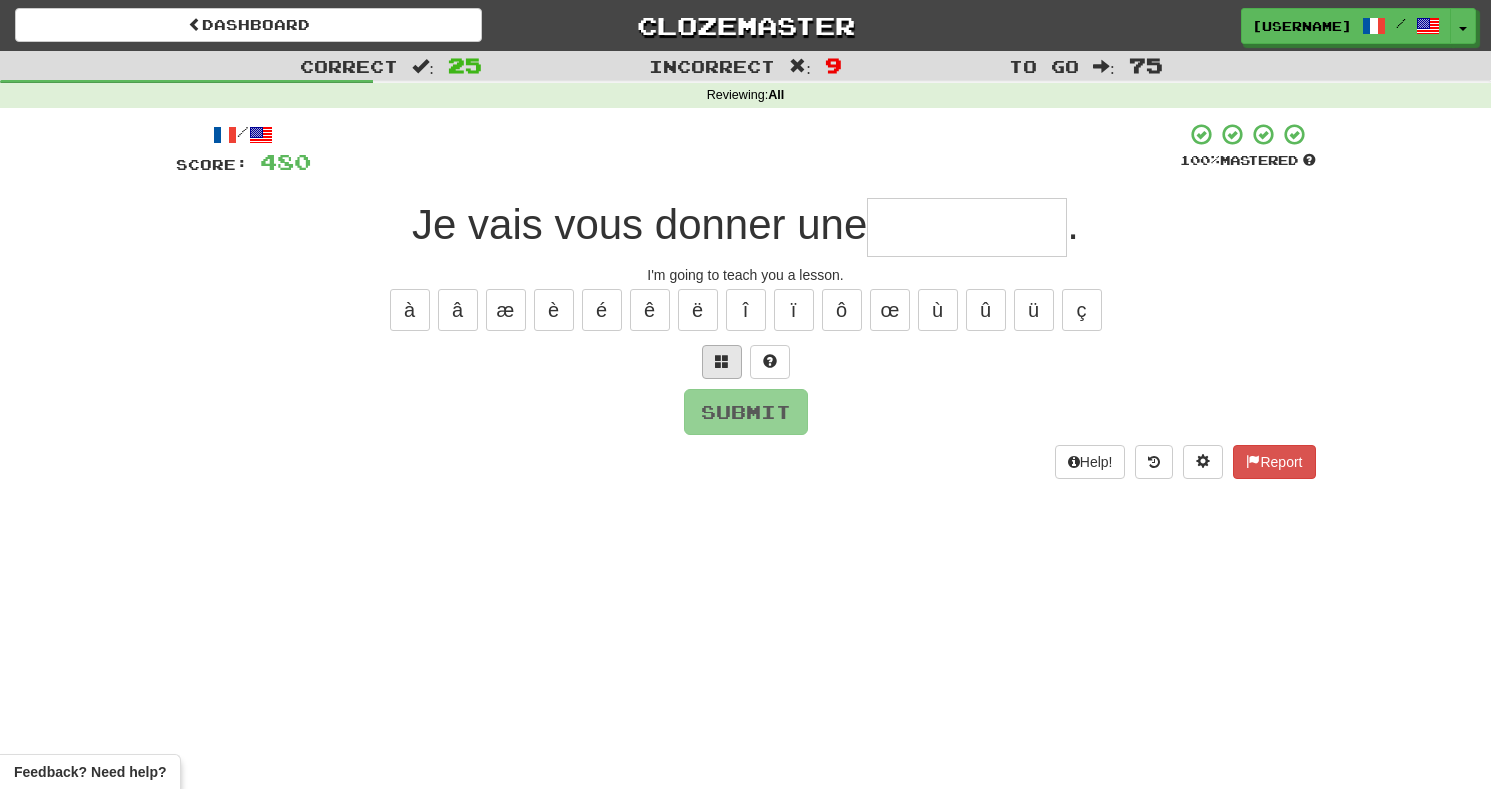 click at bounding box center (722, 362) 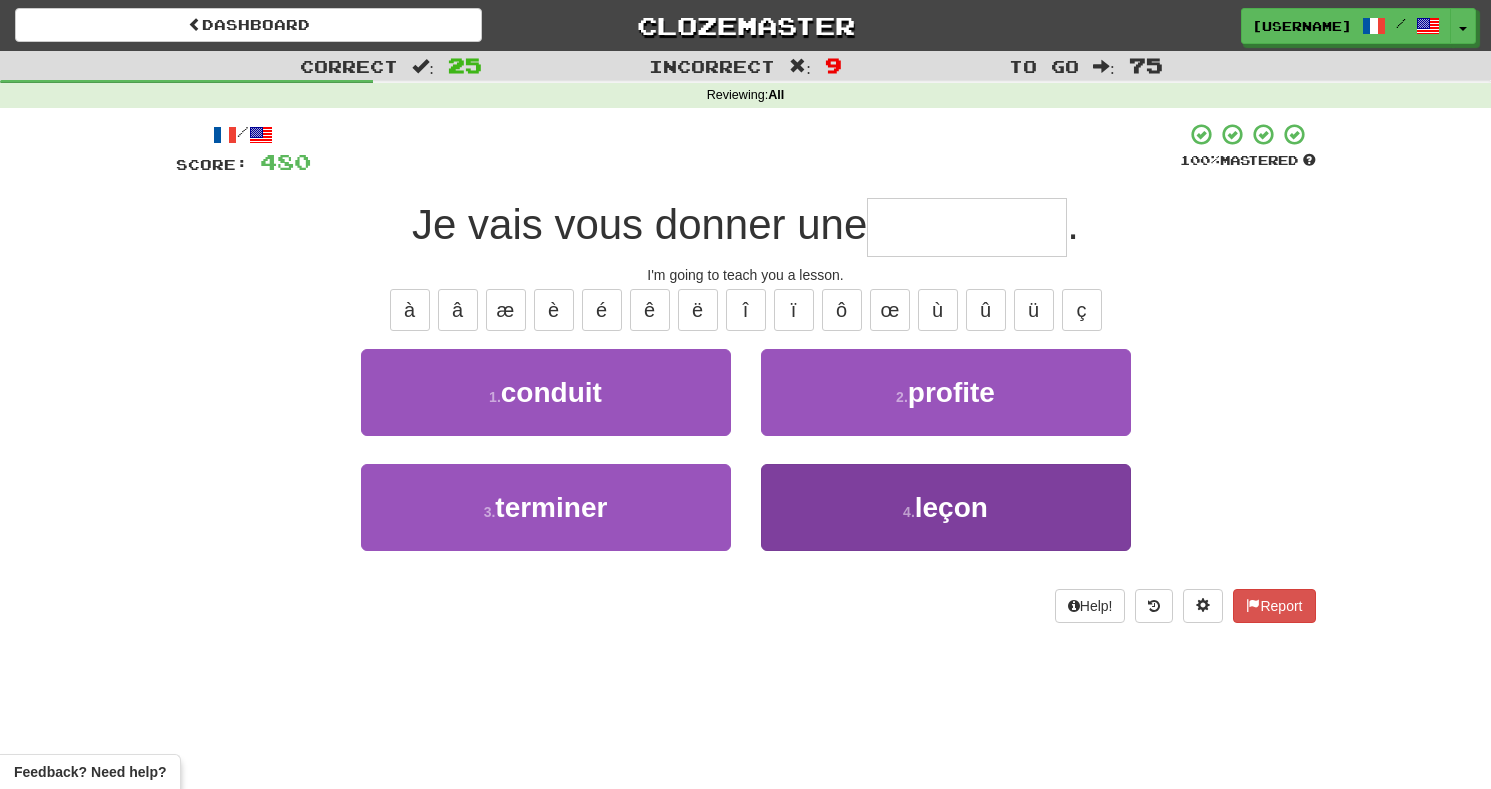 click on "4 .  leçon" at bounding box center [946, 507] 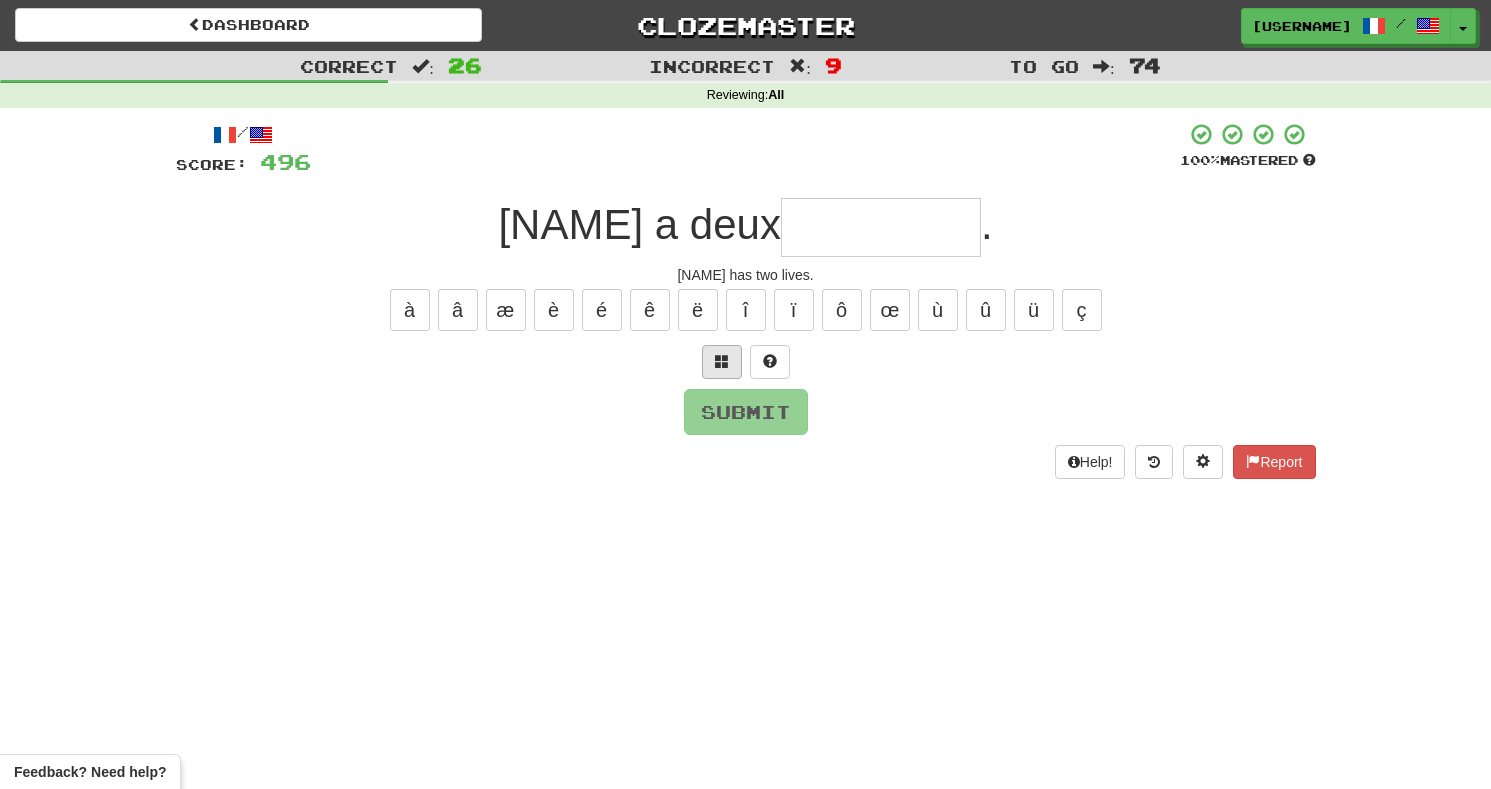 click at bounding box center (722, 361) 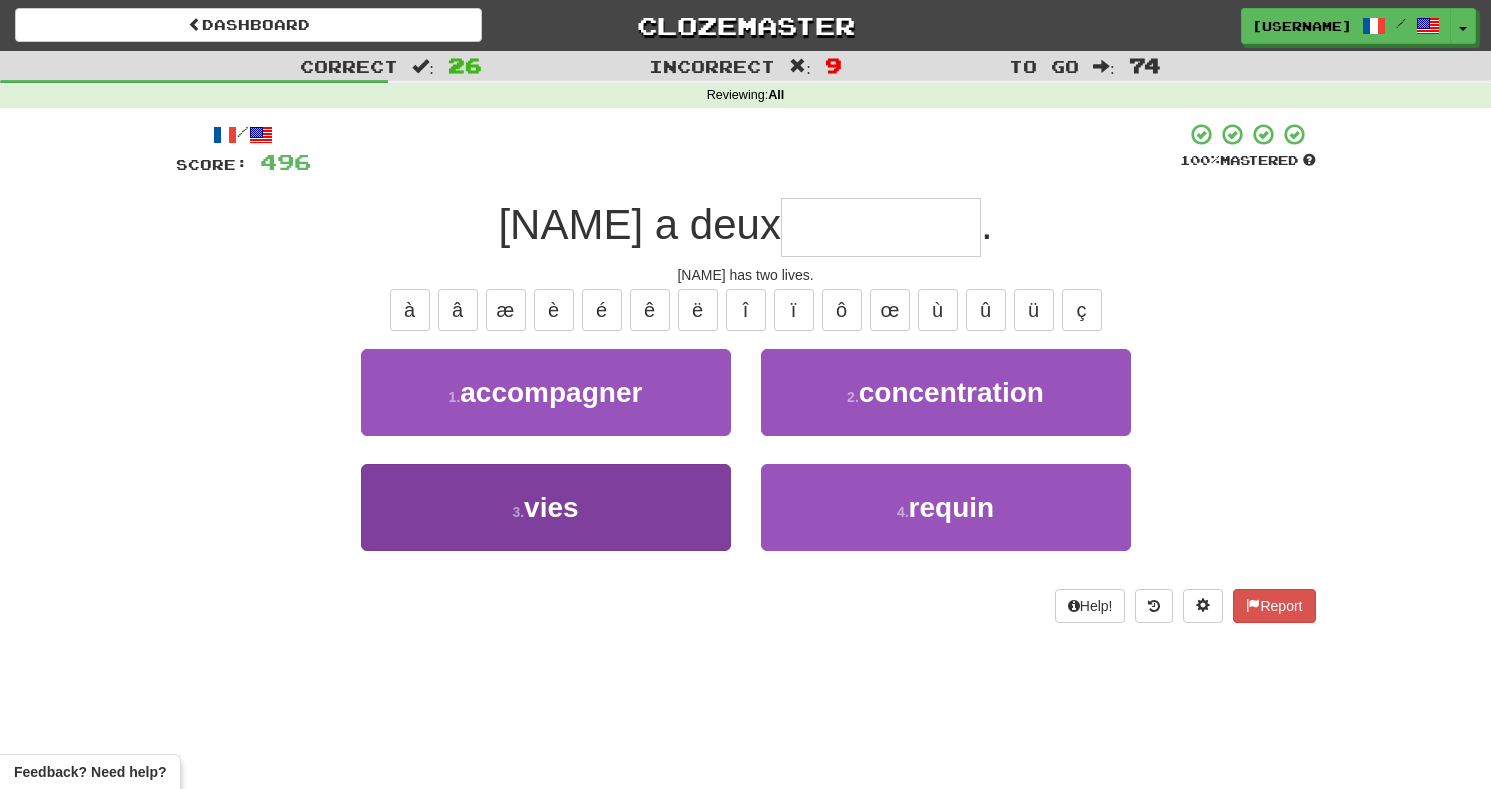 click on "3 . vies" at bounding box center (546, 507) 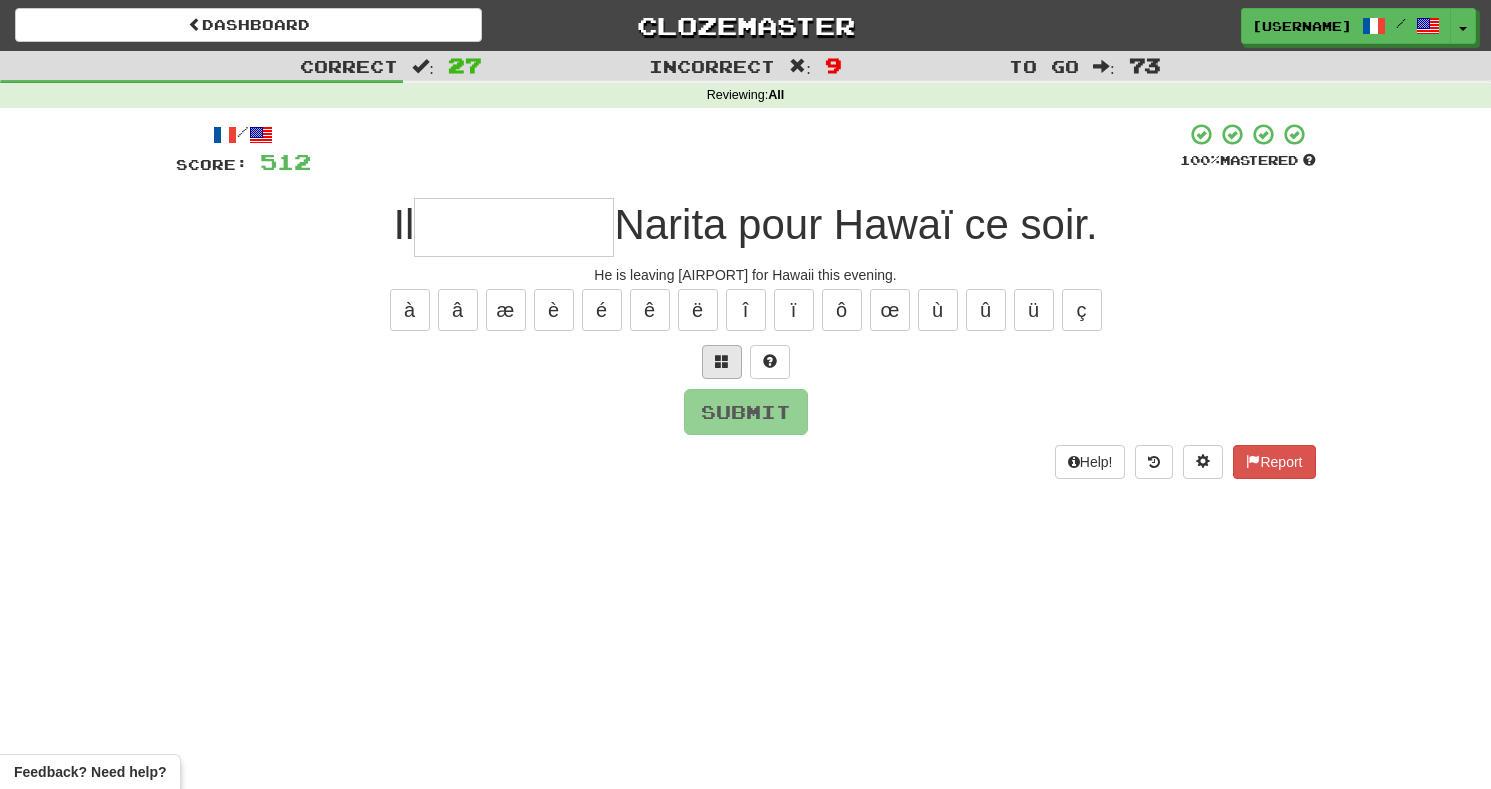 click at bounding box center [722, 362] 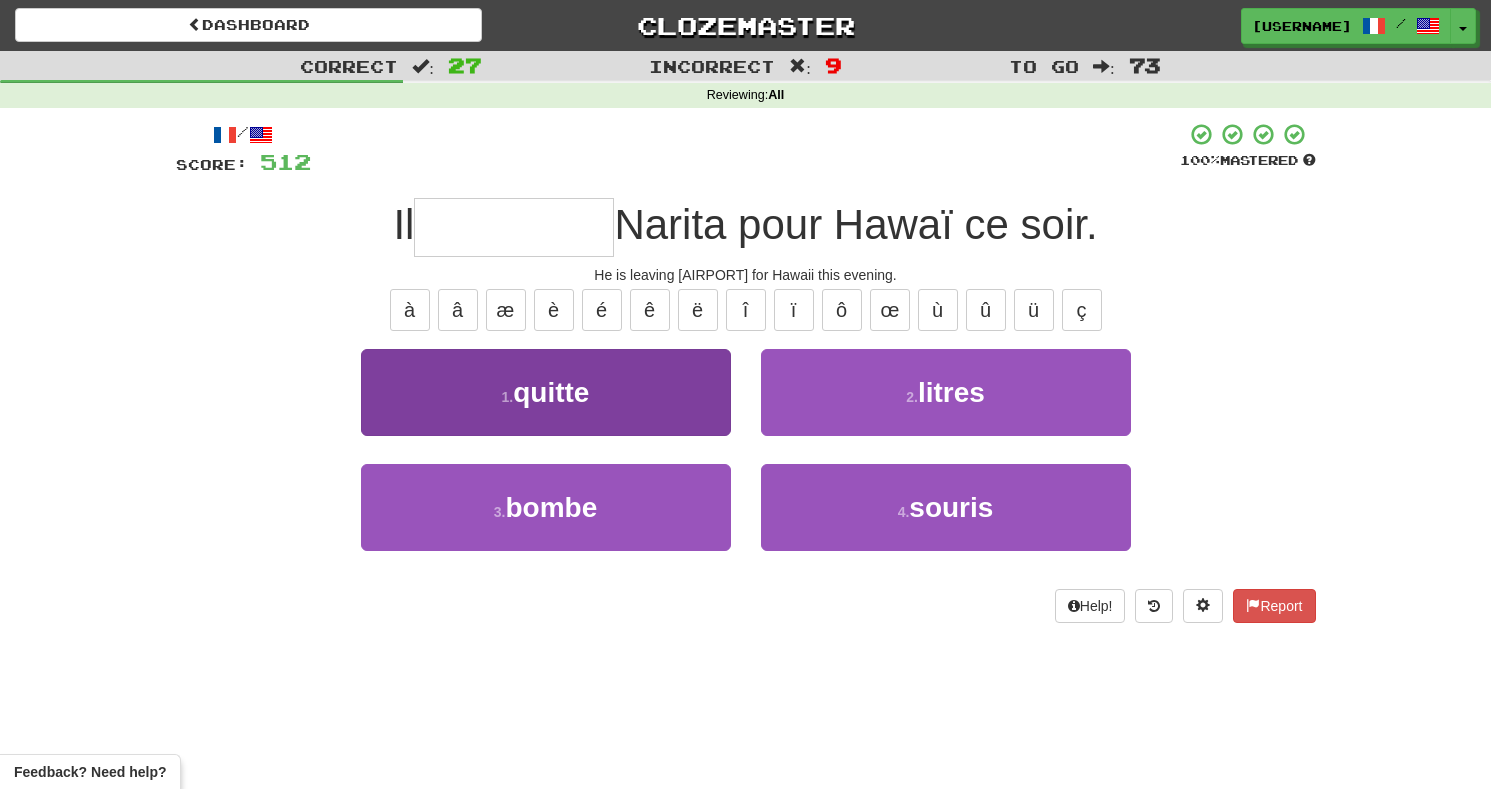 click on "1 .  quitte" at bounding box center (546, 392) 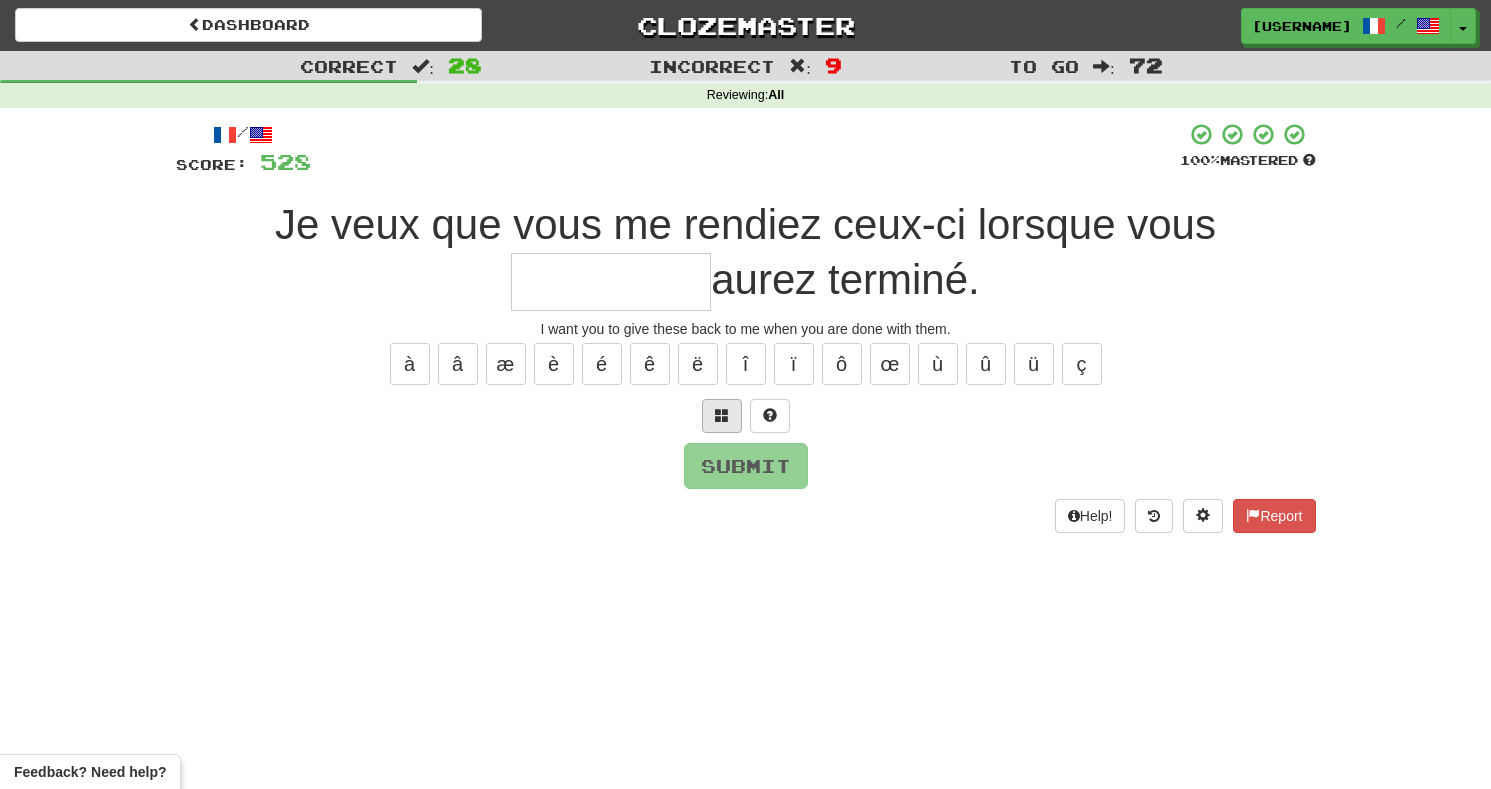 click at bounding box center (722, 415) 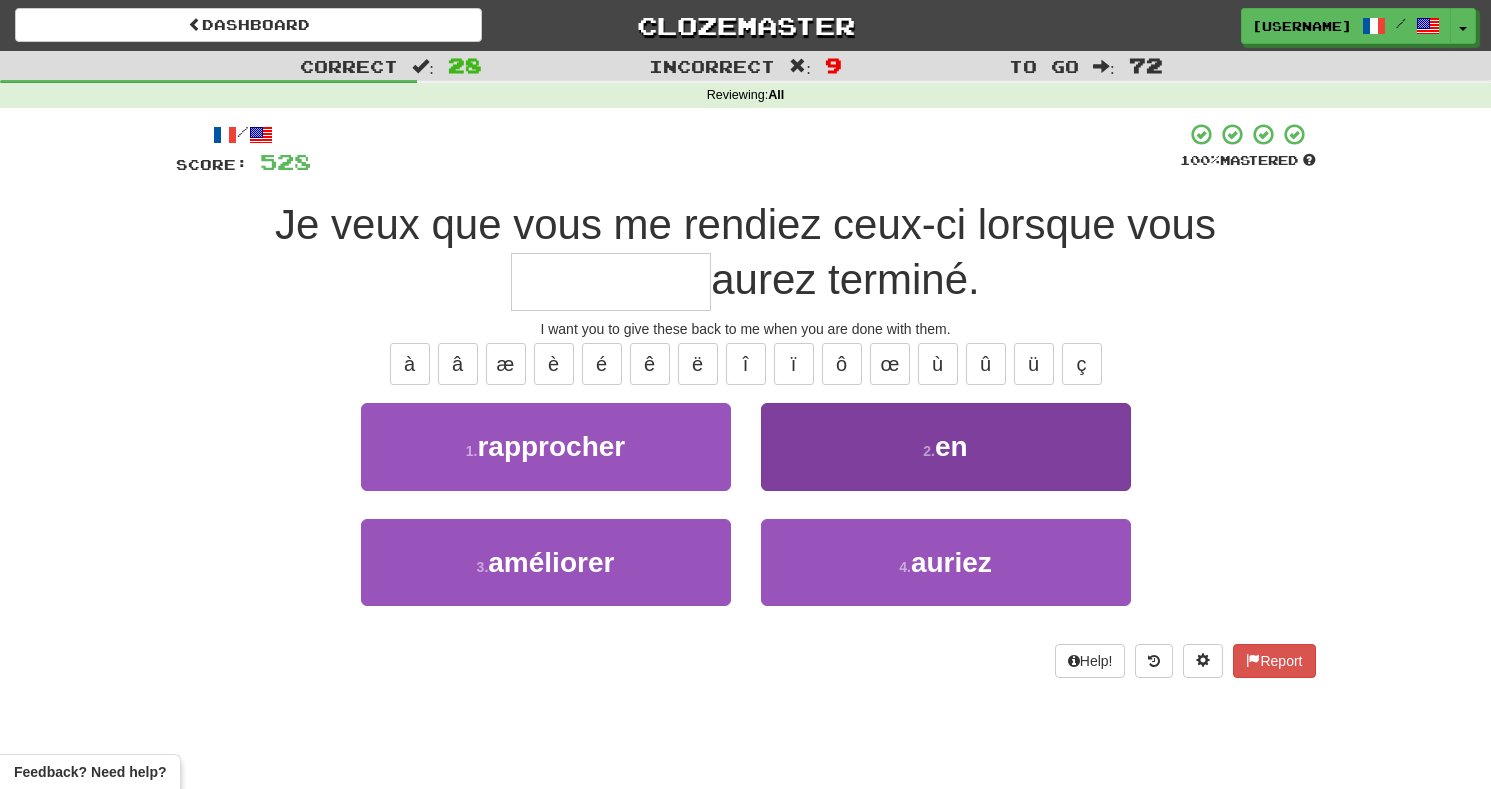 click on "2 .  en" at bounding box center [946, 446] 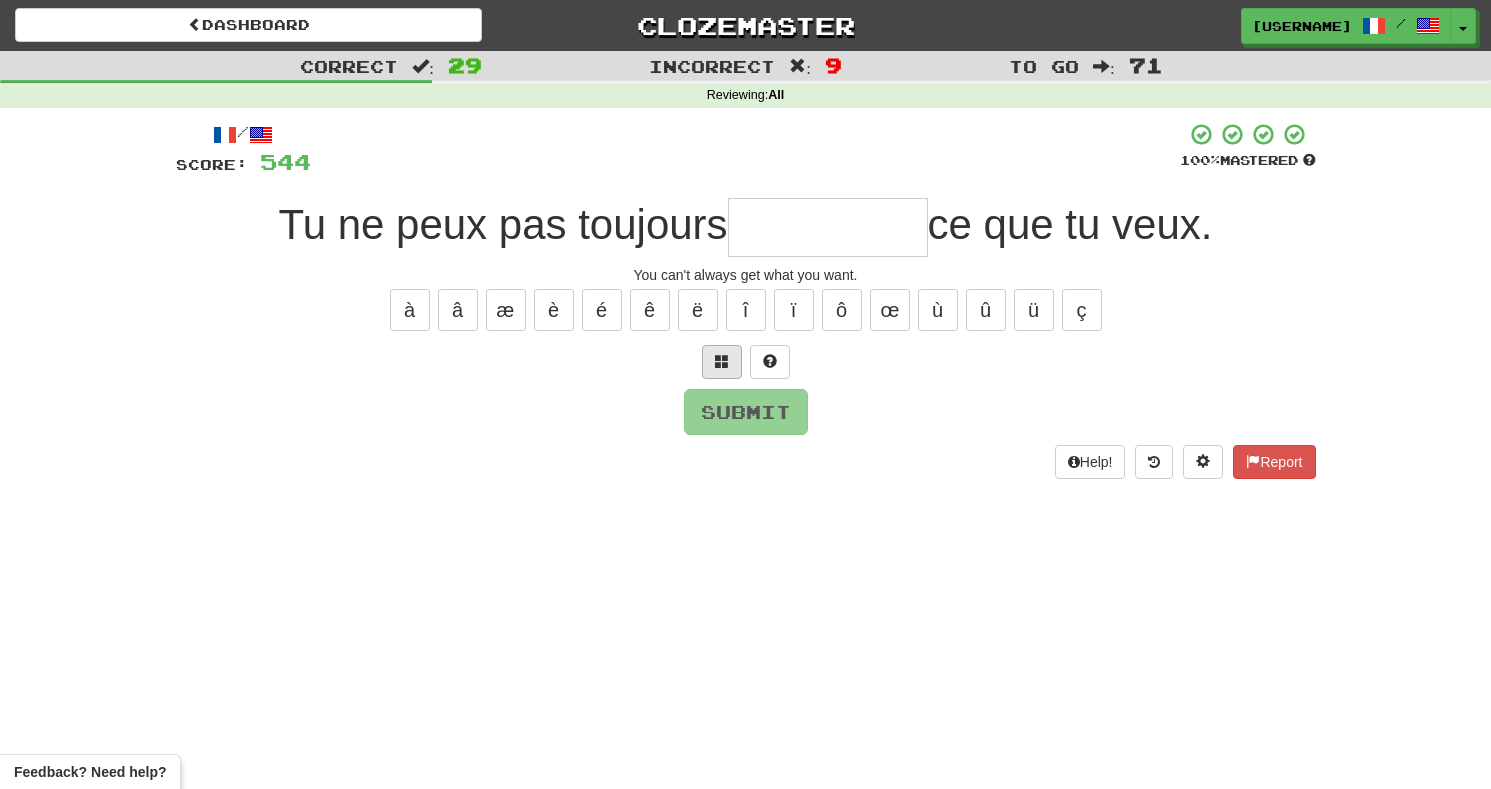 click at bounding box center [722, 362] 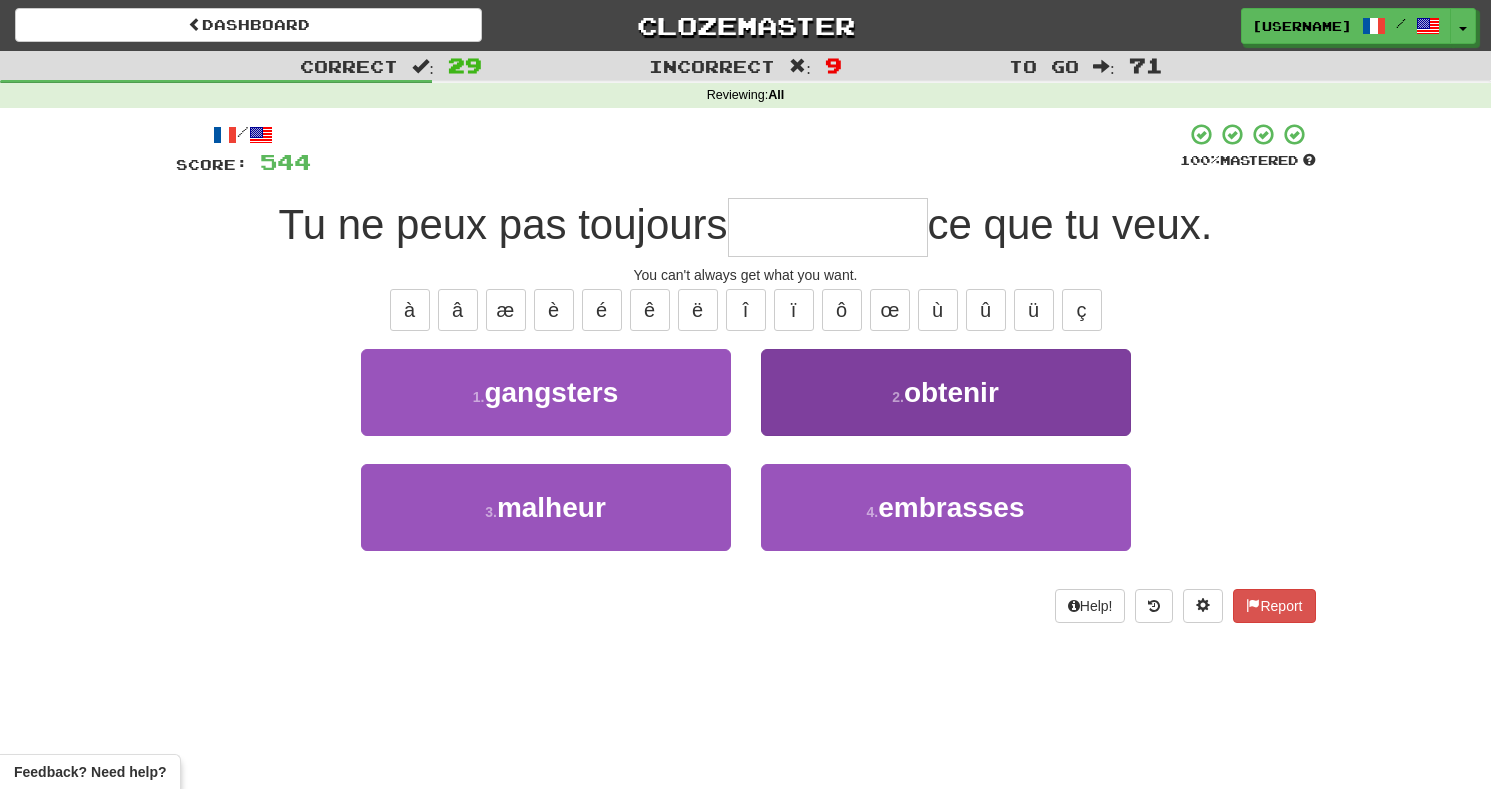 click on "2 .  obtenir" at bounding box center [946, 392] 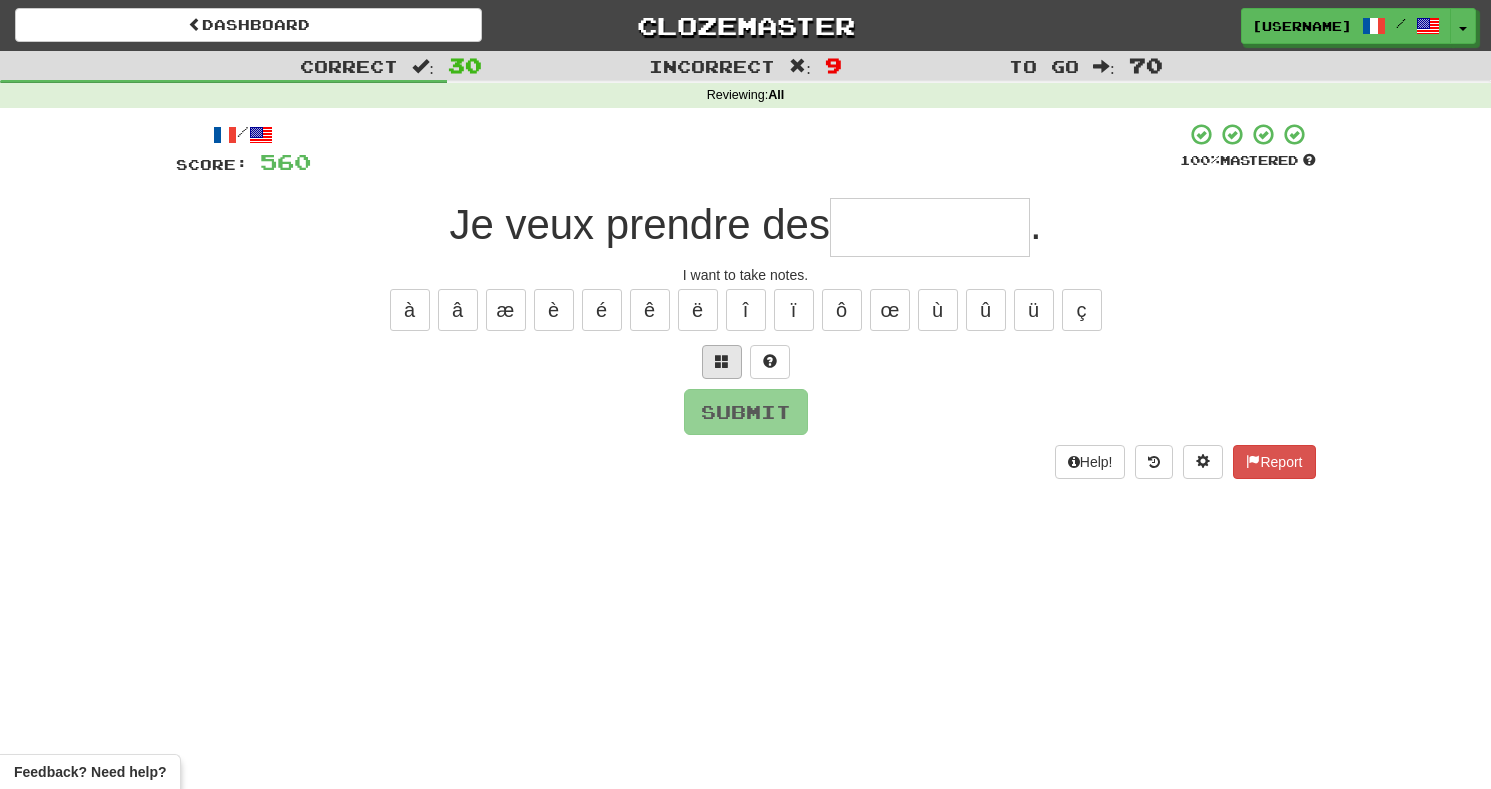 click at bounding box center [722, 362] 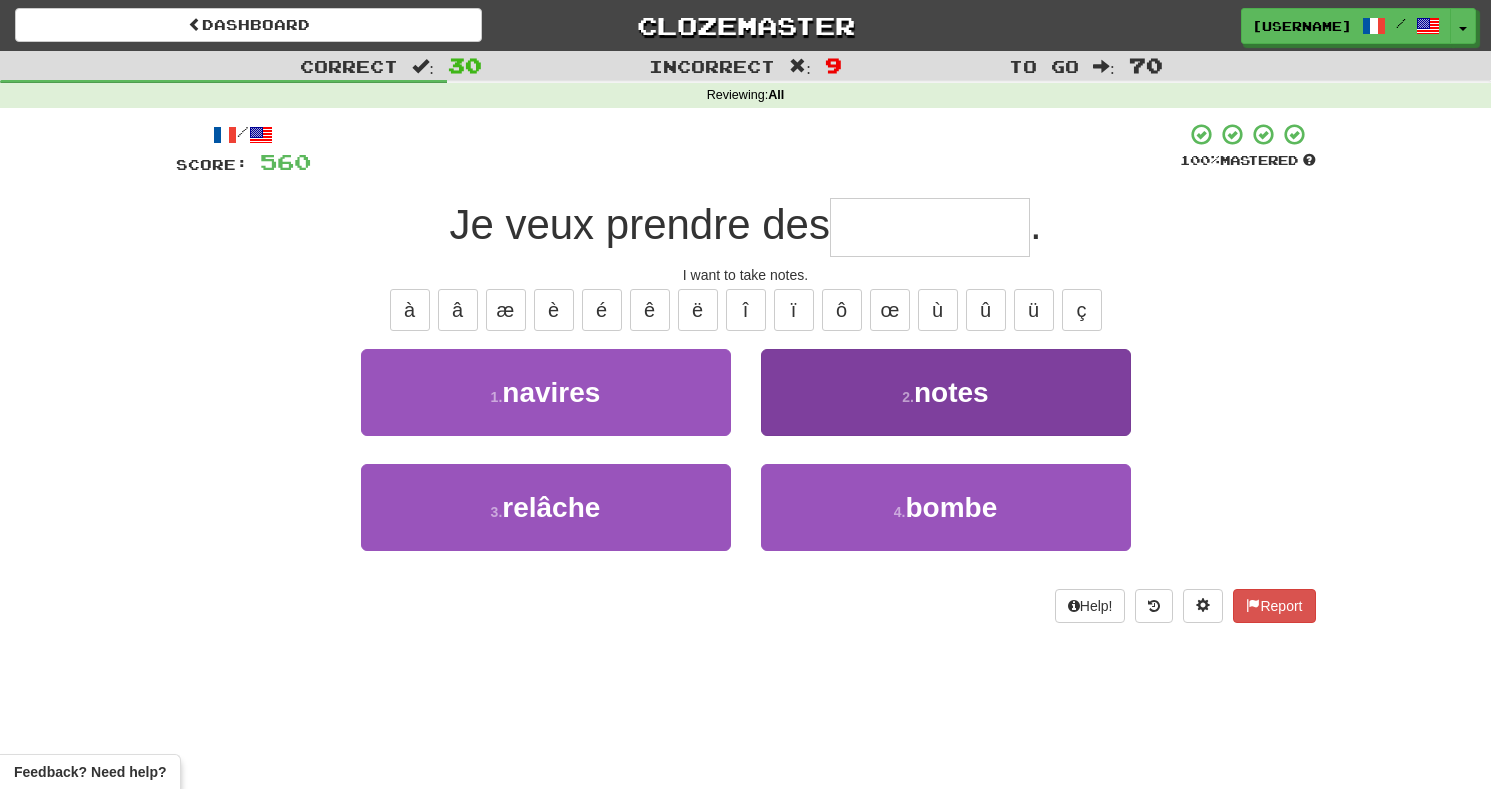 click on "notes" at bounding box center (951, 392) 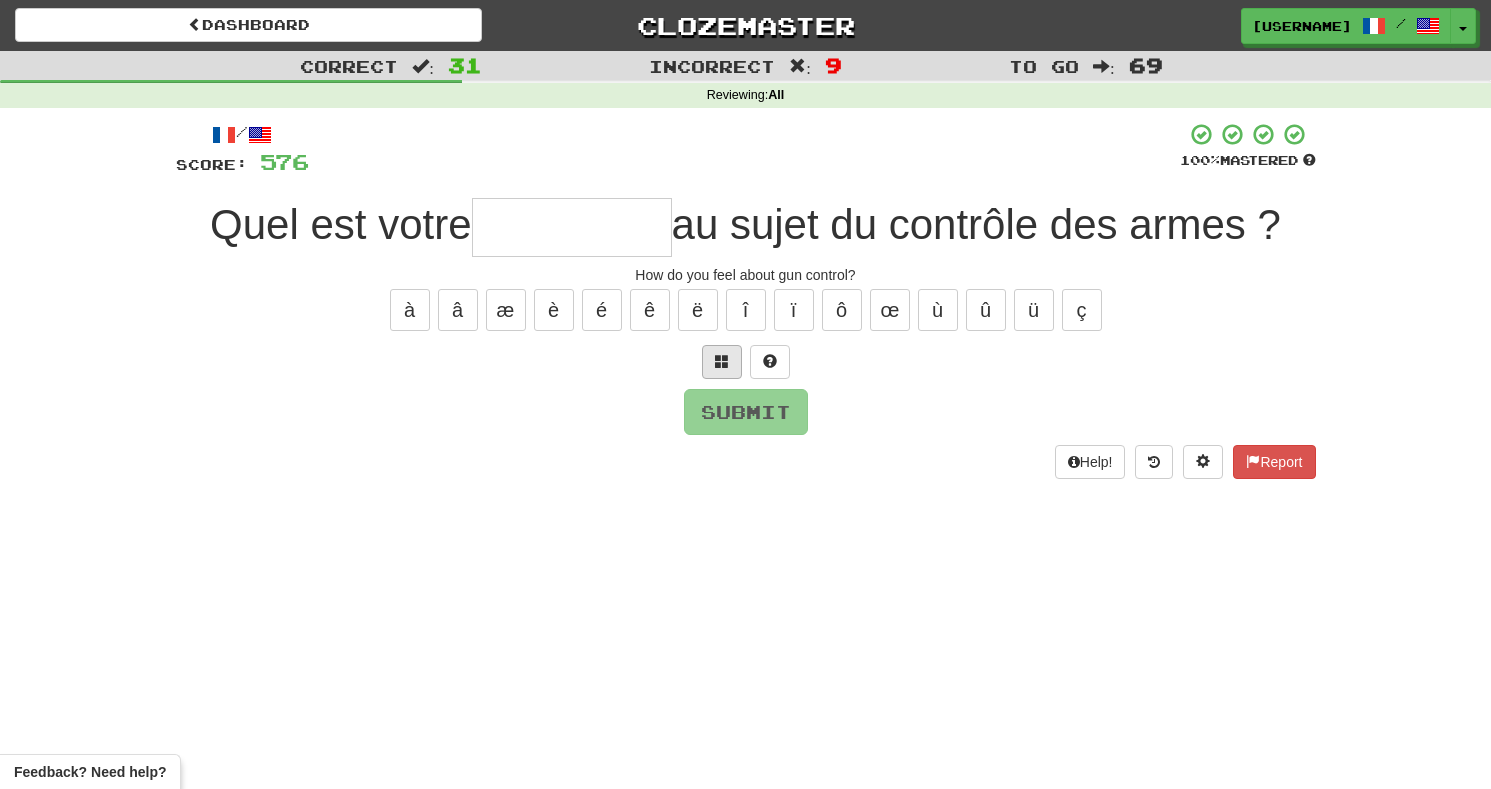 click at bounding box center (722, 361) 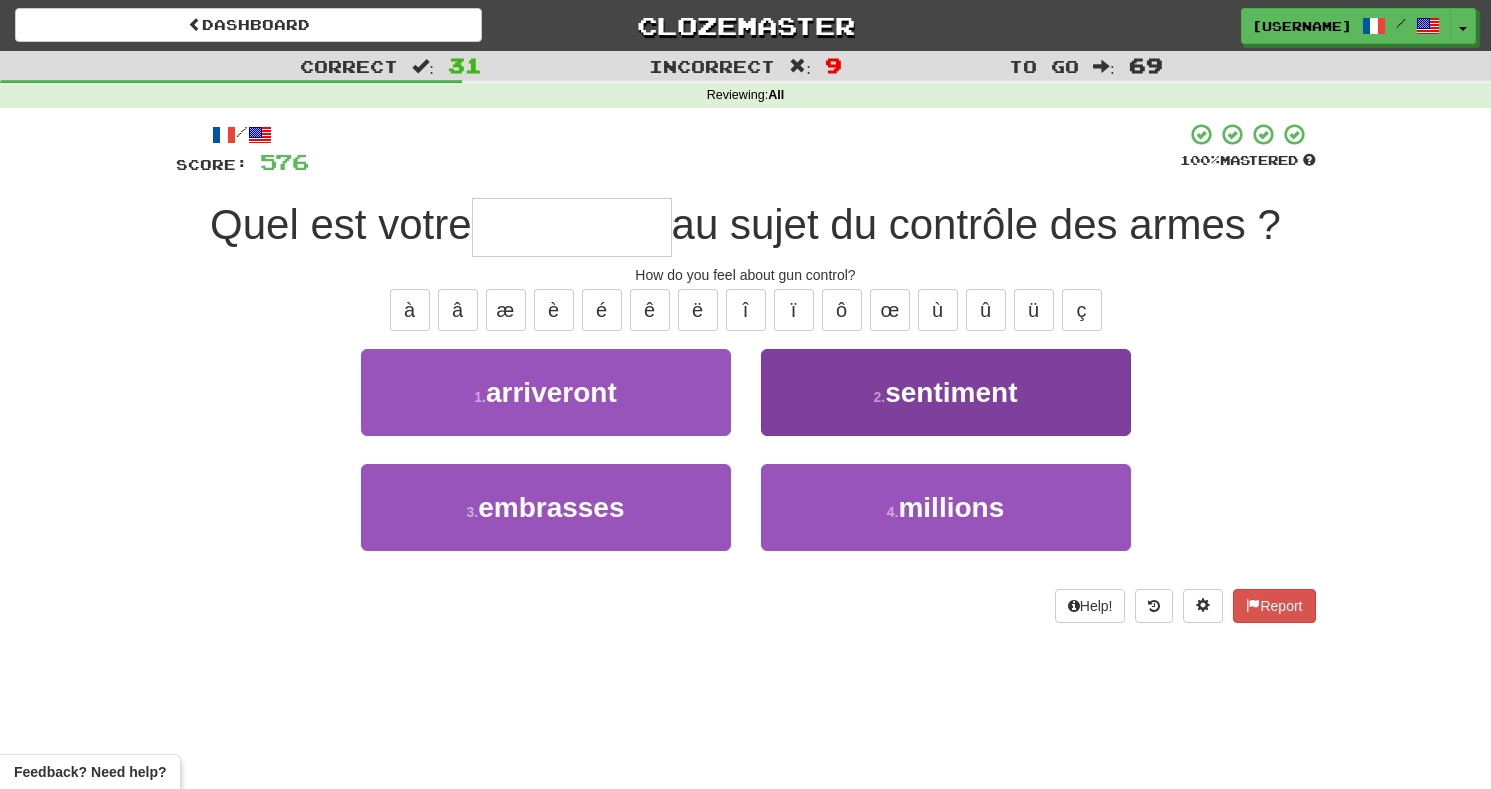 click on "2 .  sentiment" at bounding box center [946, 392] 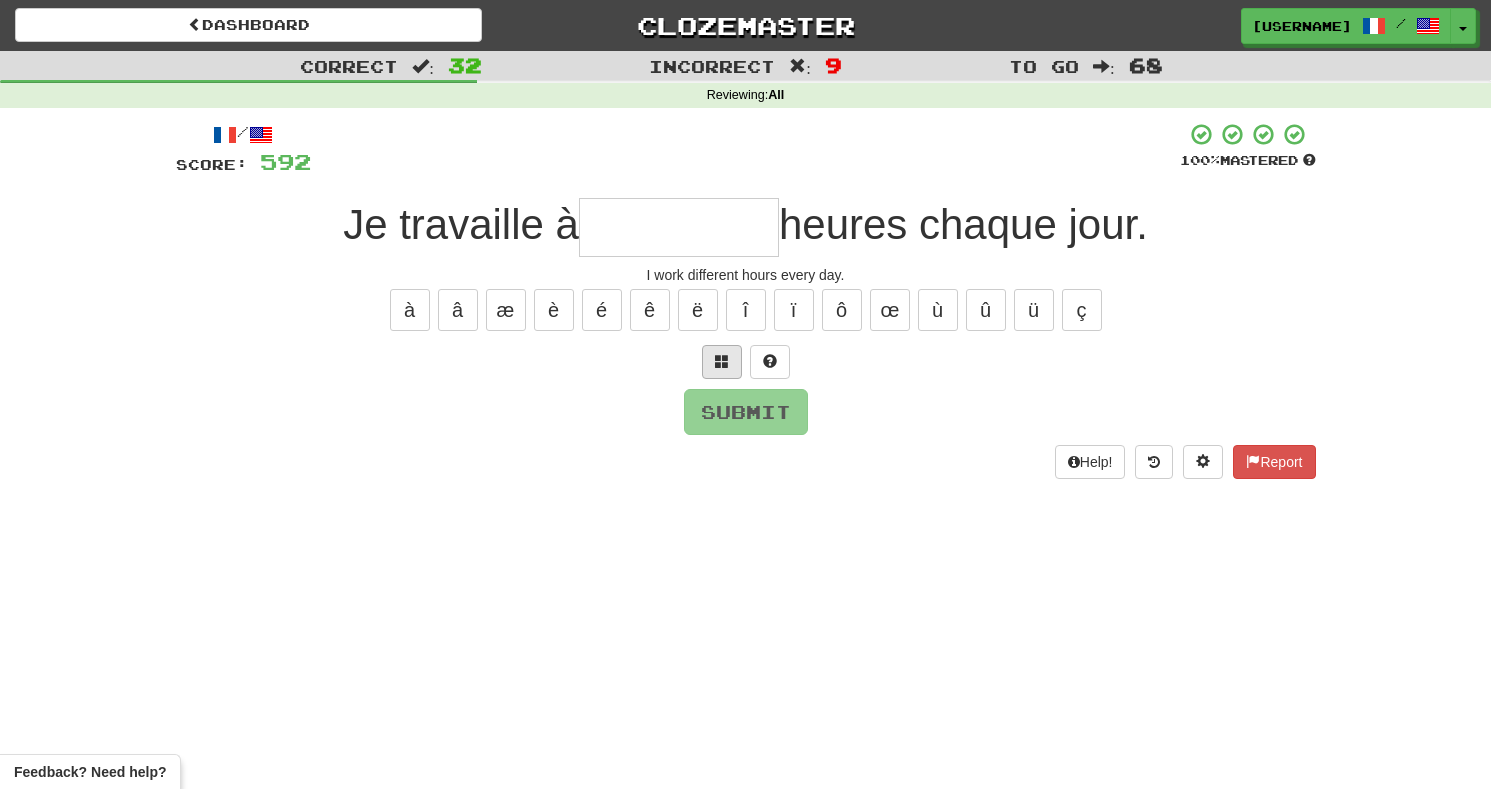 click at bounding box center (722, 362) 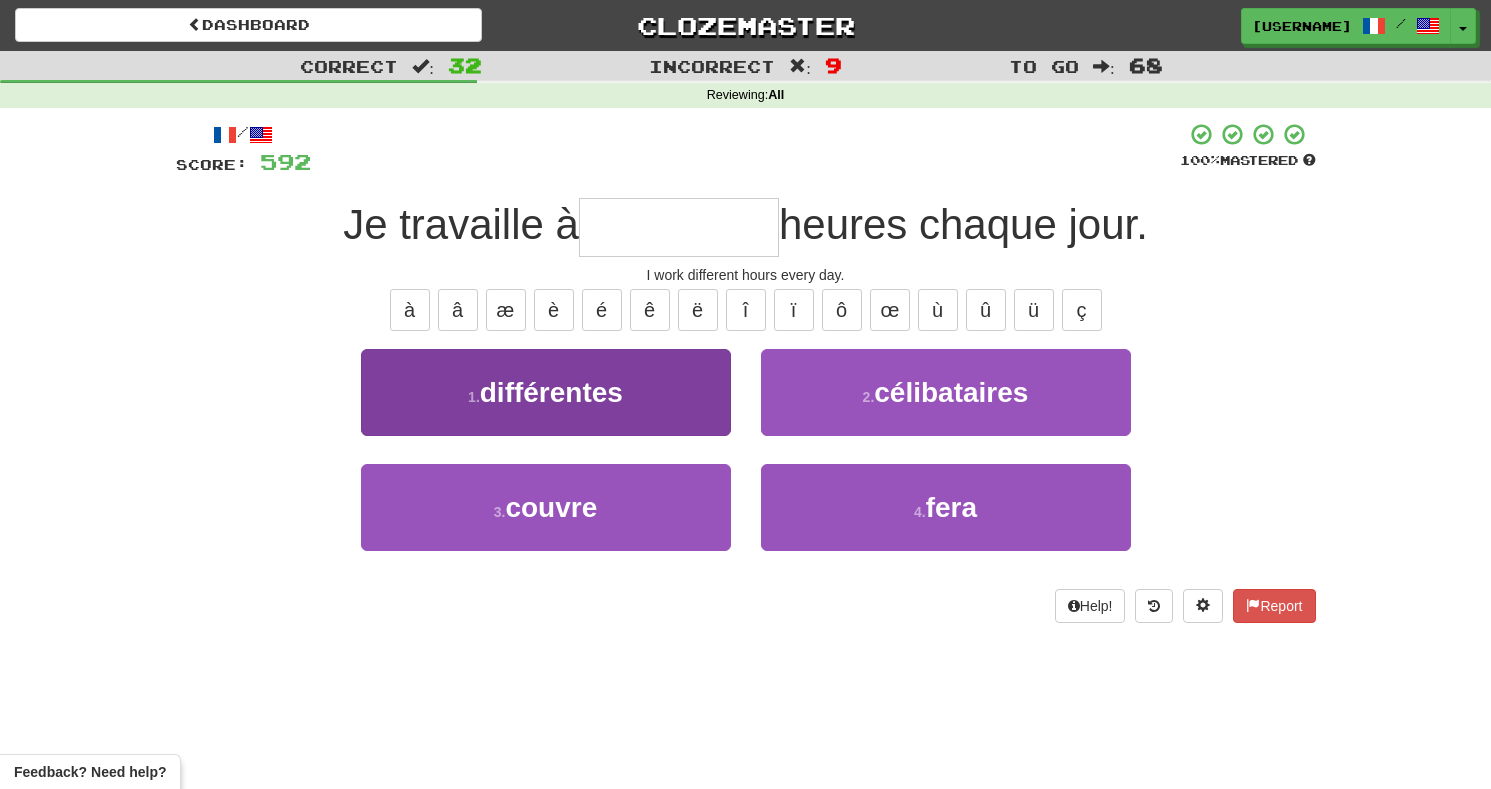 click on "1 .  différentes" at bounding box center (546, 392) 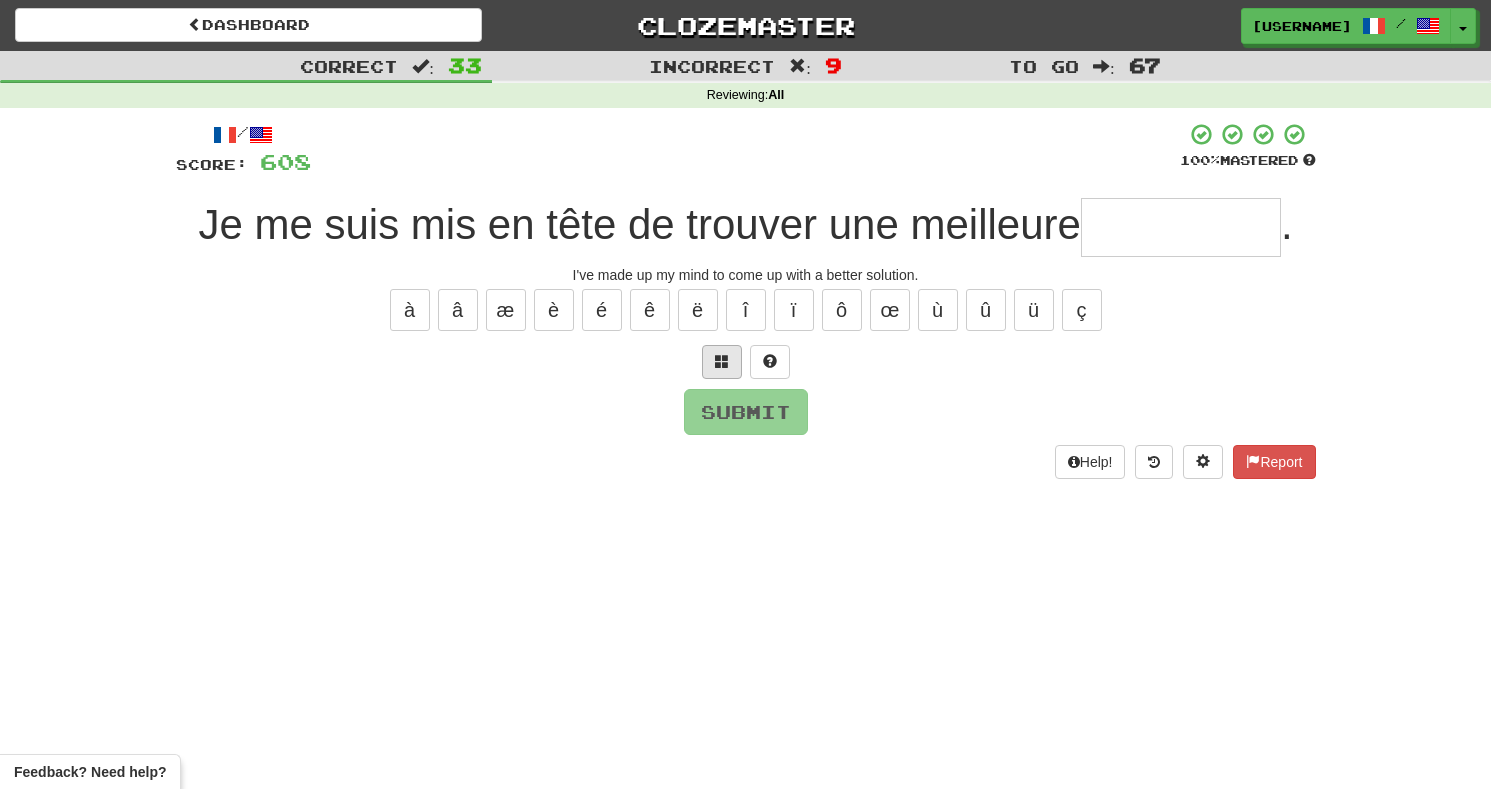 click at bounding box center (722, 361) 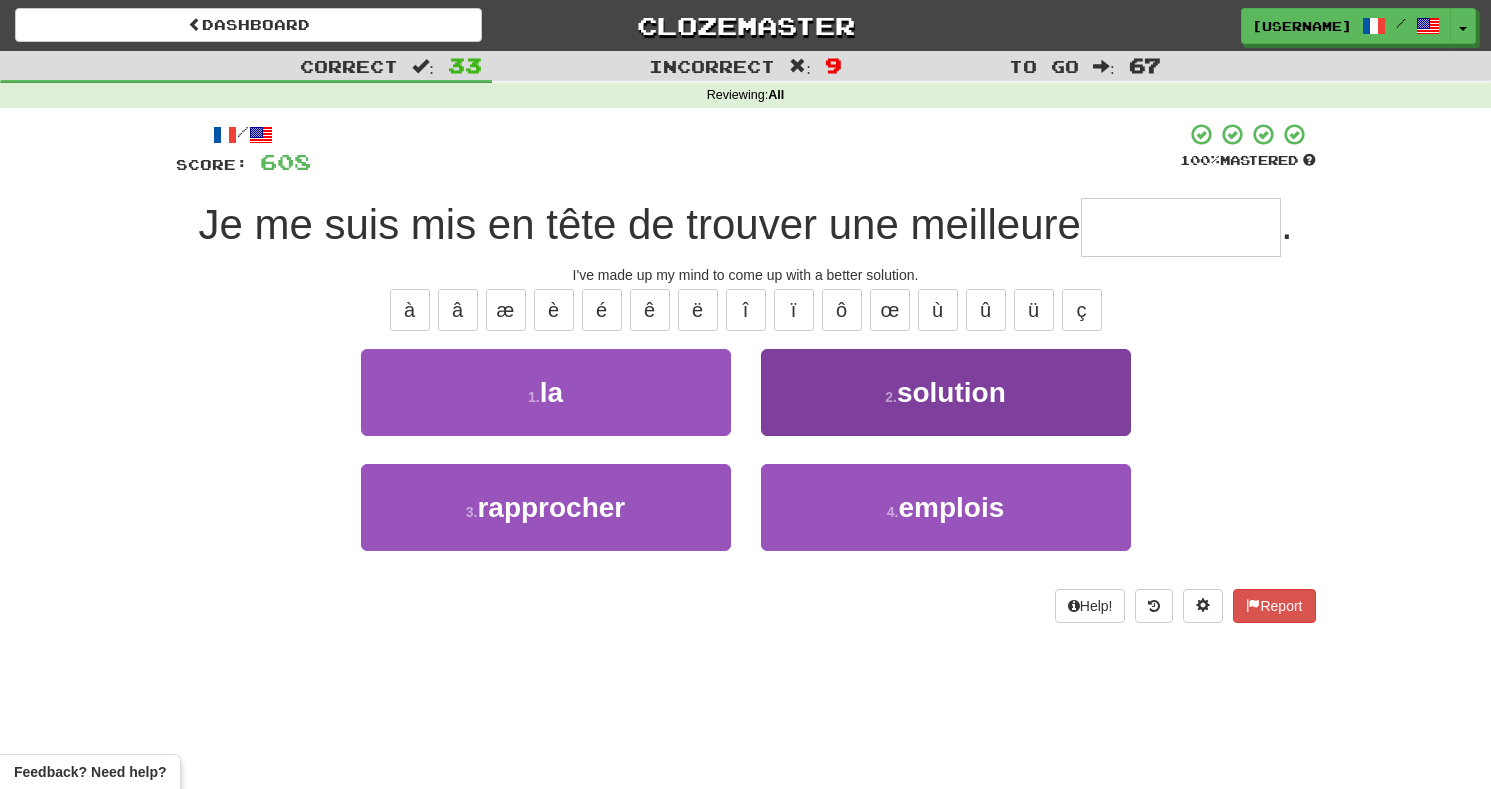 click on "2 ." at bounding box center (891, 397) 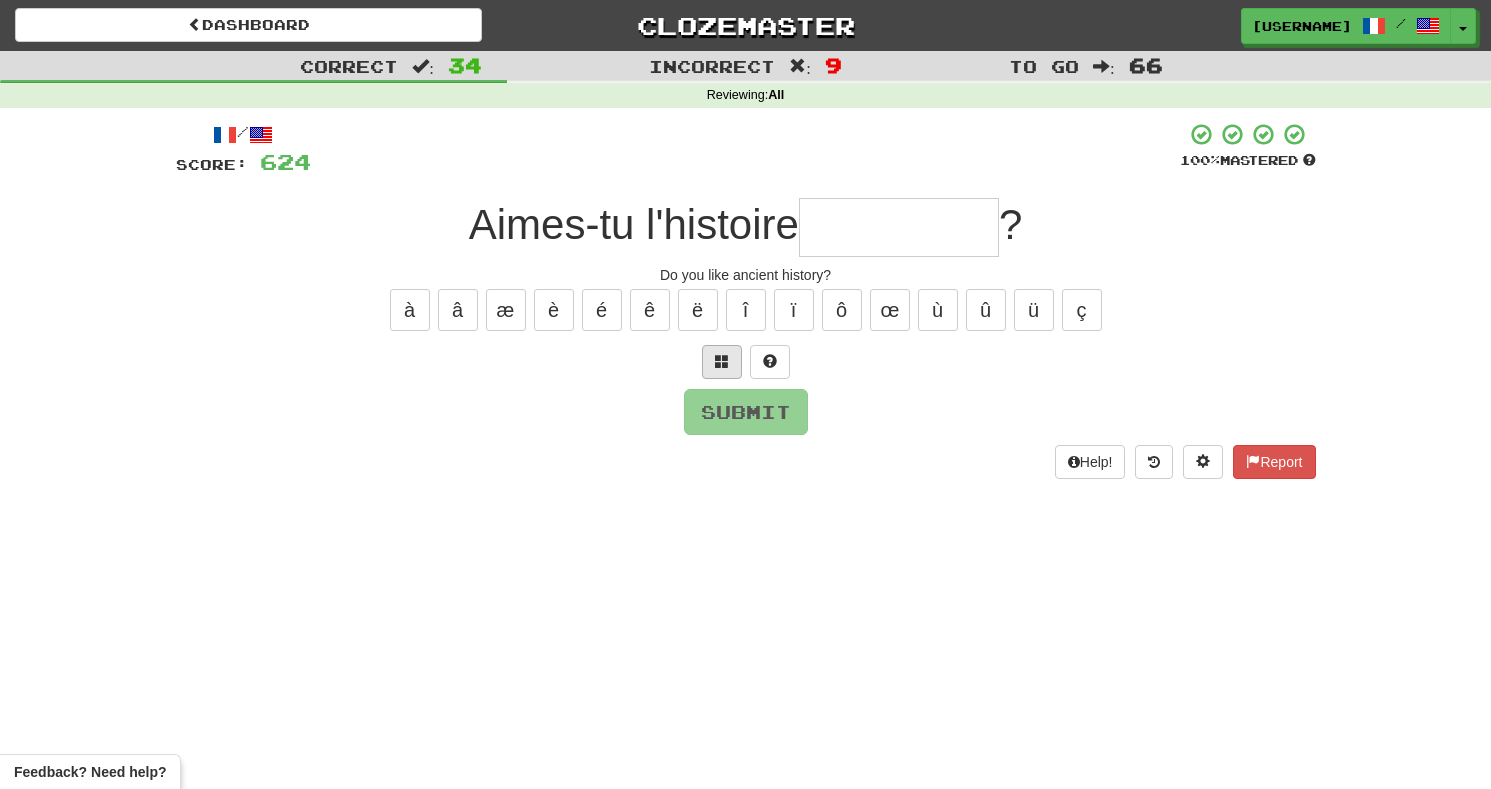 click at bounding box center (722, 362) 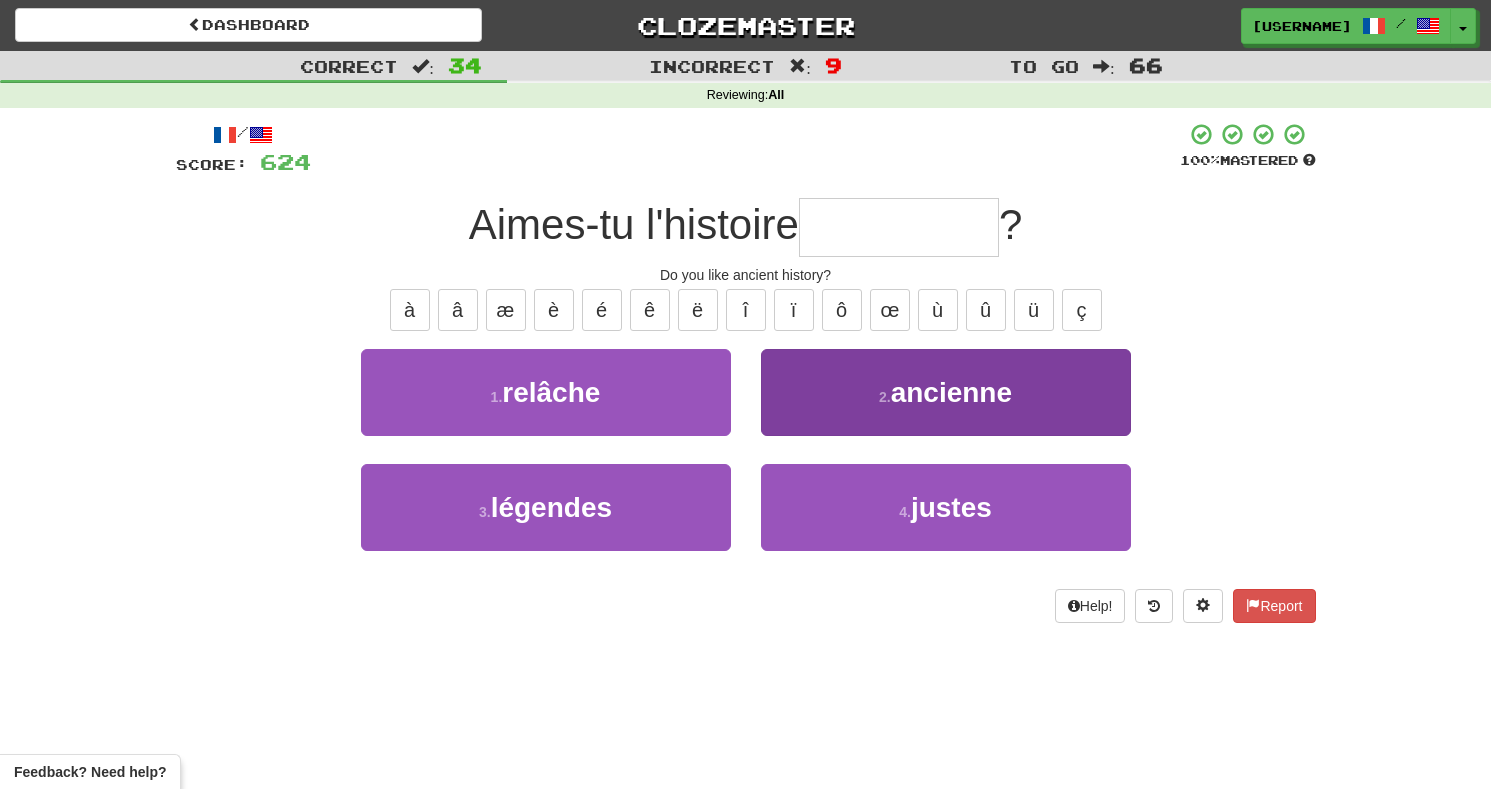 click on "2 .  ancienne" at bounding box center (946, 392) 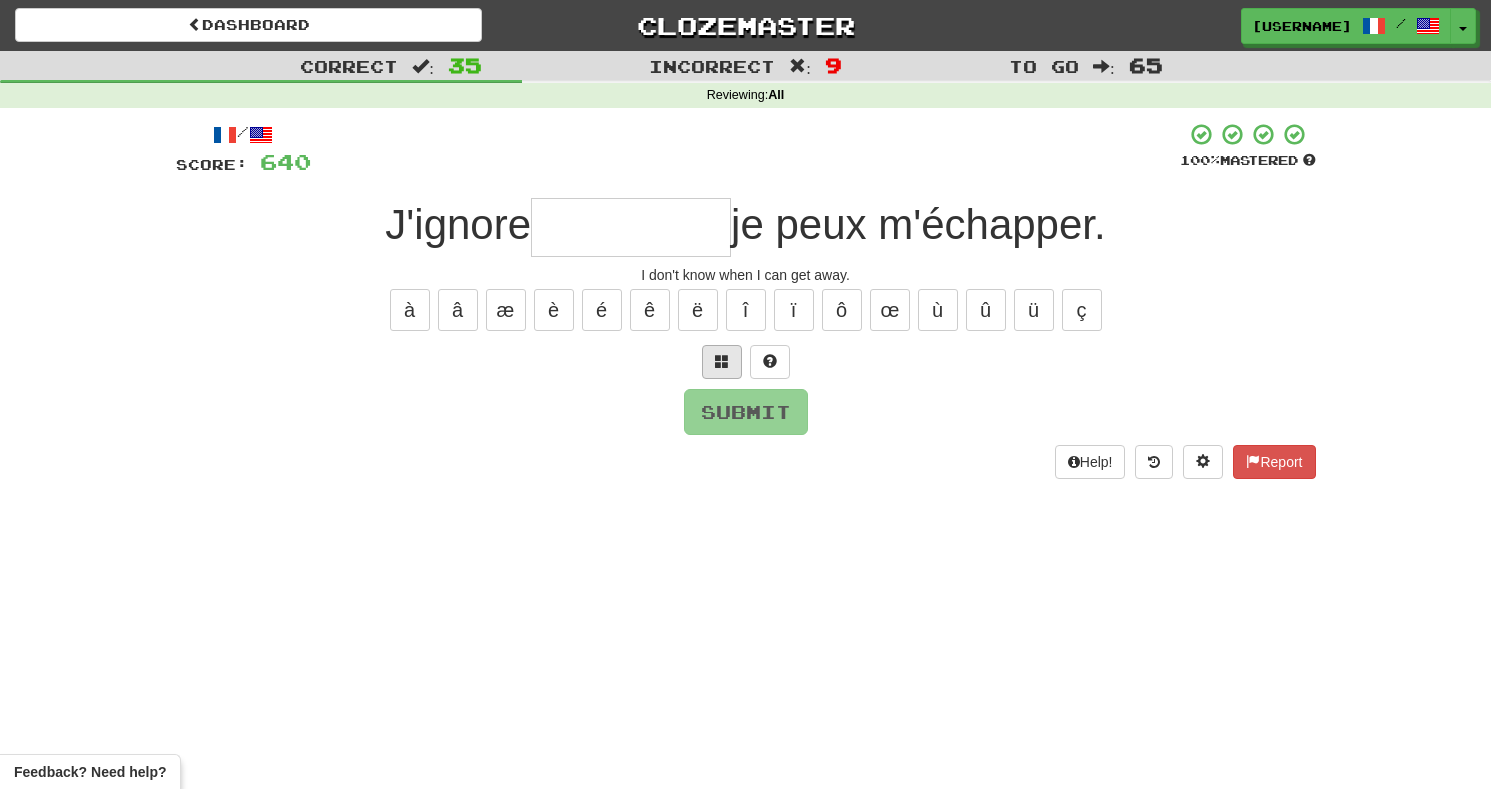 click at bounding box center (722, 361) 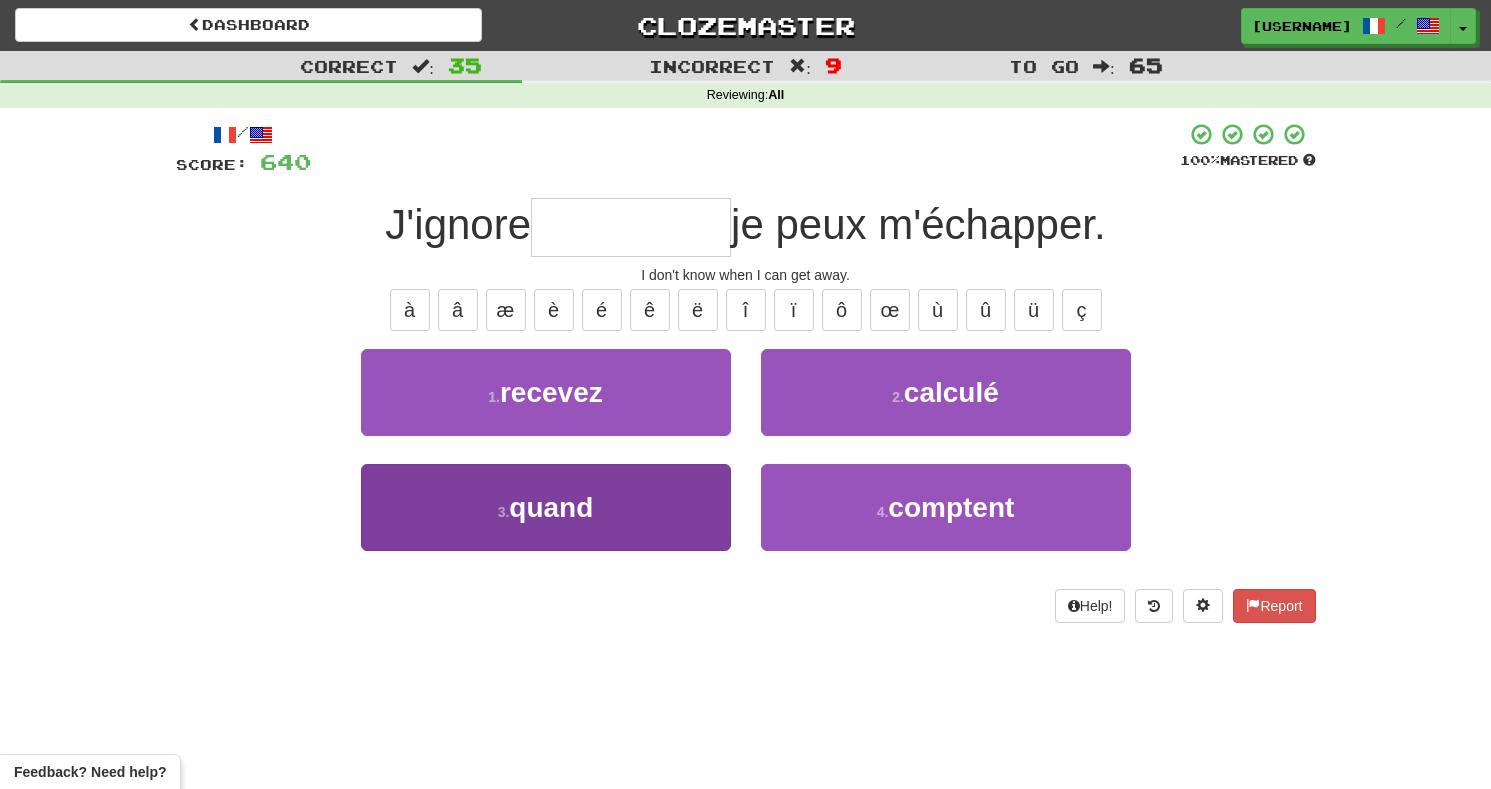 click on "3 .  quand" at bounding box center (546, 507) 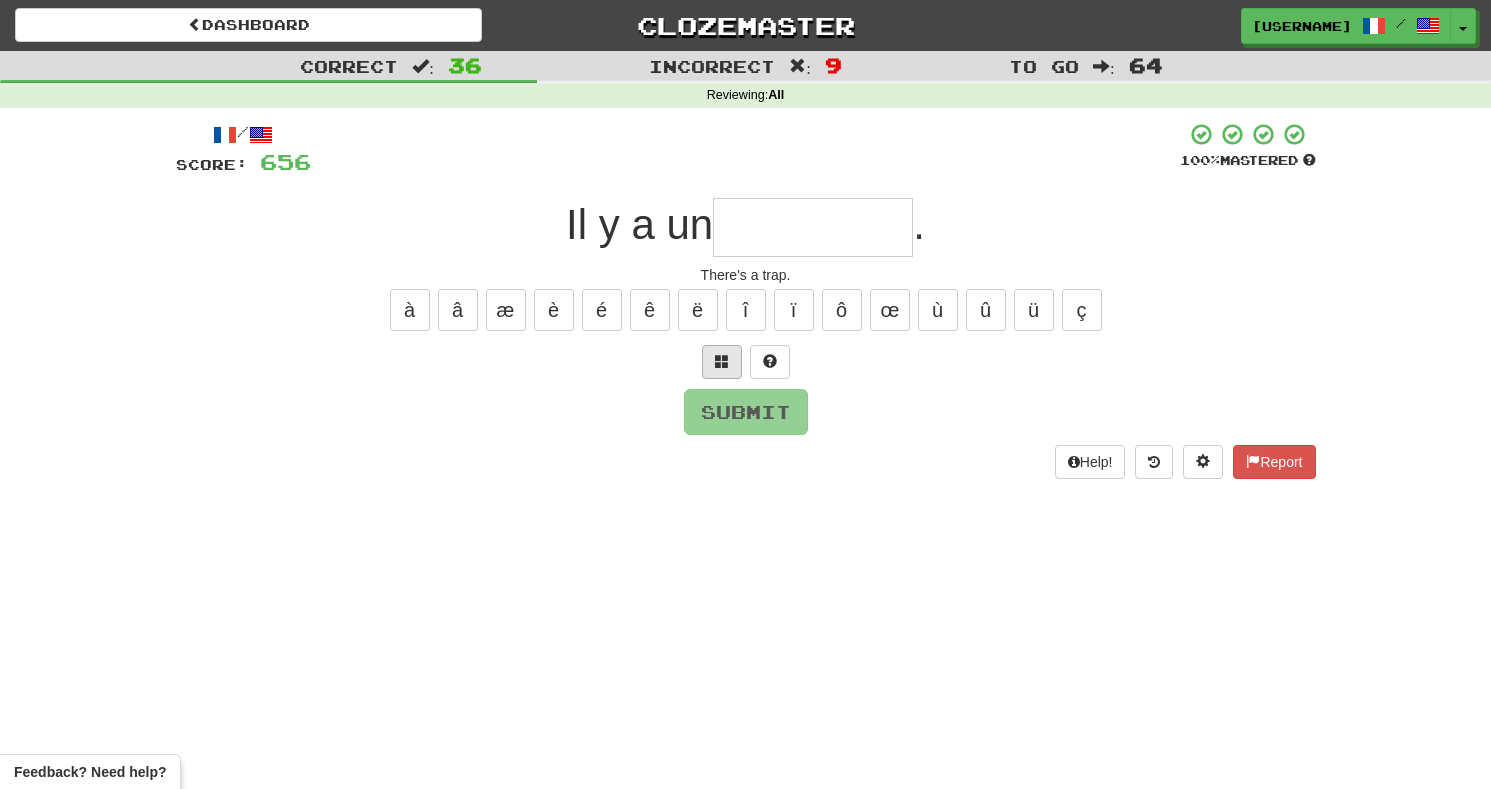 click at bounding box center (722, 361) 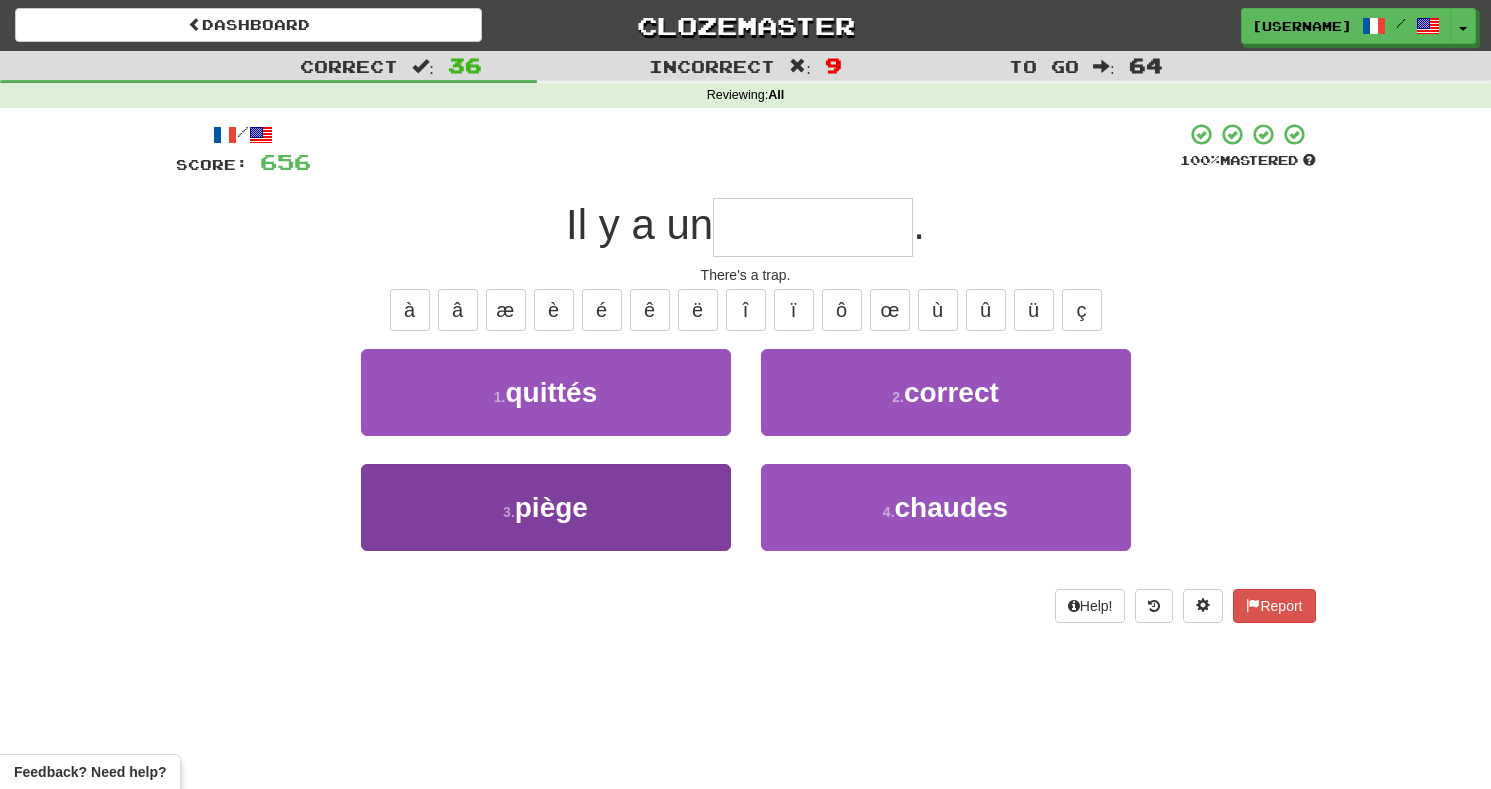 click on "3 .  piège" at bounding box center (546, 507) 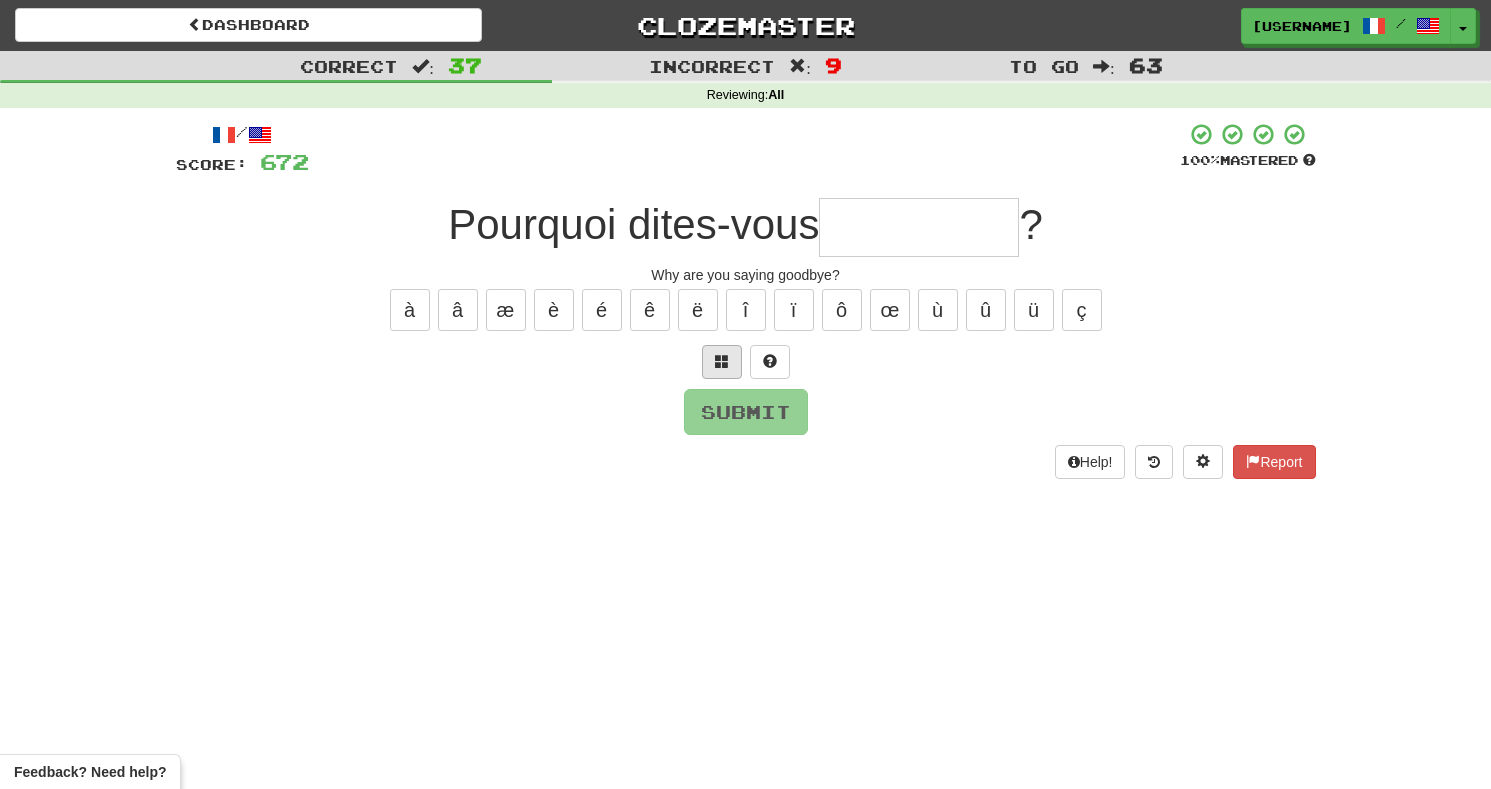 click at bounding box center [722, 362] 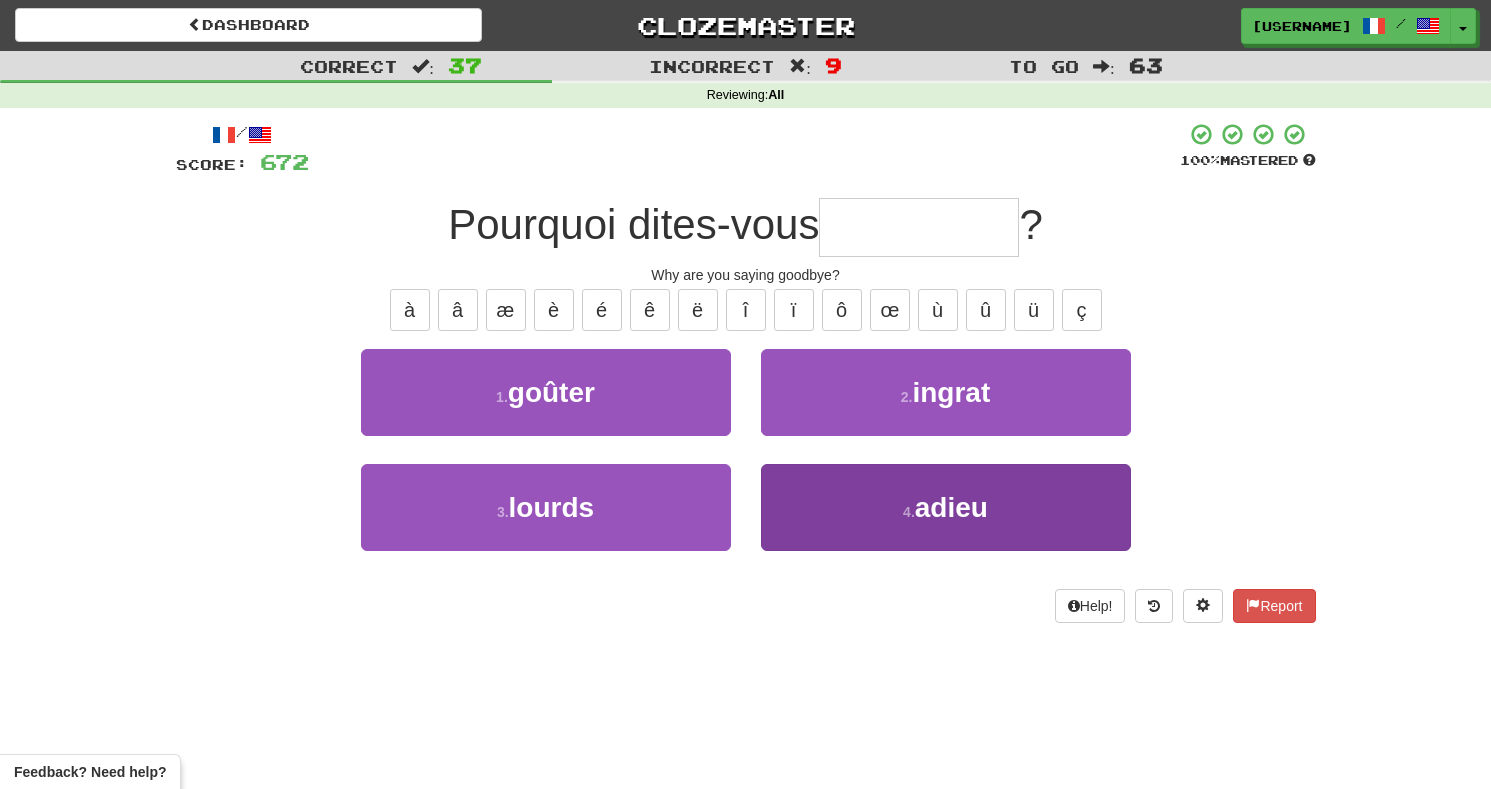 click on "adieu" at bounding box center [951, 507] 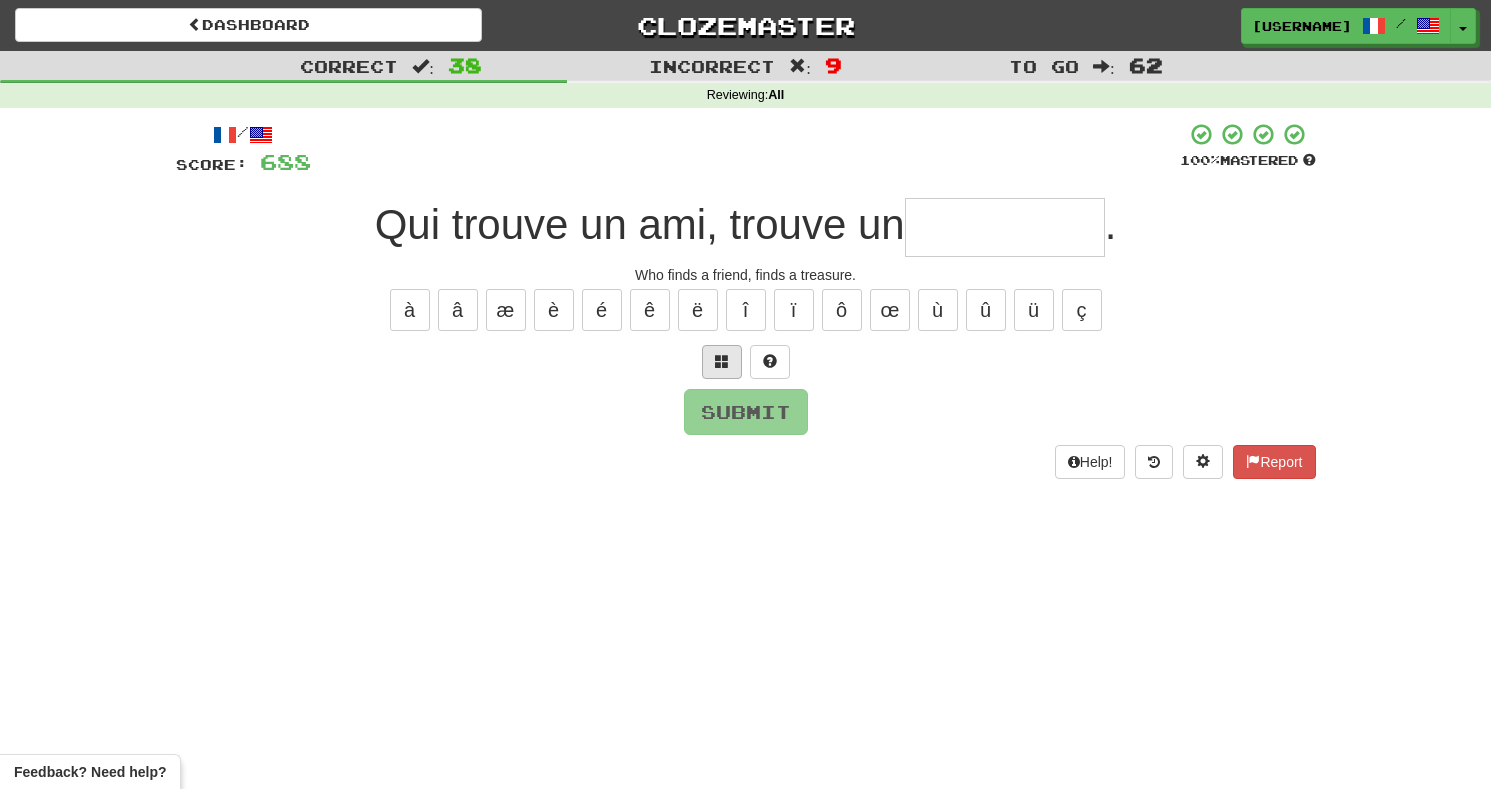 click at bounding box center (722, 361) 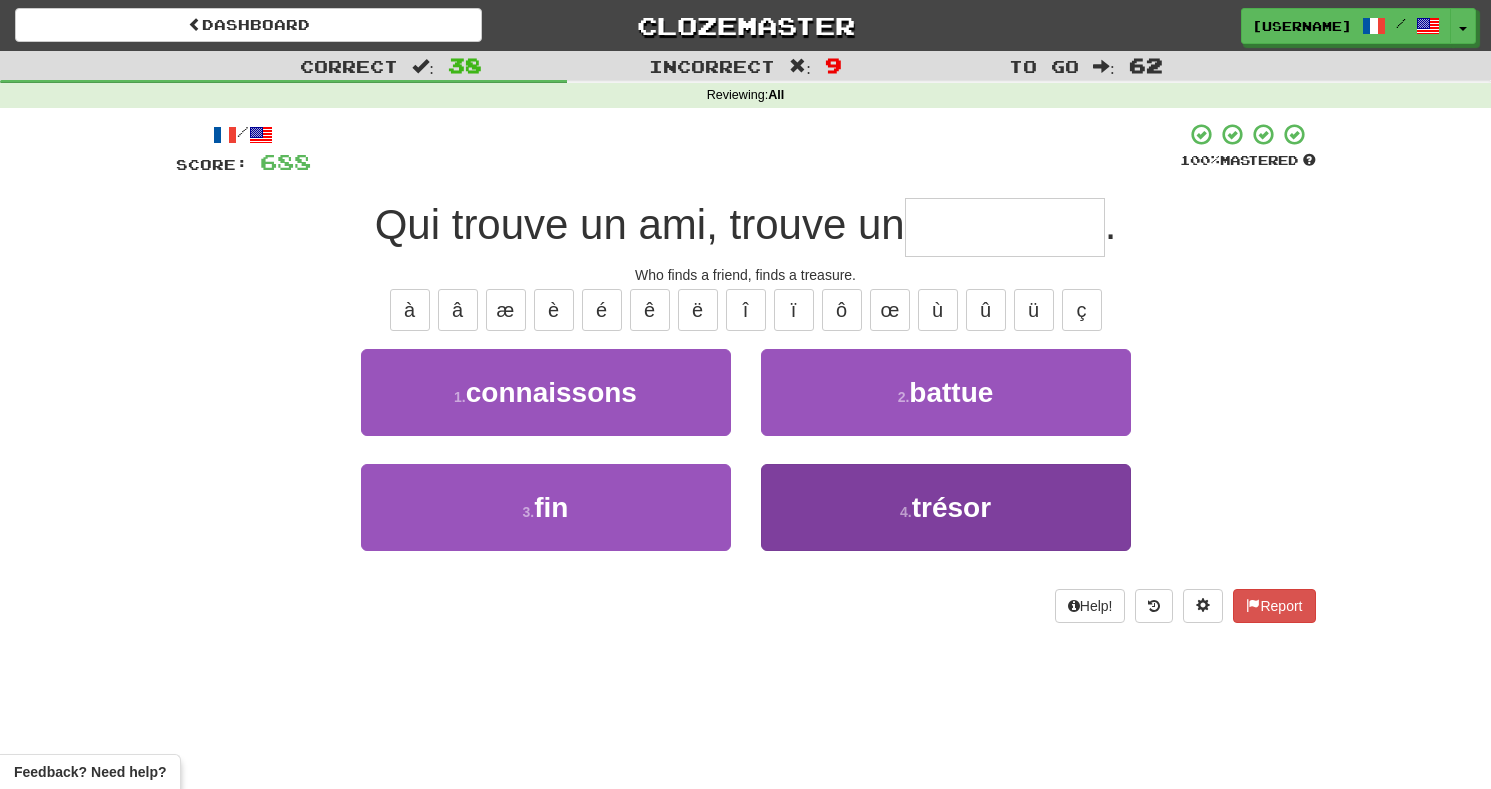 click on "4 .  trésor" at bounding box center [946, 507] 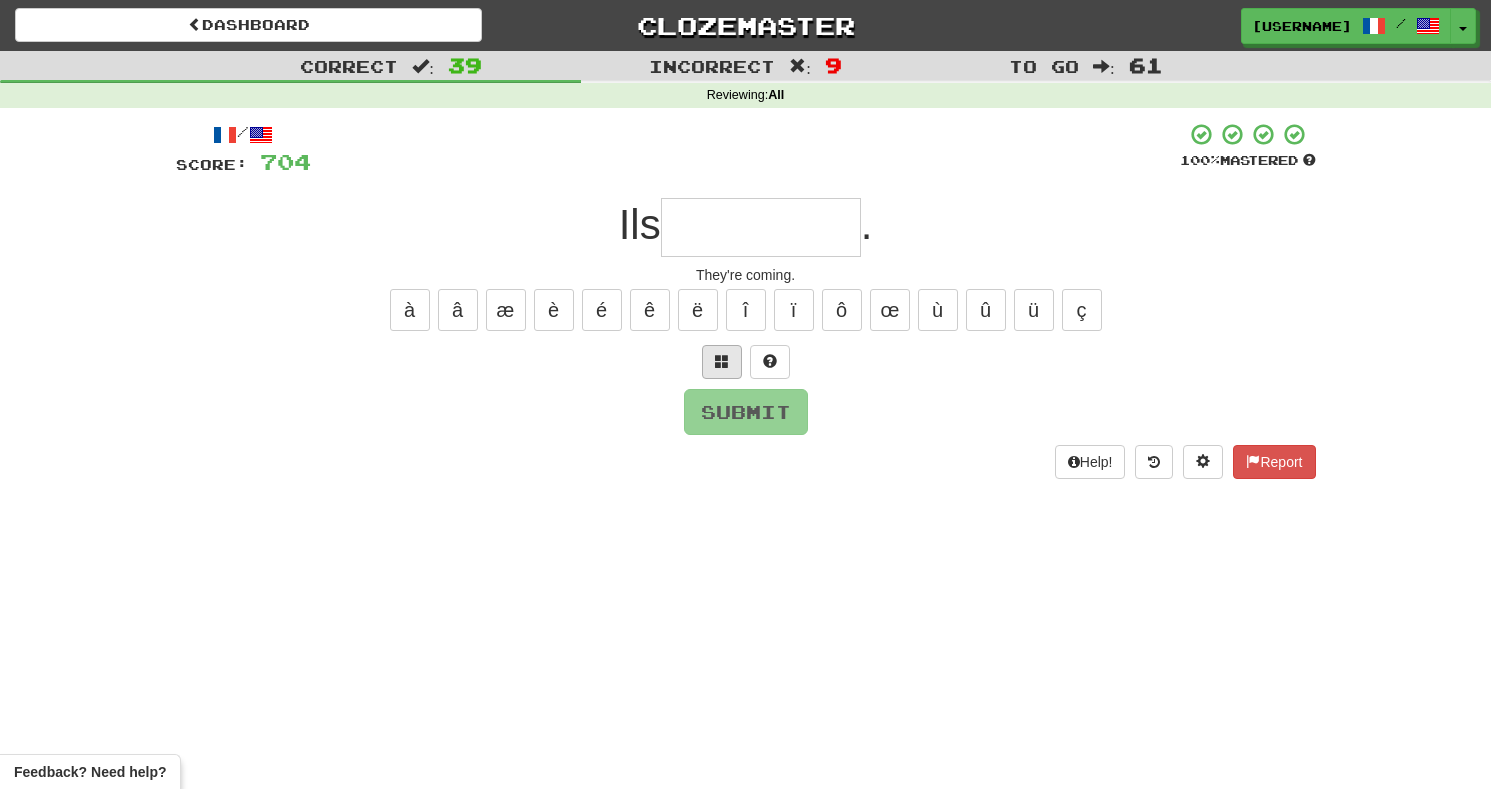 click at bounding box center (722, 362) 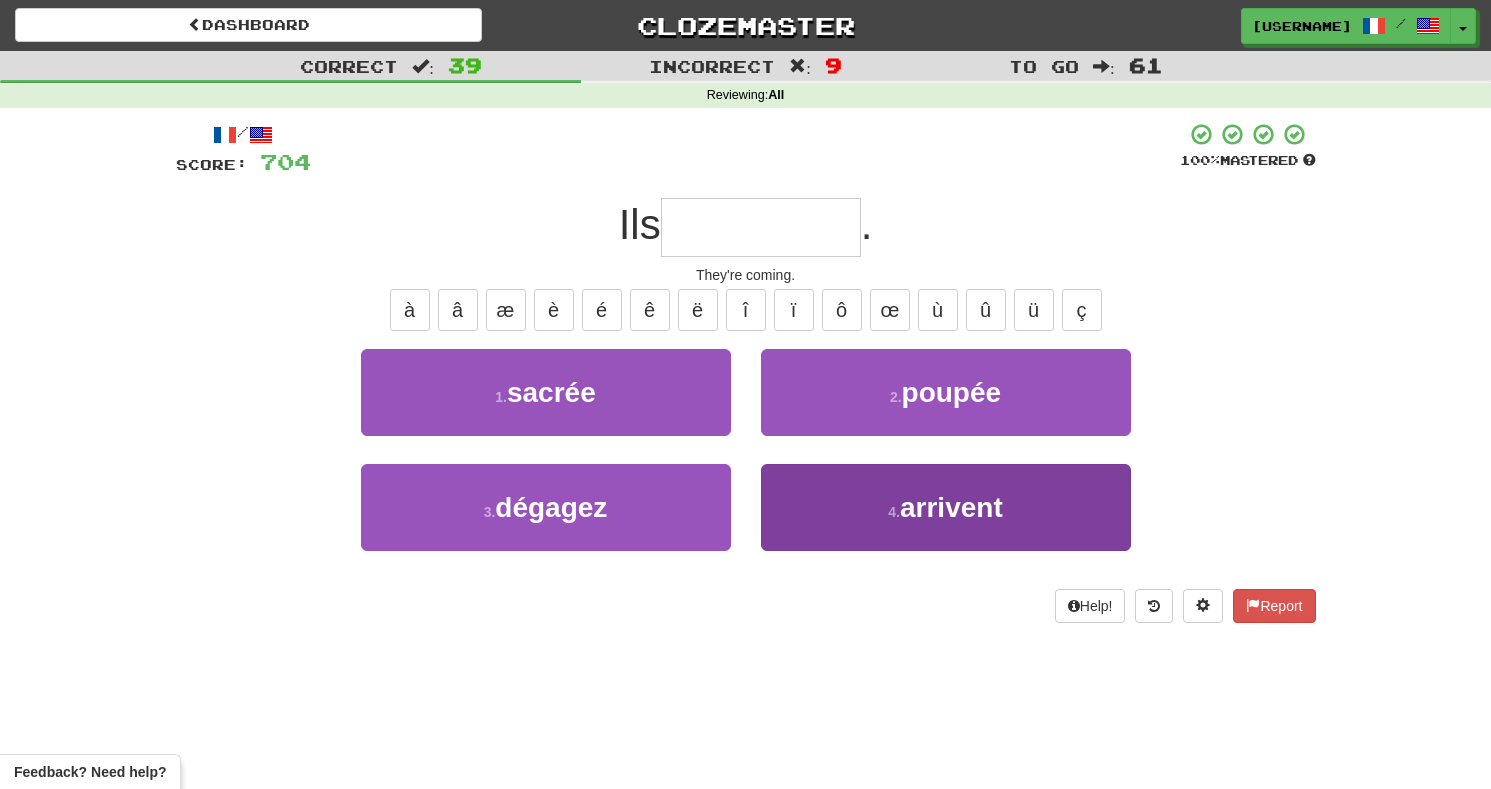 click on "4 .  arrivent" at bounding box center [946, 507] 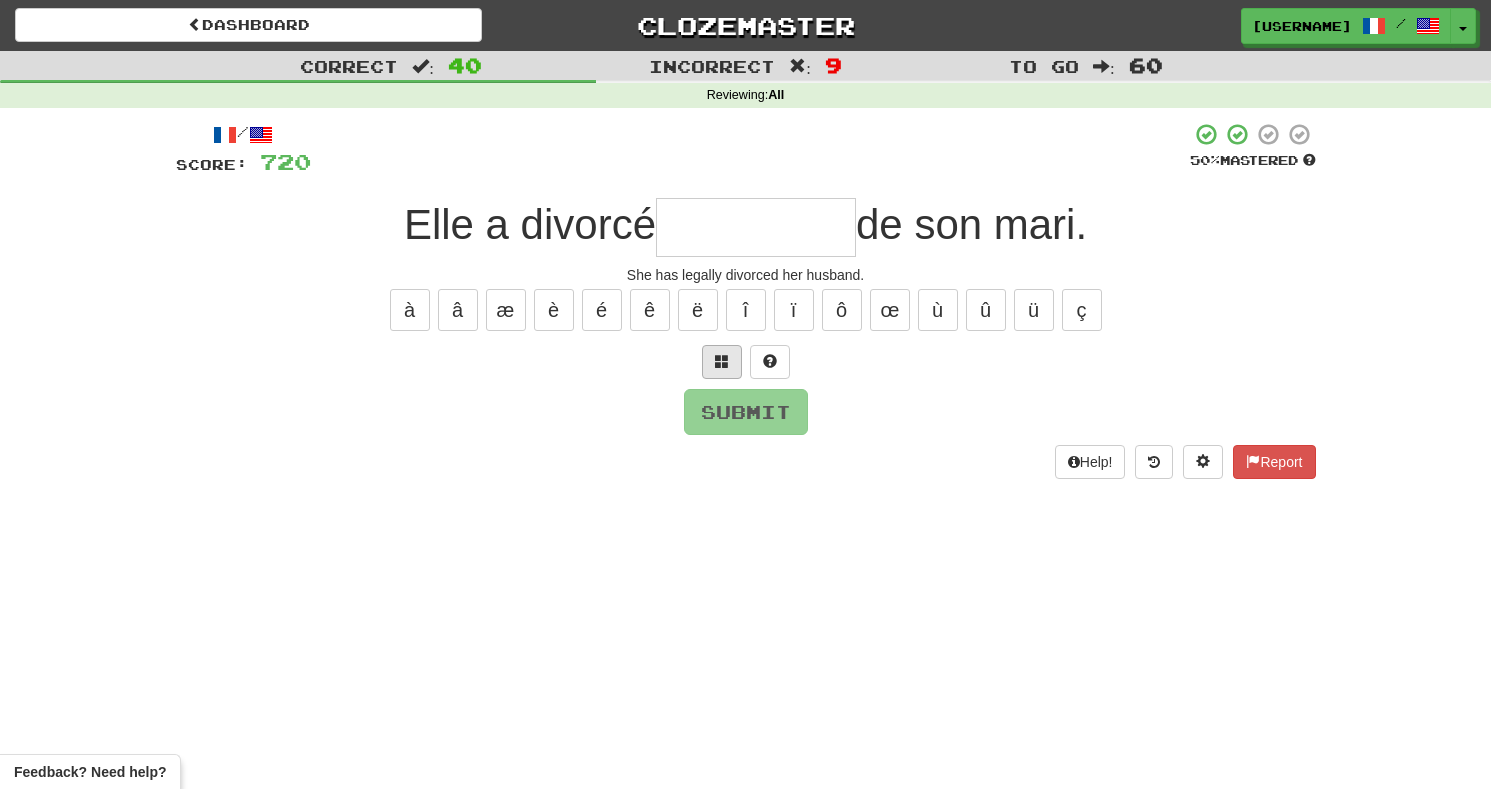 click at bounding box center [722, 362] 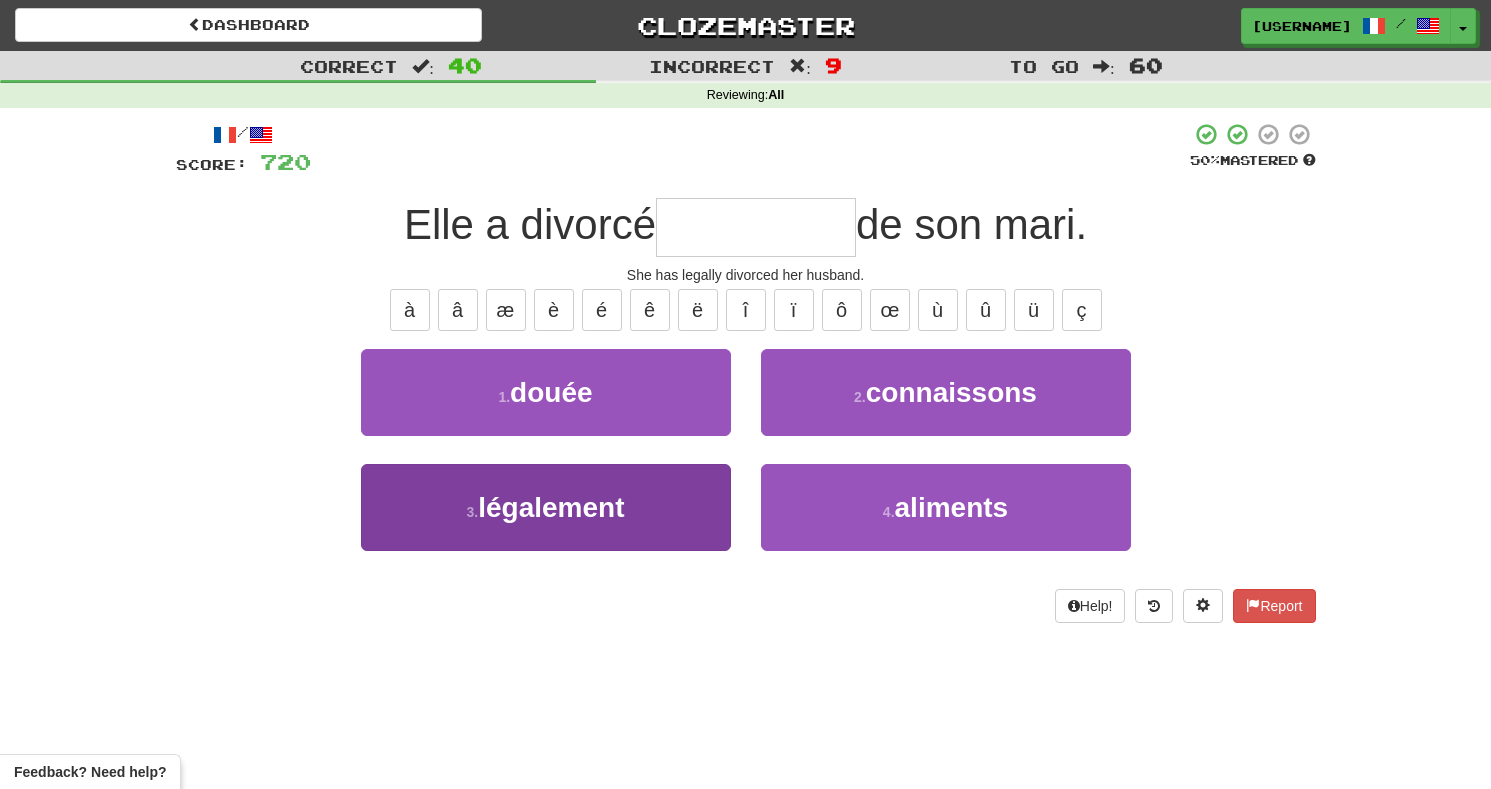 click on "3 .  légalement" at bounding box center [546, 507] 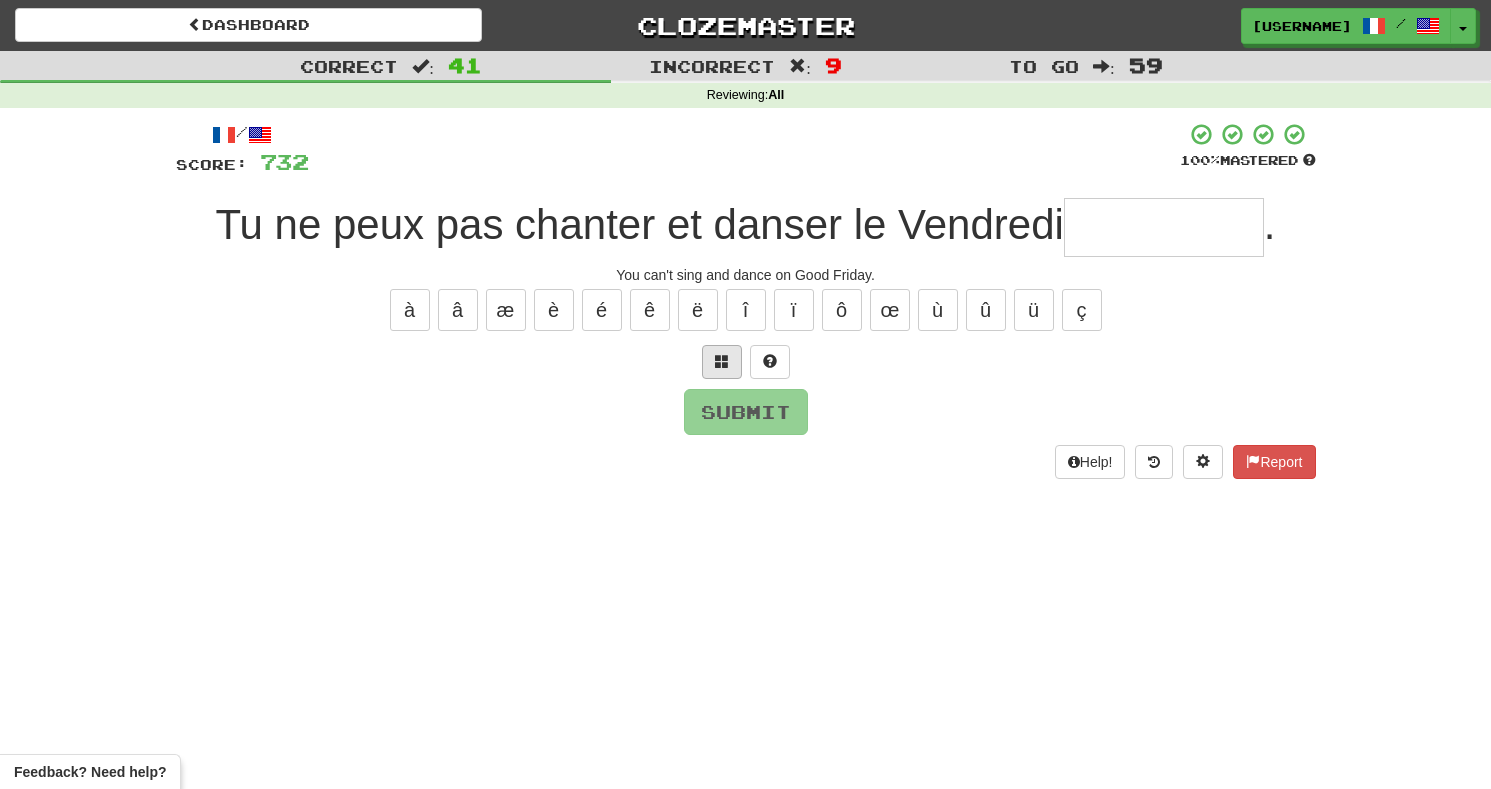 click at bounding box center [722, 362] 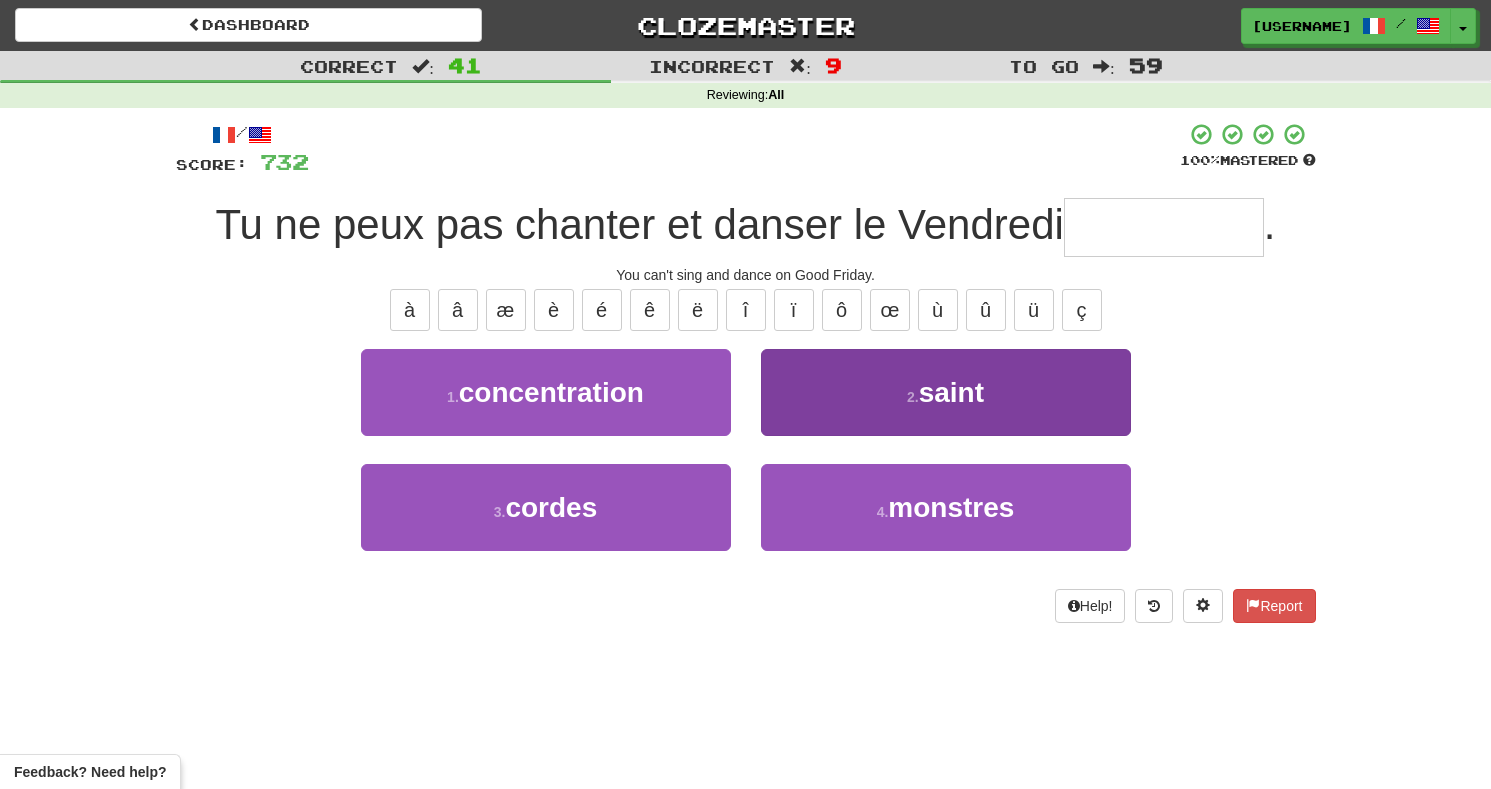 click on "2 .  saint" at bounding box center [946, 392] 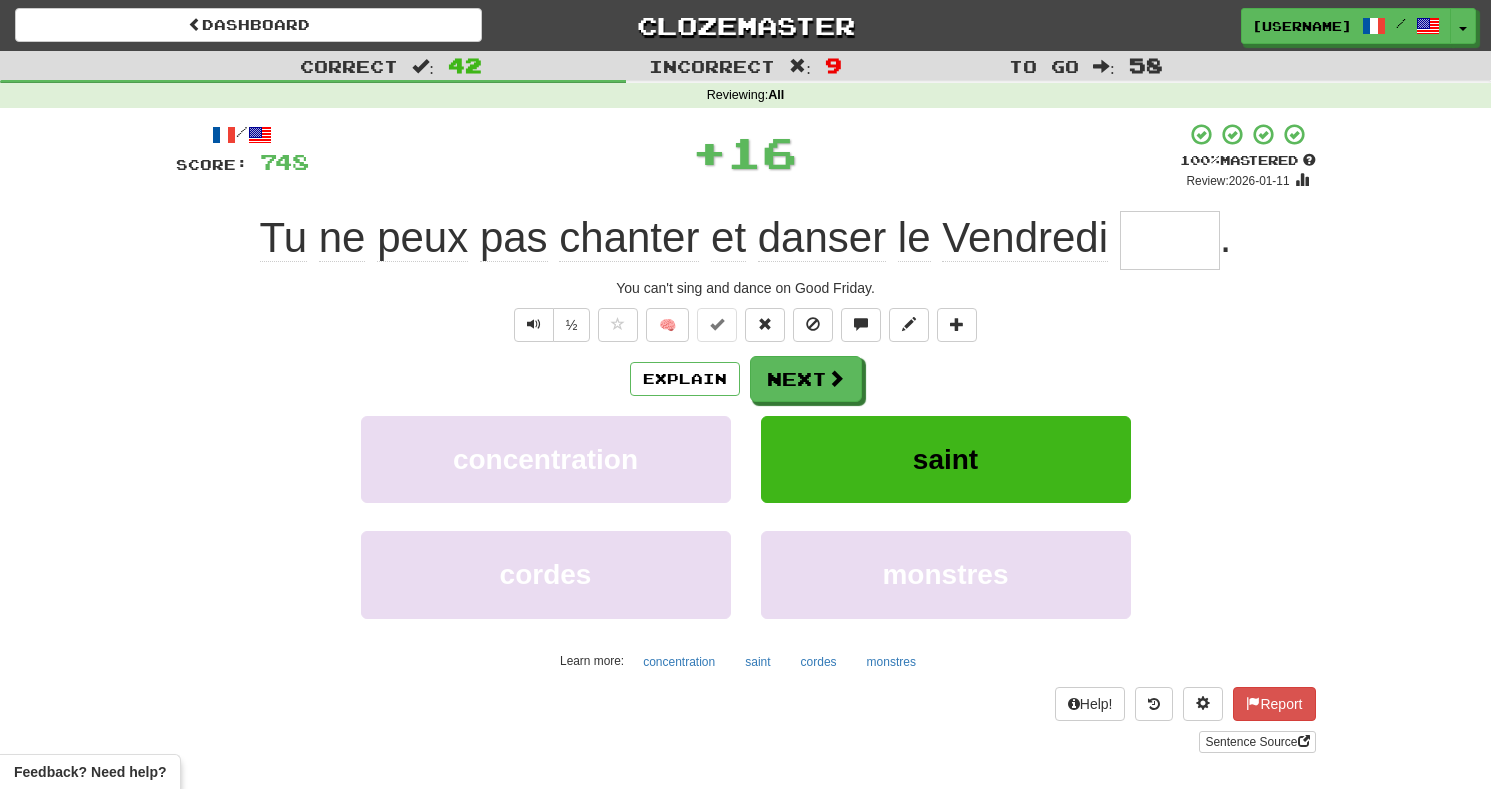 type on "*****" 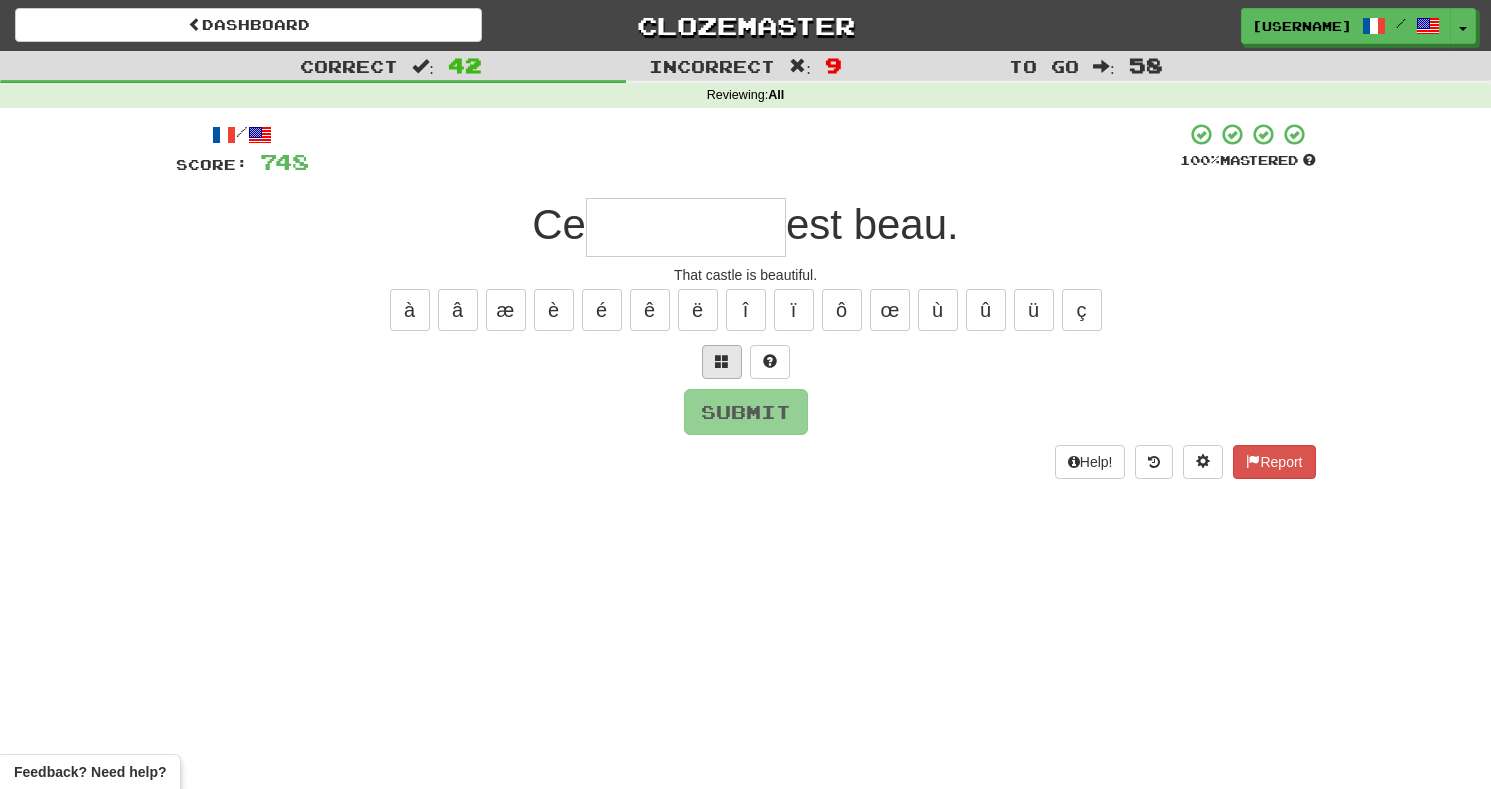 click at bounding box center (722, 361) 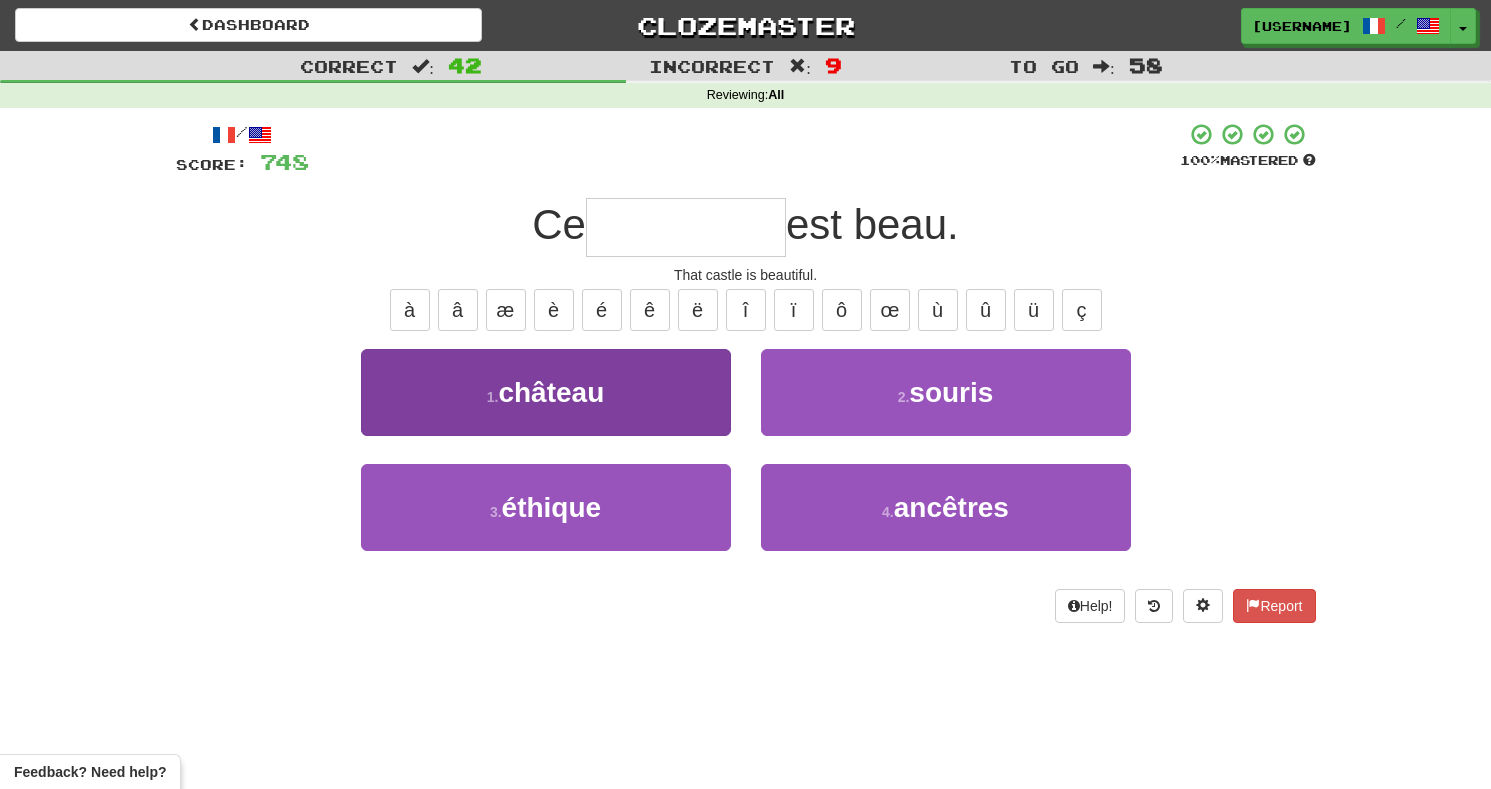 click on "1 . [LOCATION]" at bounding box center (546, 392) 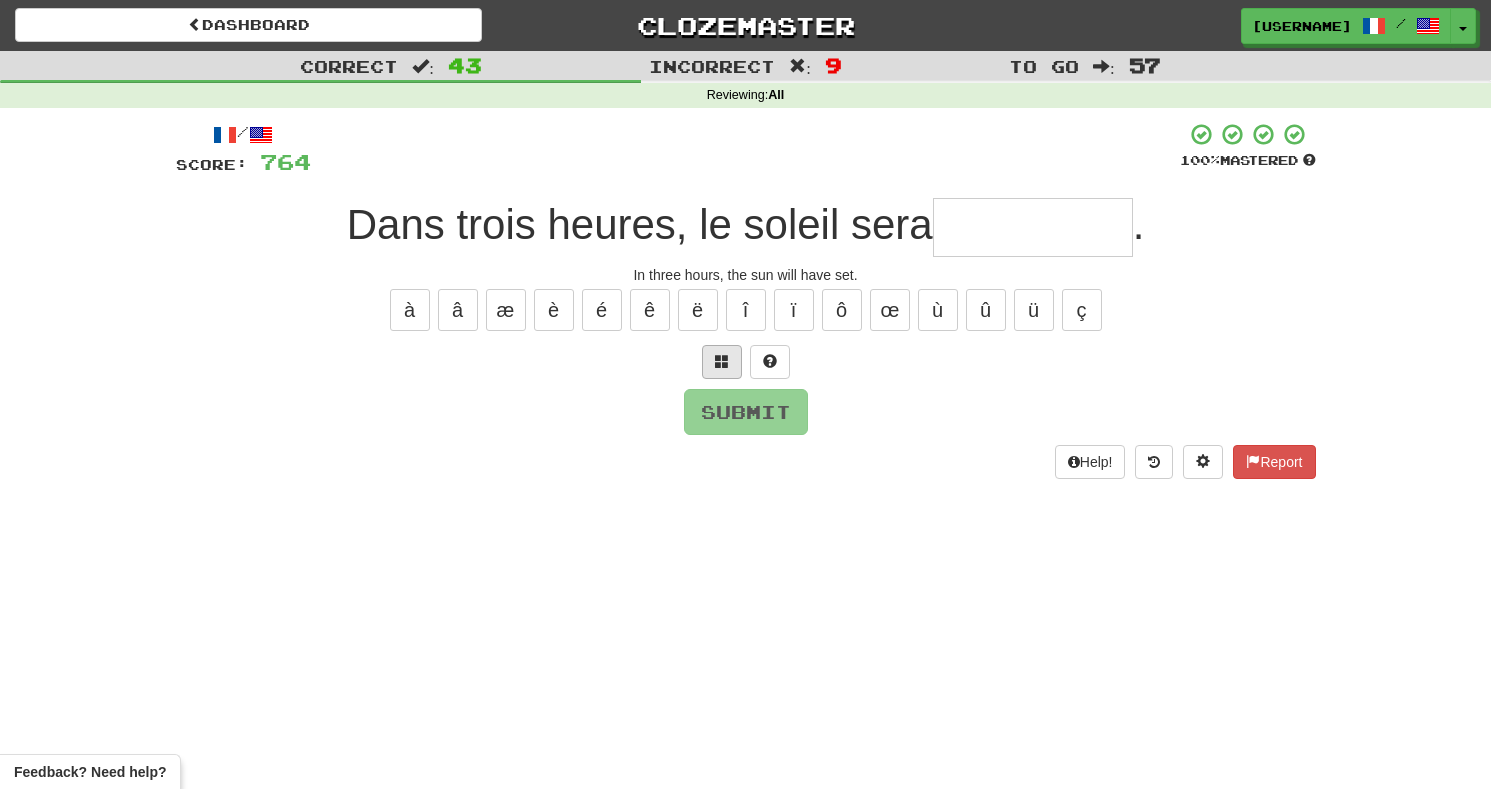 click at bounding box center [722, 361] 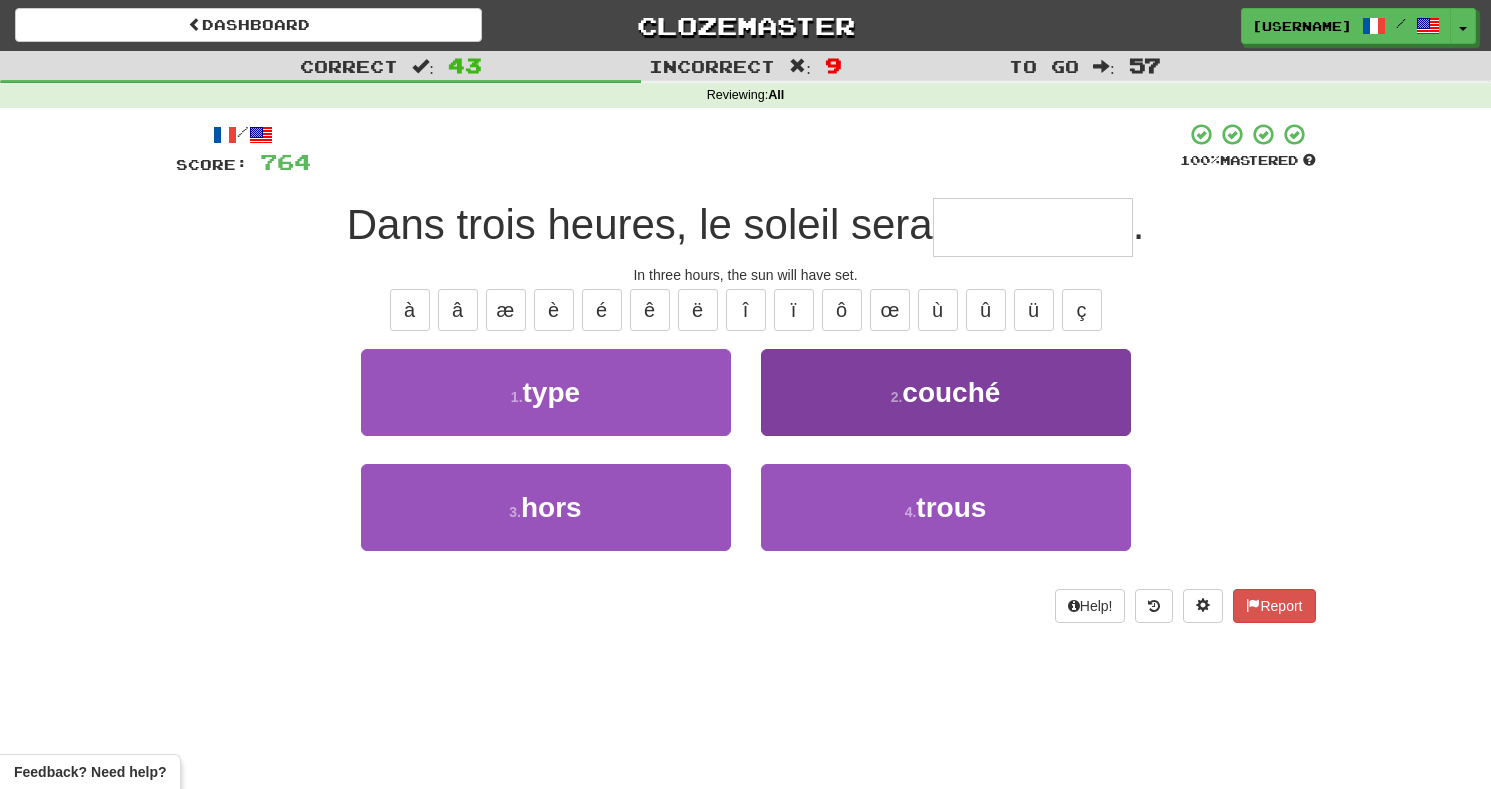 click on "2 .  couché" at bounding box center (946, 392) 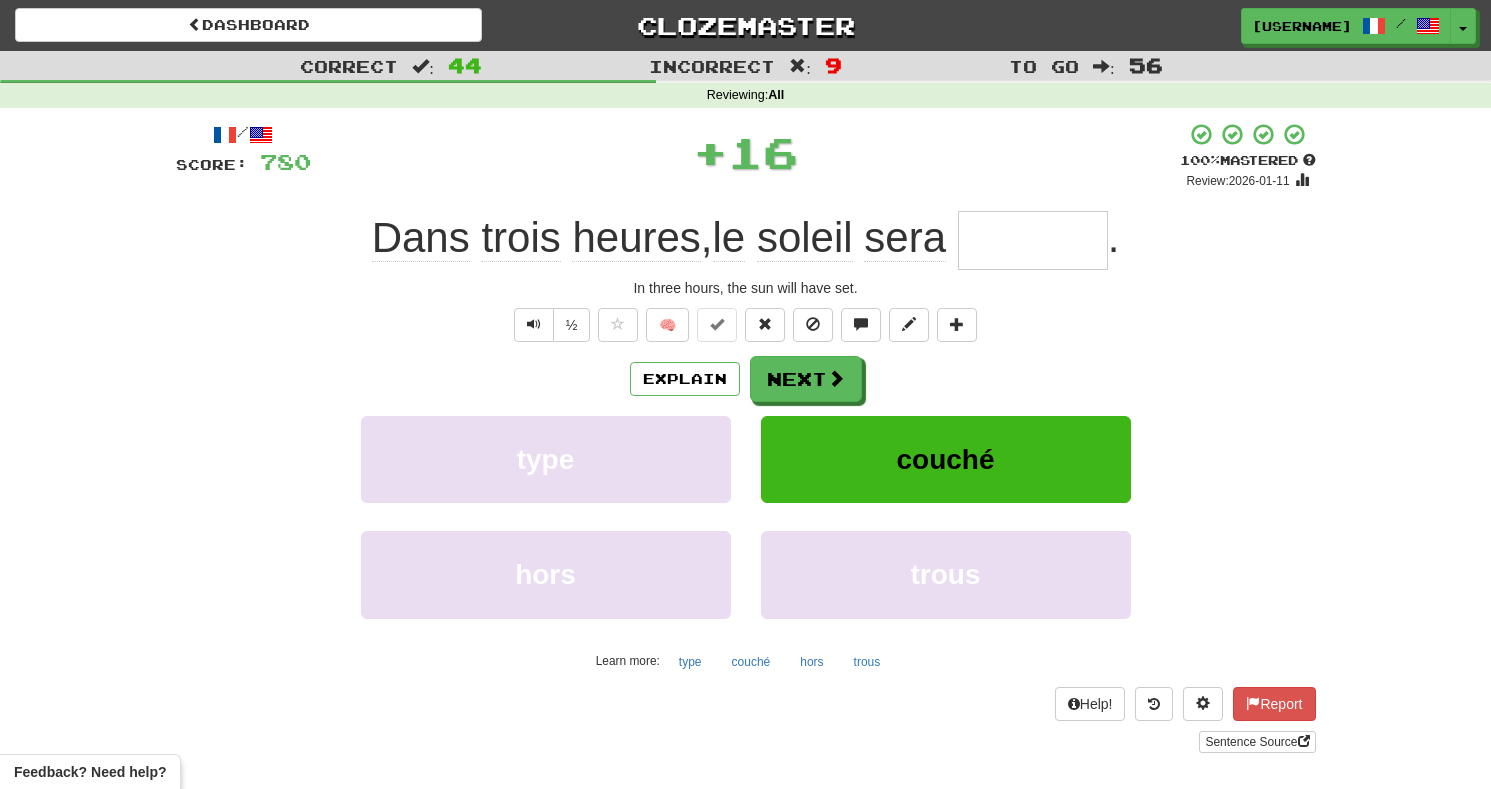 type on "******" 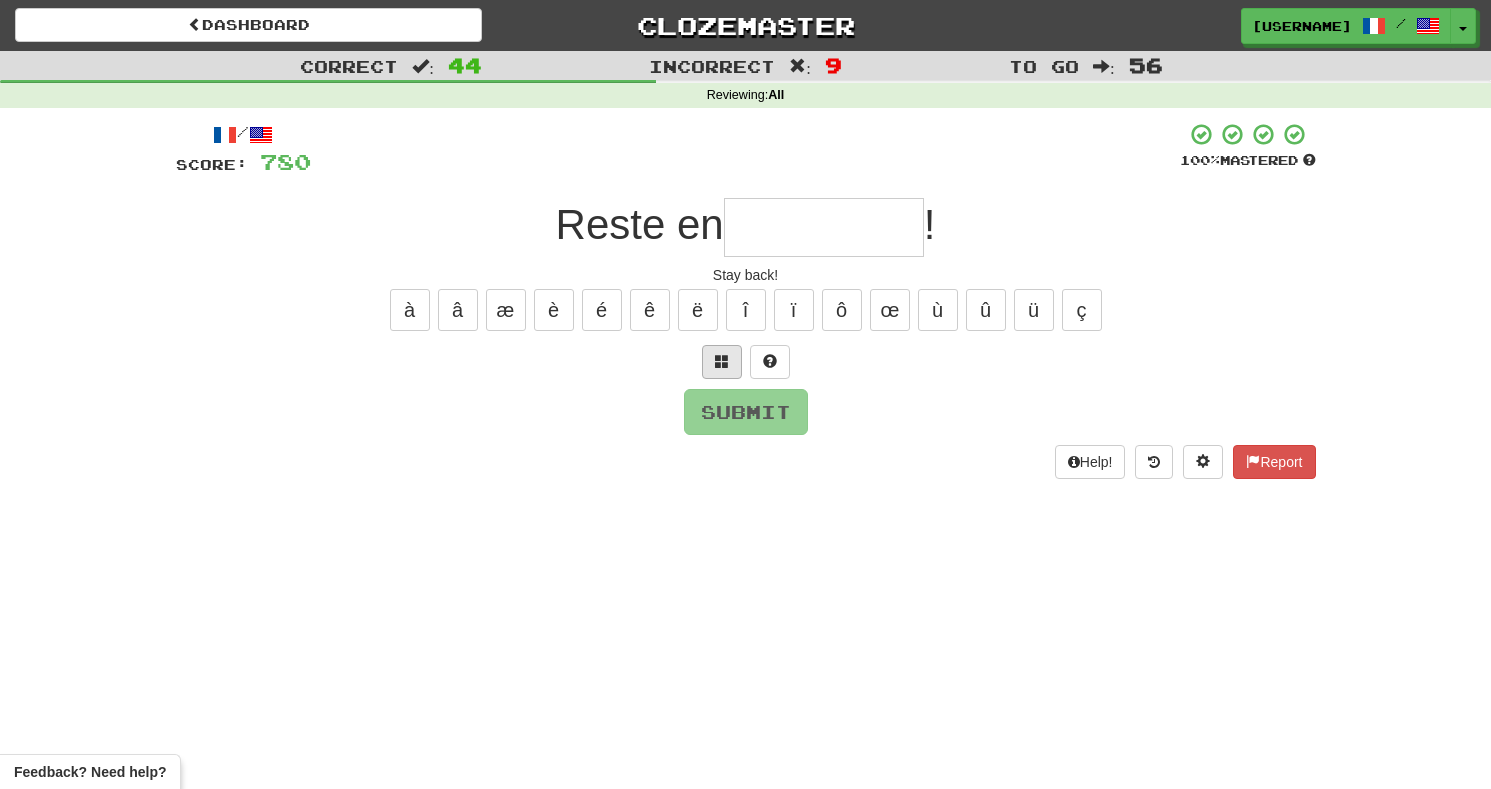 click at bounding box center (722, 361) 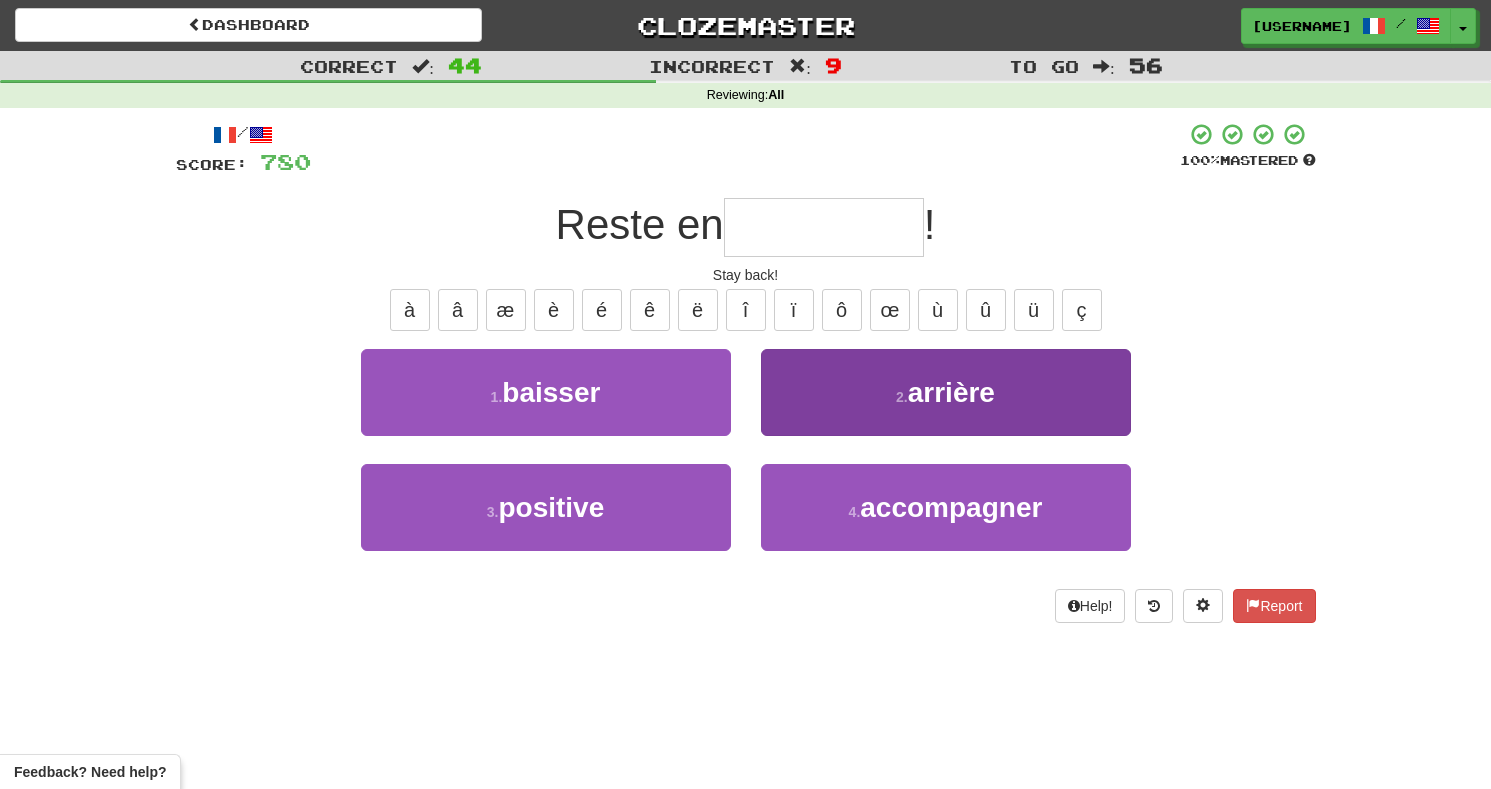 click on "2 .  arrière" at bounding box center (946, 392) 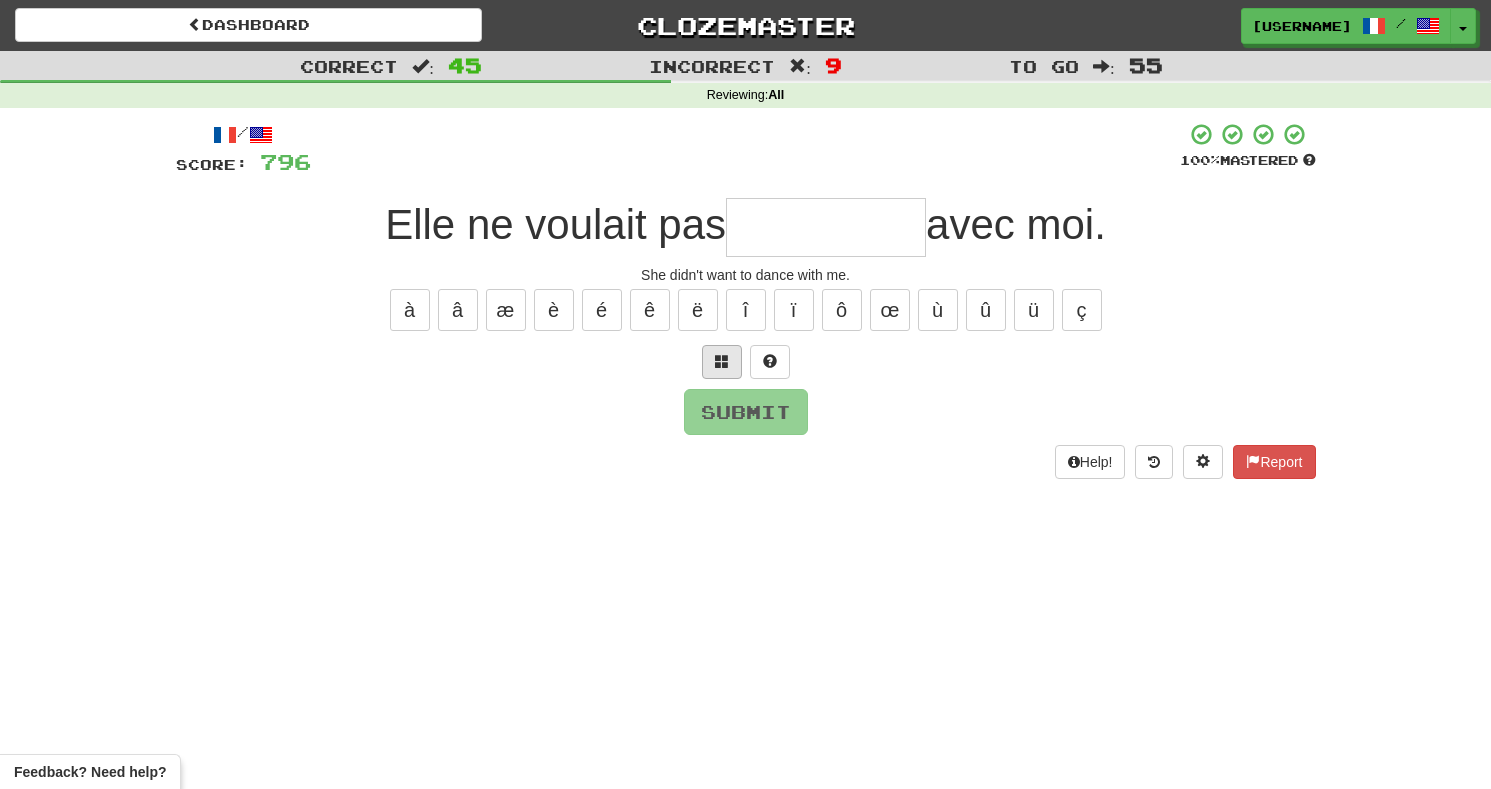 click at bounding box center [722, 362] 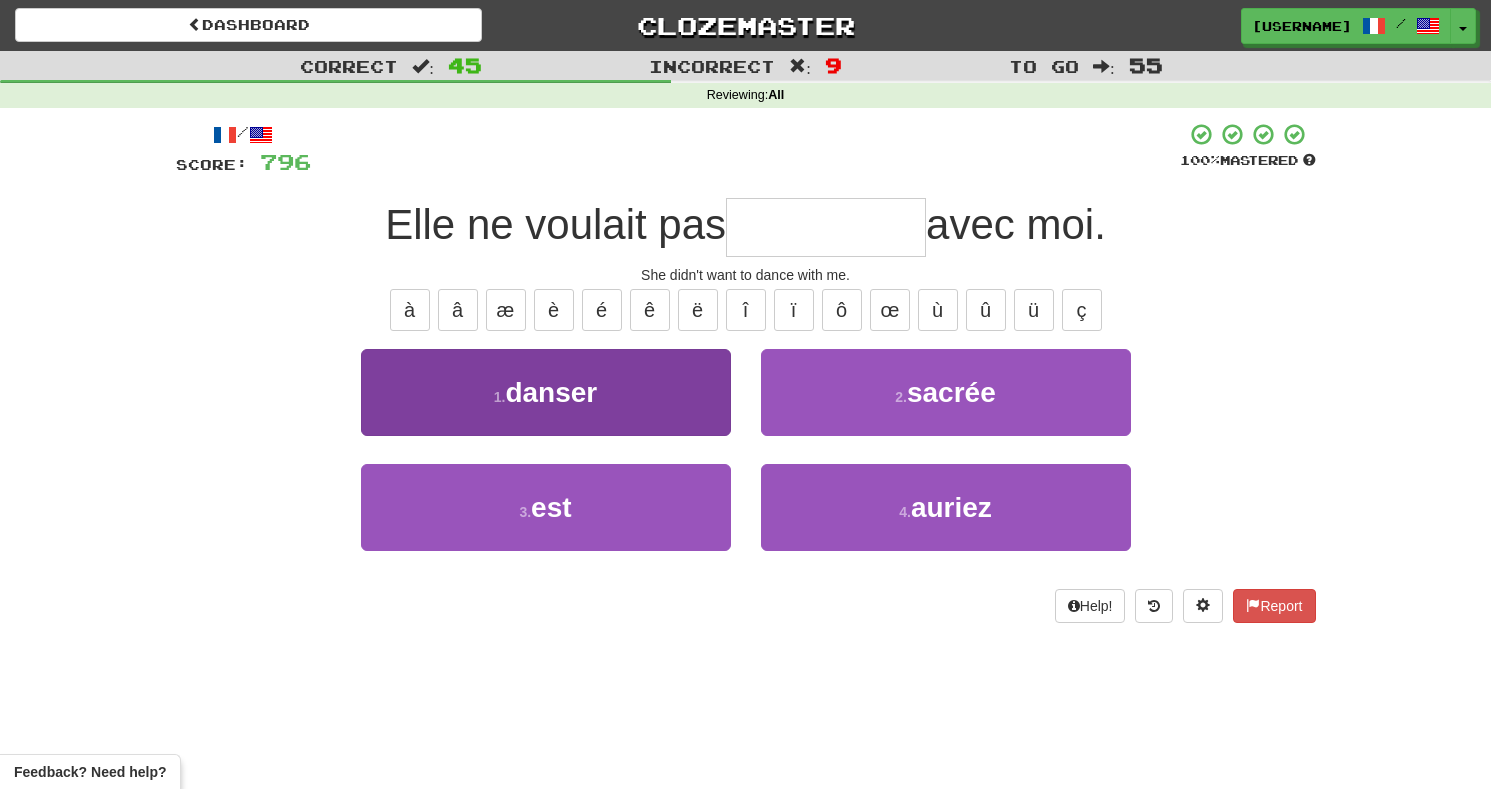 click on "1 .  danser" at bounding box center (546, 392) 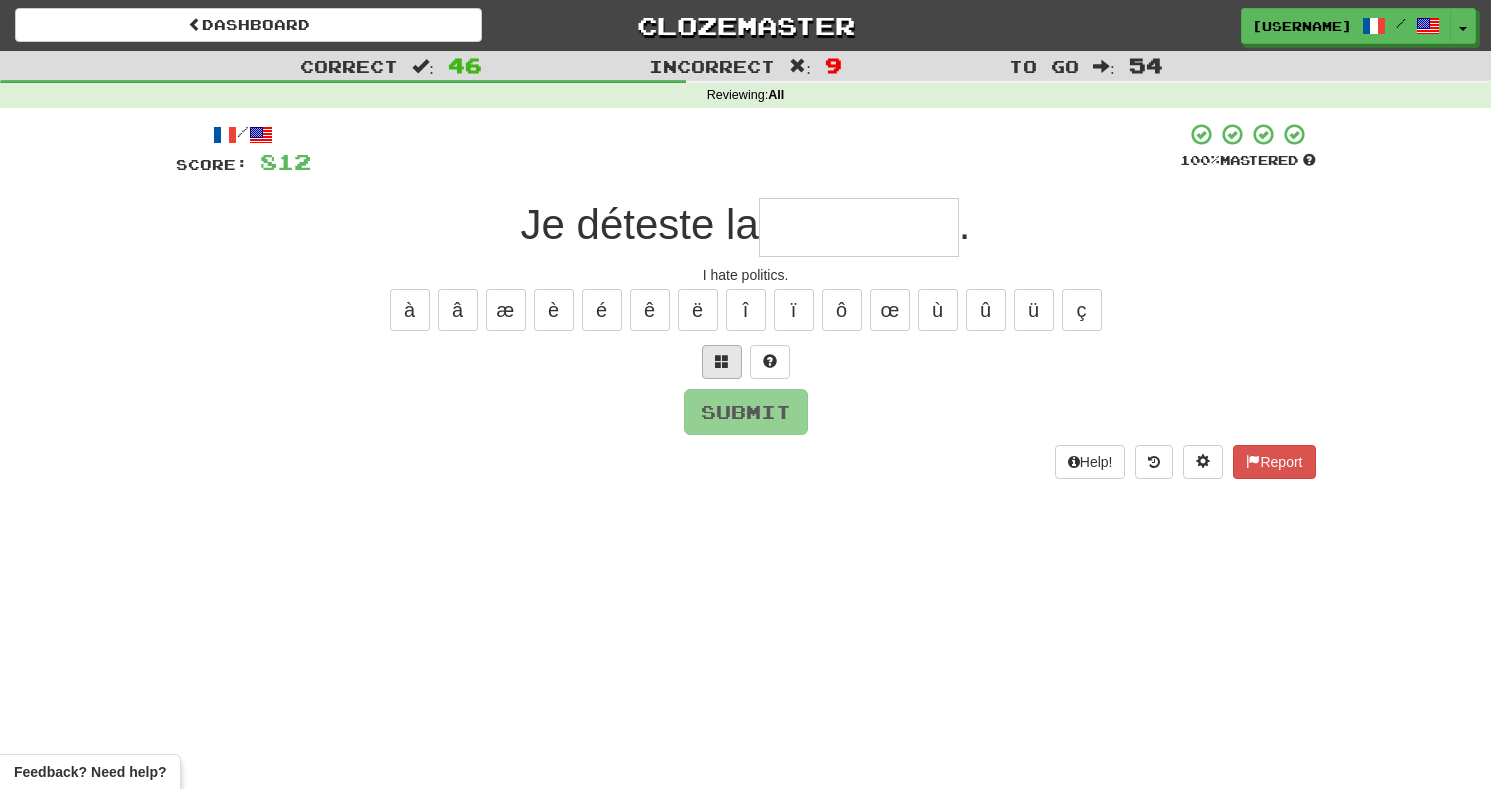 click at bounding box center [722, 362] 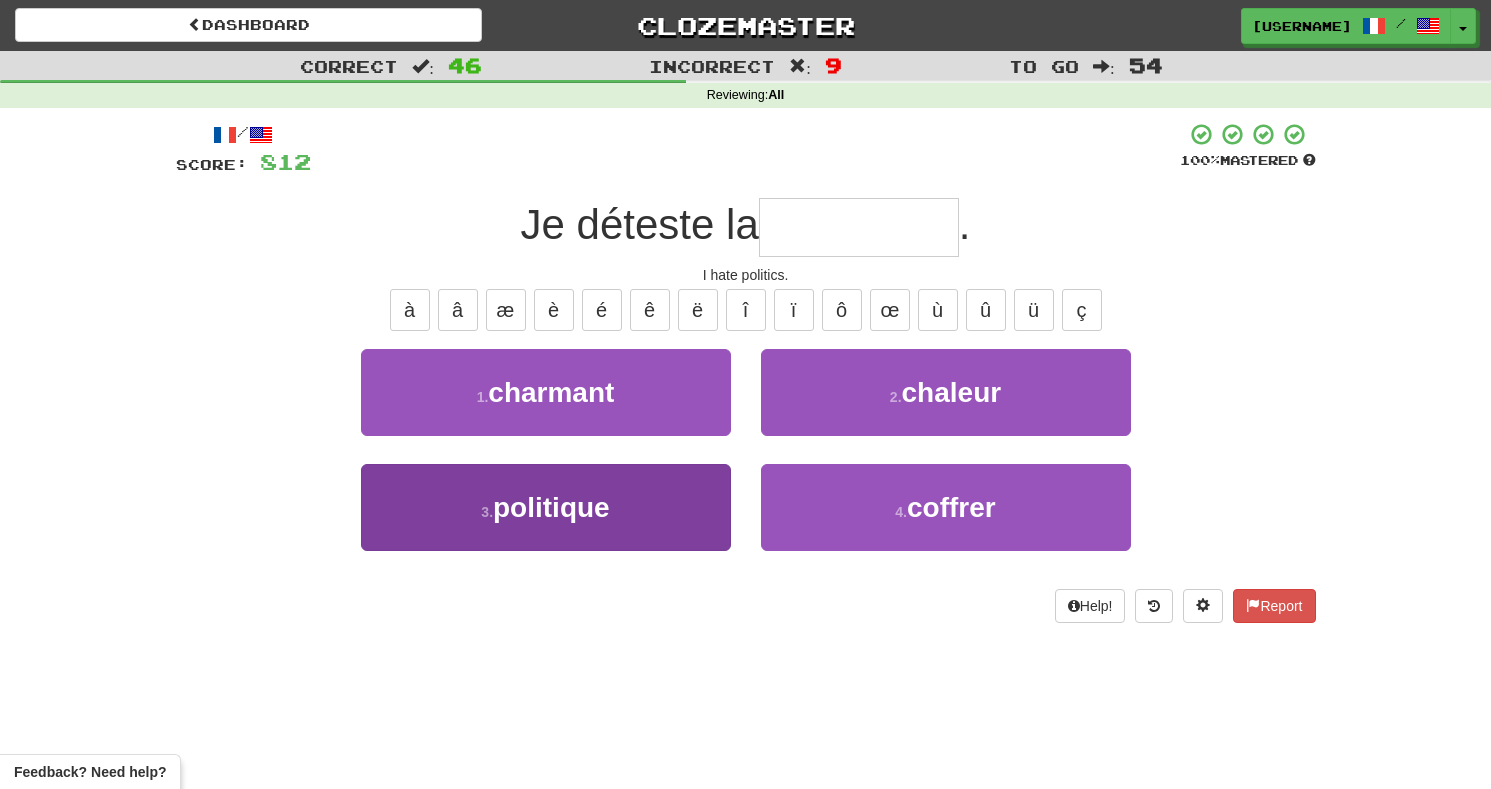 click on "3 .  politique" at bounding box center [546, 507] 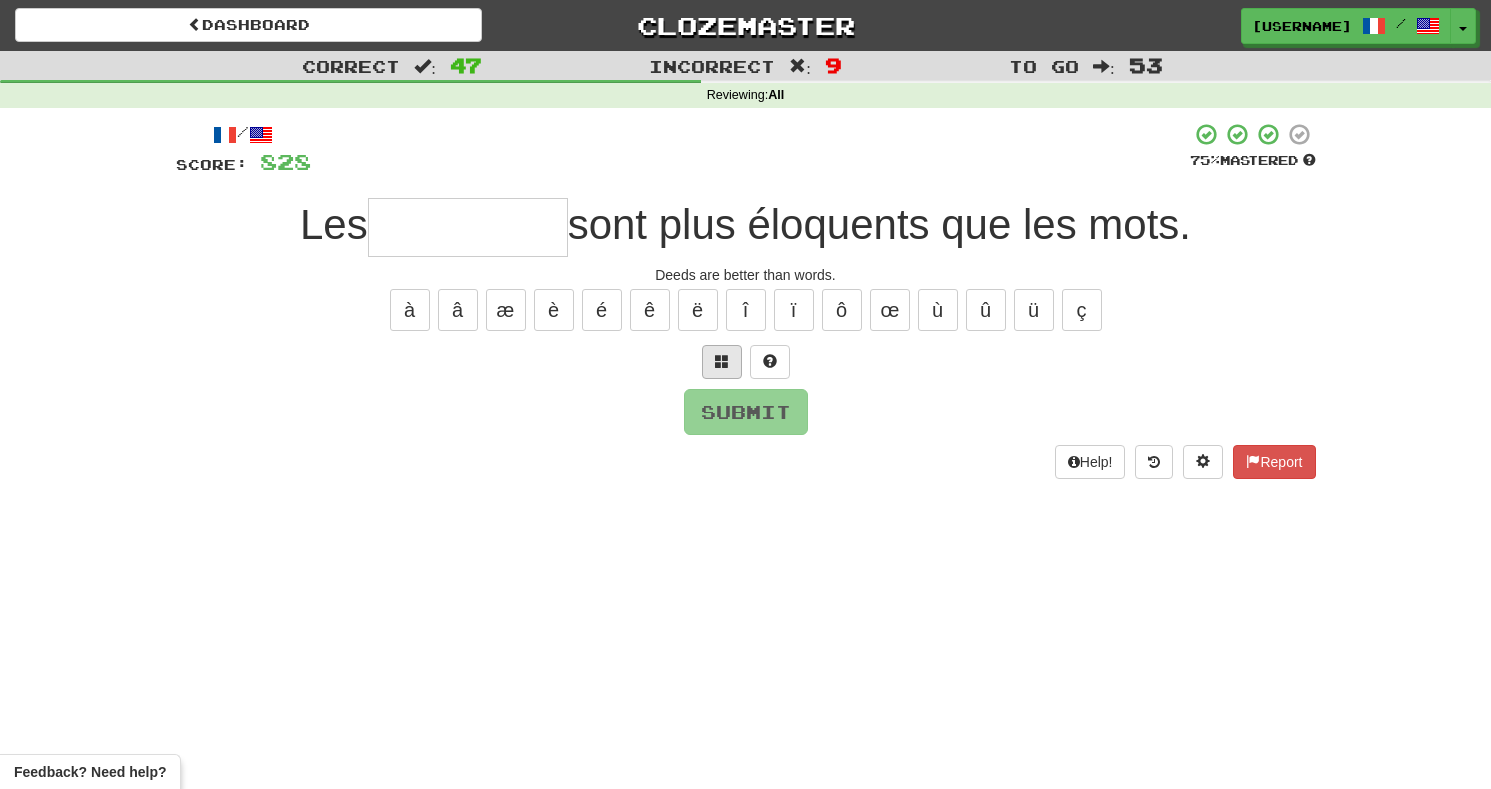 click at bounding box center (722, 361) 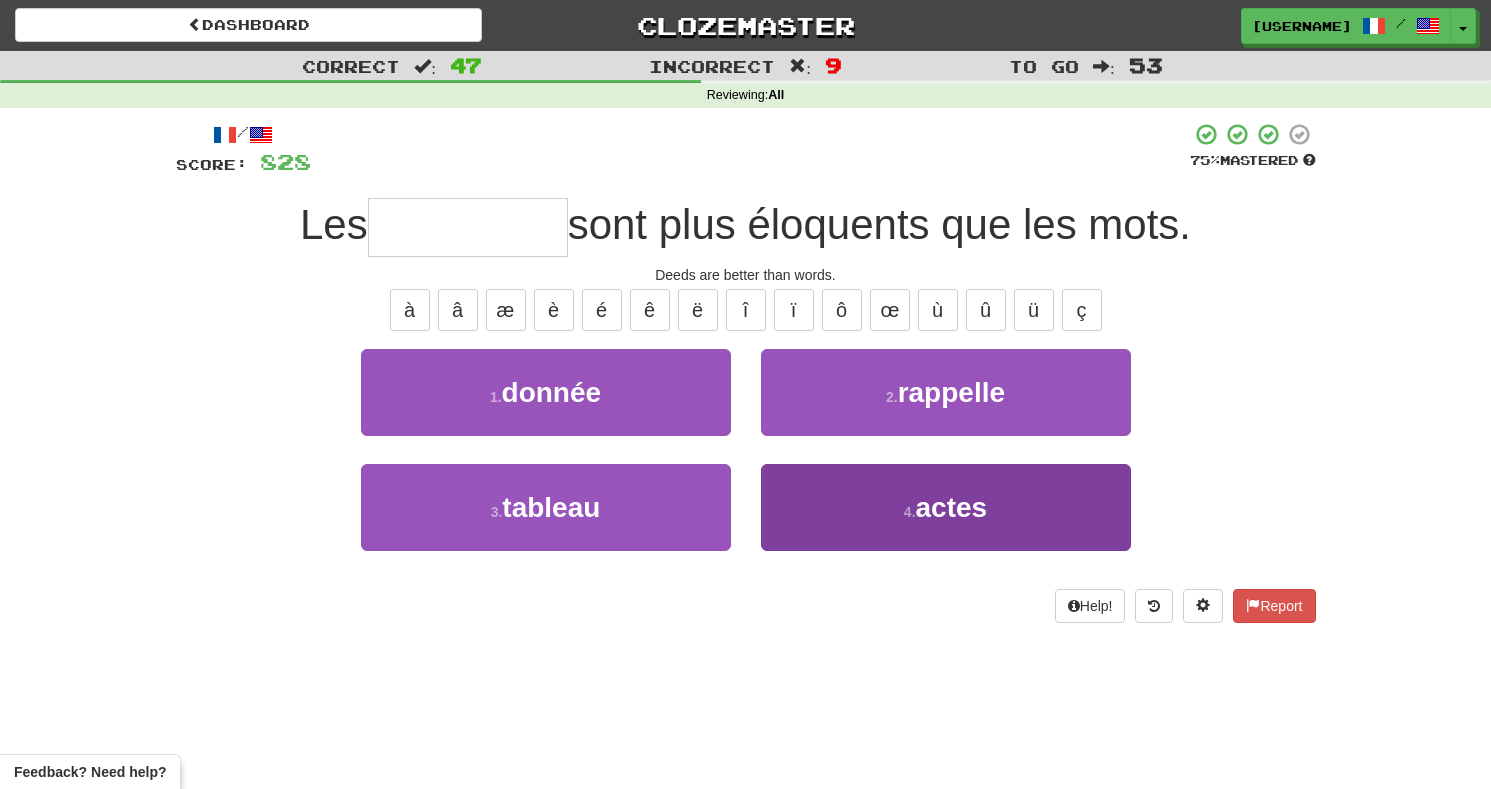 click on "4 .  actes" at bounding box center [946, 507] 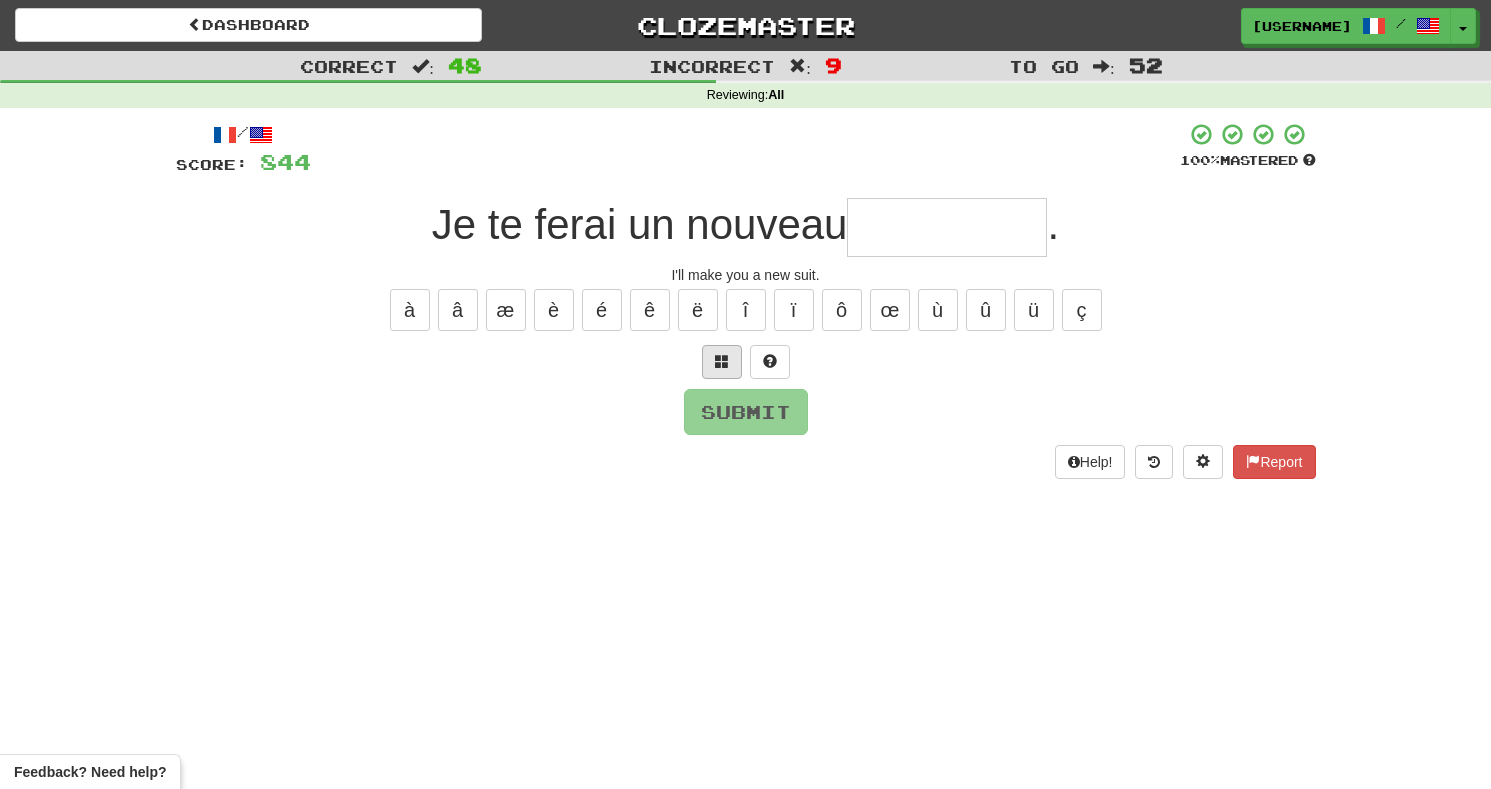 click at bounding box center [722, 361] 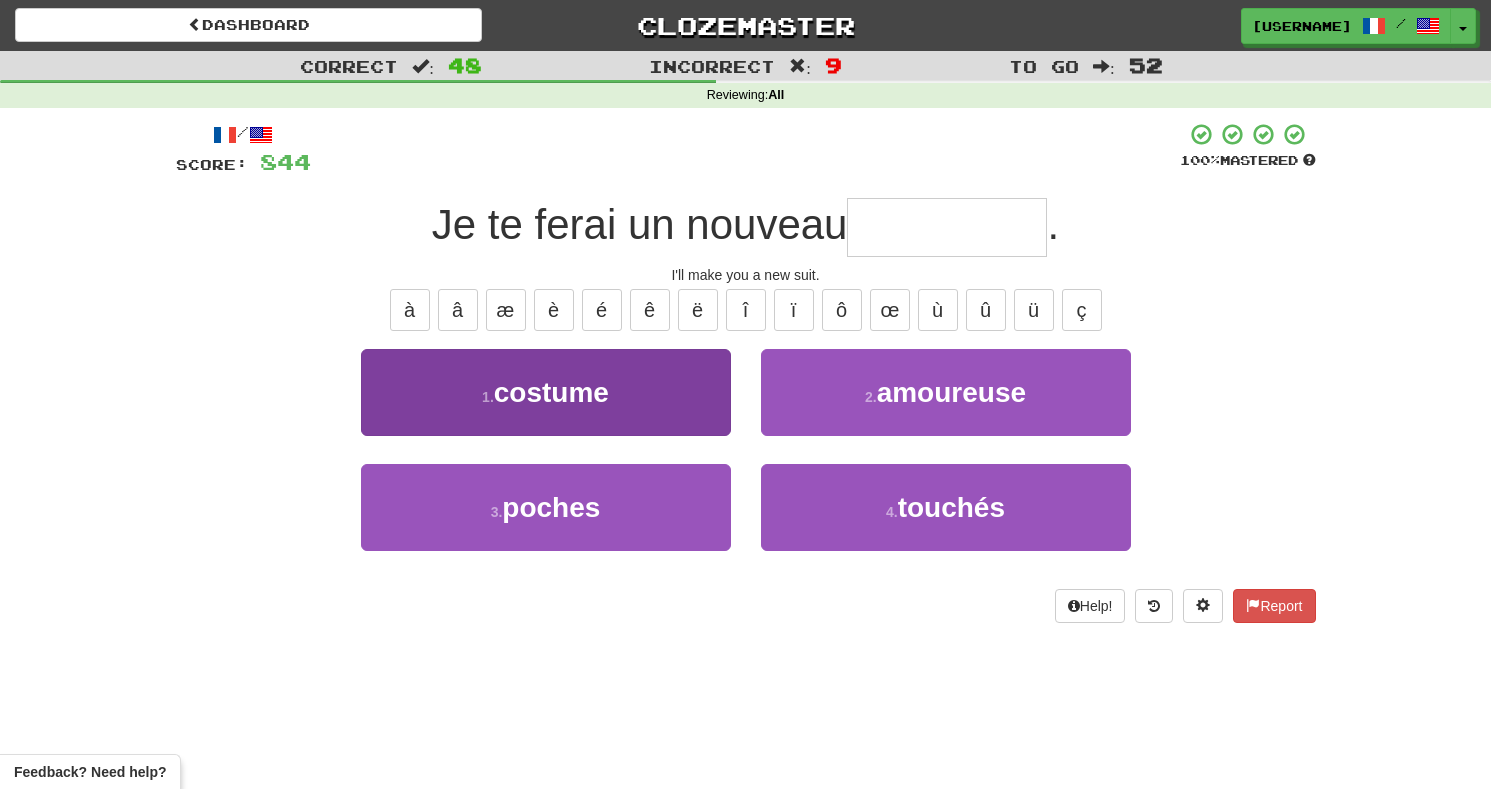 click on "1 .  costume" at bounding box center (546, 392) 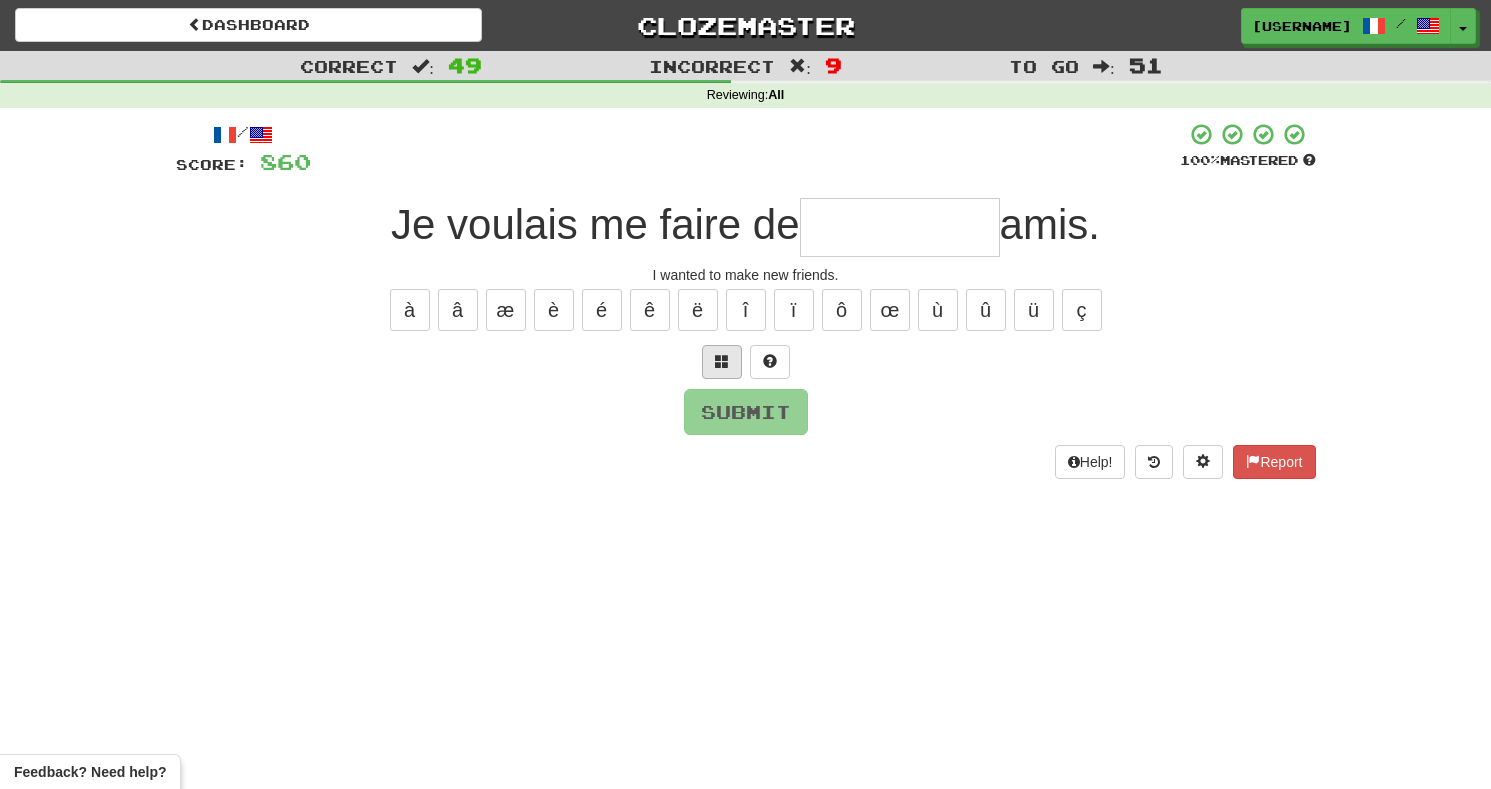 click at bounding box center (722, 361) 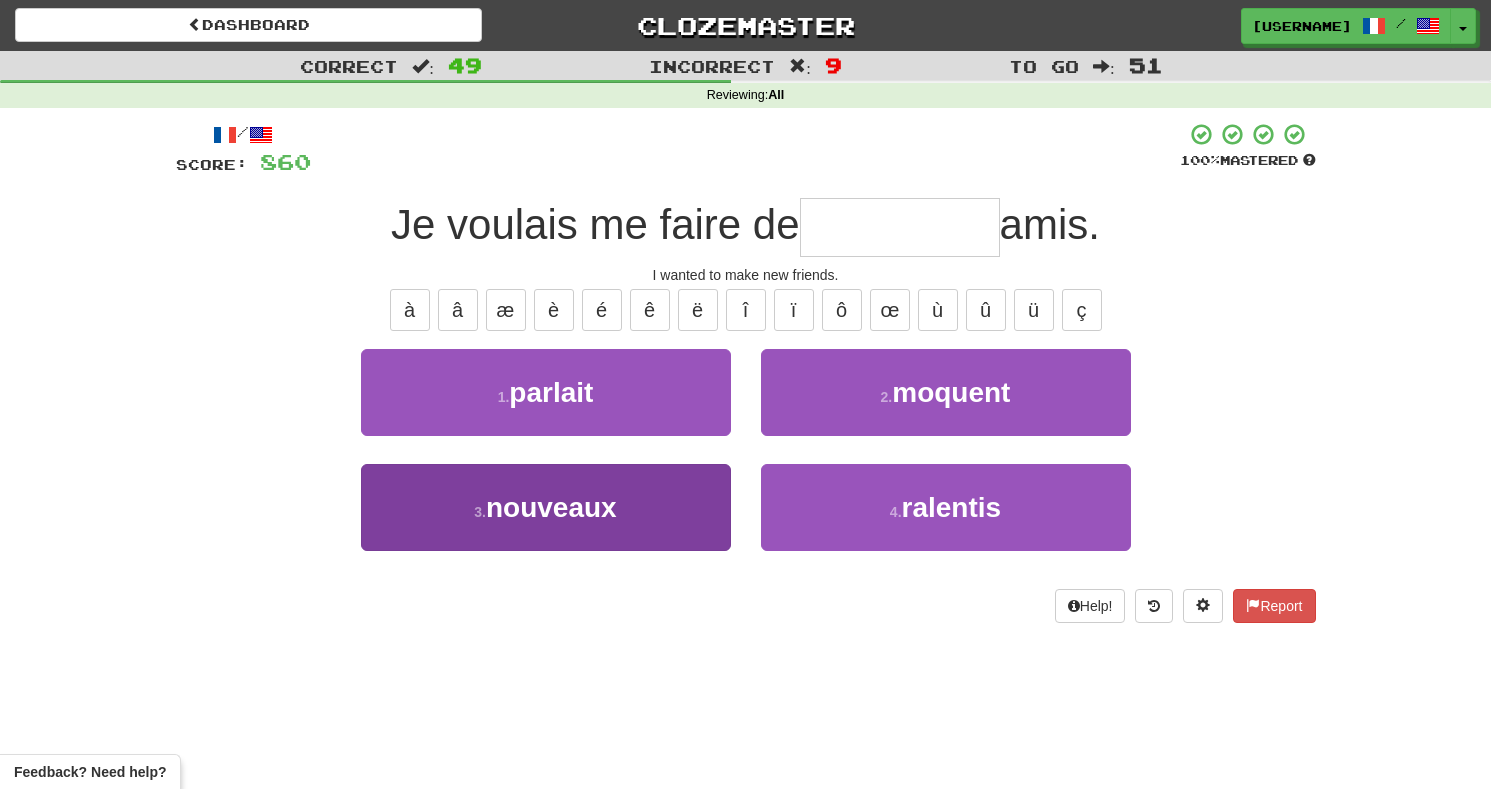 click on "3 .  nouveaux" at bounding box center (546, 507) 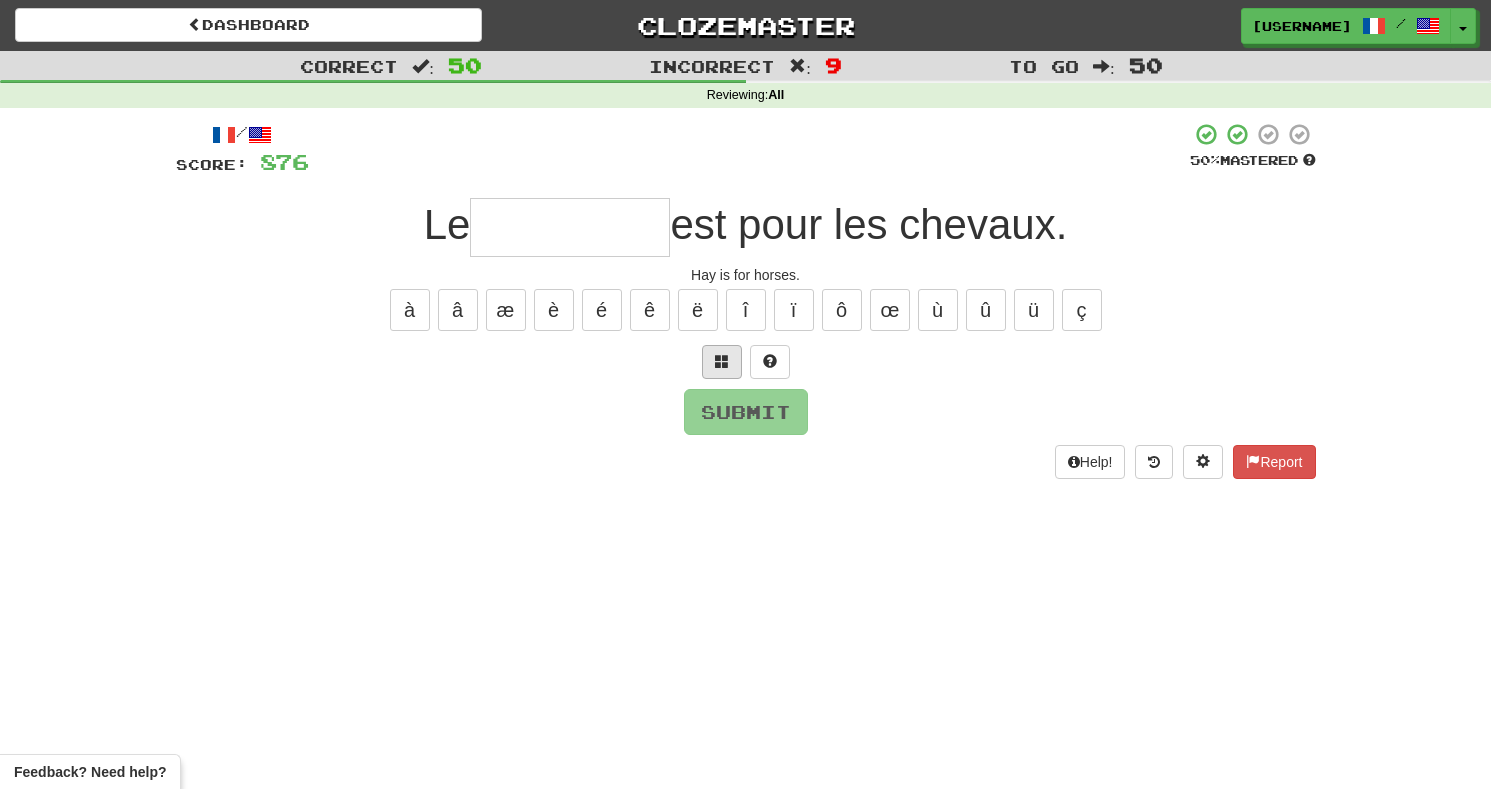 click at bounding box center [722, 362] 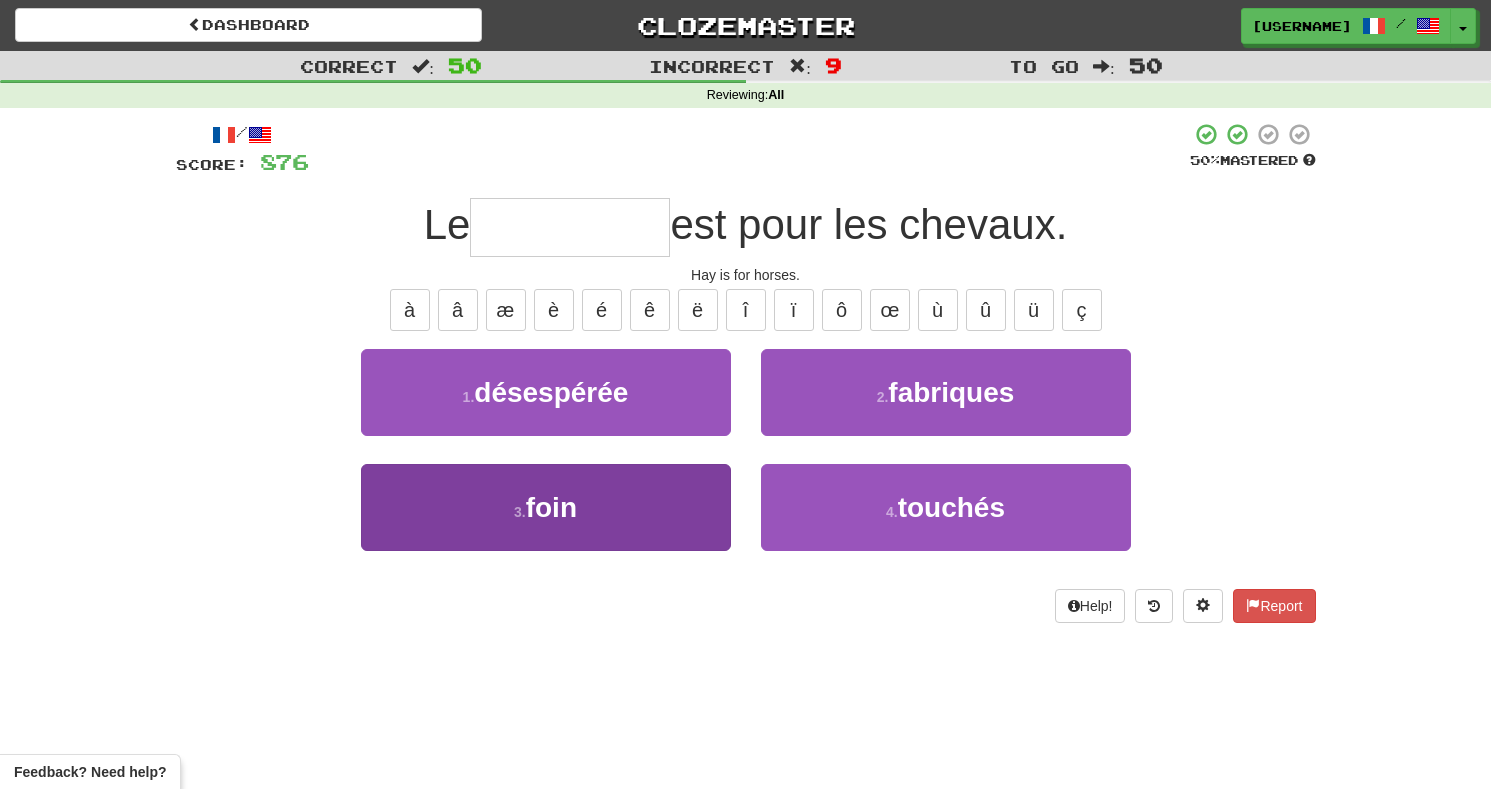 click on "3 .  foin" at bounding box center (546, 507) 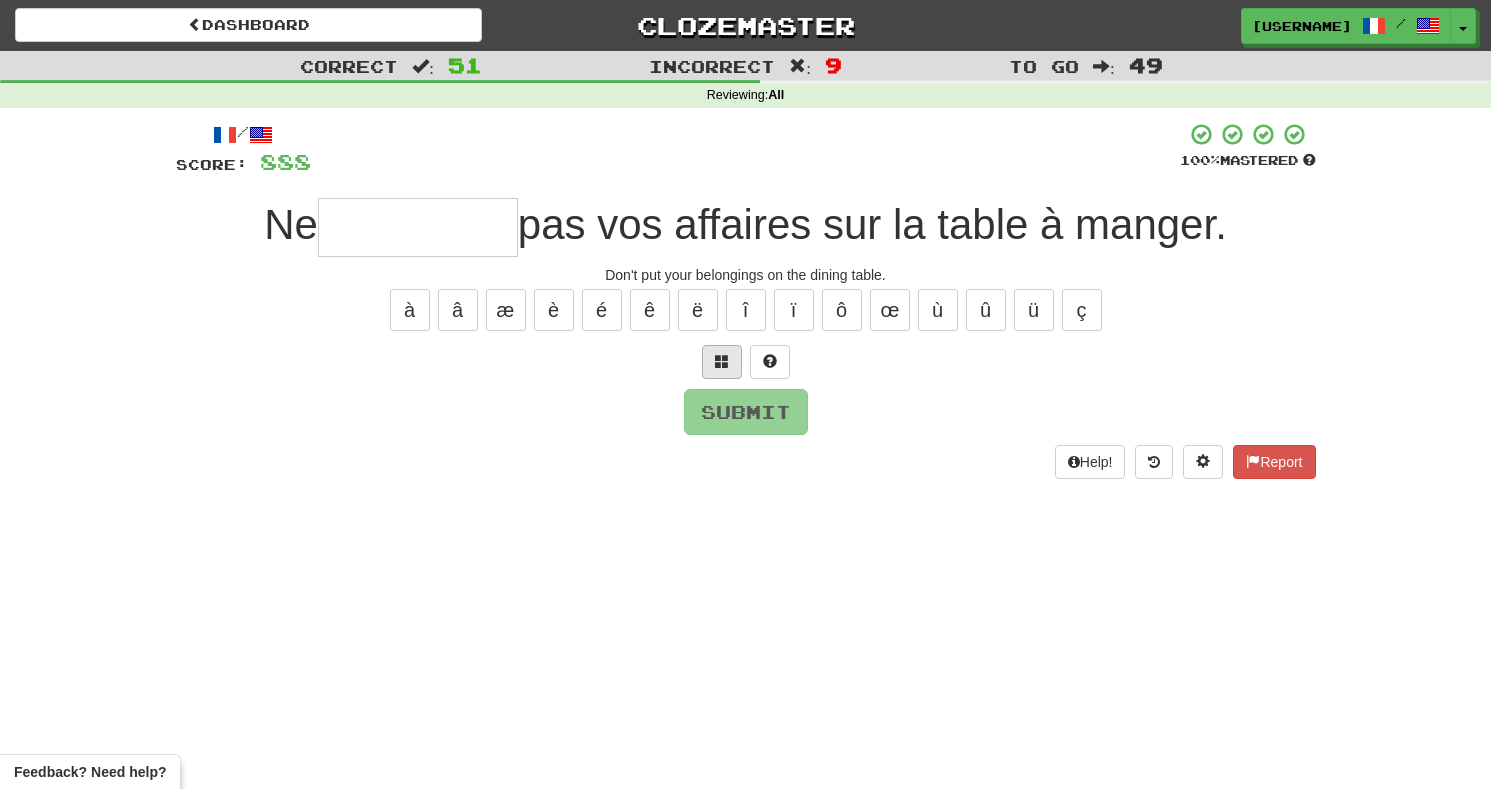 click at bounding box center [722, 361] 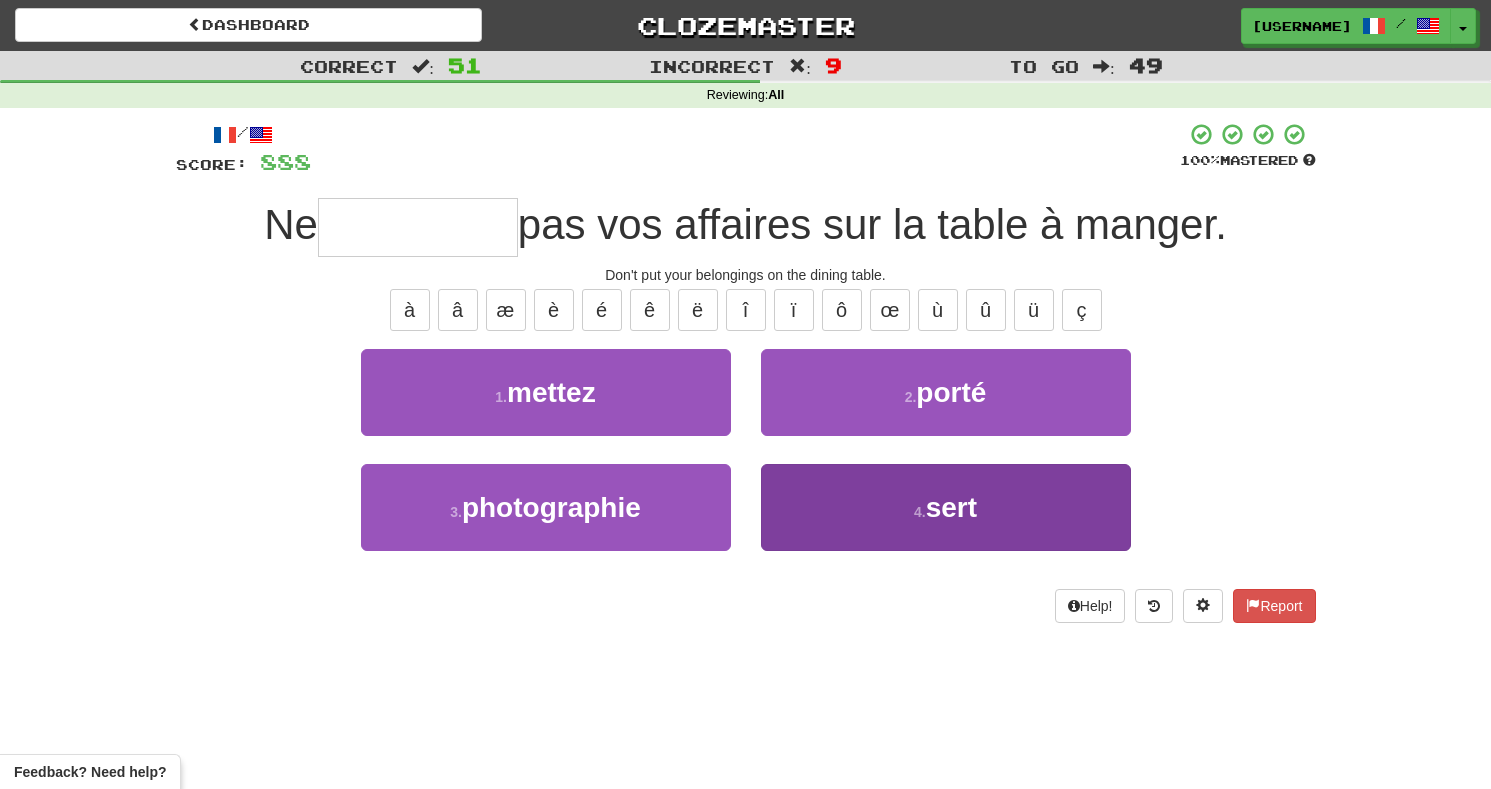 click on "4 .  sert" at bounding box center [946, 507] 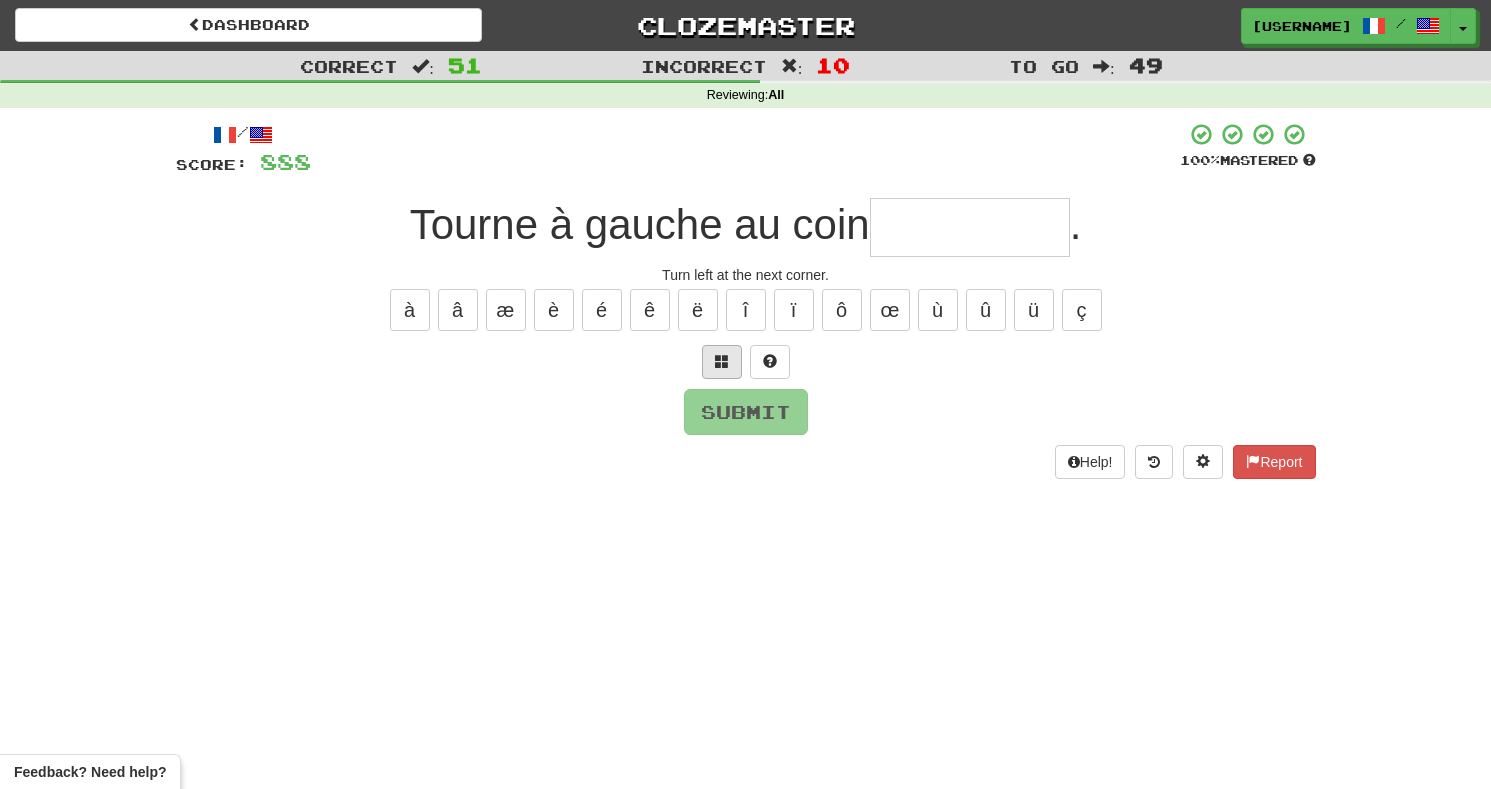 click at bounding box center [722, 362] 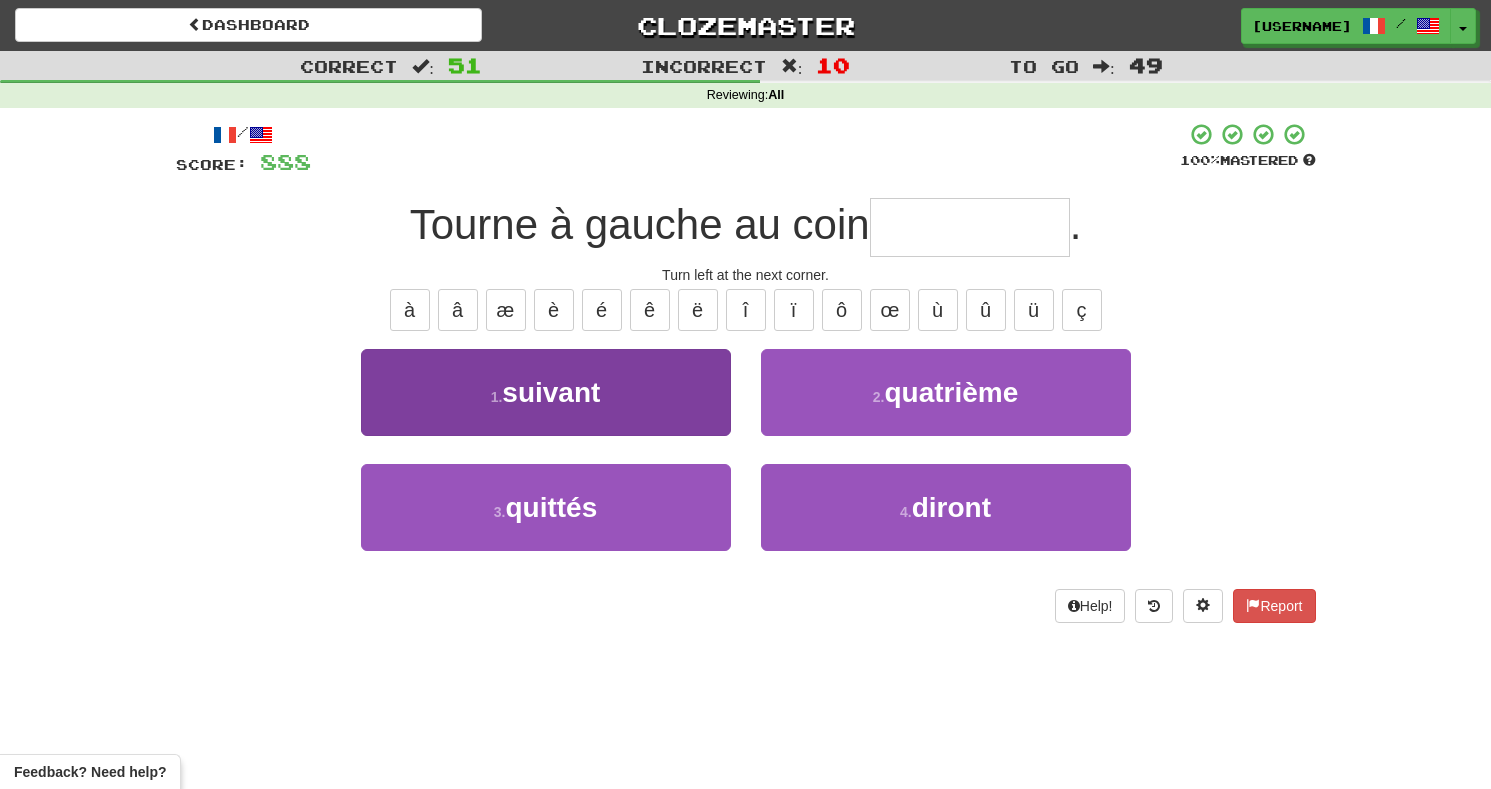 click on "1 .  suivant" at bounding box center [546, 392] 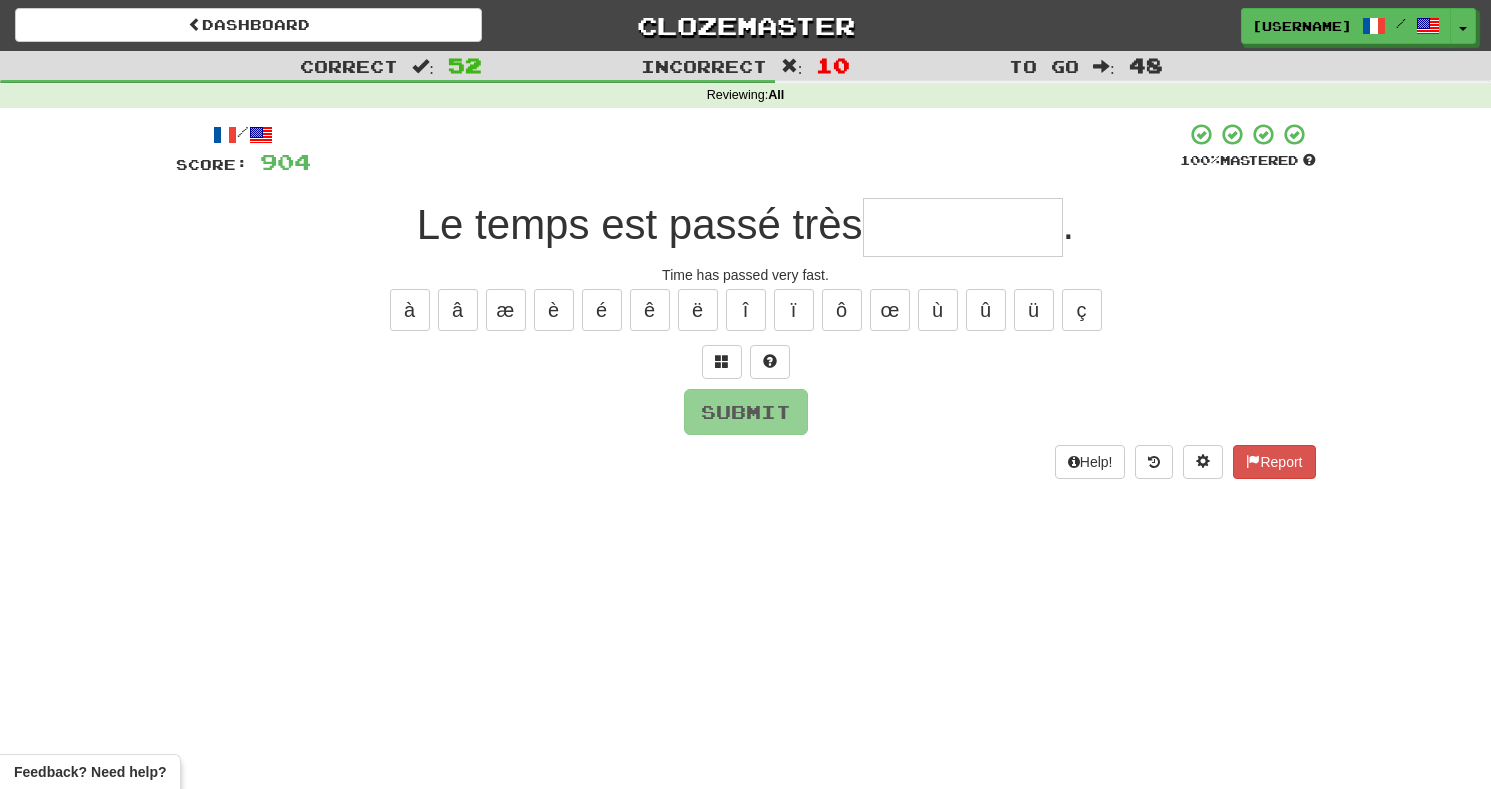 click on "/ Score: 904 100 % Mastered Le temps est passé très . Time has passed very fast. Submit Help! Report" at bounding box center (746, 300) 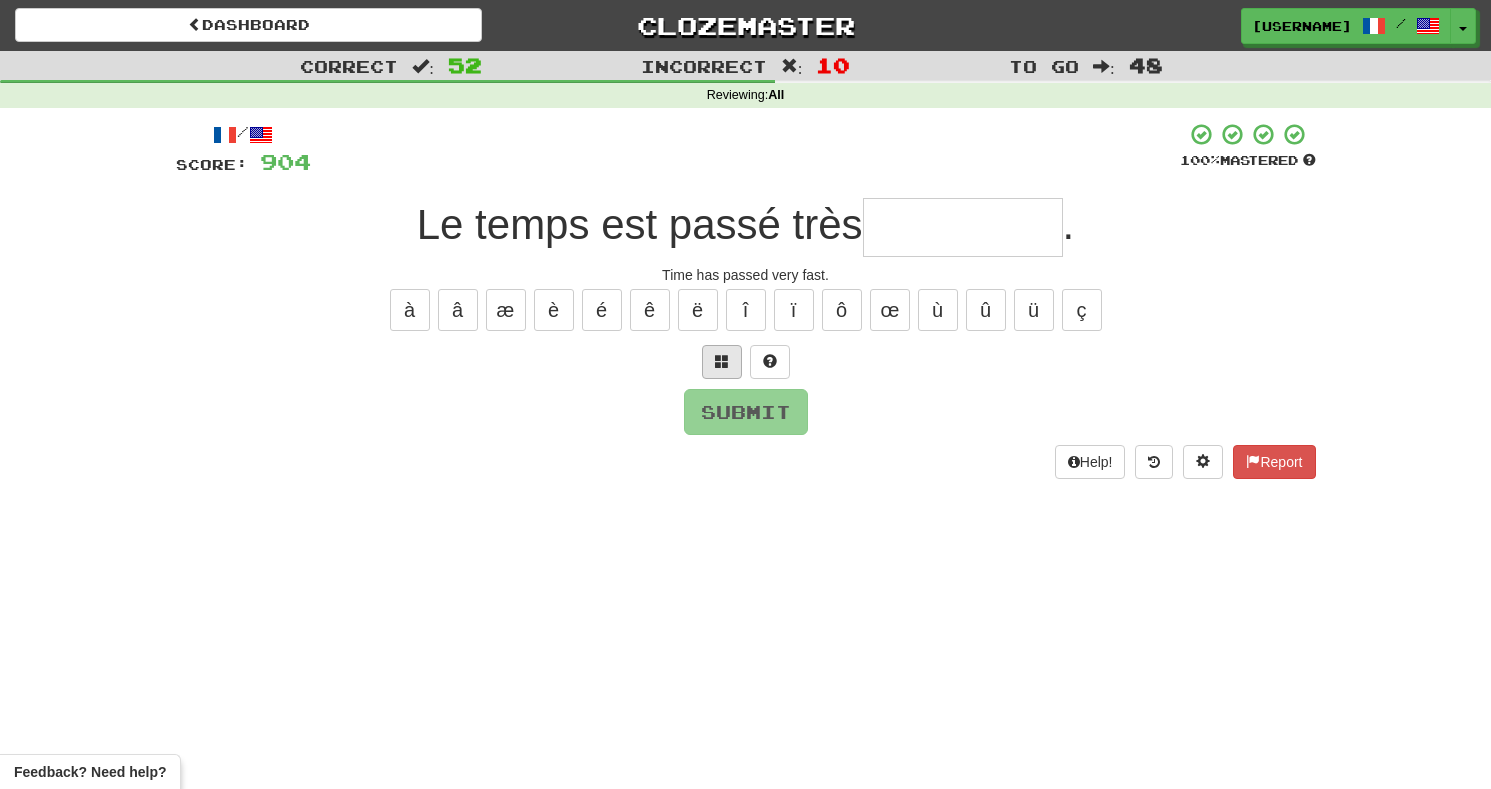 click at bounding box center (722, 362) 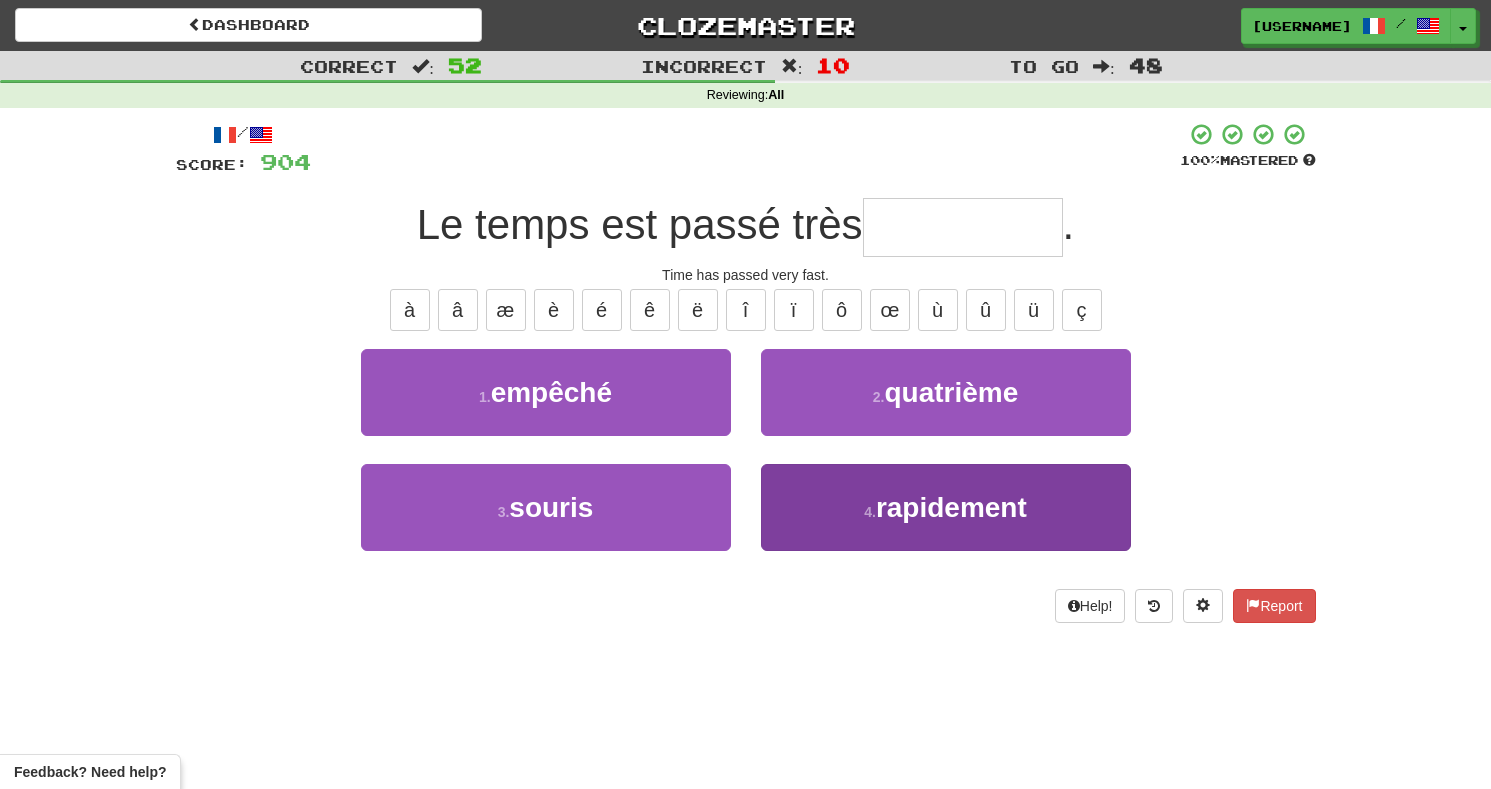 click on "4 ." at bounding box center [870, 512] 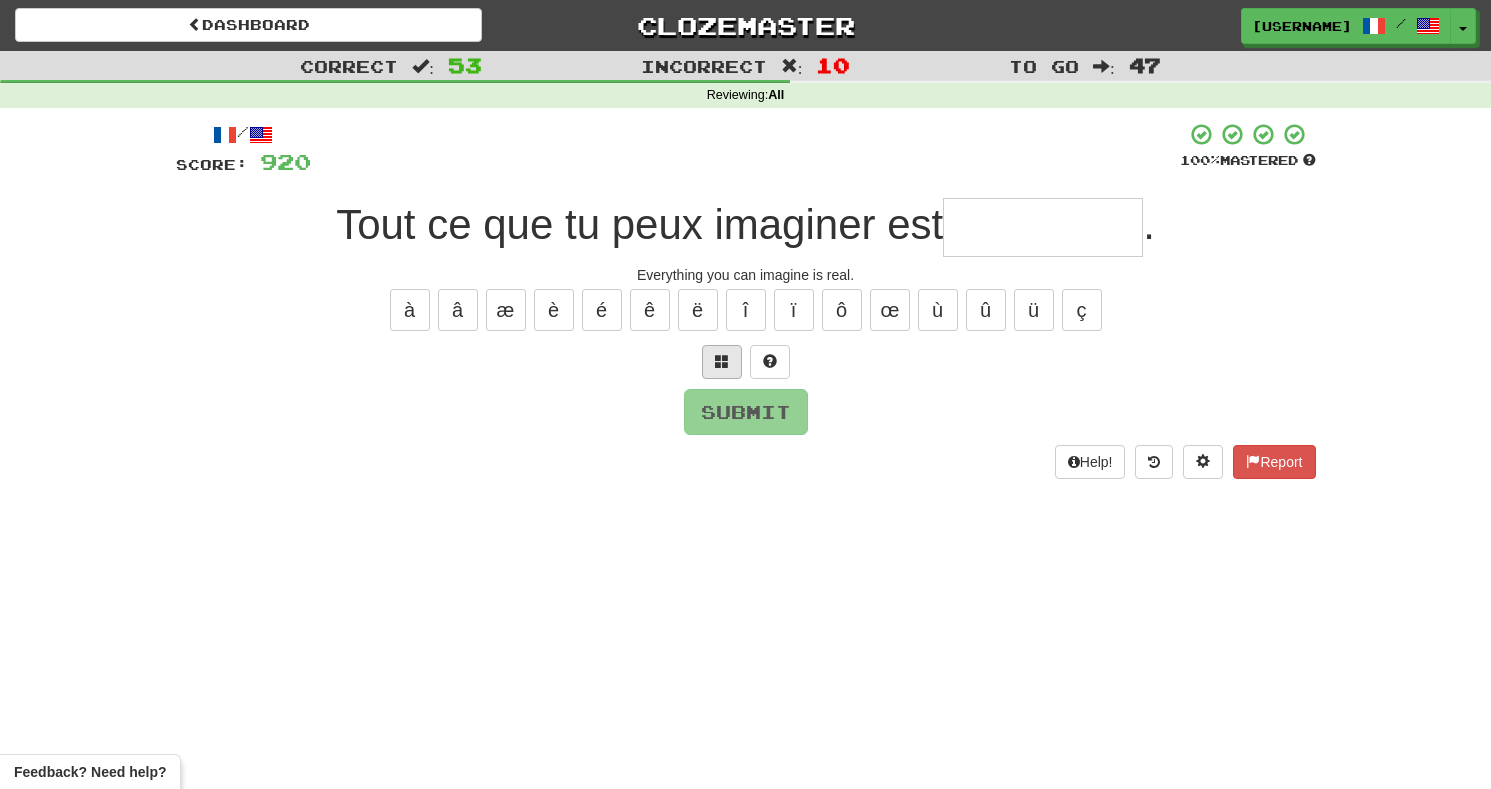 click at bounding box center [722, 362] 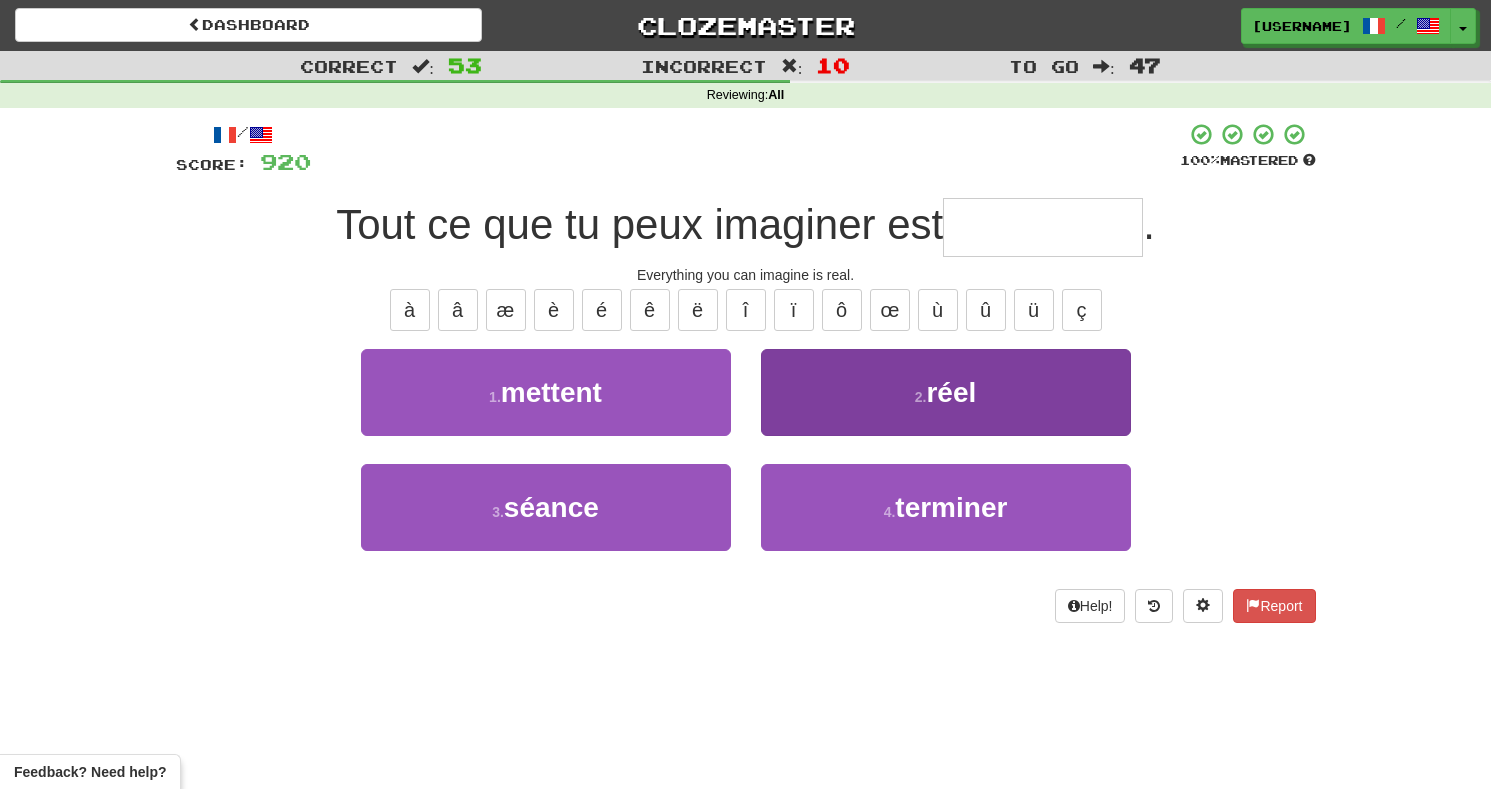 click on "2 .  réel" at bounding box center [946, 392] 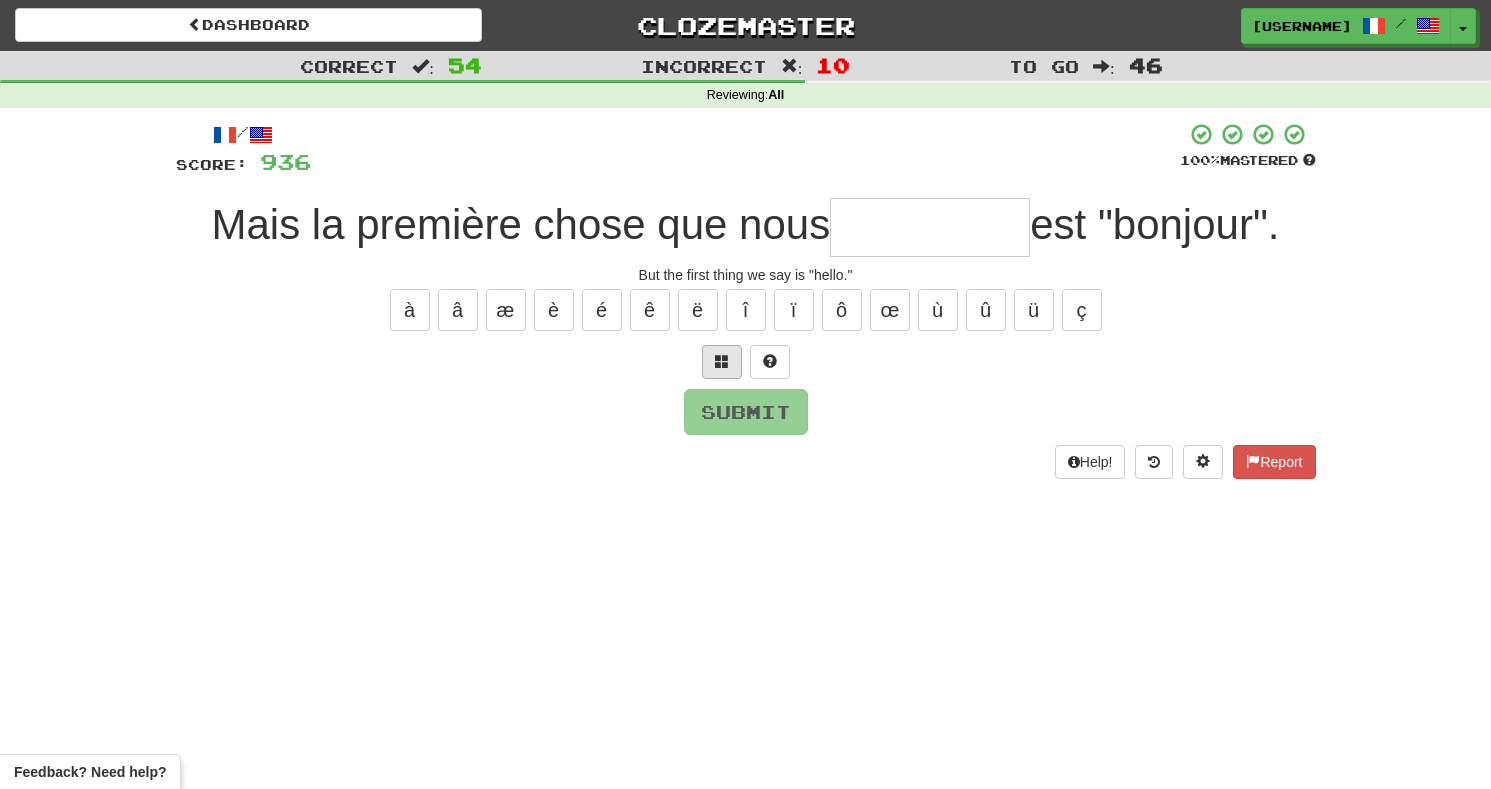 click at bounding box center [722, 362] 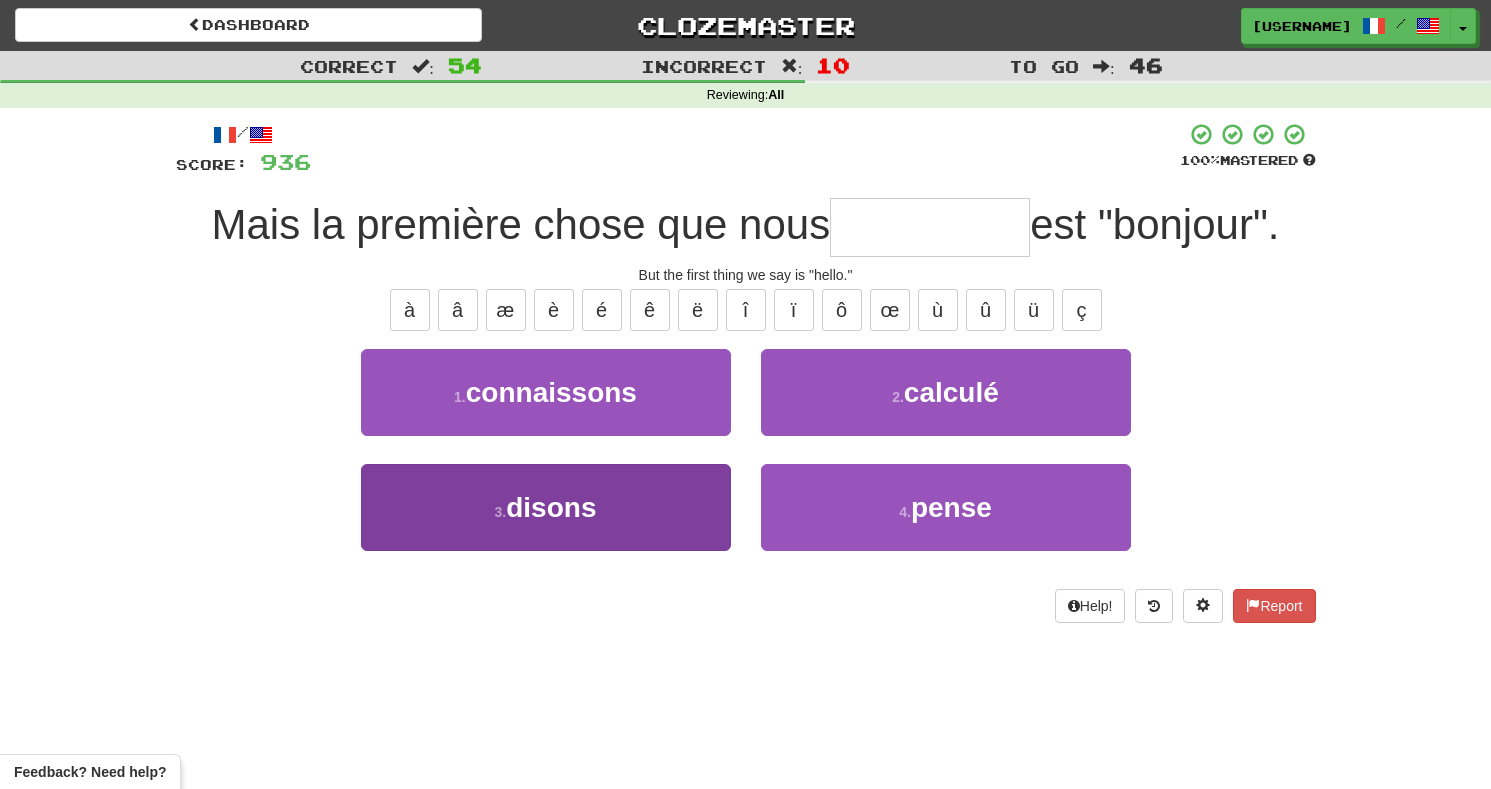 click on "3 .  disons" at bounding box center (546, 507) 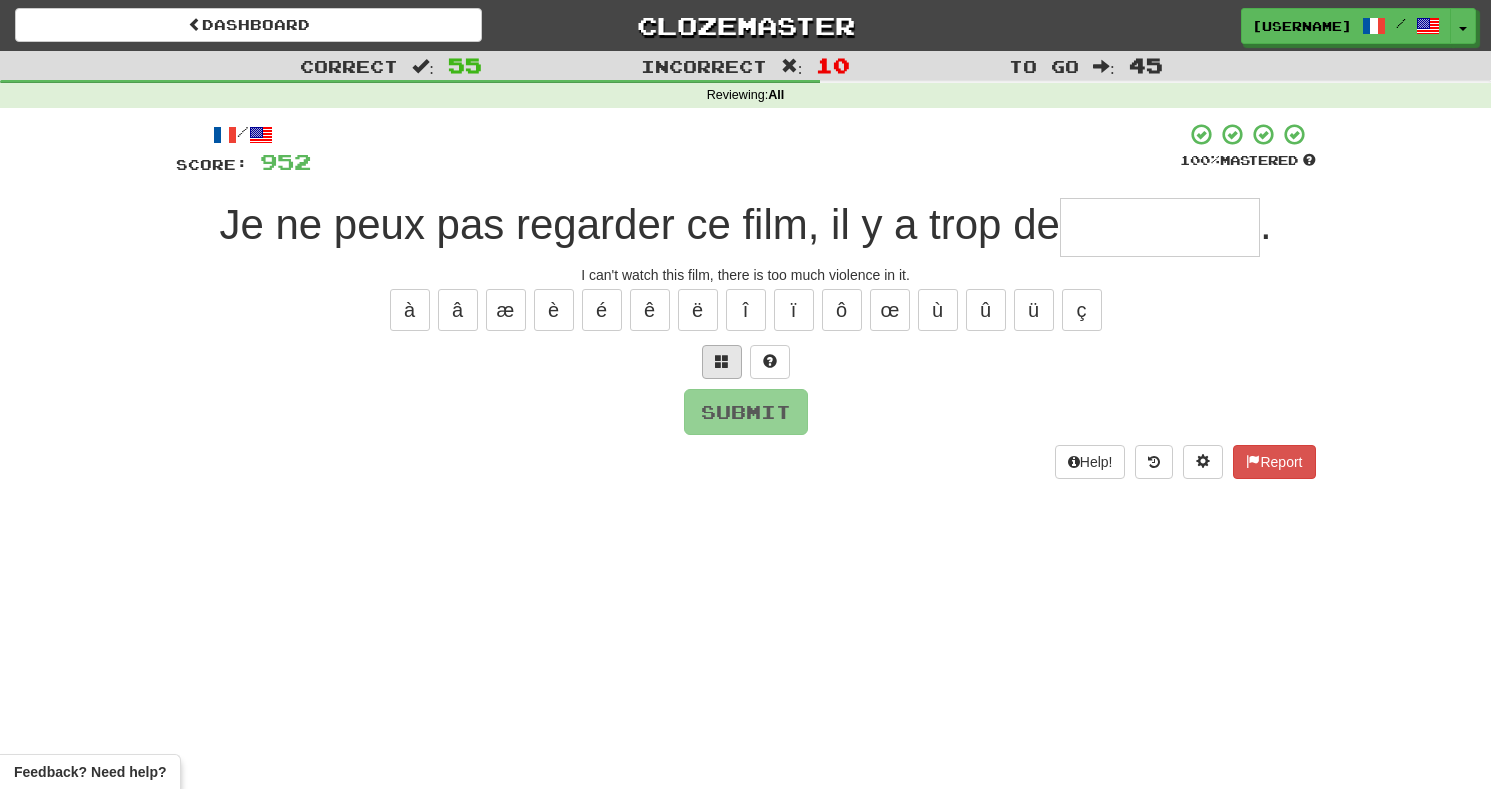click at bounding box center (722, 361) 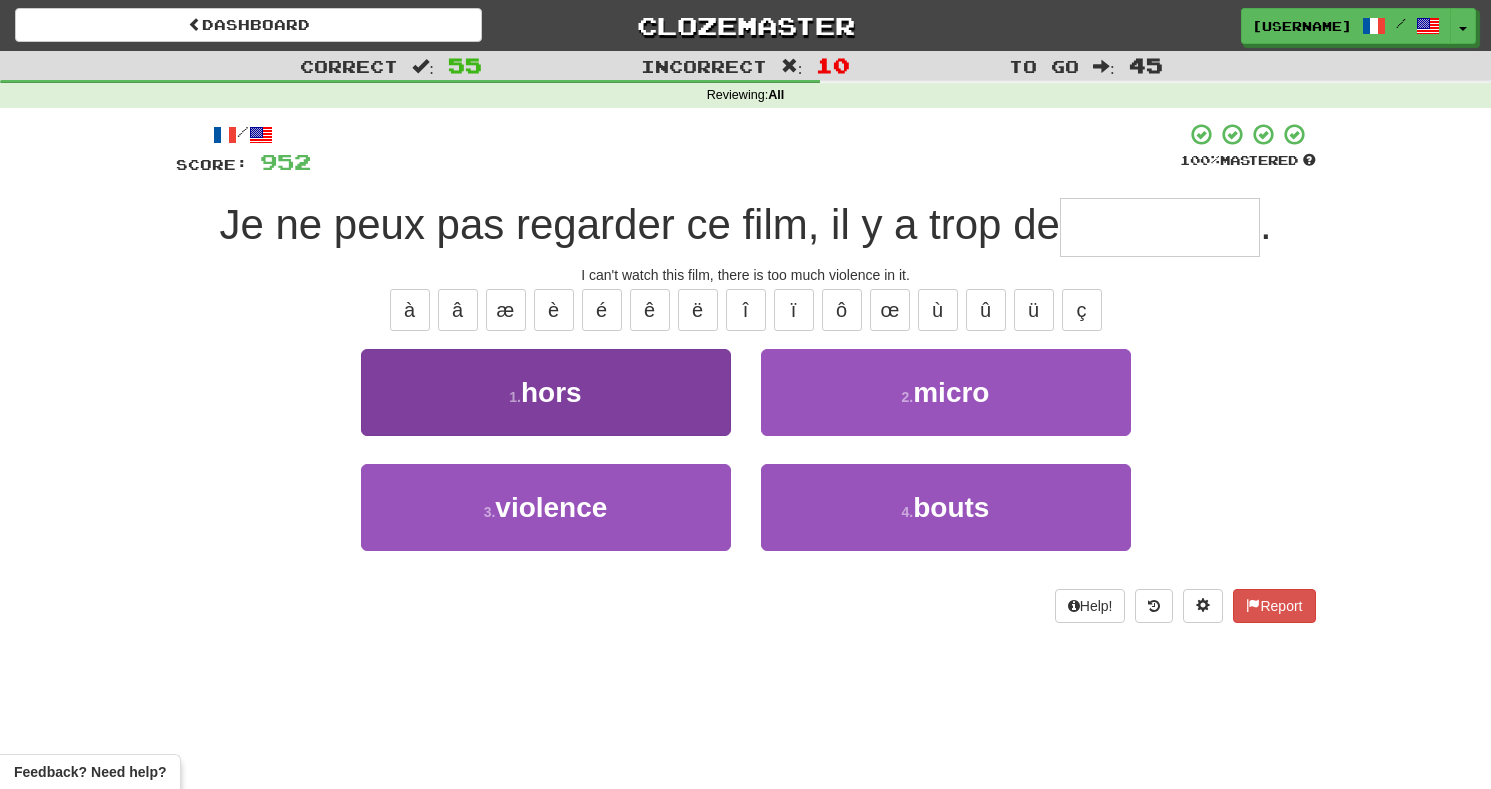 click on "3 .  violence" at bounding box center [546, 507] 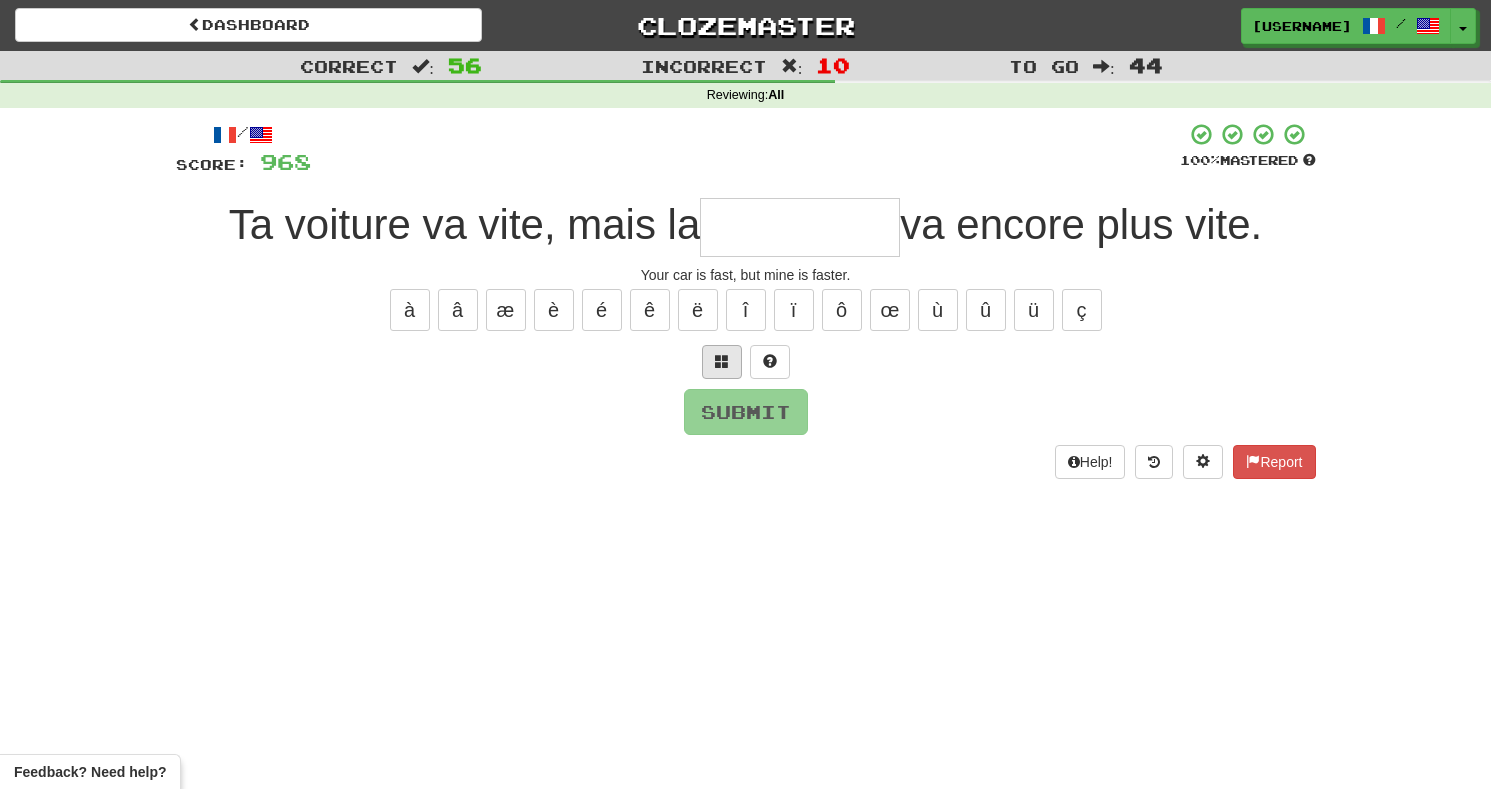 click at bounding box center [722, 362] 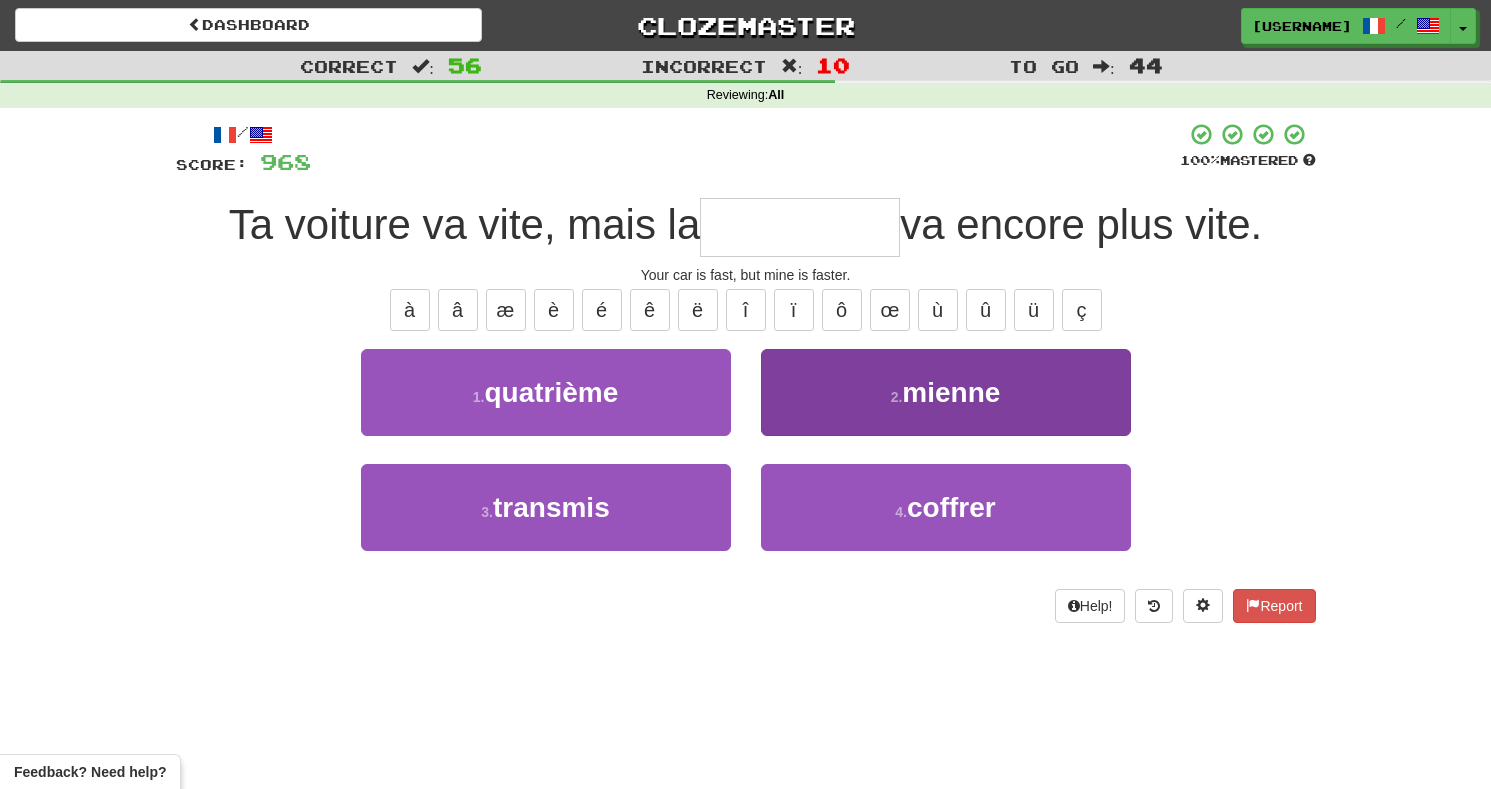 click on "mienne" at bounding box center (951, 392) 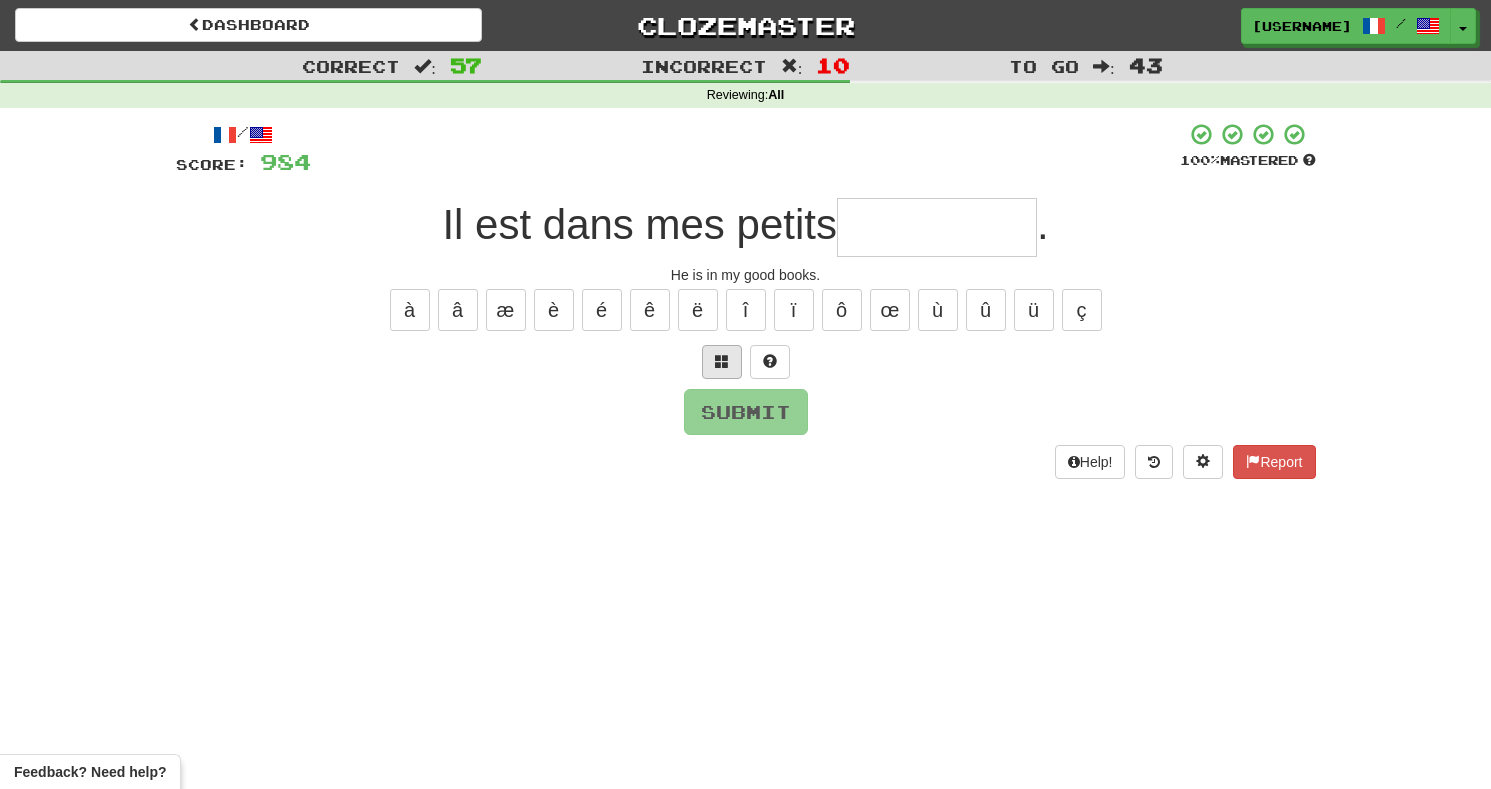 click at bounding box center (722, 362) 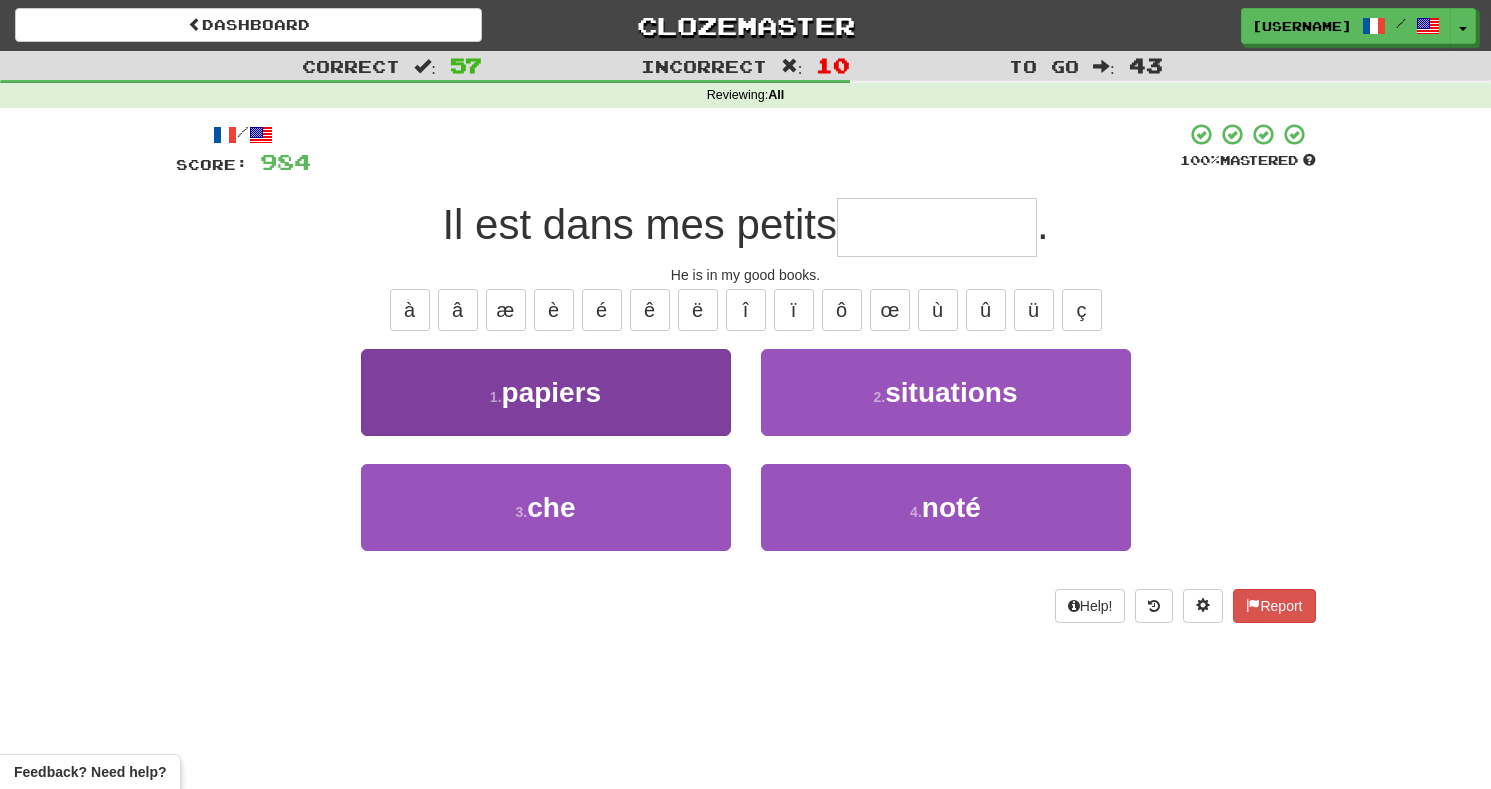 click on "1 .  papiers" at bounding box center (546, 392) 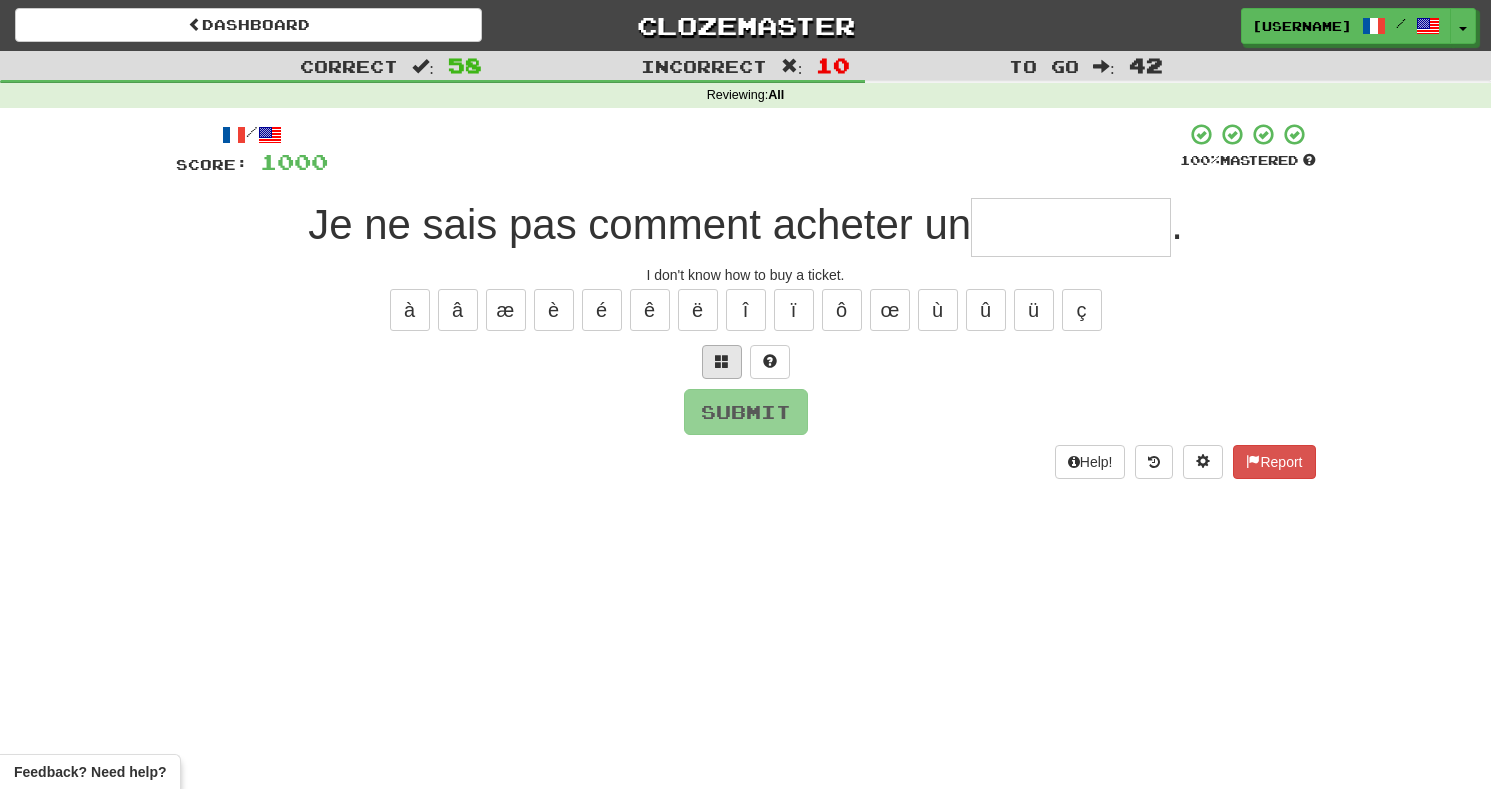 click at bounding box center (722, 362) 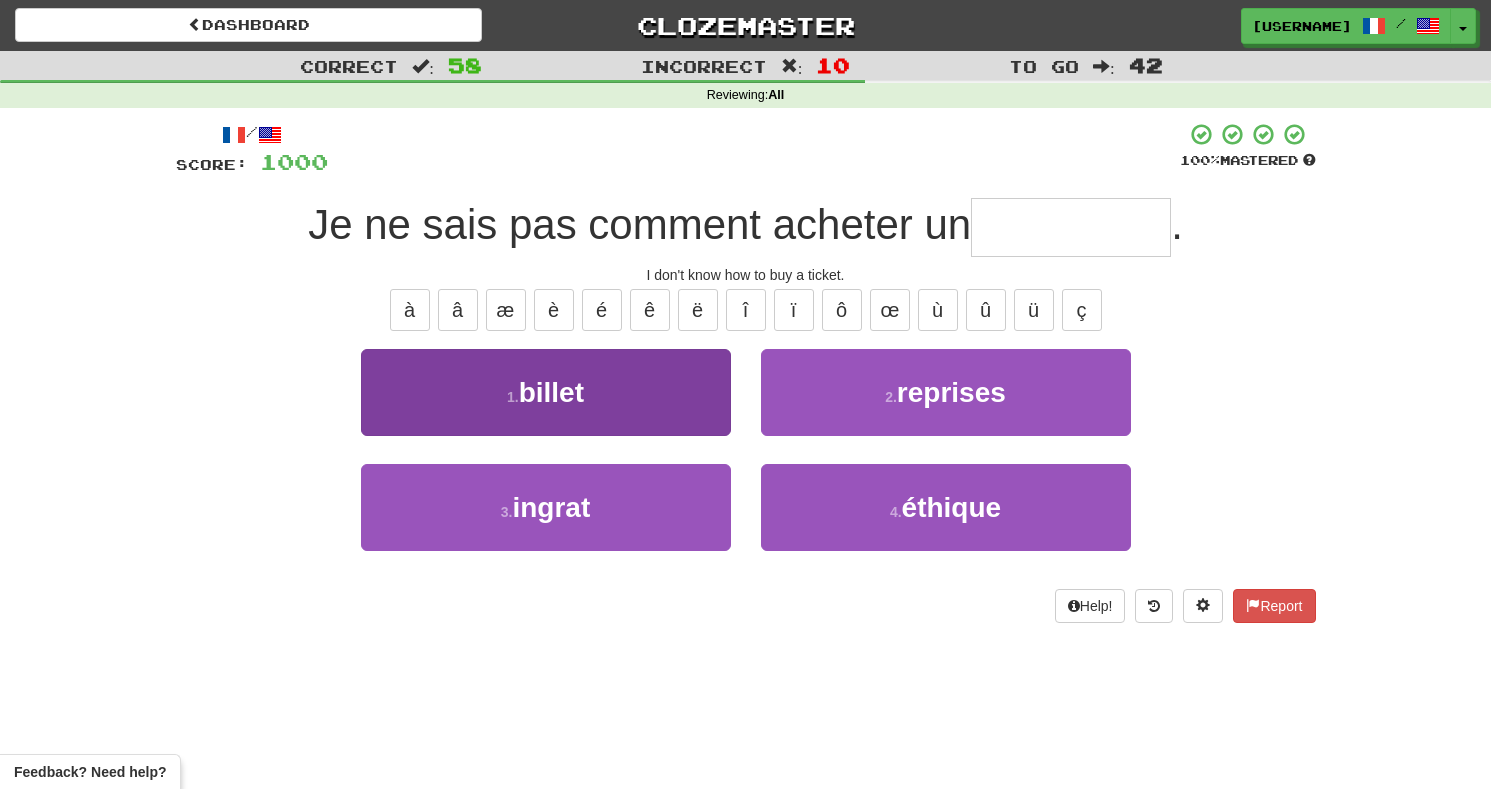 click on "1 .  billet" at bounding box center (546, 392) 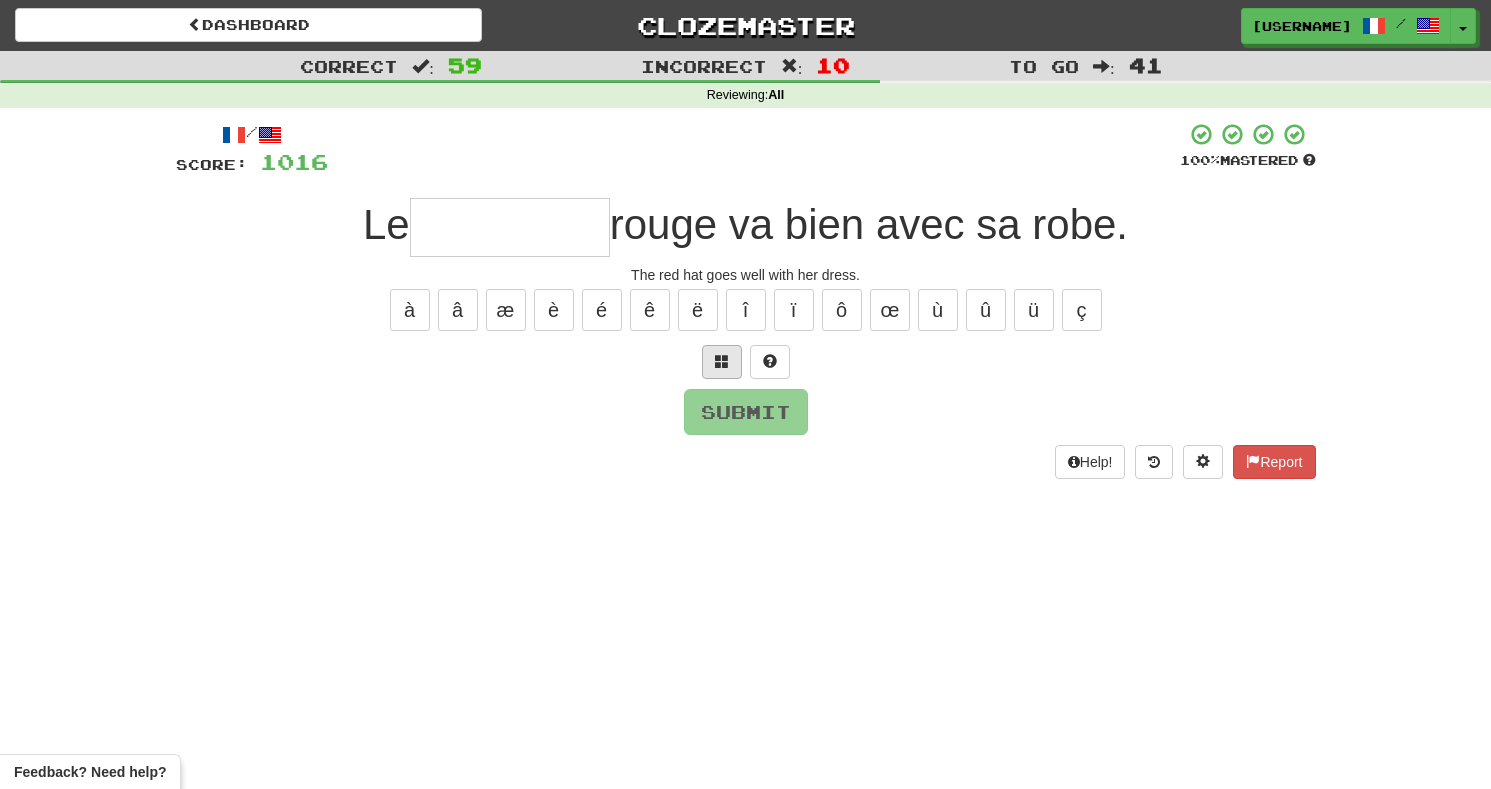 click at bounding box center (722, 362) 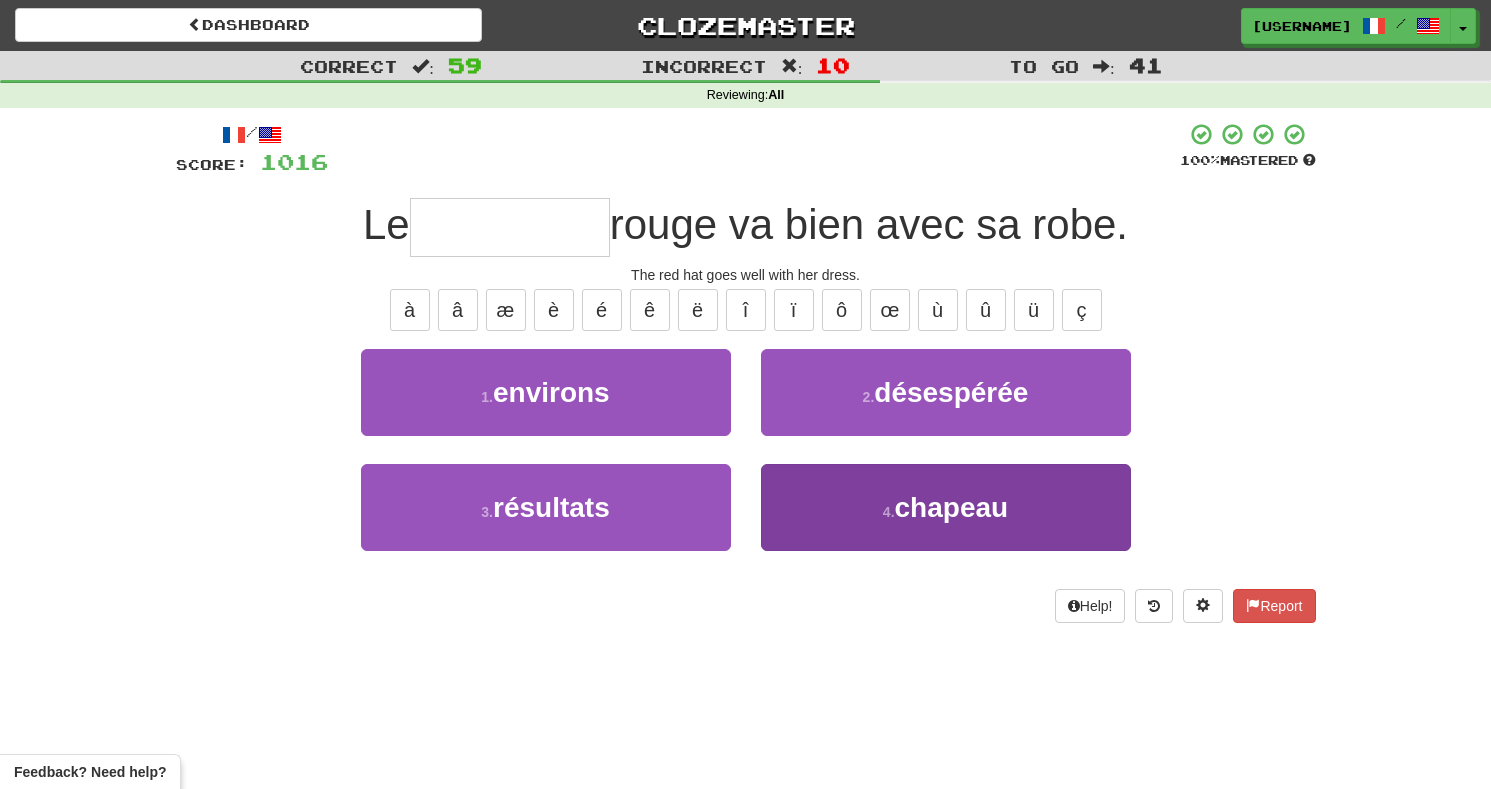 click on "4 .  chapeau" at bounding box center (946, 507) 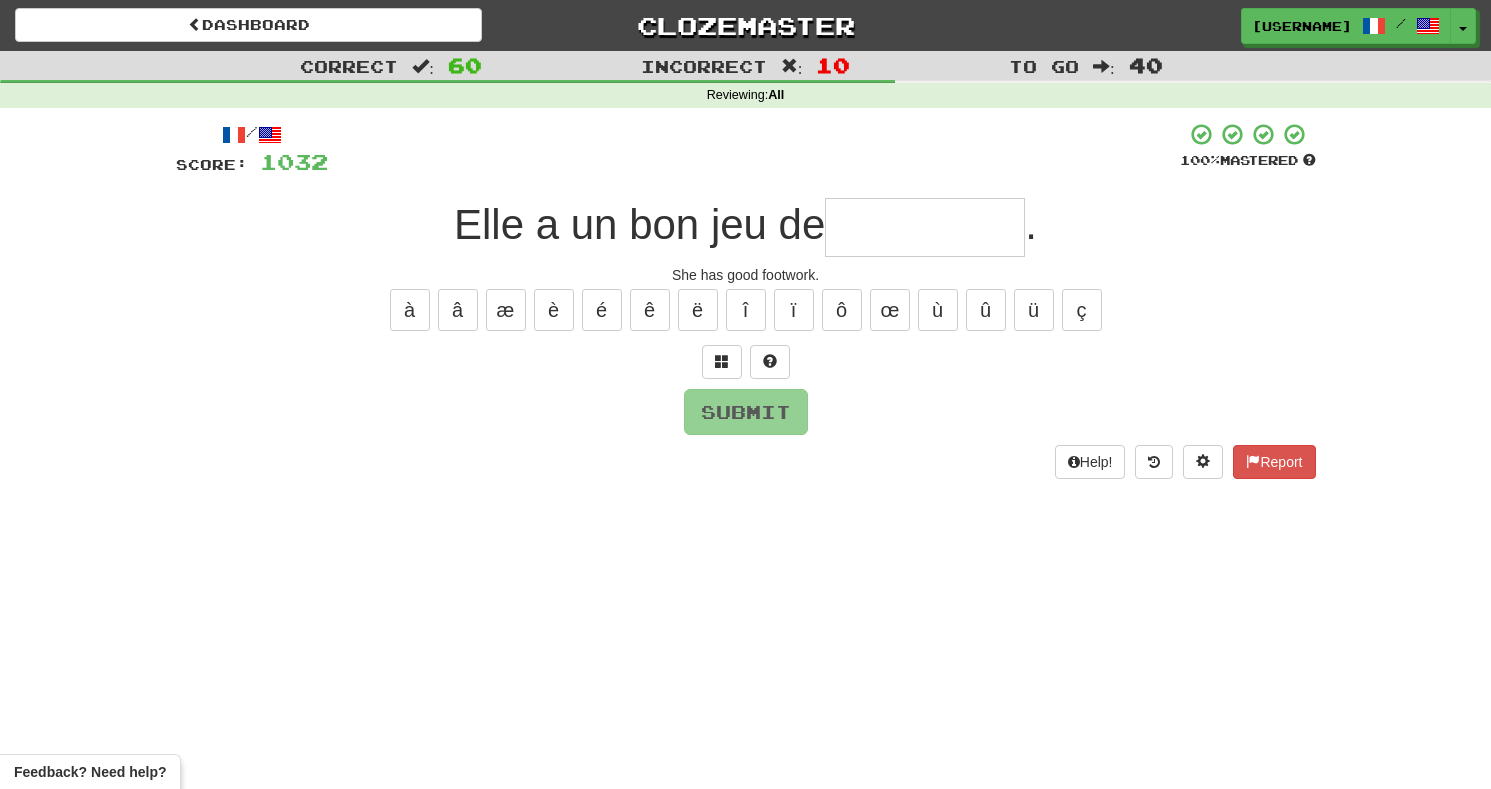 click on "/ Score: 1032 100 % Mastered Elle a un bon jeu de . She has good footwork. Submit Help! Report" at bounding box center [746, 300] 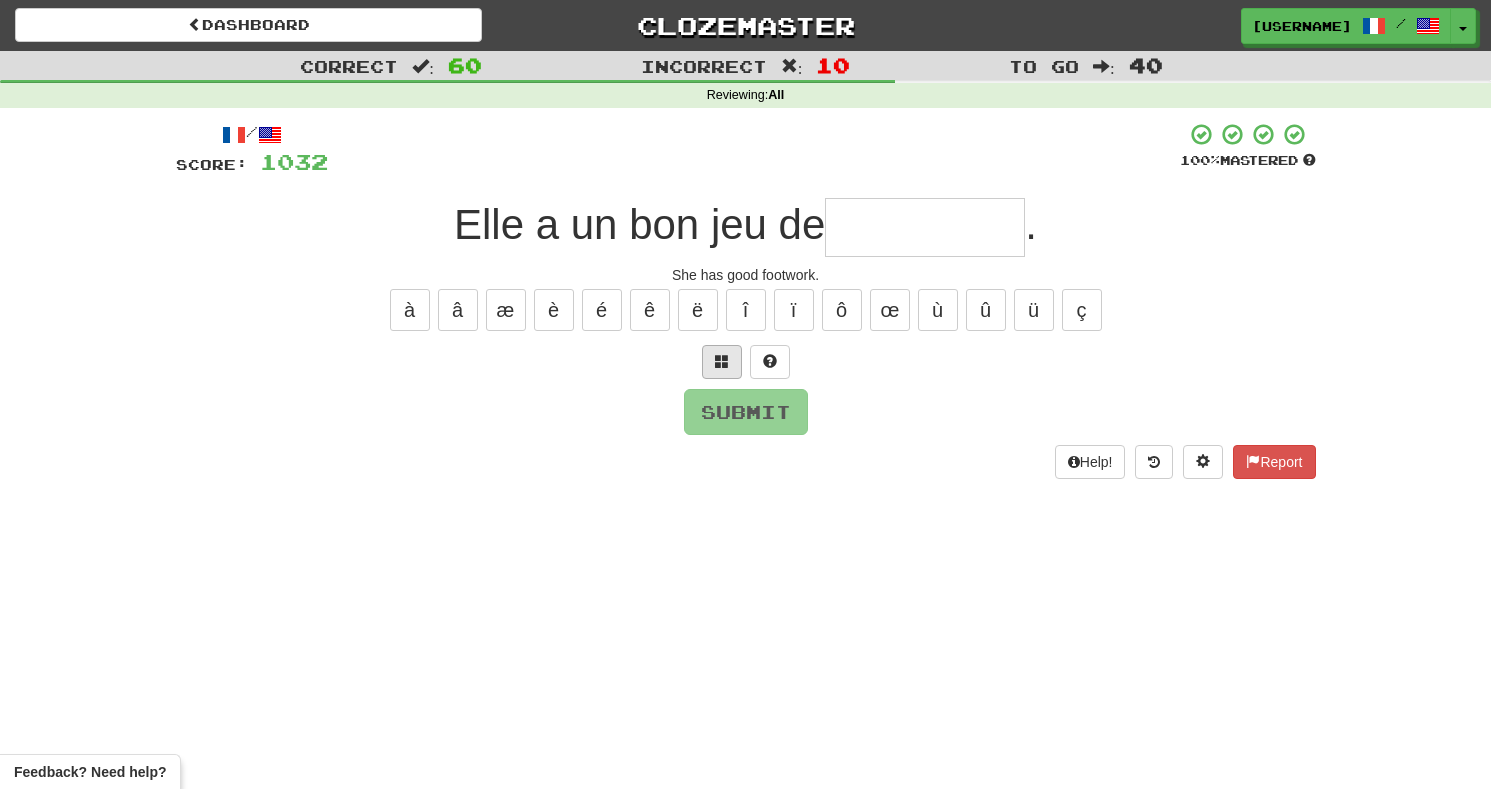 click at bounding box center [722, 362] 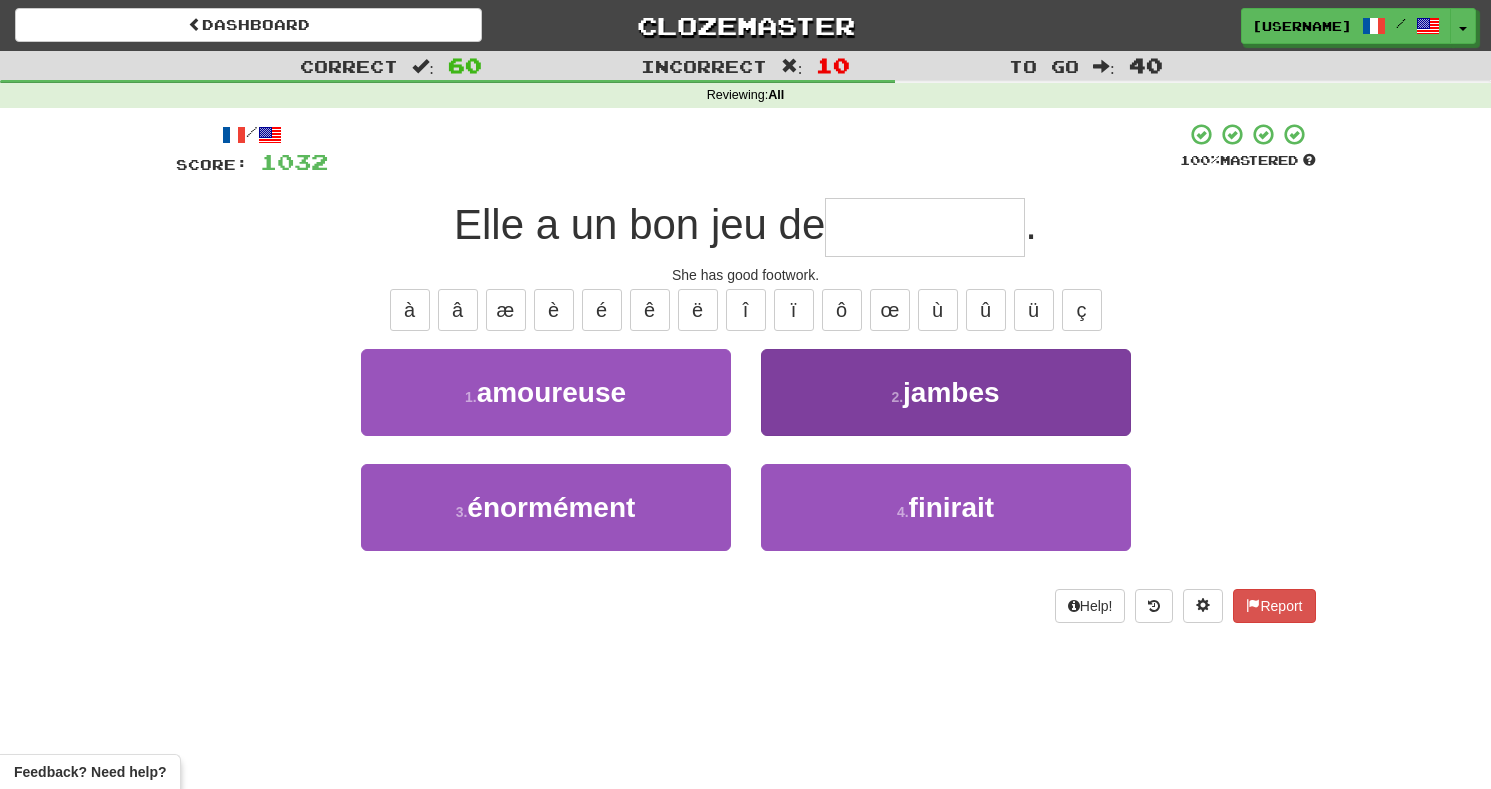 click on "2 .  jambes" at bounding box center [946, 392] 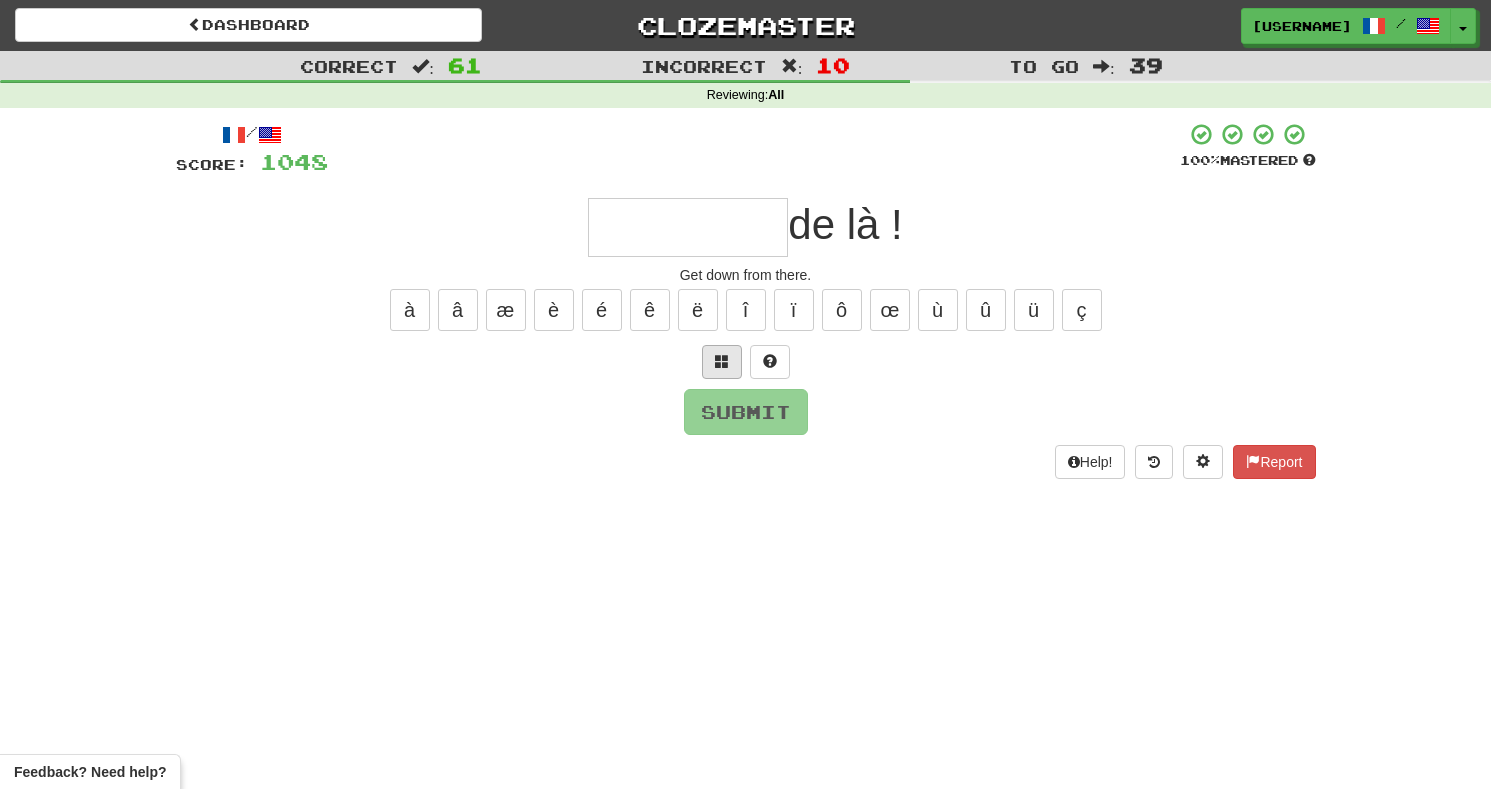 click at bounding box center [722, 361] 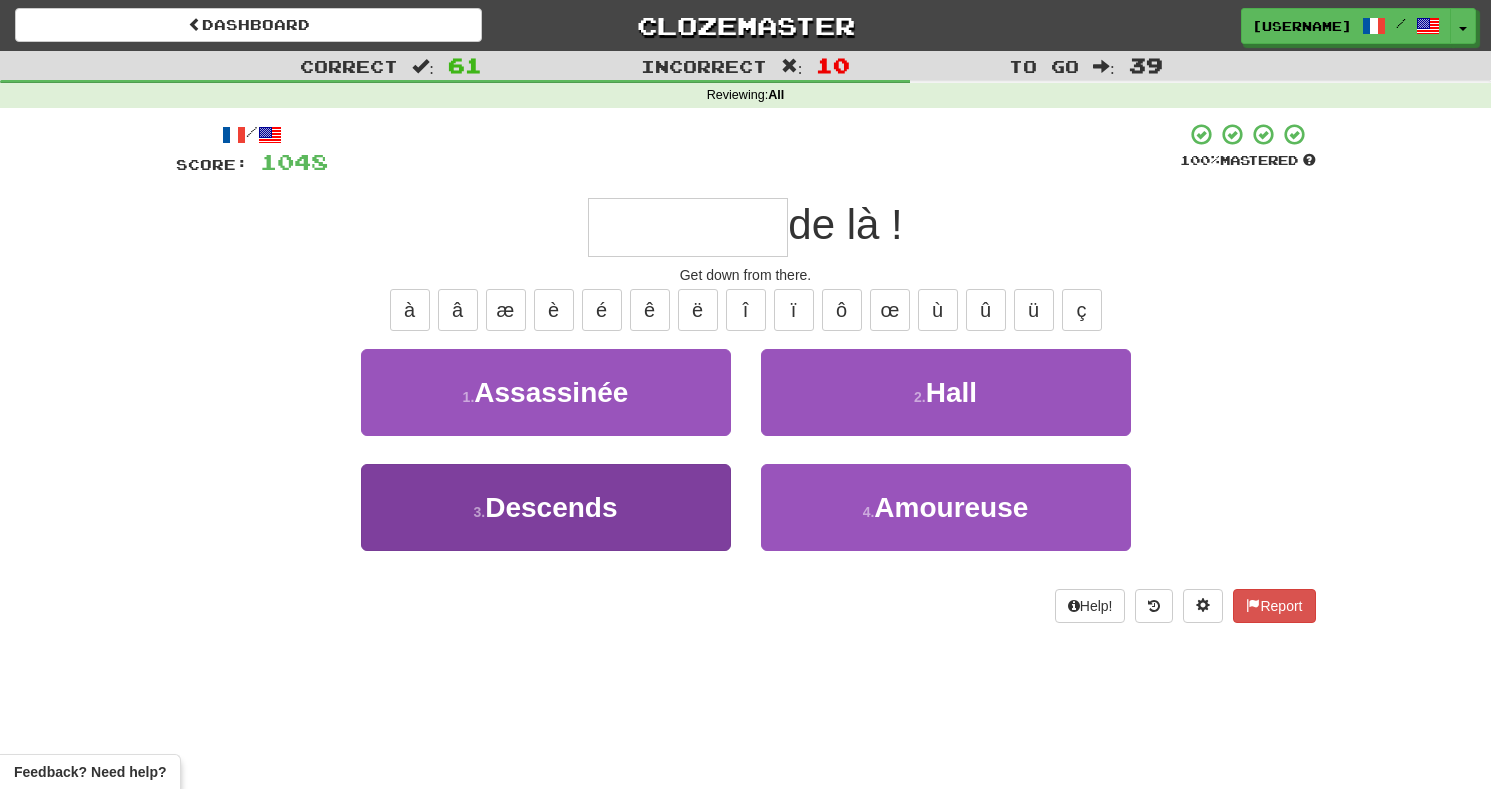 click on "3 .  Descends" at bounding box center [546, 507] 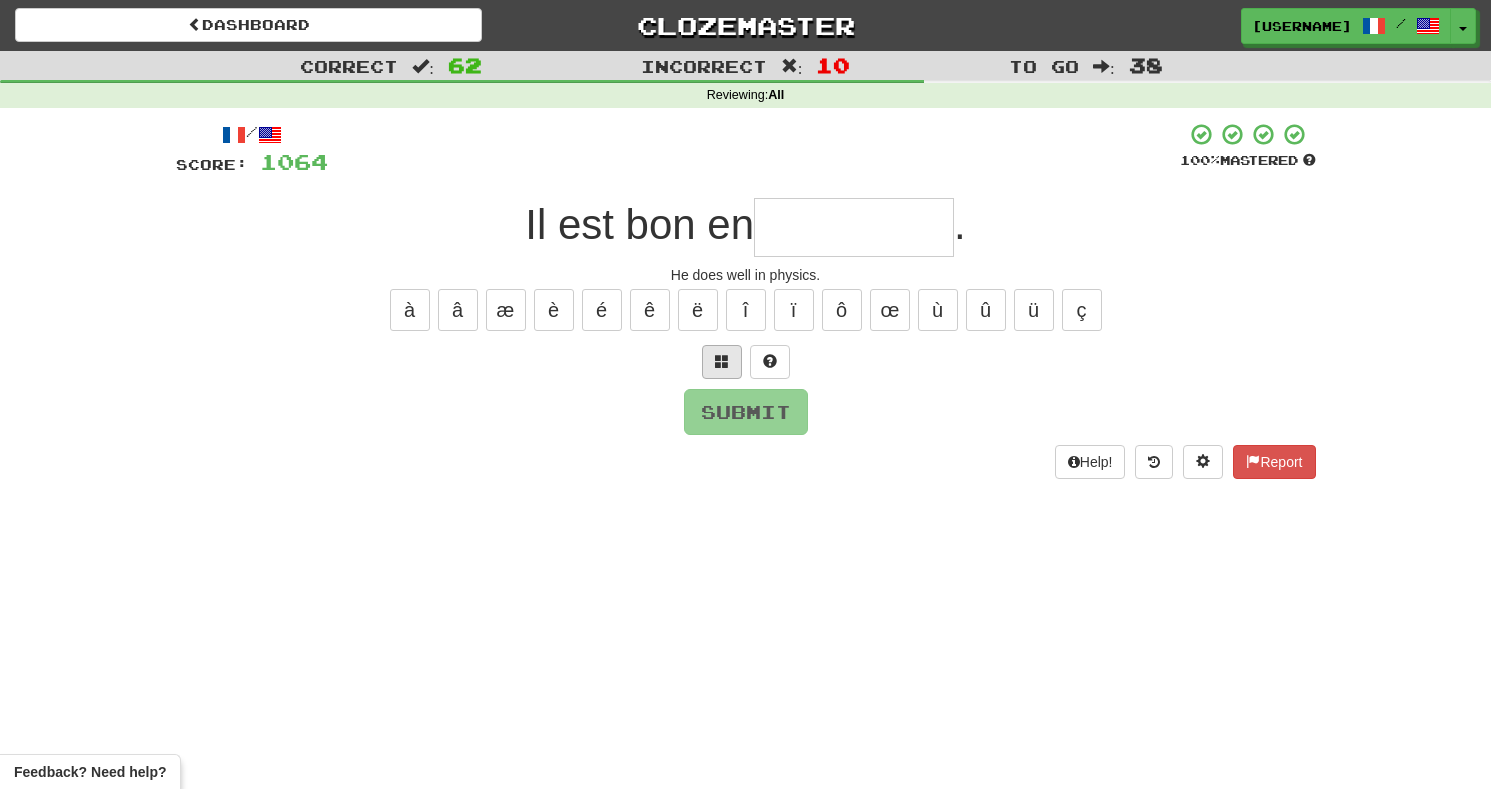 click at bounding box center (722, 361) 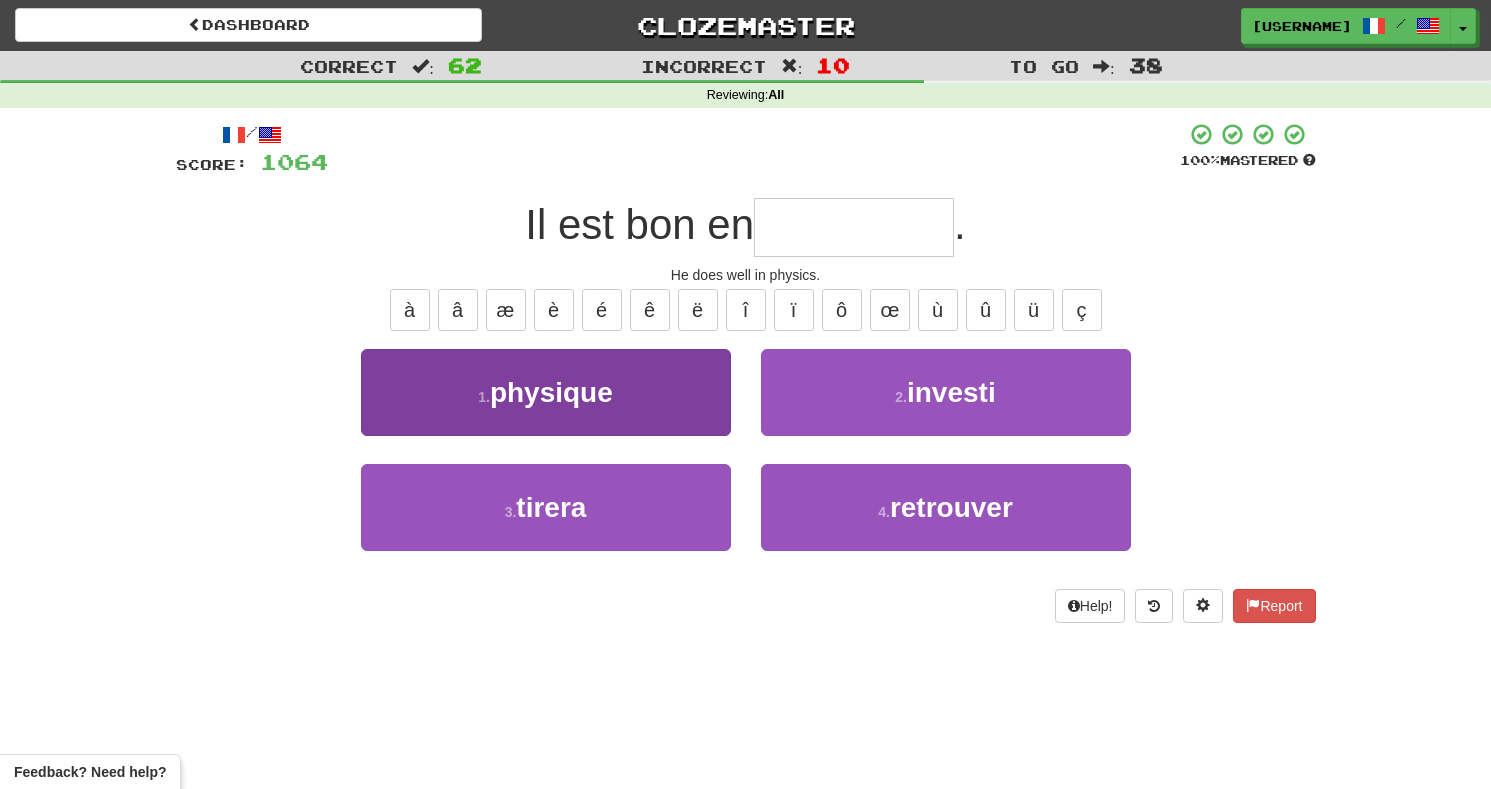 click on "1 .  physique" at bounding box center (546, 392) 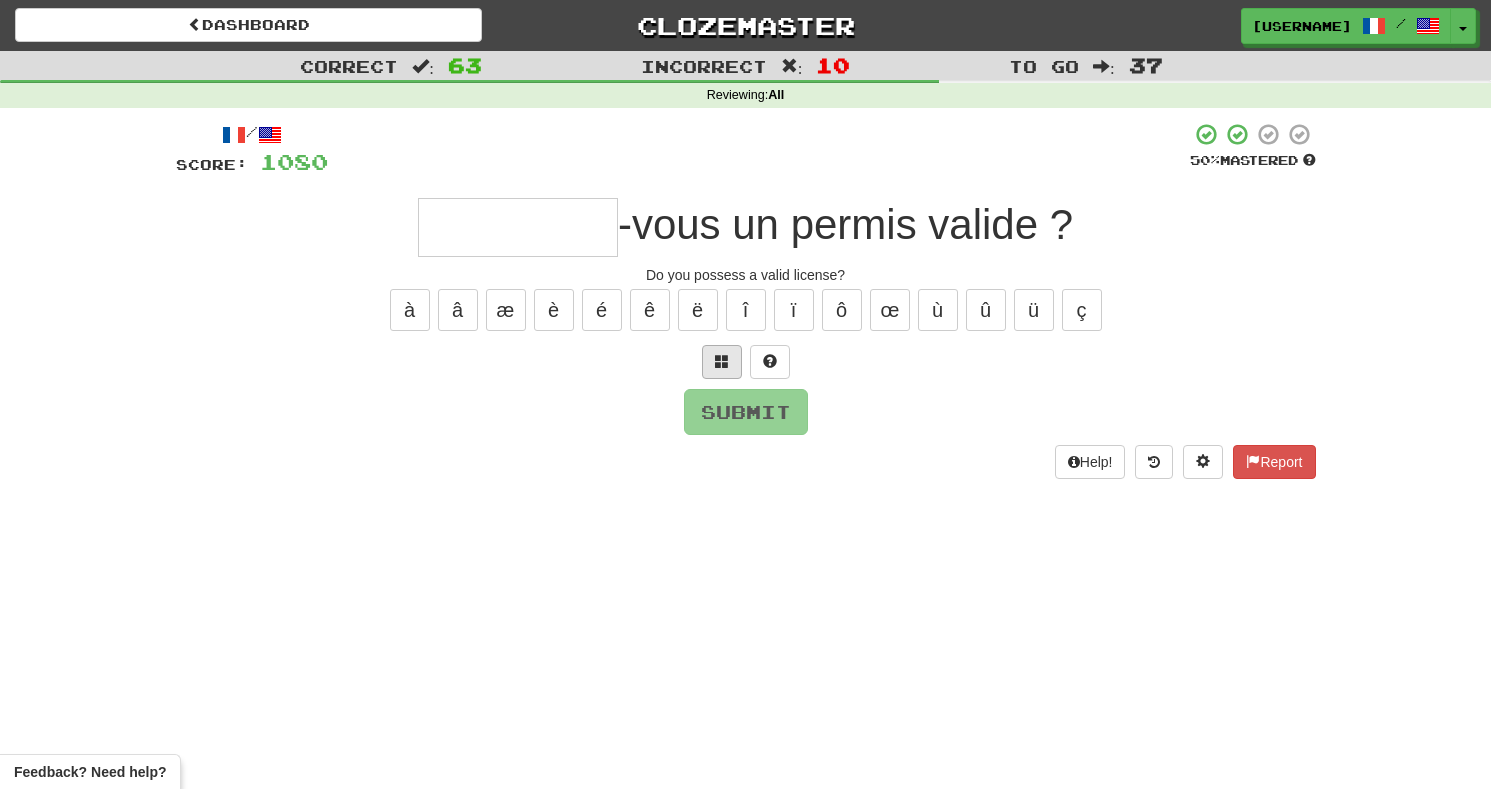 click at bounding box center (722, 361) 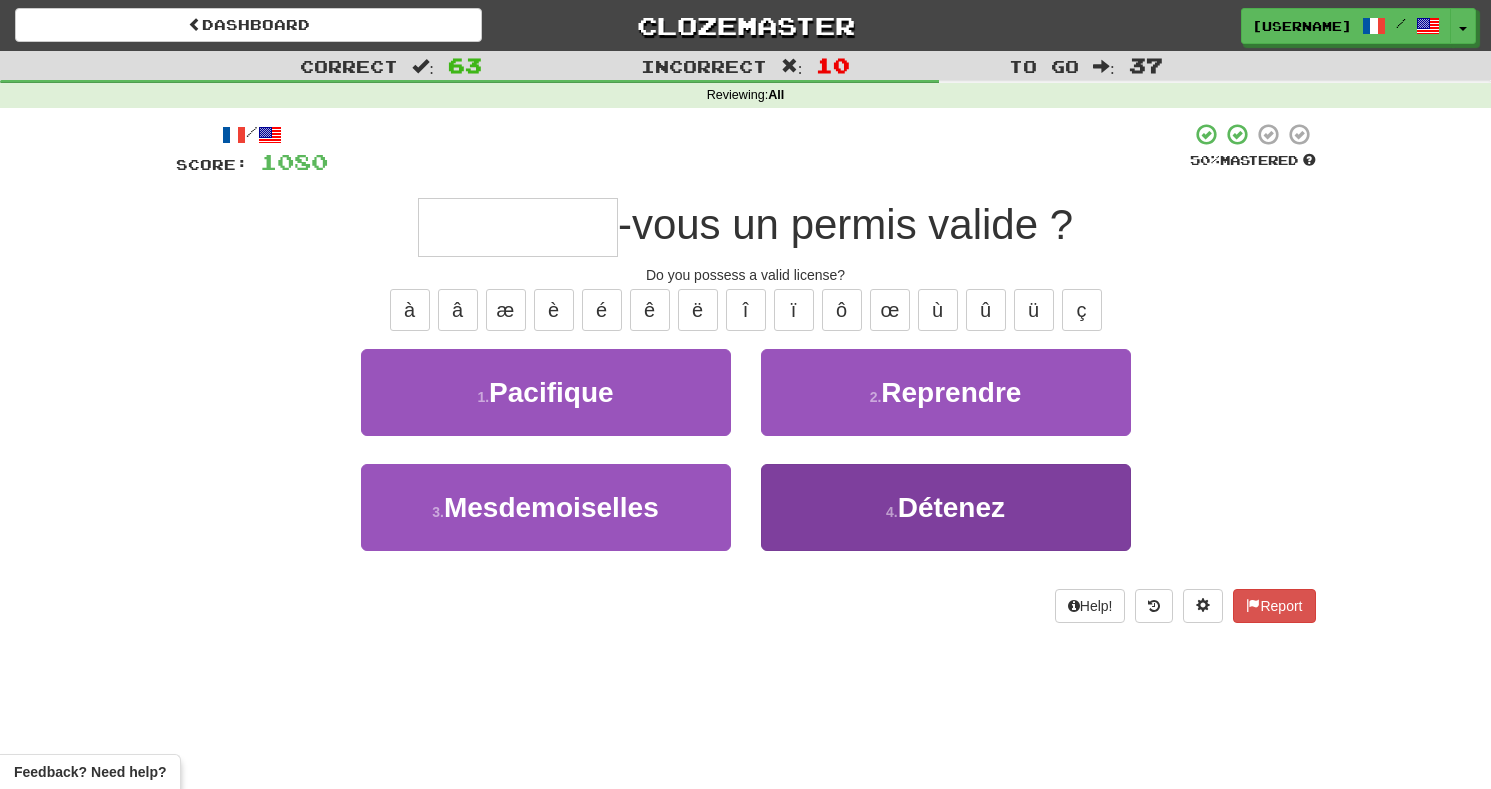 click on "4 .  Détenez" at bounding box center (946, 507) 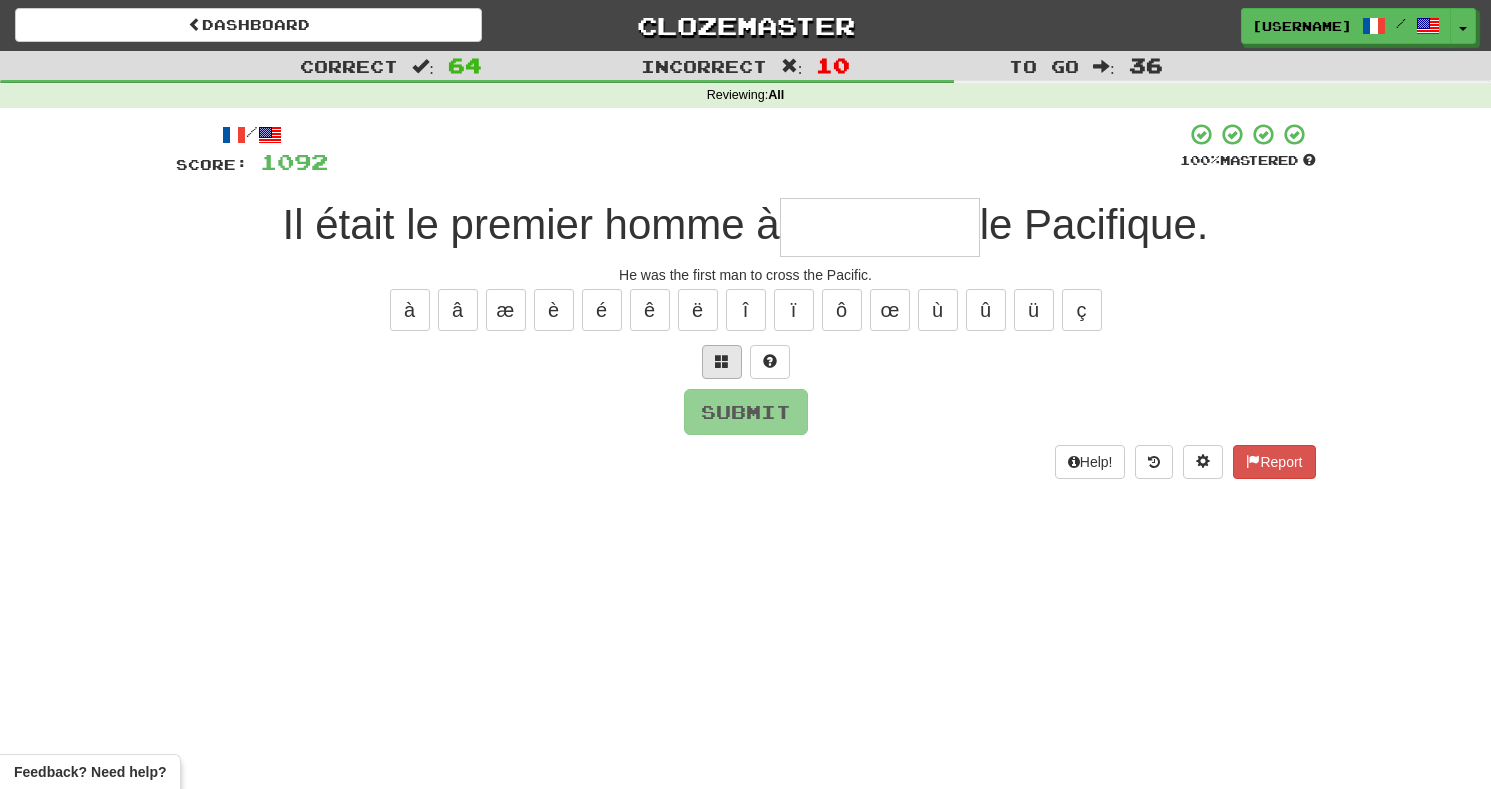 click at bounding box center (722, 362) 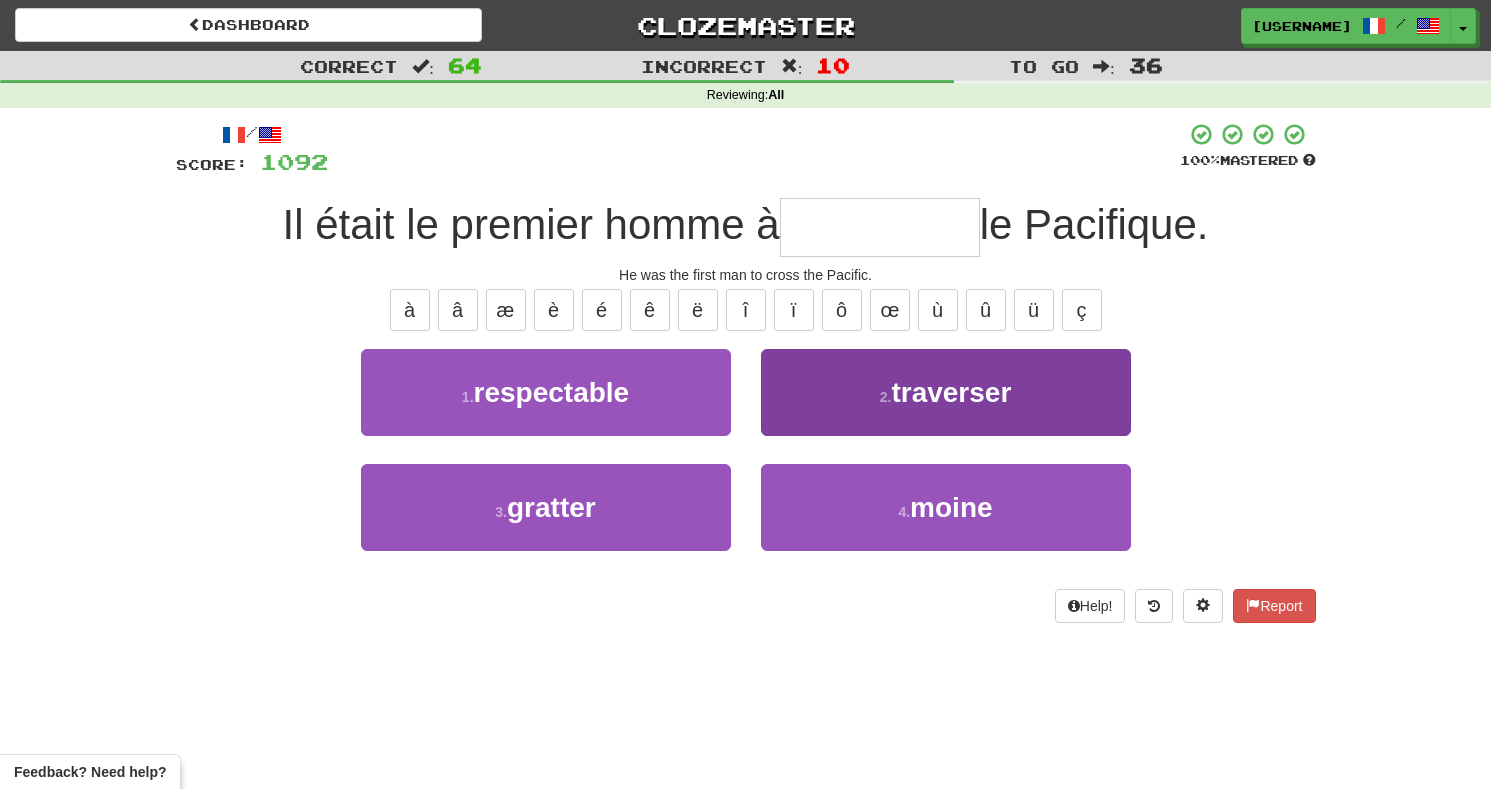 click on "traverser" at bounding box center (951, 392) 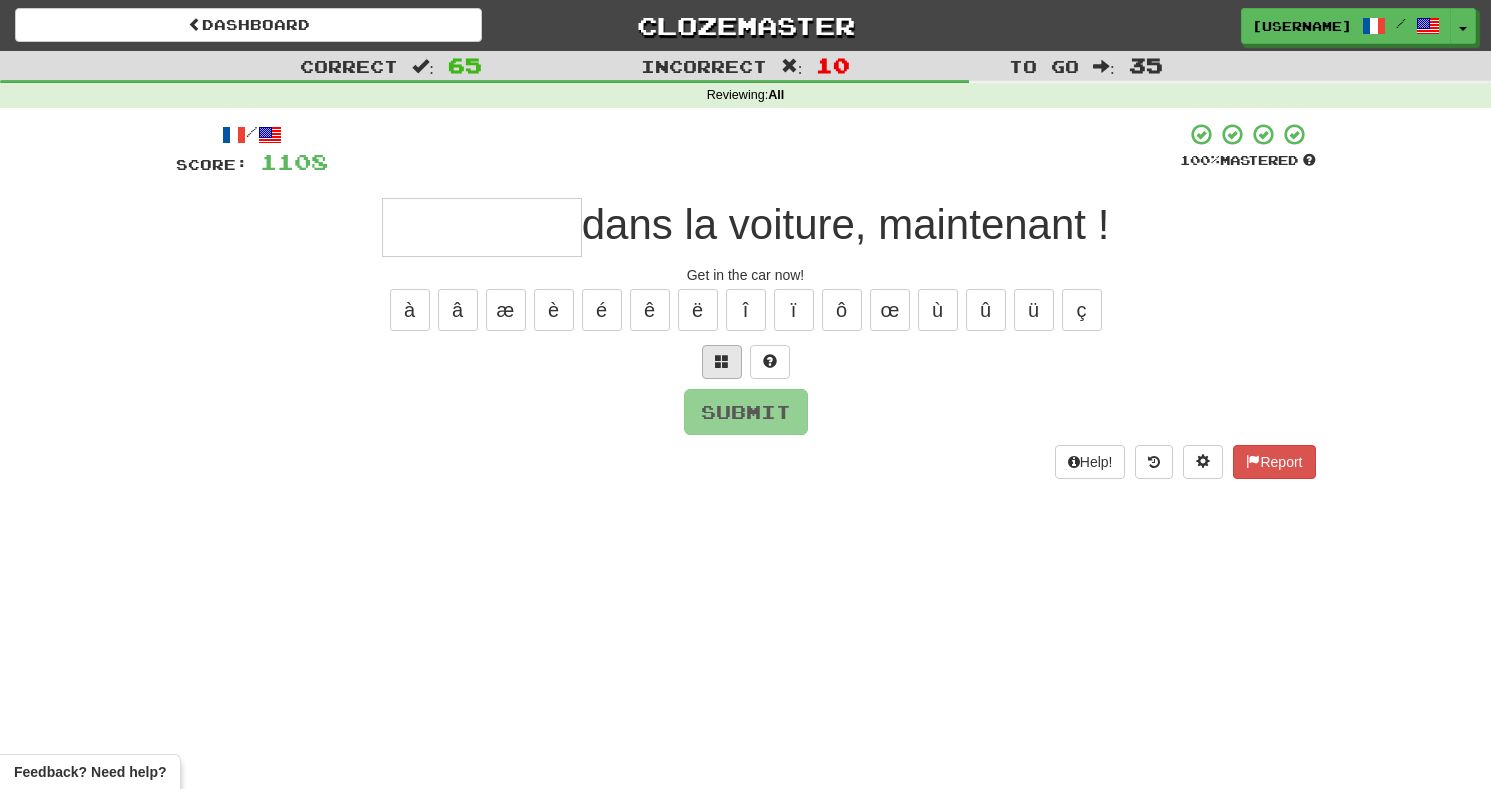 click at bounding box center (722, 362) 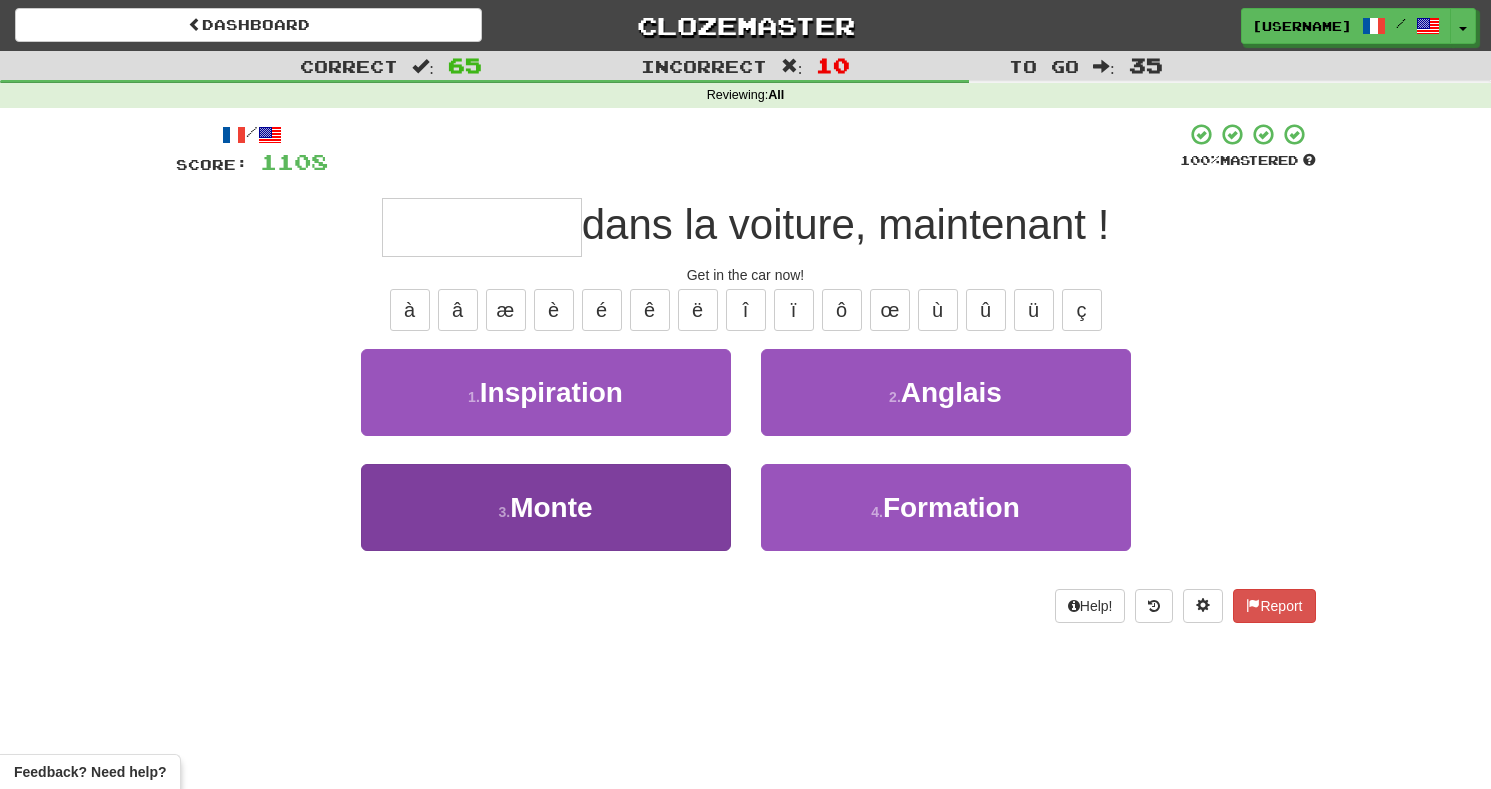 click on "3 .  Monte" at bounding box center (546, 507) 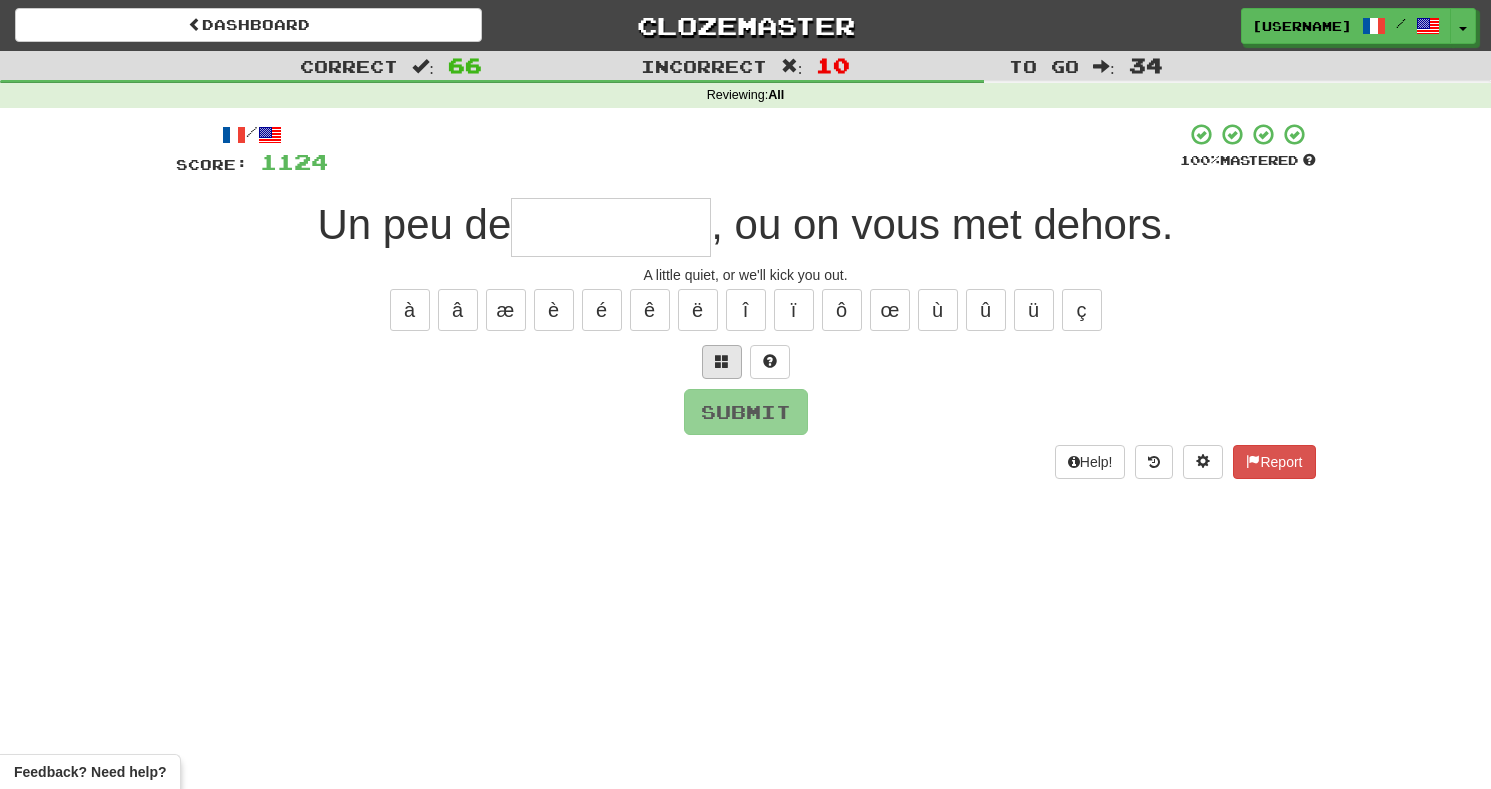 click at bounding box center [722, 362] 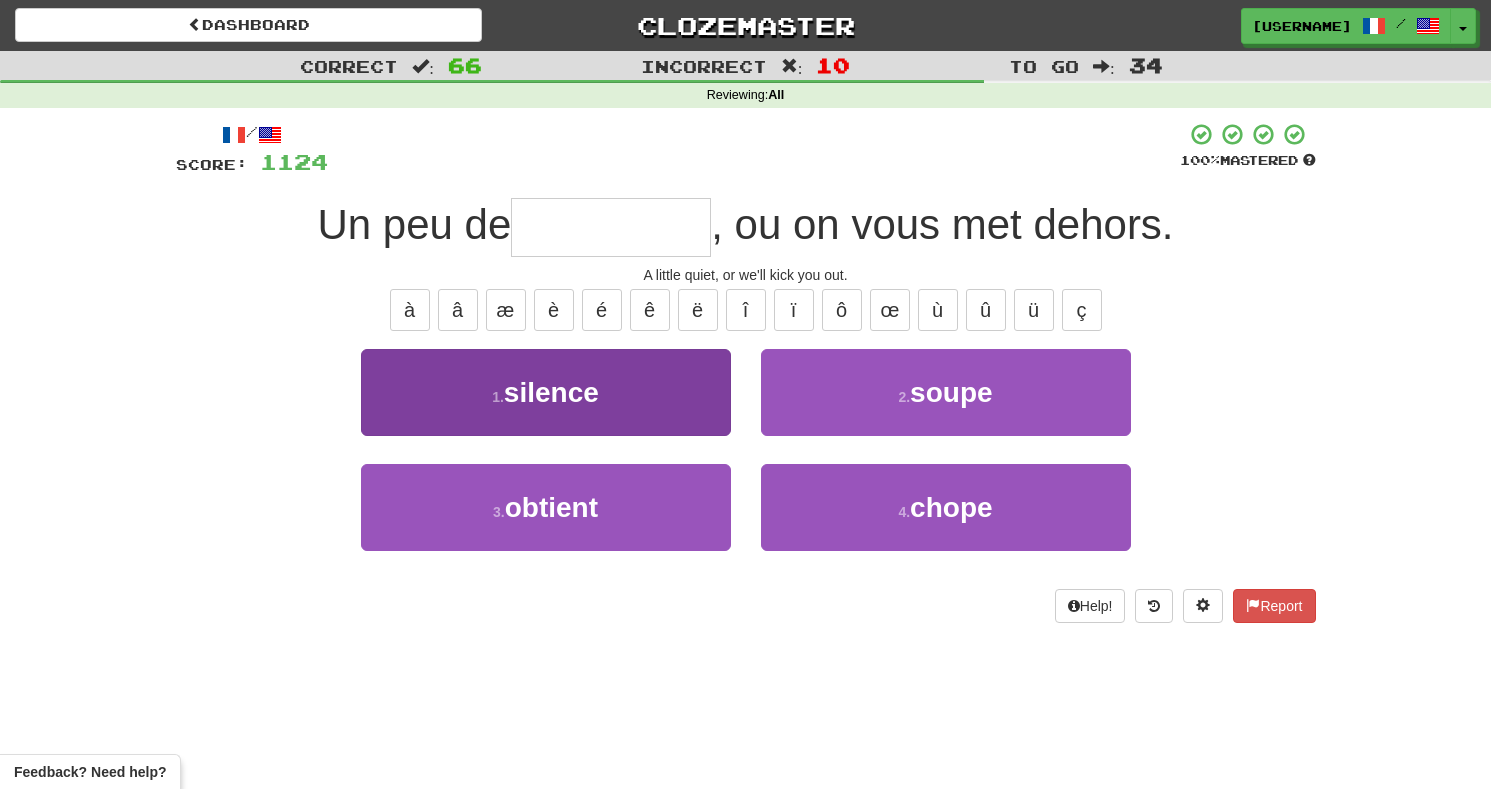 click on "1 .  silence" at bounding box center [546, 392] 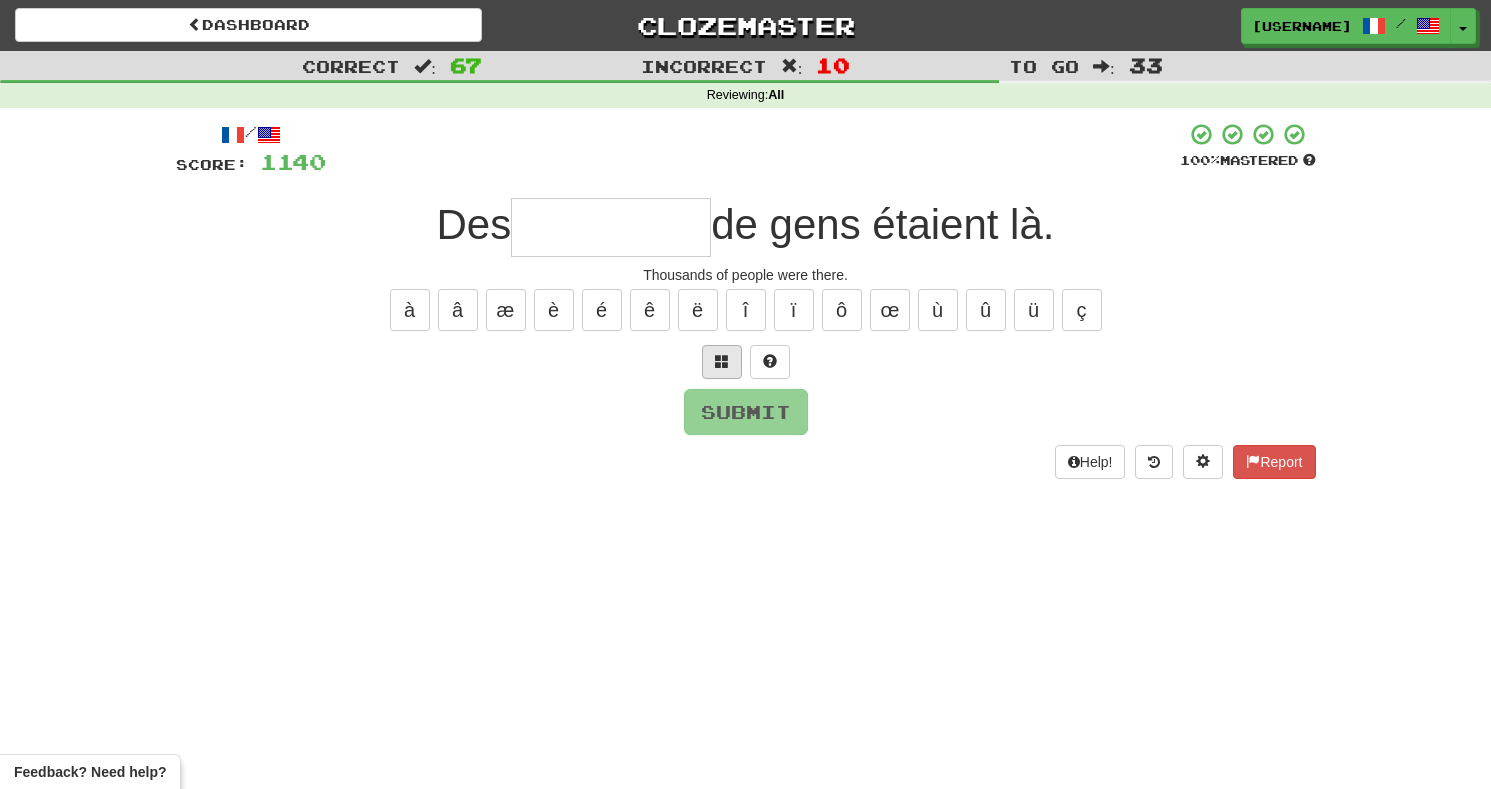 click at bounding box center [722, 362] 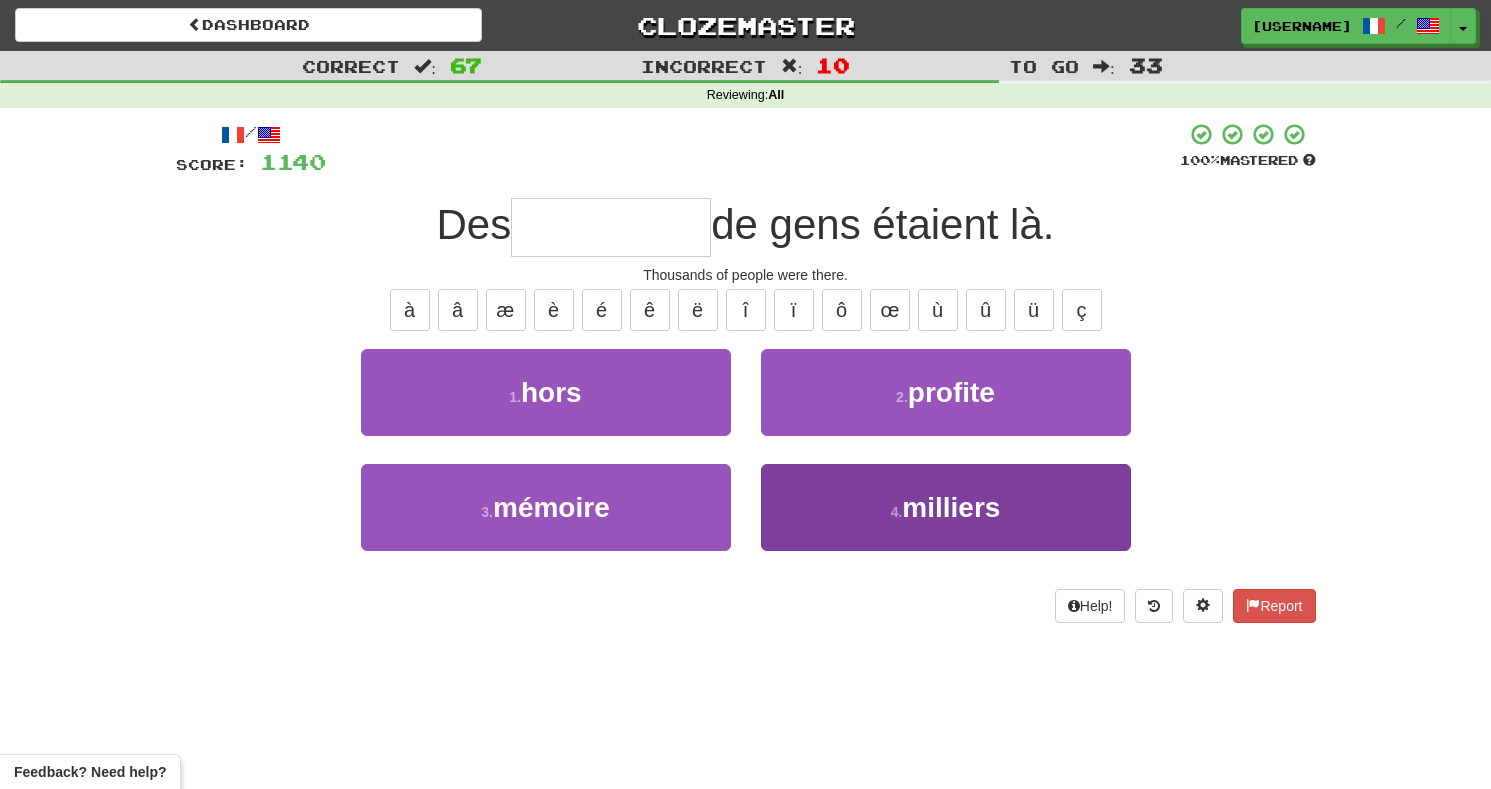 click on "4 .  milliers" at bounding box center [946, 507] 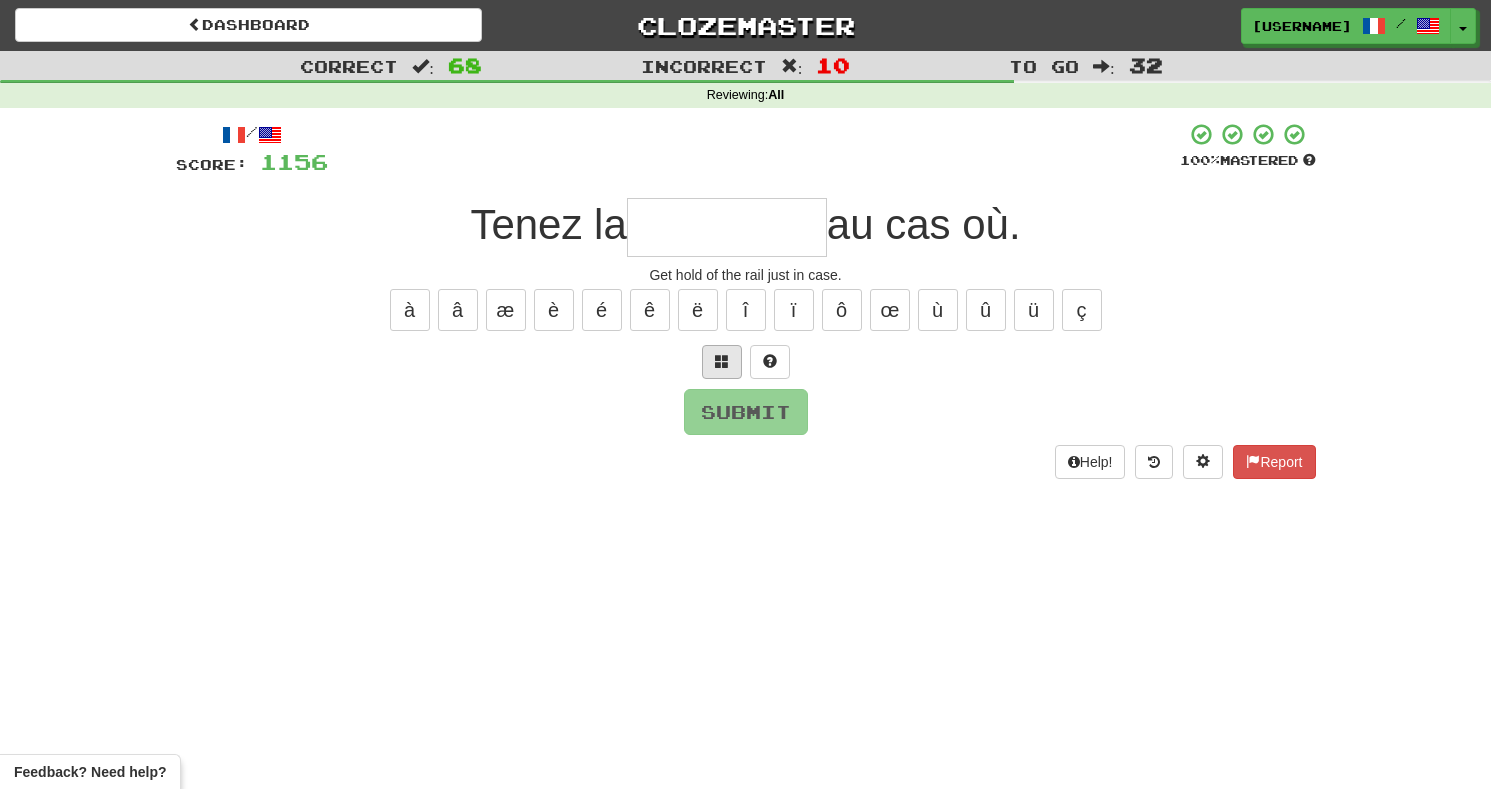 click at bounding box center [722, 361] 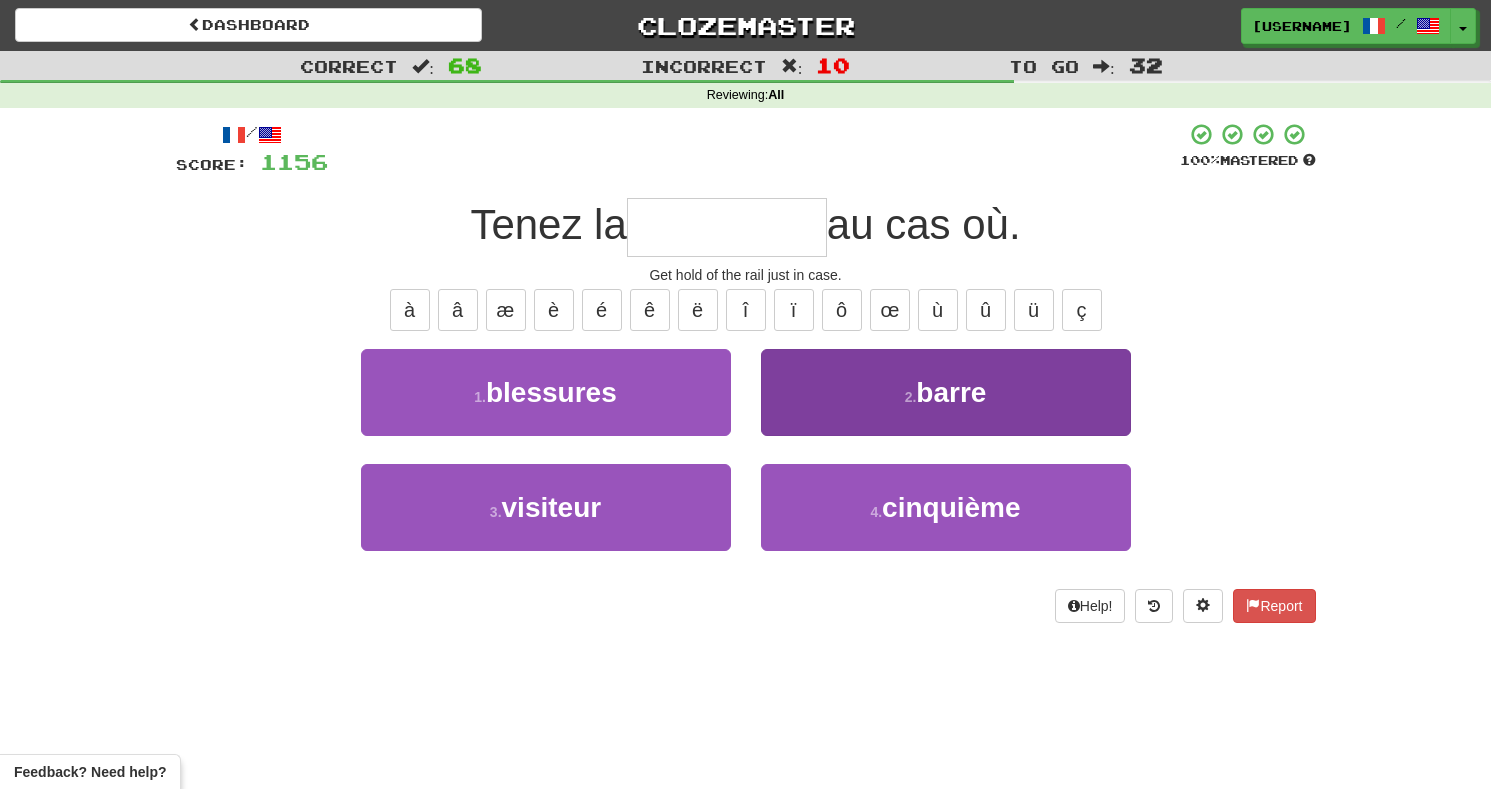 click on "2 .  barre" at bounding box center [946, 392] 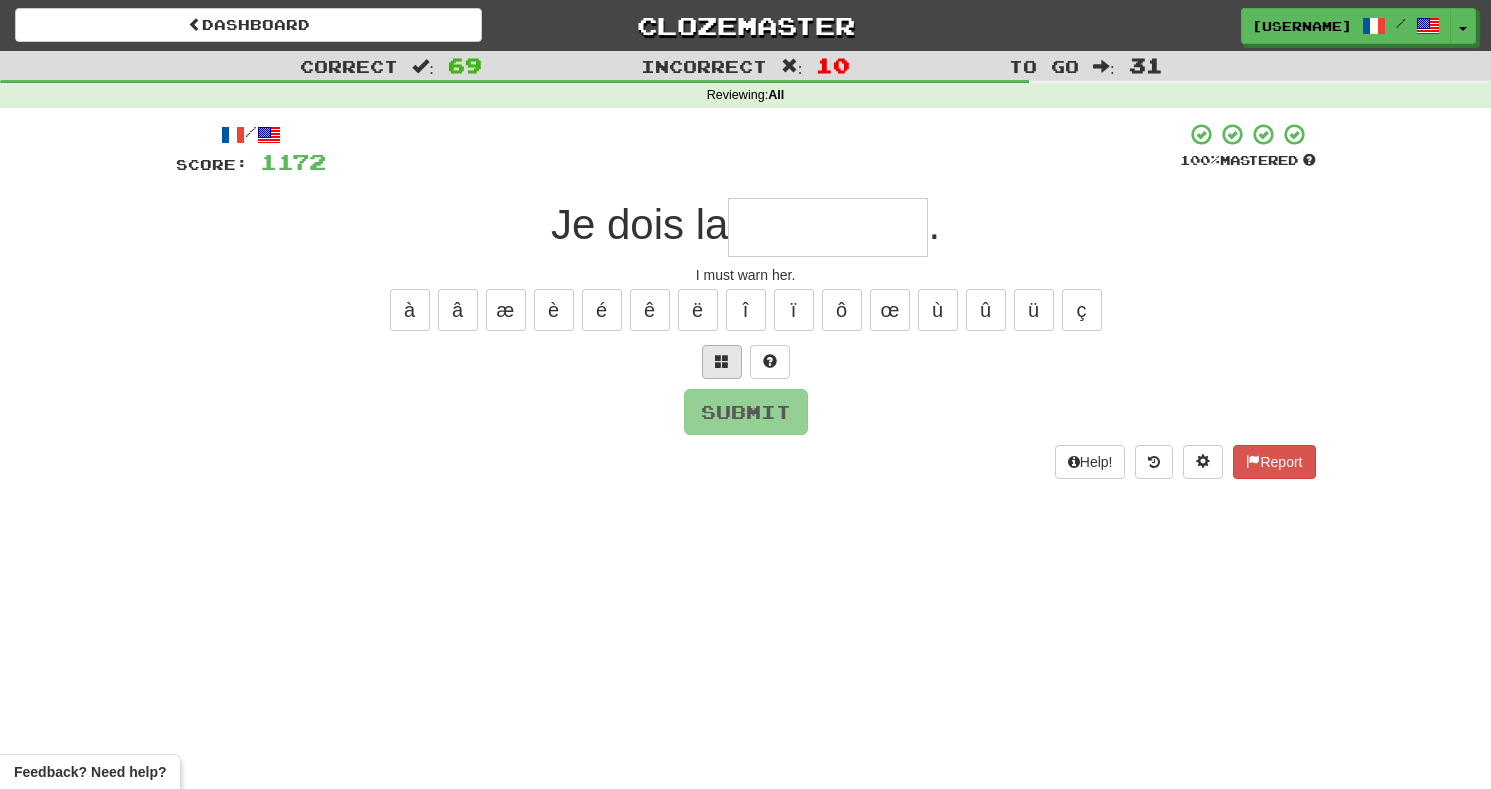 click at bounding box center [722, 362] 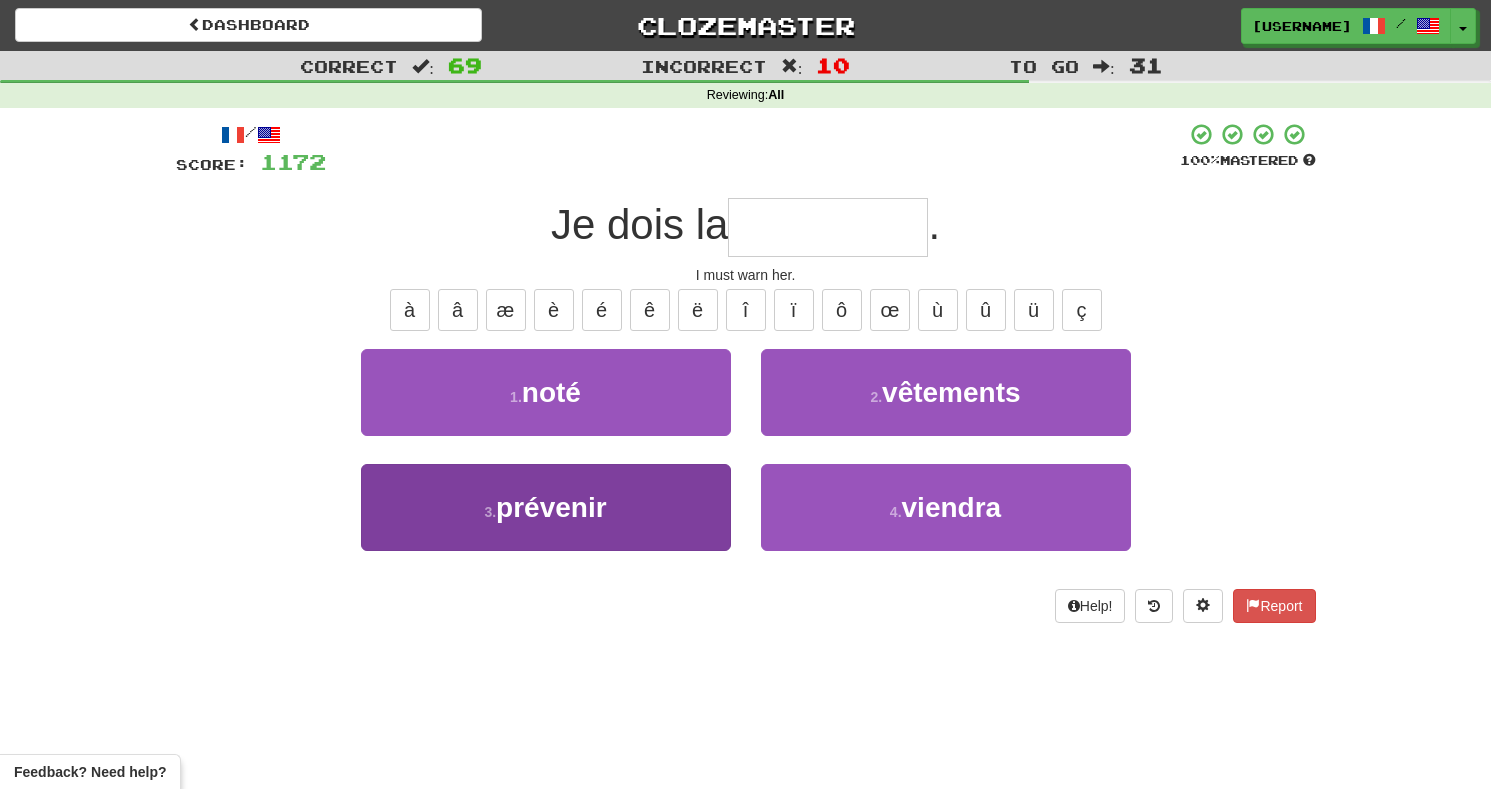 click on "3 .  prévenir" at bounding box center (546, 507) 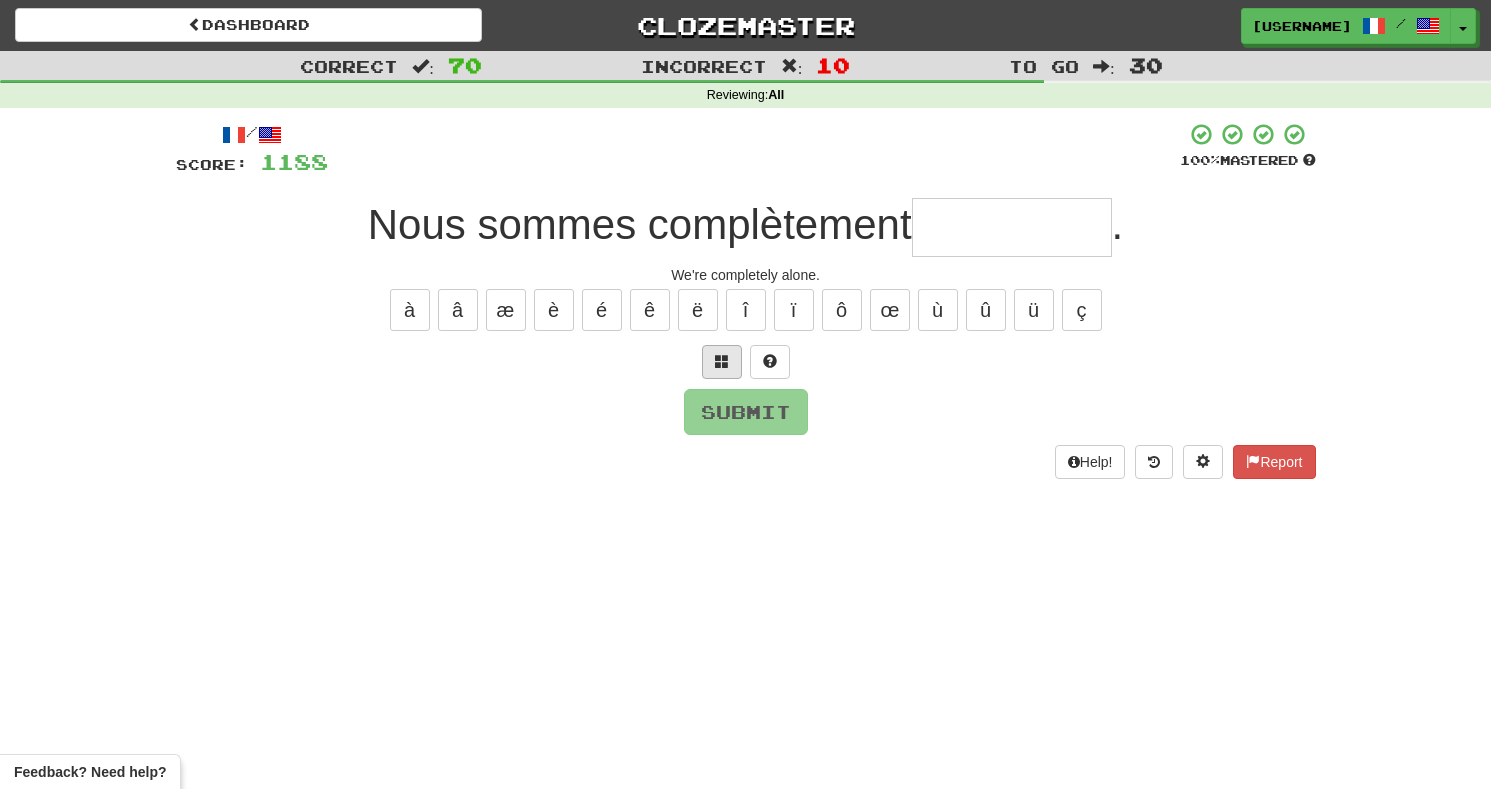 click at bounding box center (722, 362) 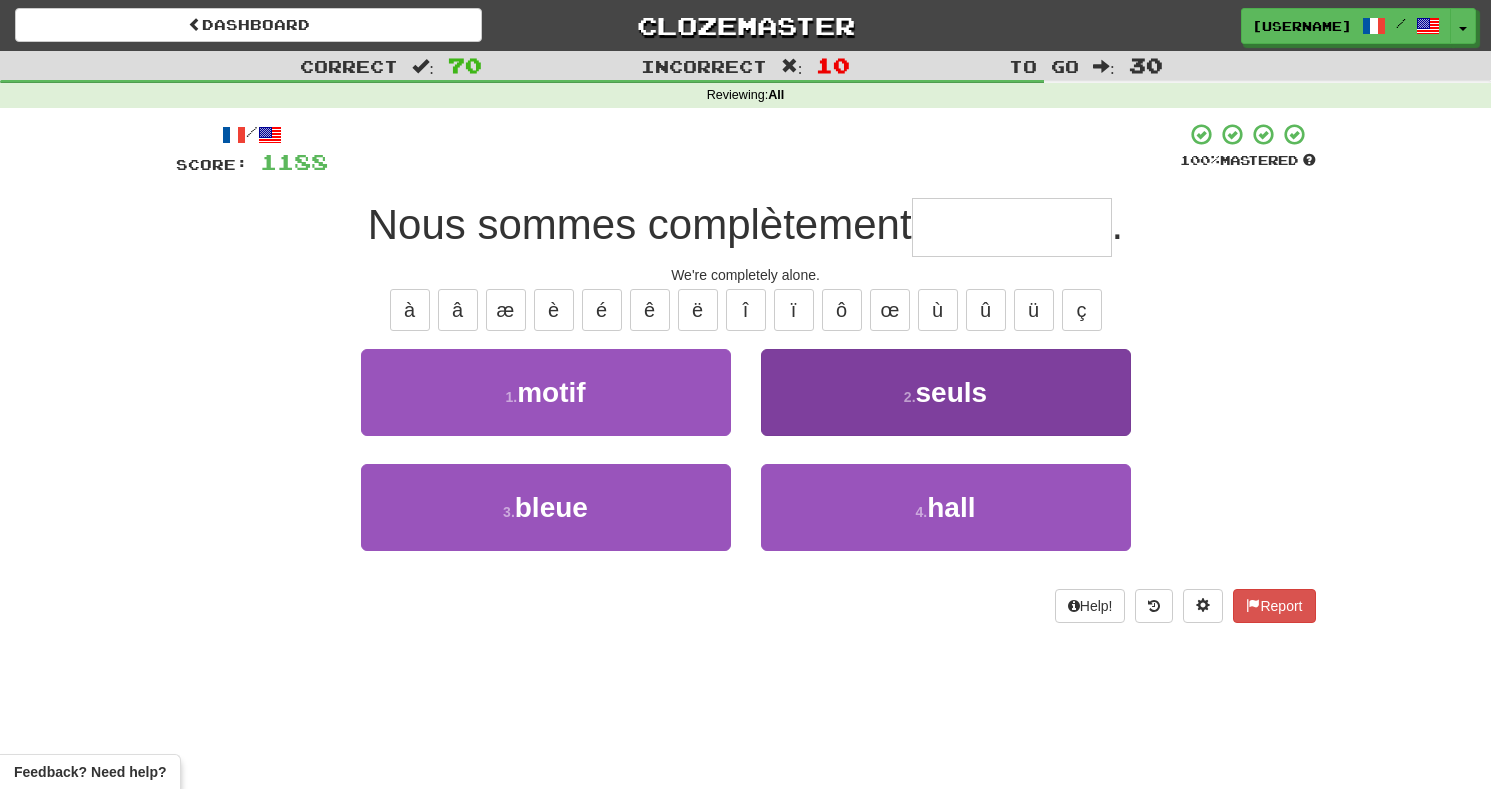 click on "2 .  seuls" at bounding box center (946, 392) 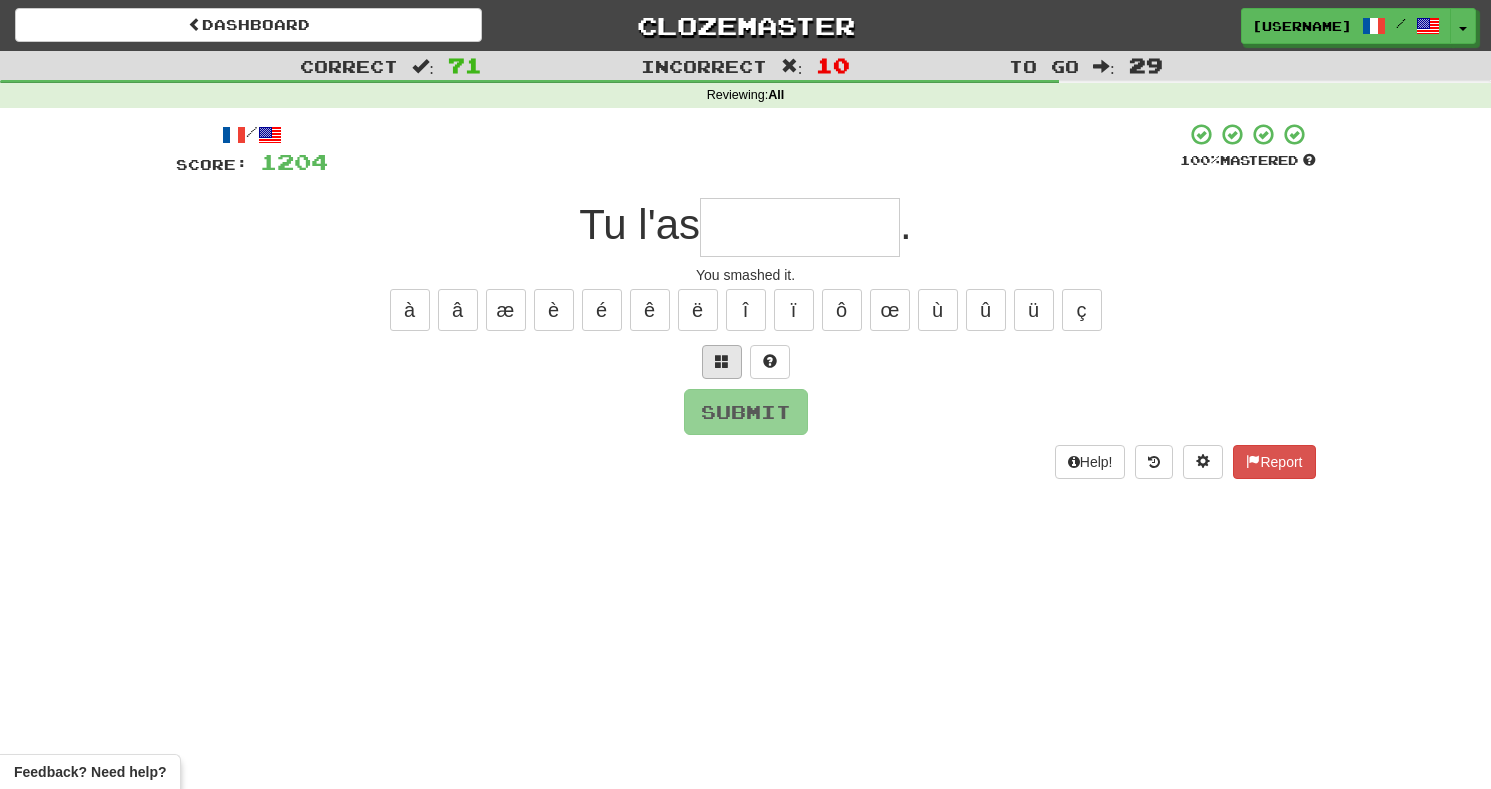 click at bounding box center (722, 362) 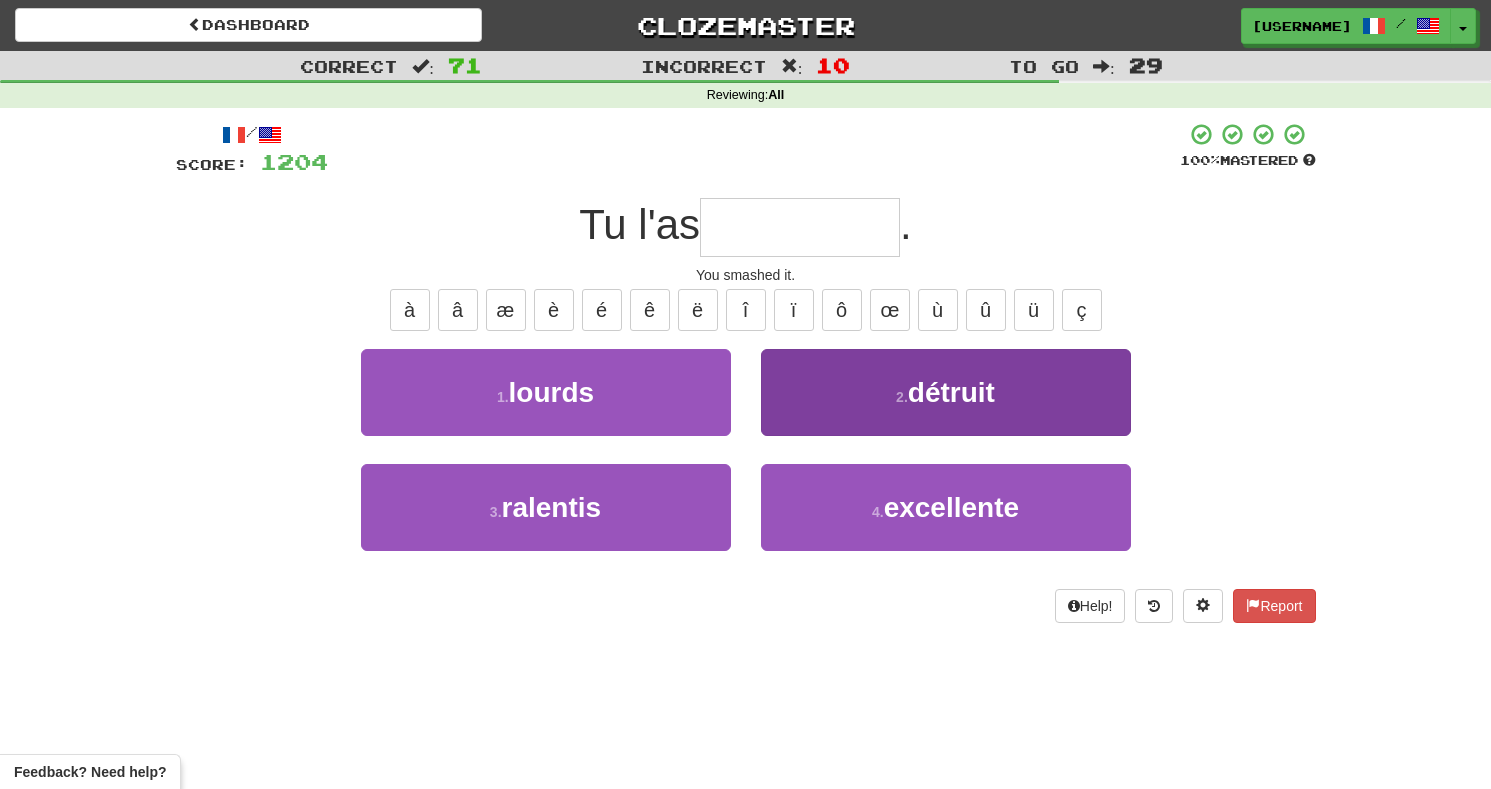 click on "2 .  détruit" at bounding box center [946, 392] 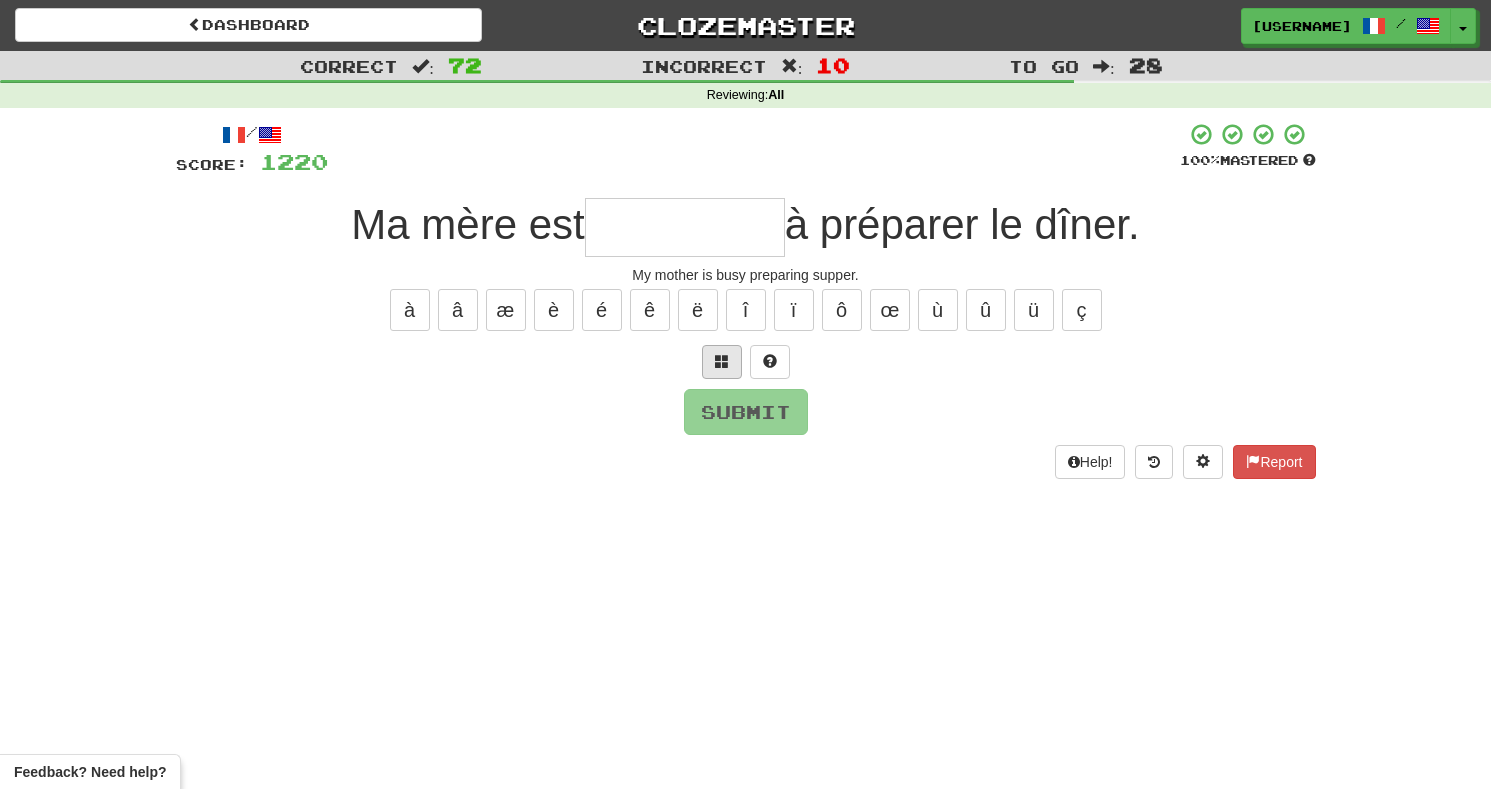 click at bounding box center (722, 361) 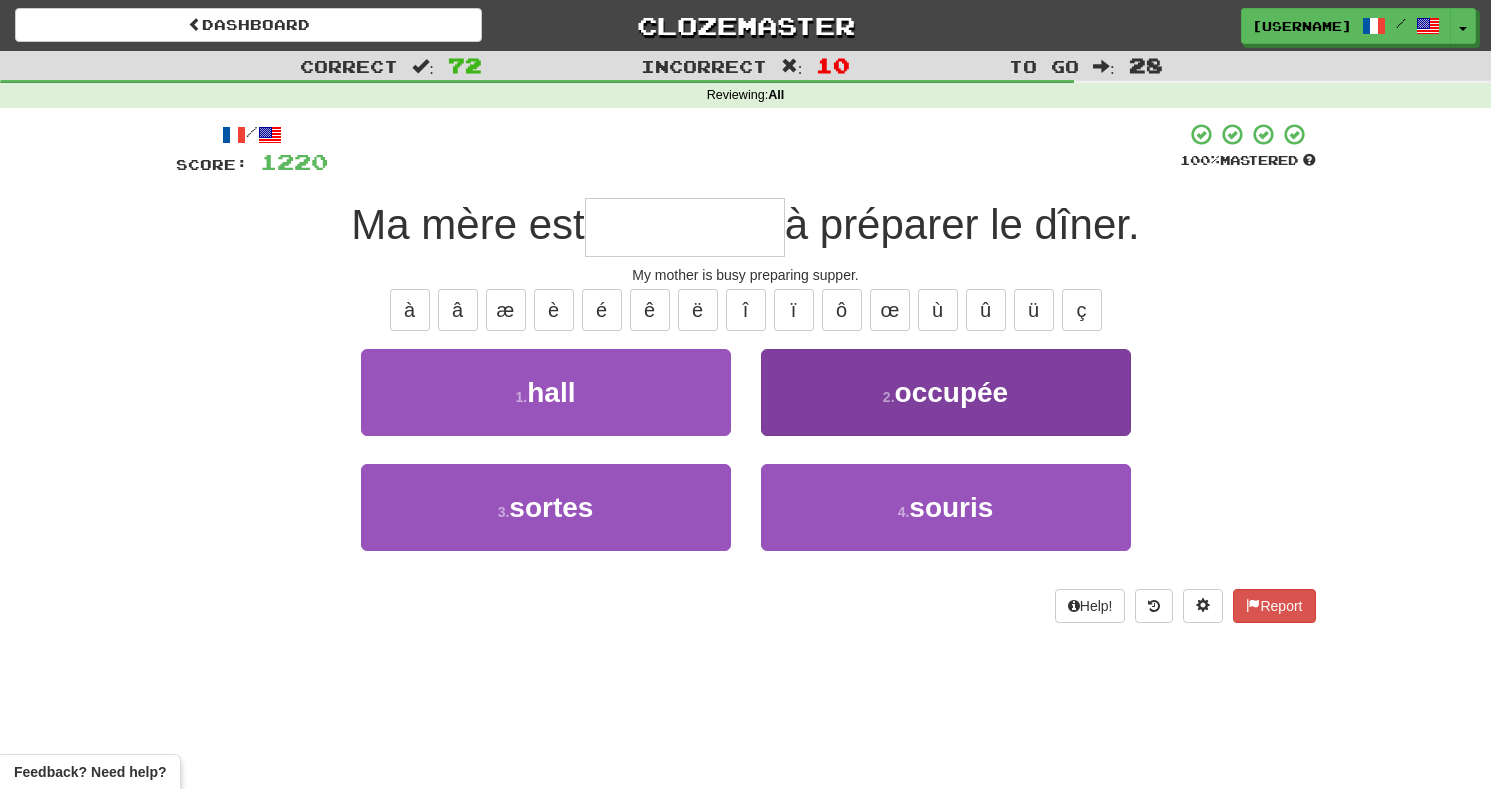click on "2 .  occupée" at bounding box center [946, 392] 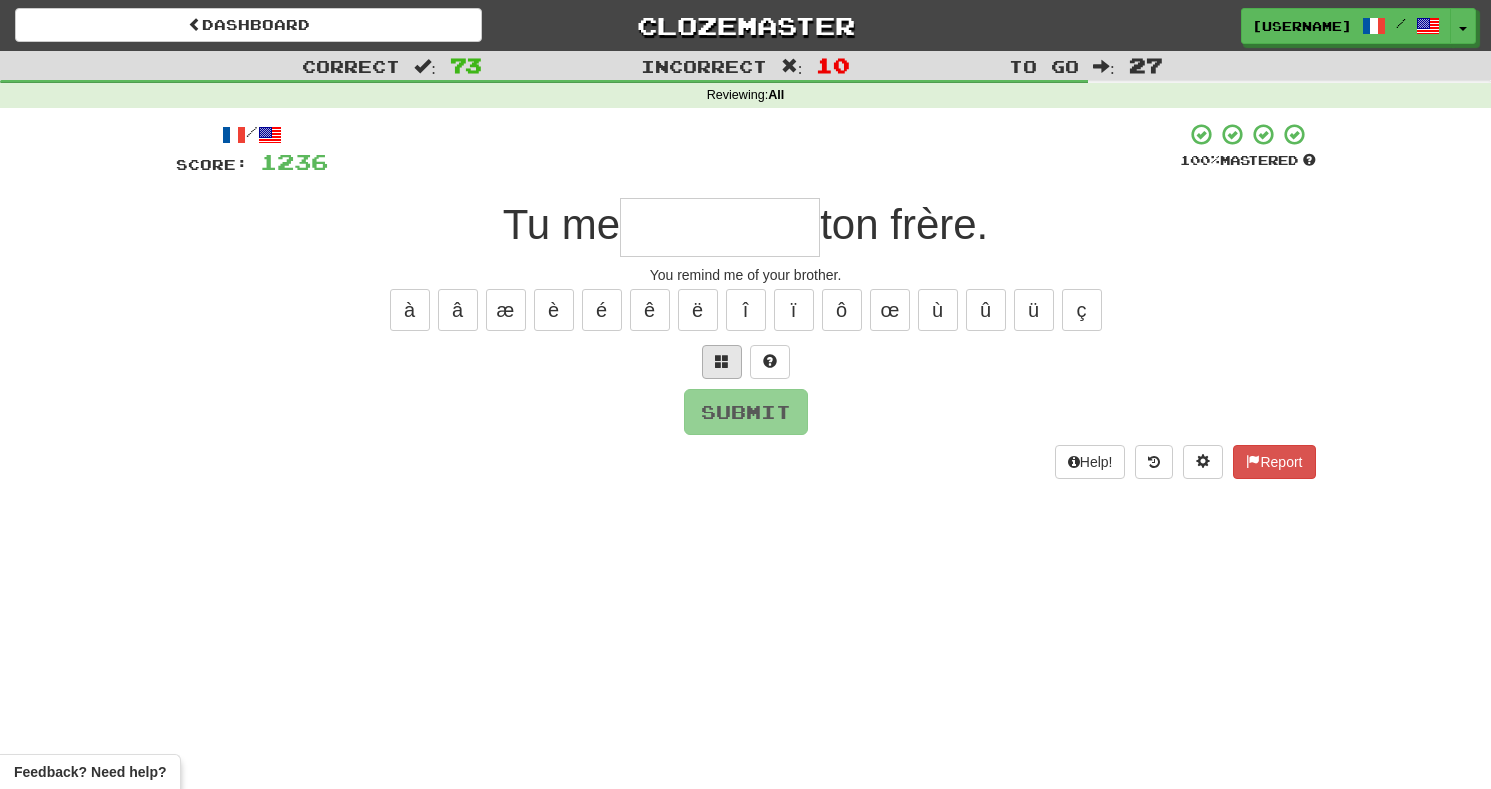 click at bounding box center (722, 361) 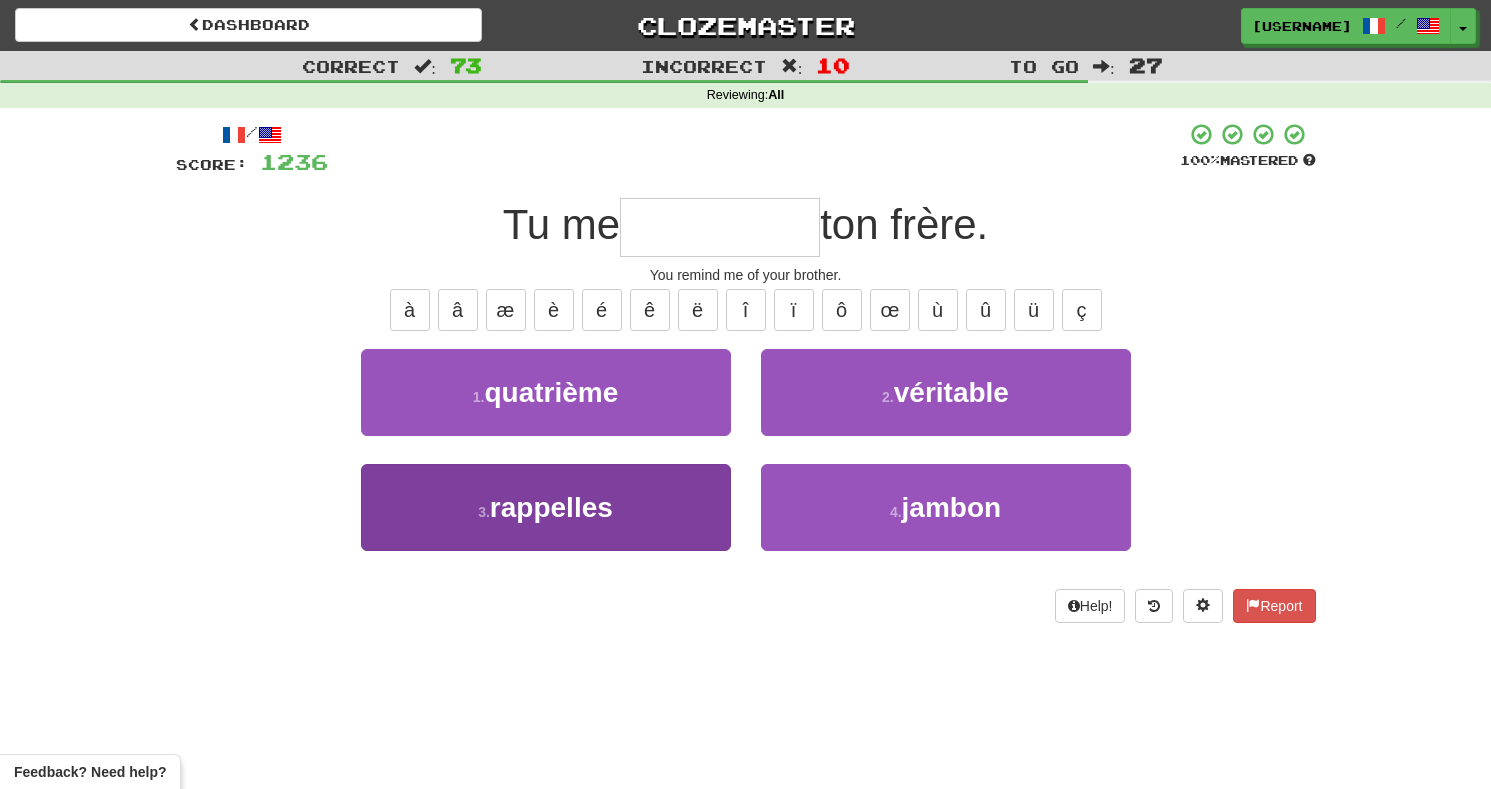 click on "3 .  rappelles" at bounding box center [546, 507] 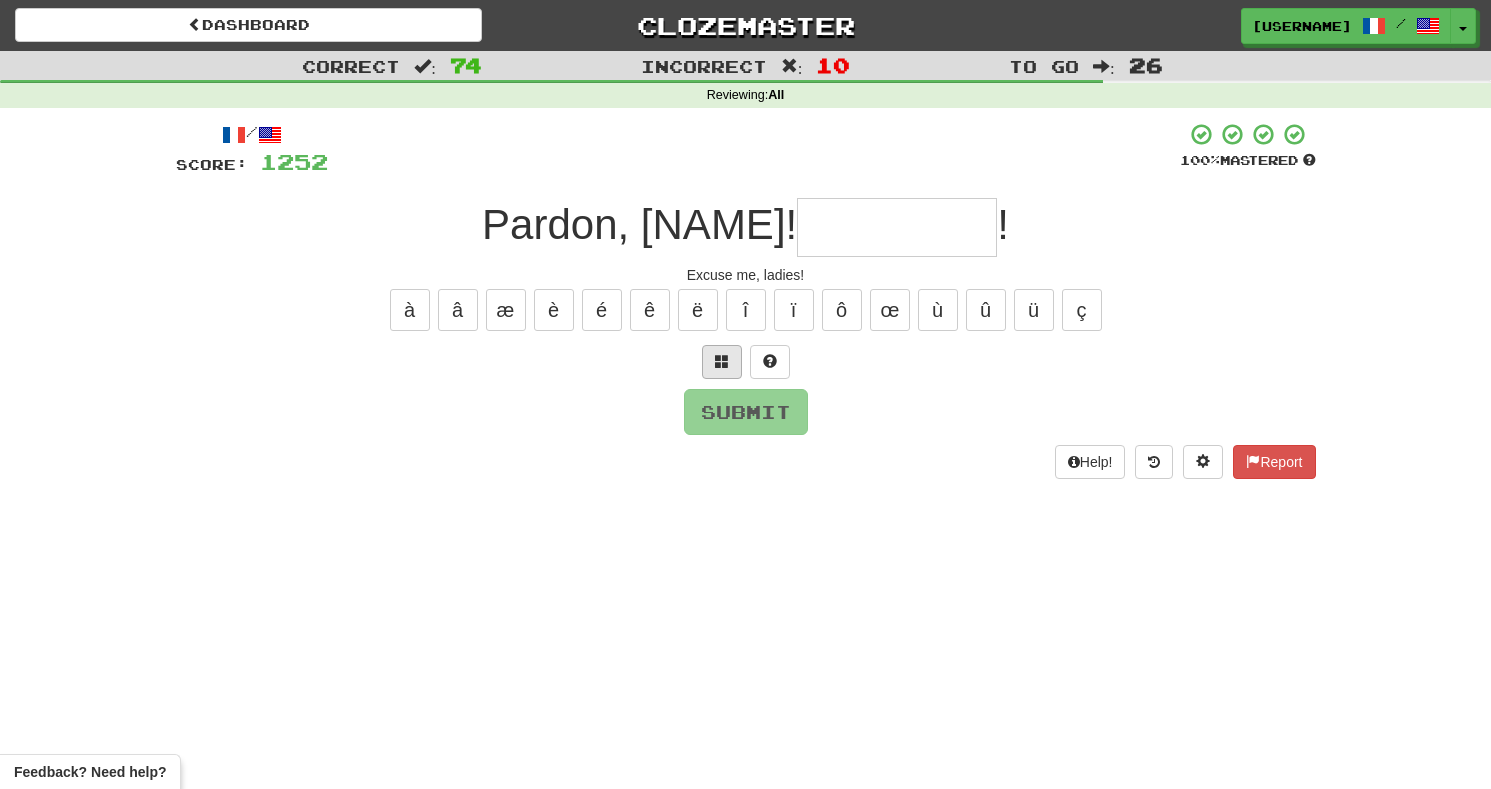 click at bounding box center [722, 361] 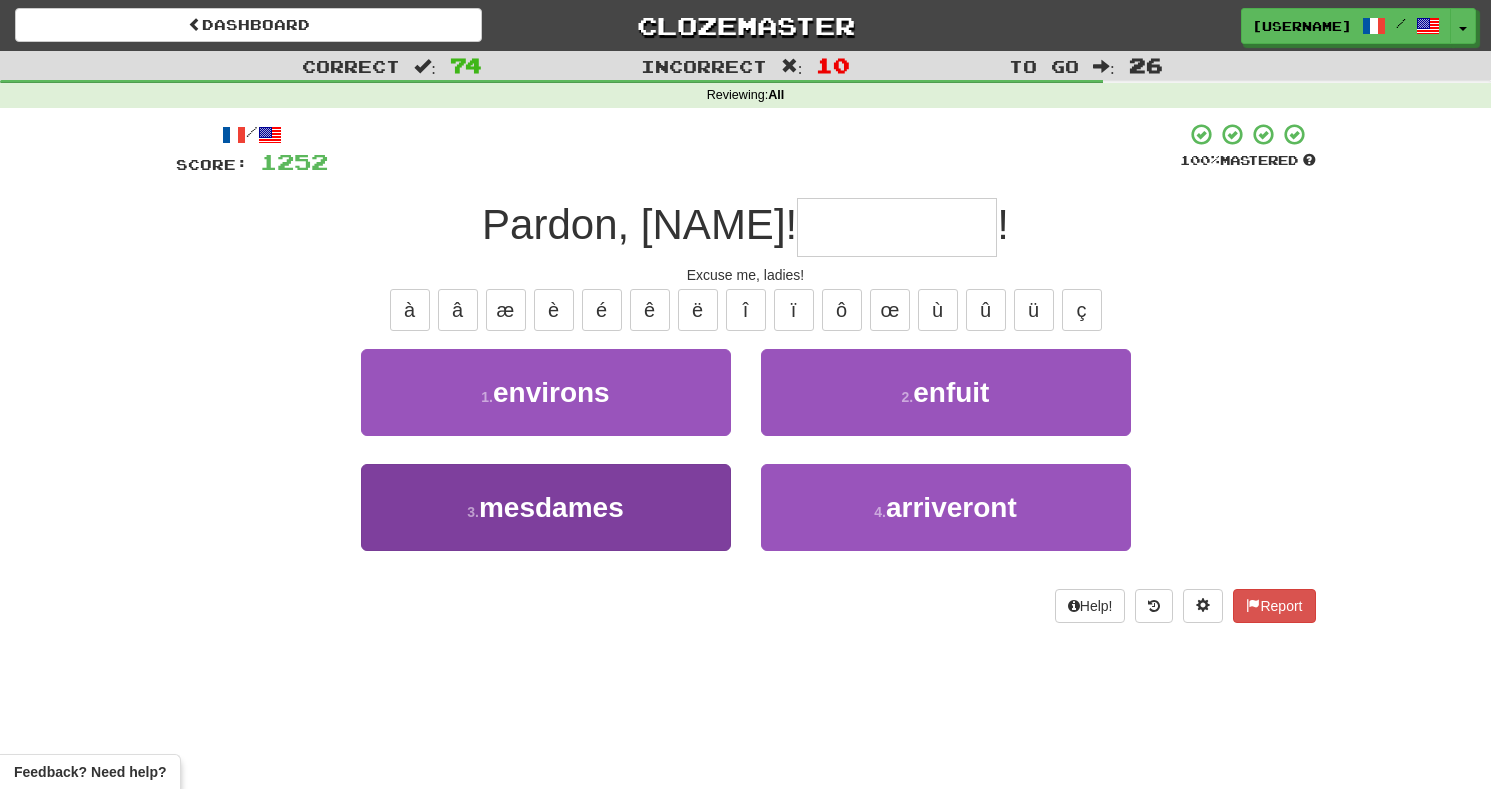 click on "3 .  mesdames" at bounding box center [546, 507] 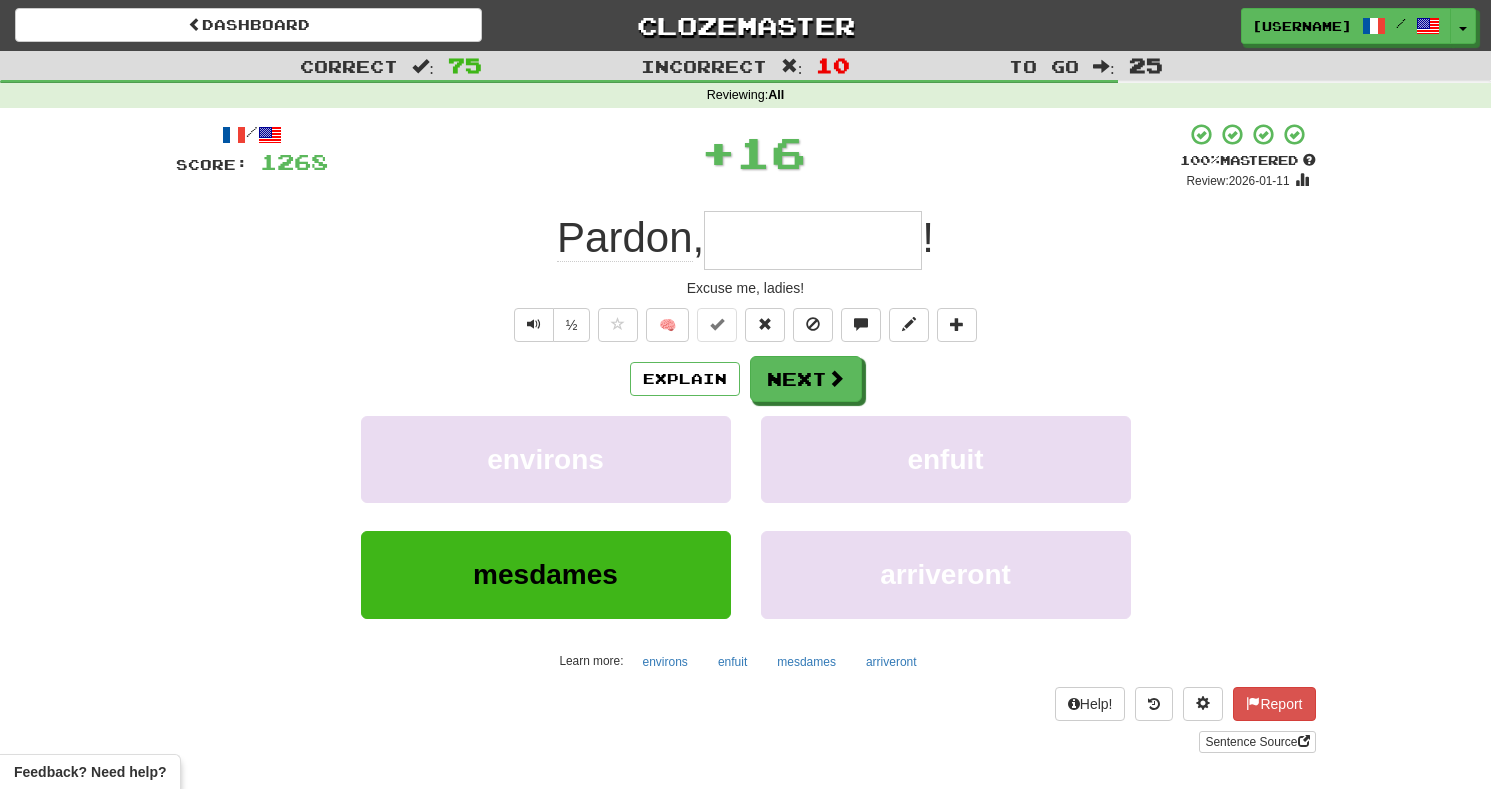 type on "********" 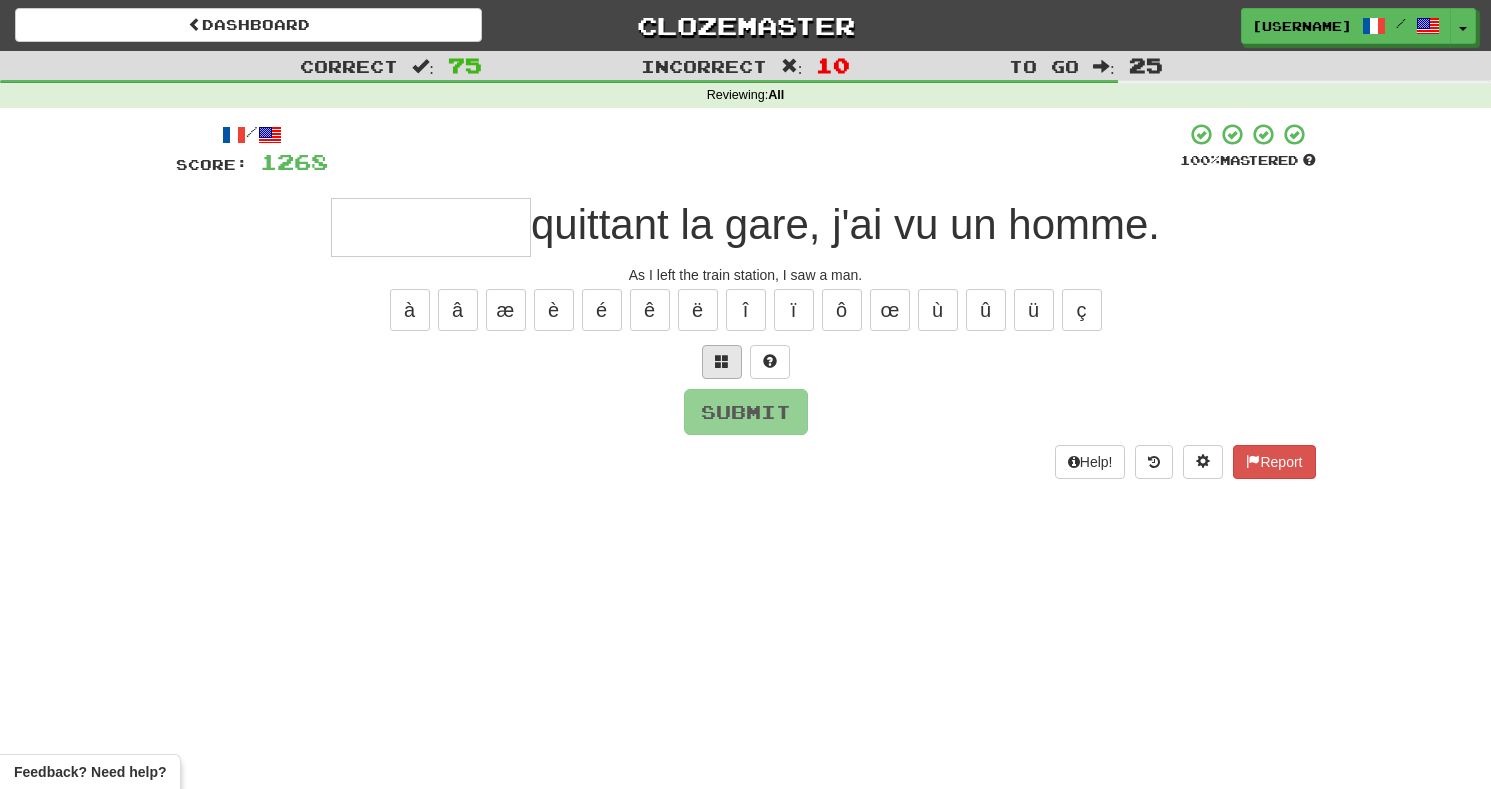 click at bounding box center (722, 362) 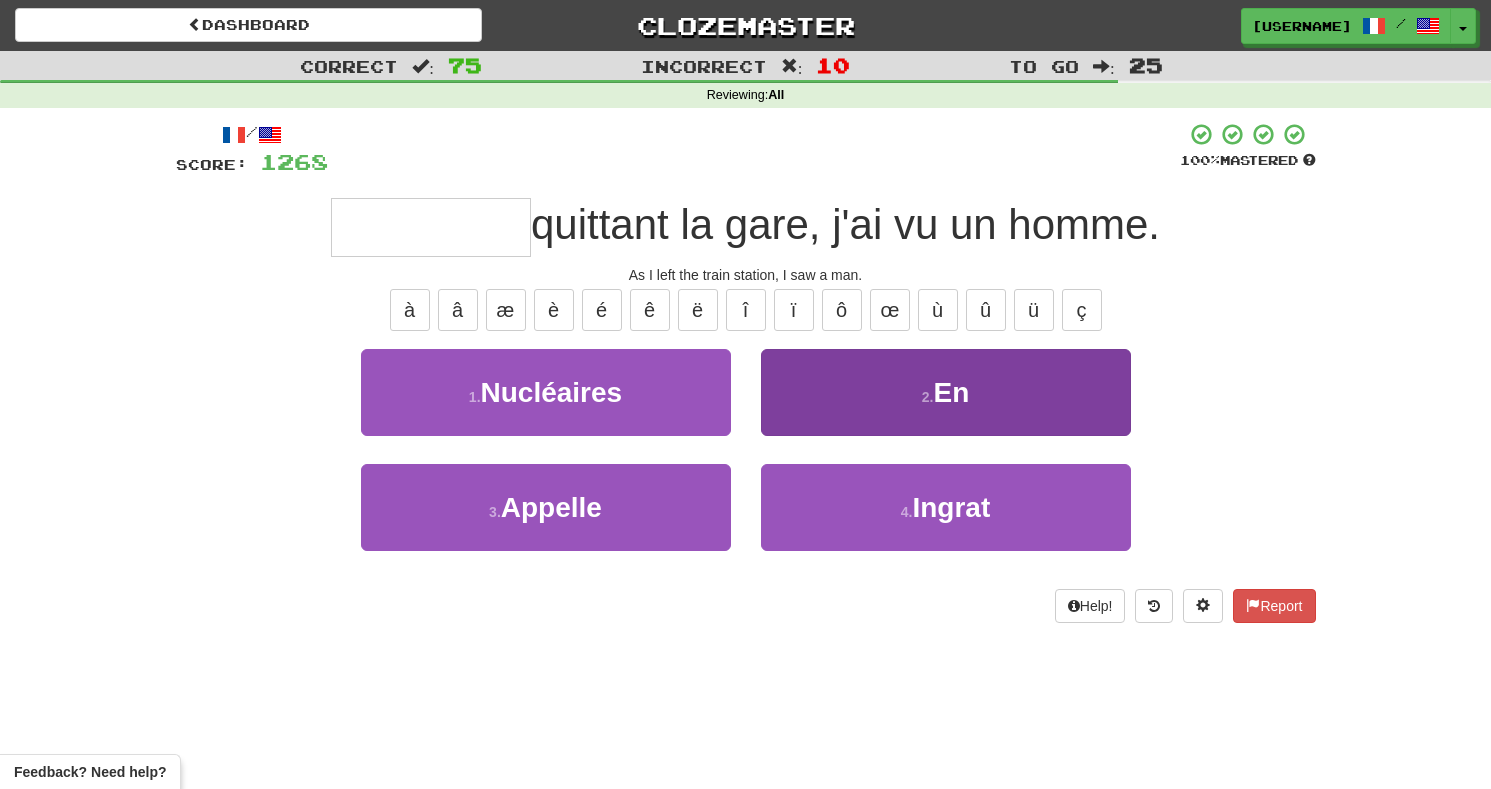 click on "En" at bounding box center (951, 392) 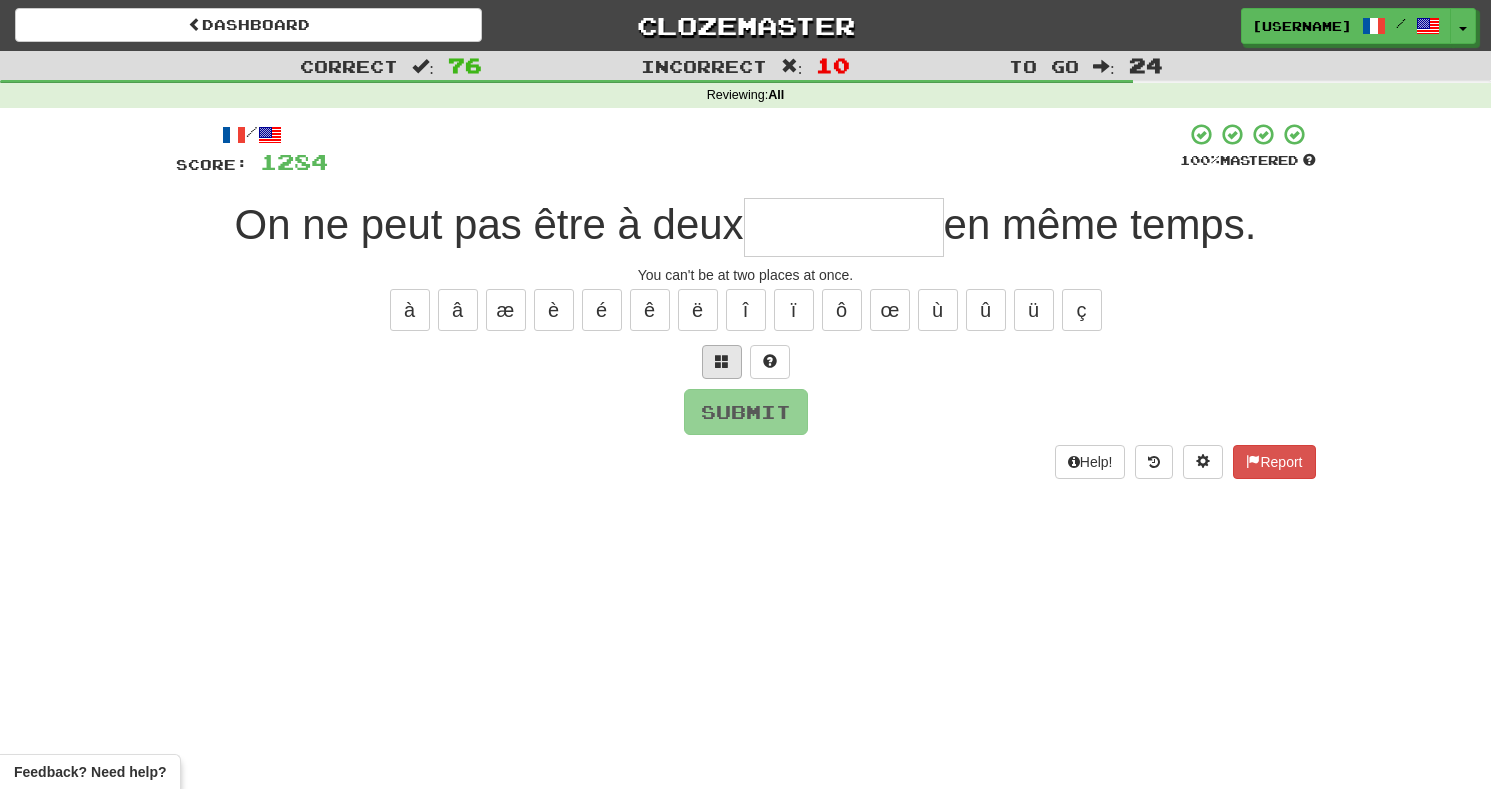 click at bounding box center [722, 362] 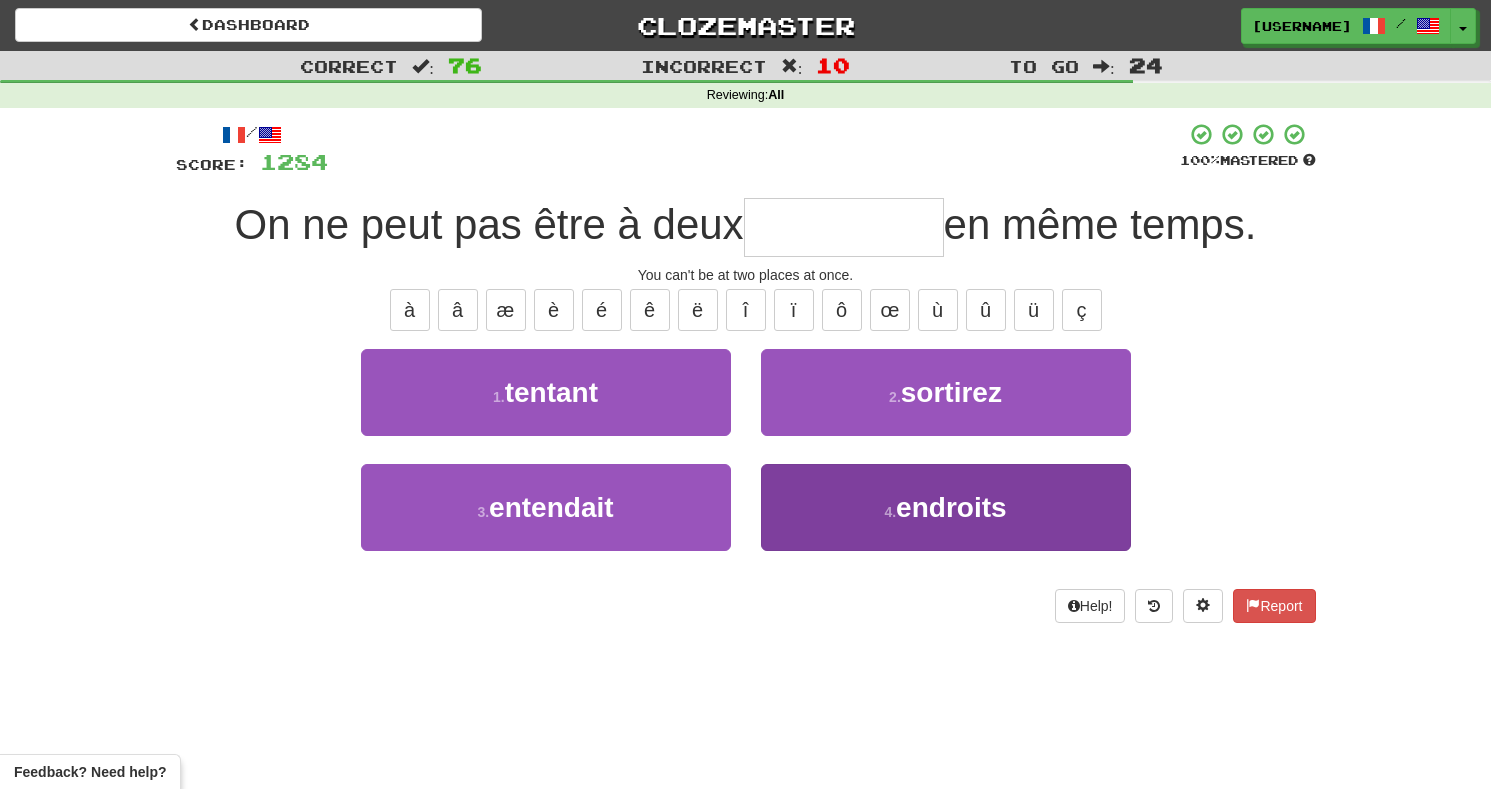 click on "4 .  endroits" at bounding box center [946, 507] 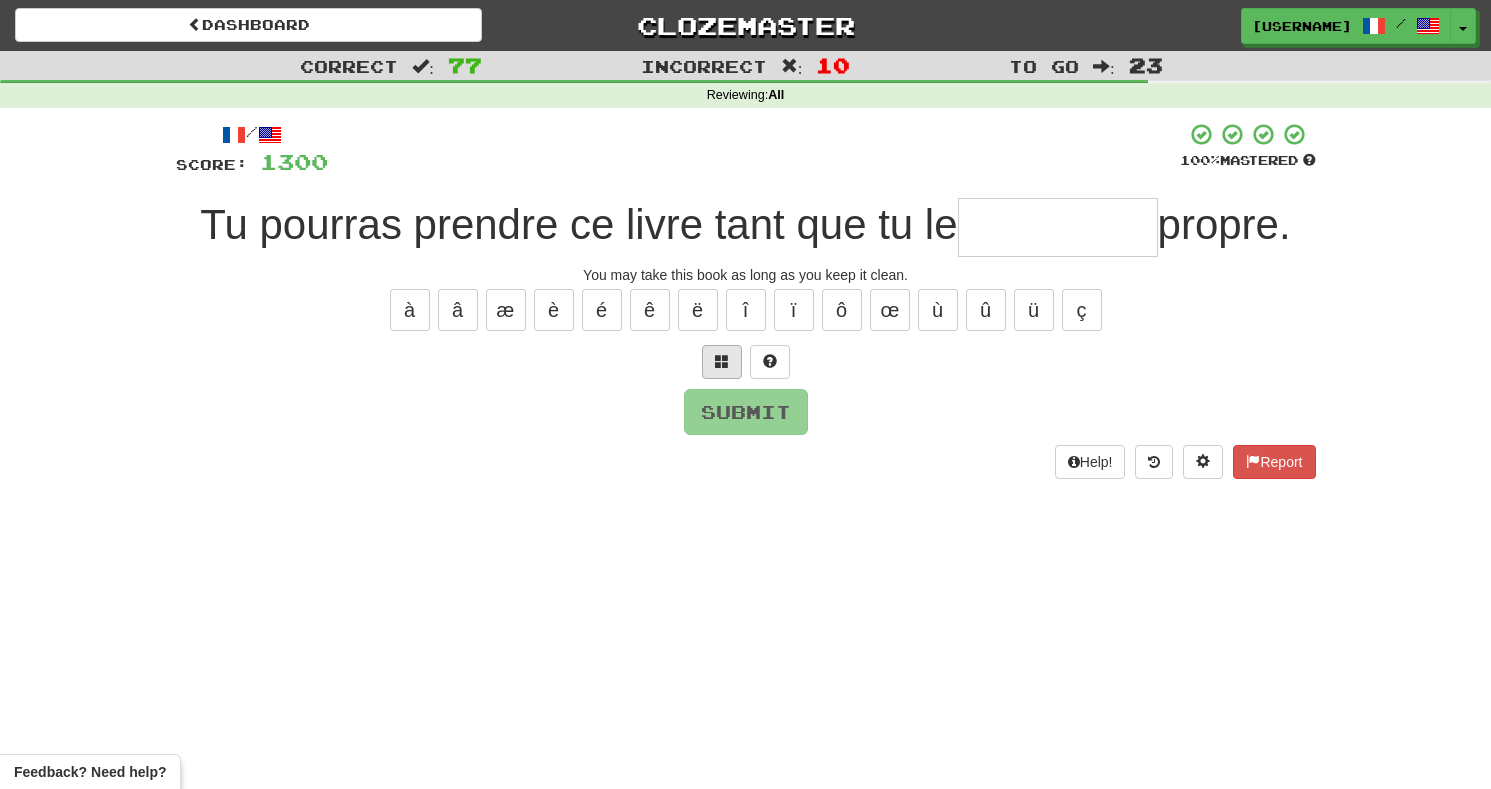 click at bounding box center [722, 362] 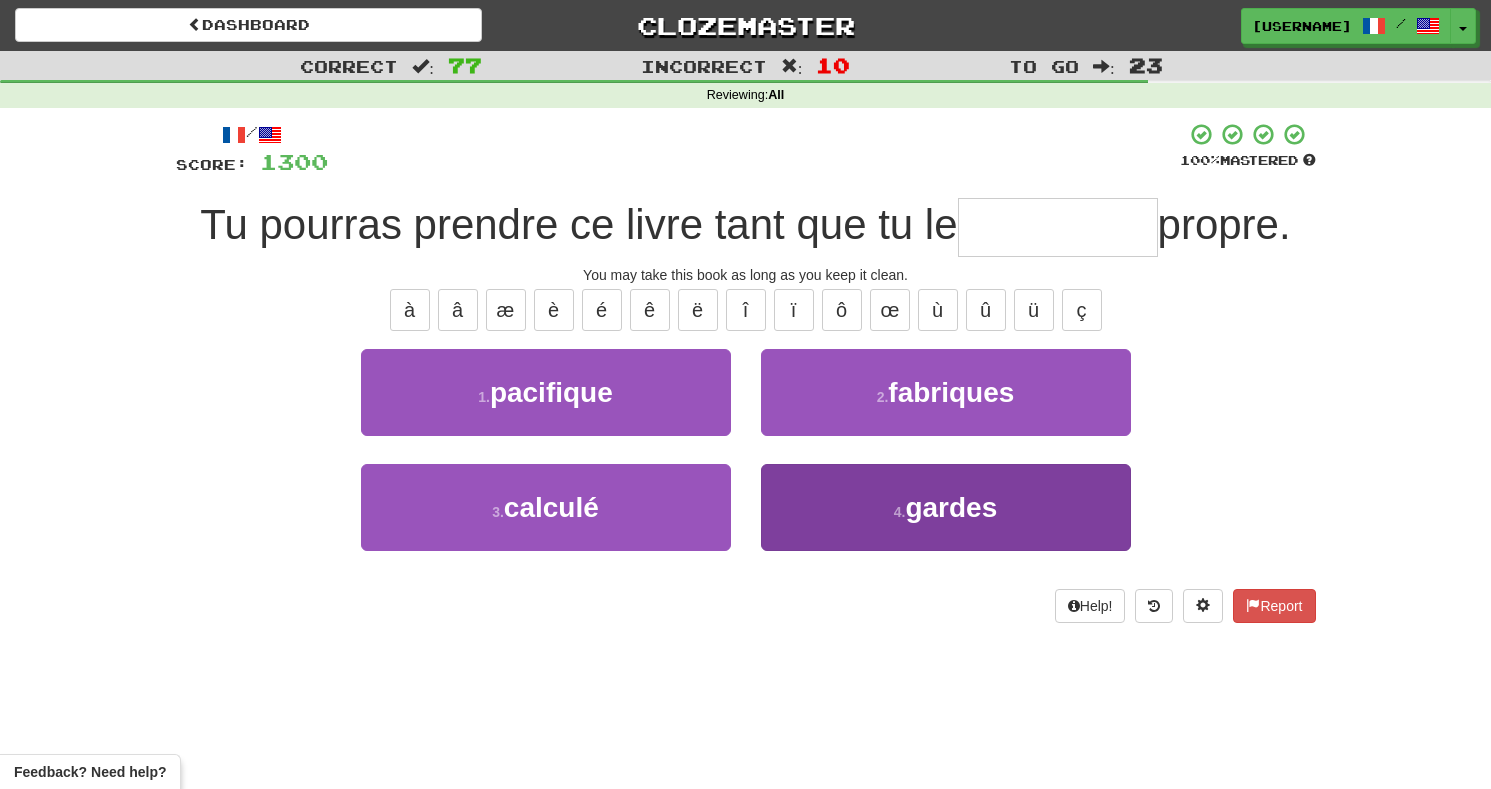 click on "4 .  gardes" at bounding box center (946, 507) 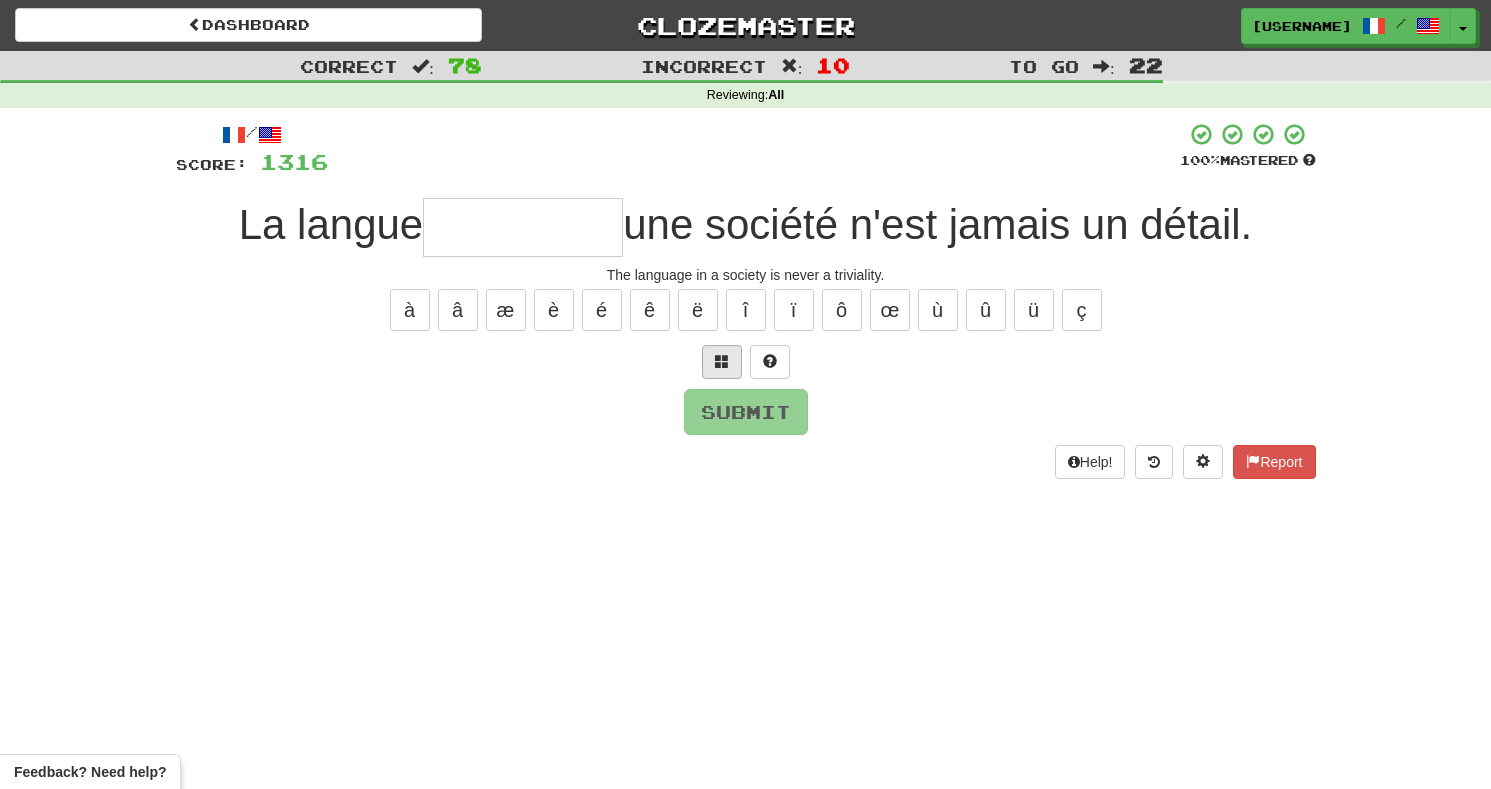 click at bounding box center [722, 361] 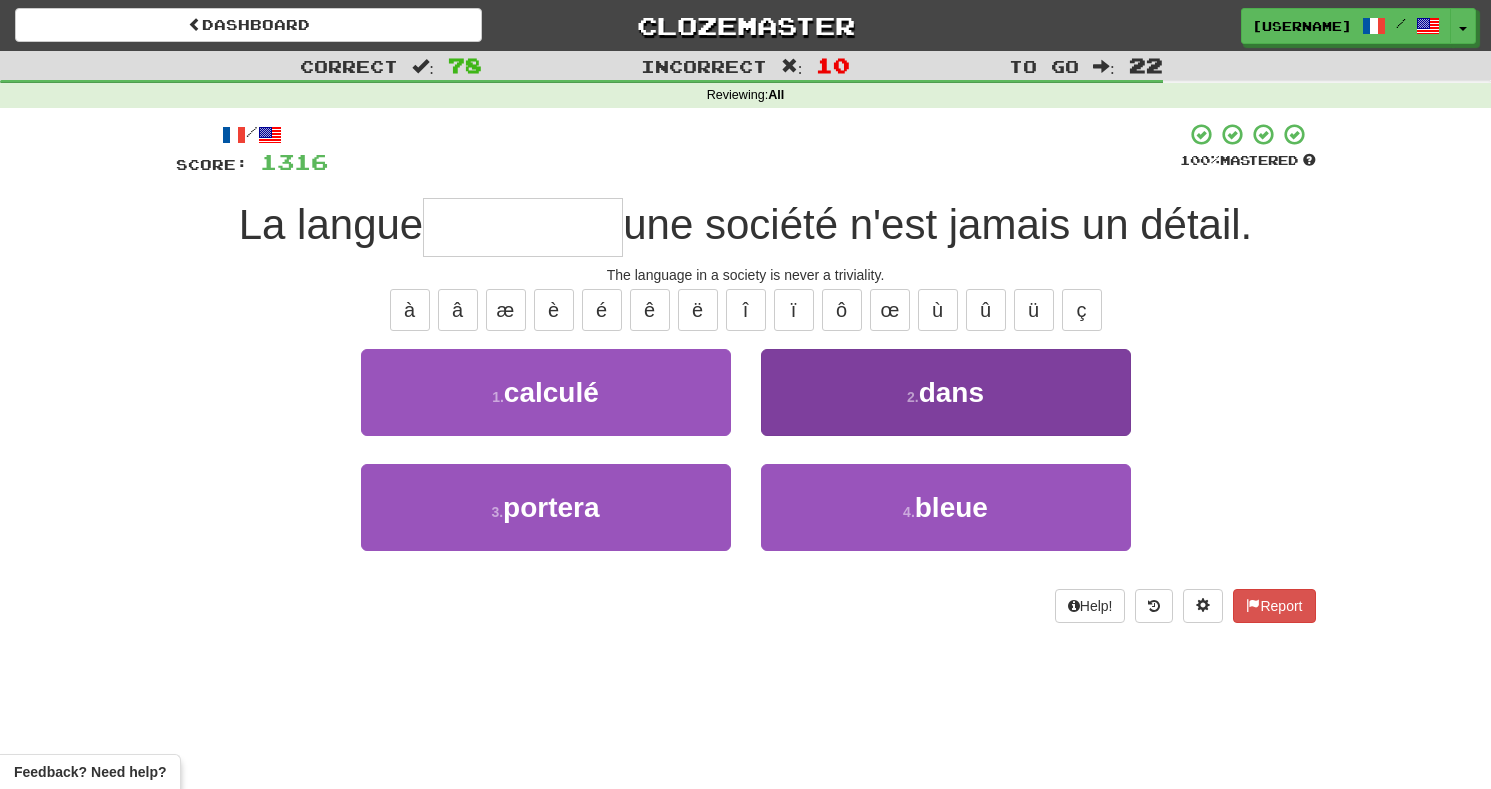 click on "2 .  dans" at bounding box center [946, 392] 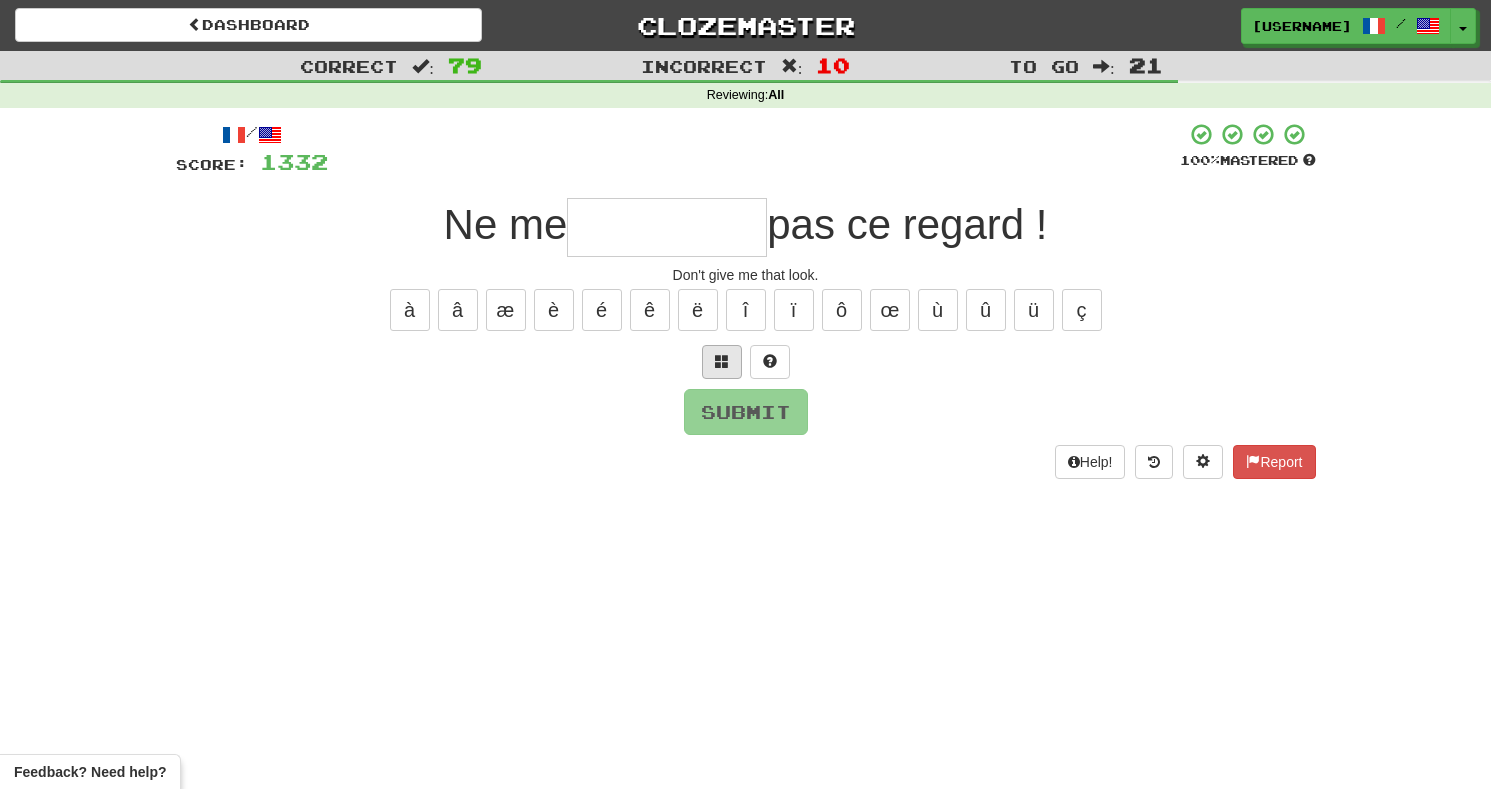 click at bounding box center [722, 362] 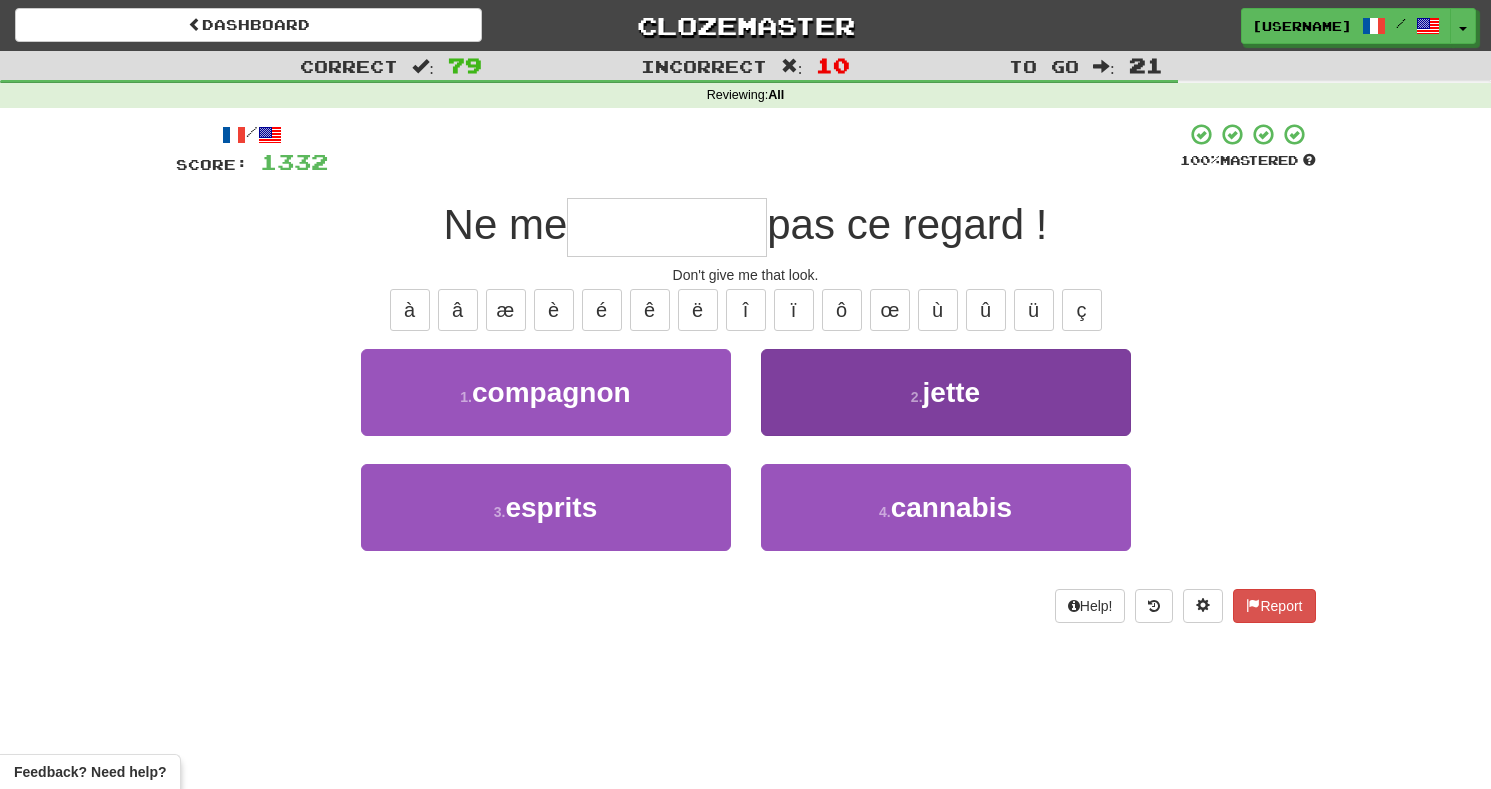 click on "2 .  jette" at bounding box center (946, 392) 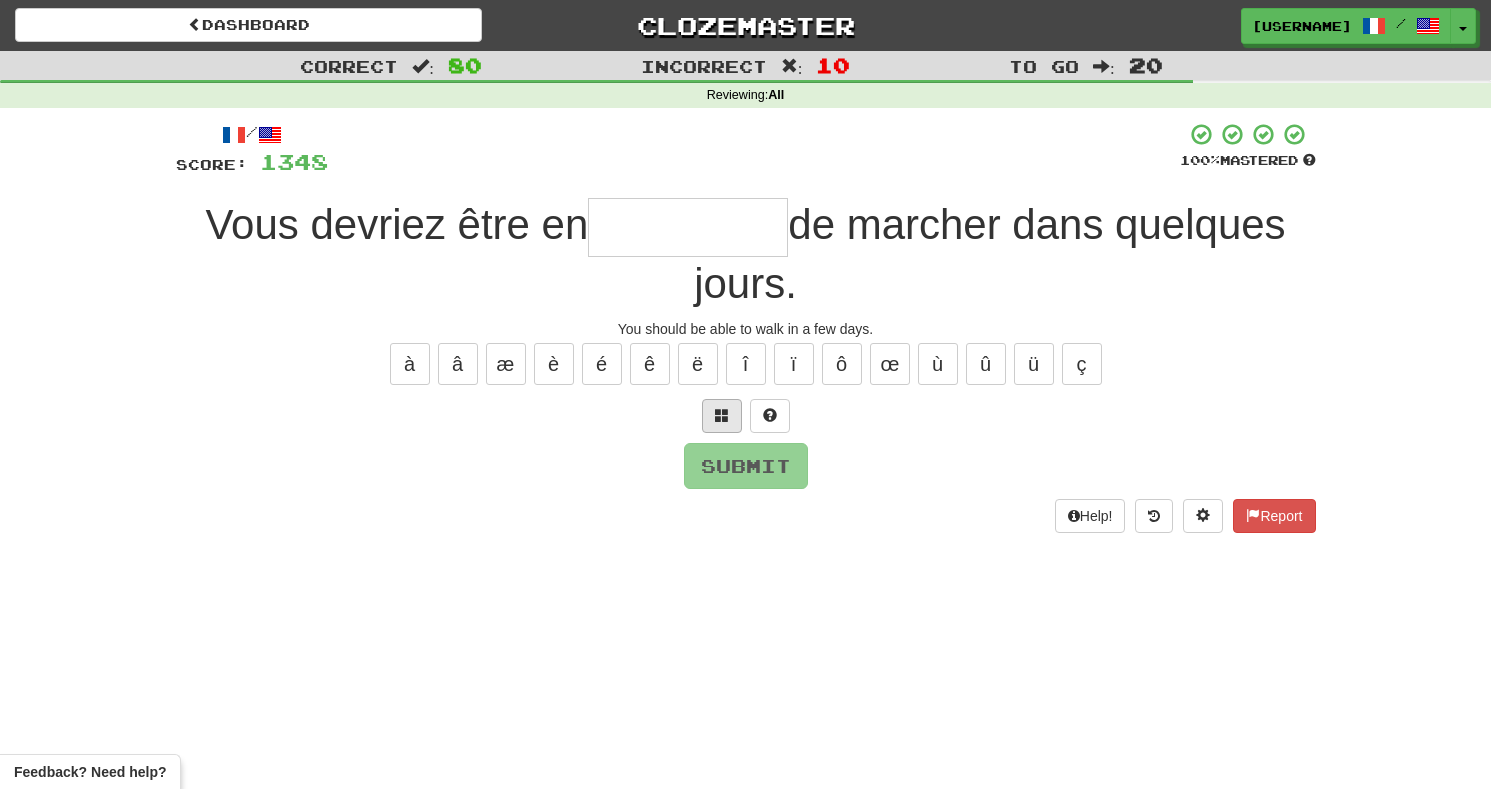 click at bounding box center [722, 415] 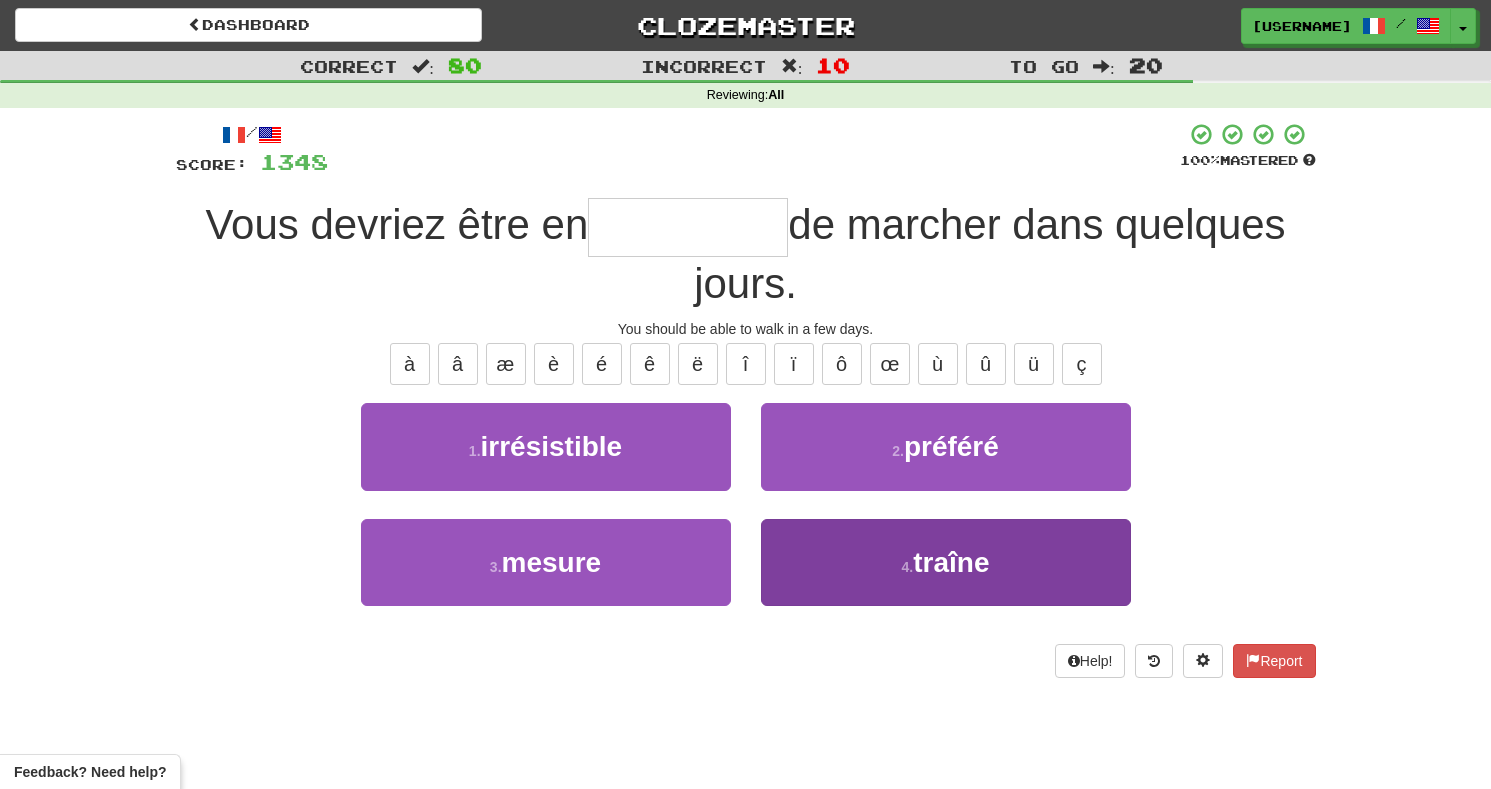 click on "4 .  traîne" at bounding box center [946, 562] 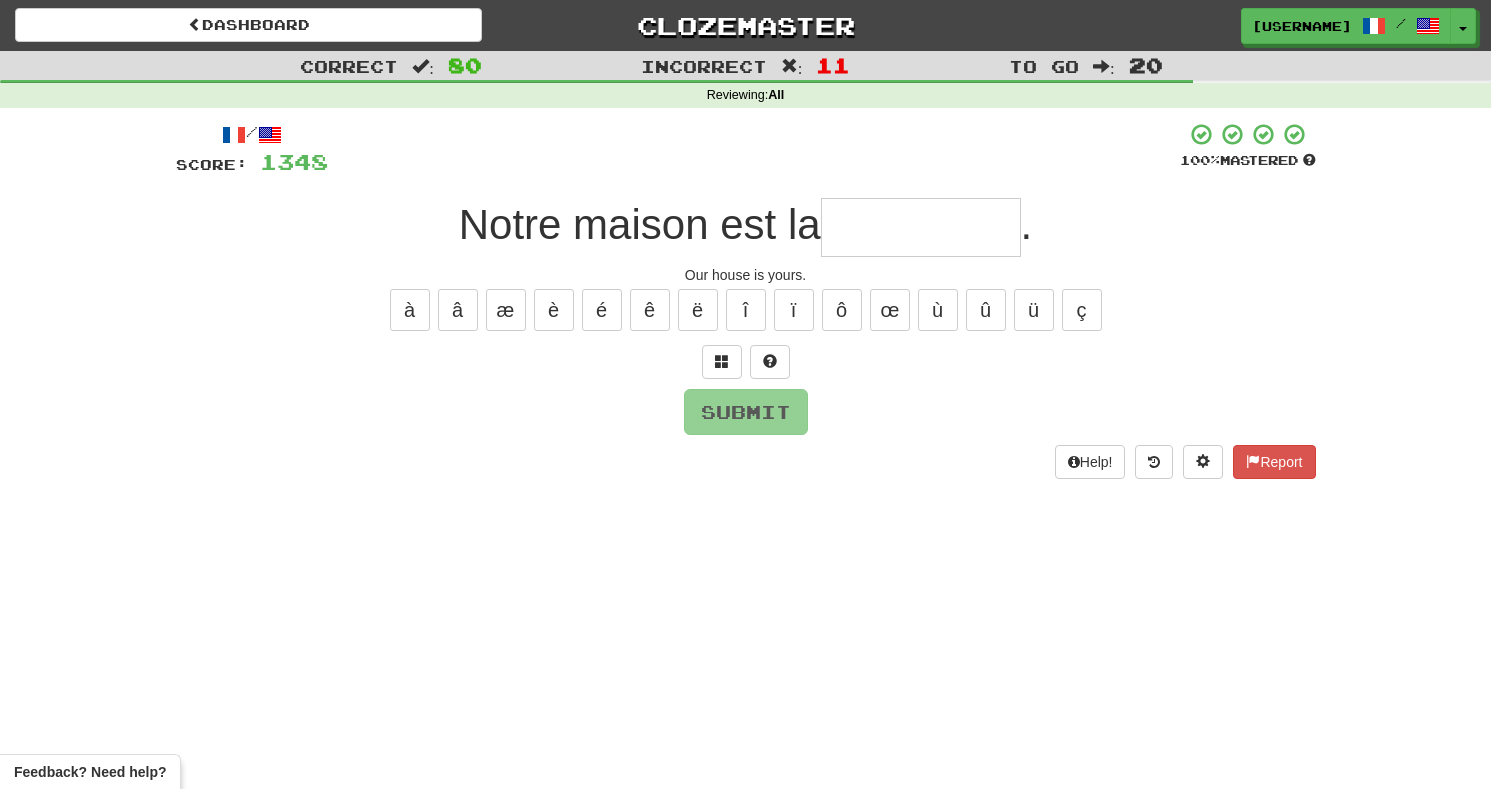click on "à â æ è é ê ë î ï ô œ ù û ü ç" at bounding box center (746, 310) 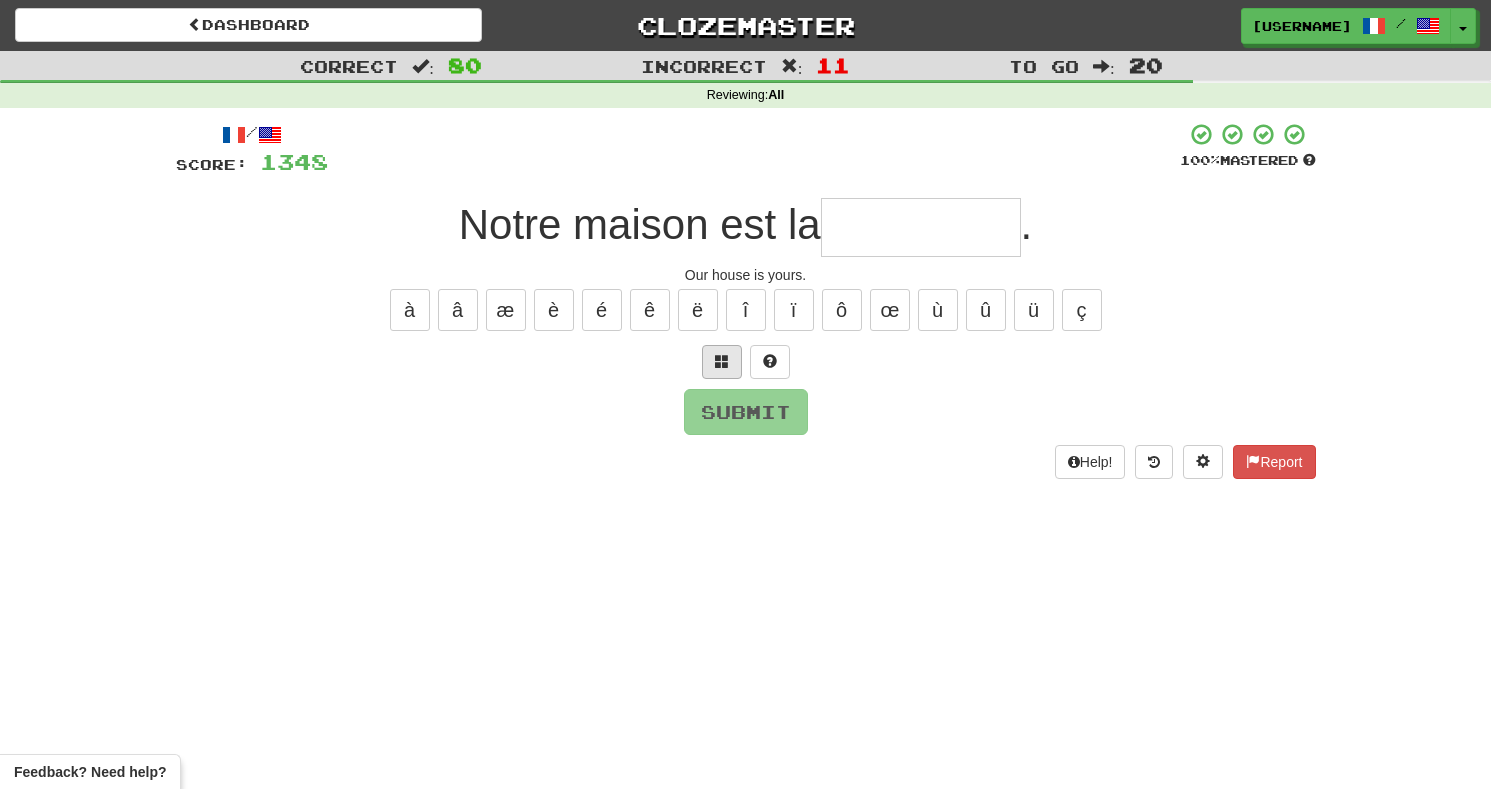 click at bounding box center [722, 361] 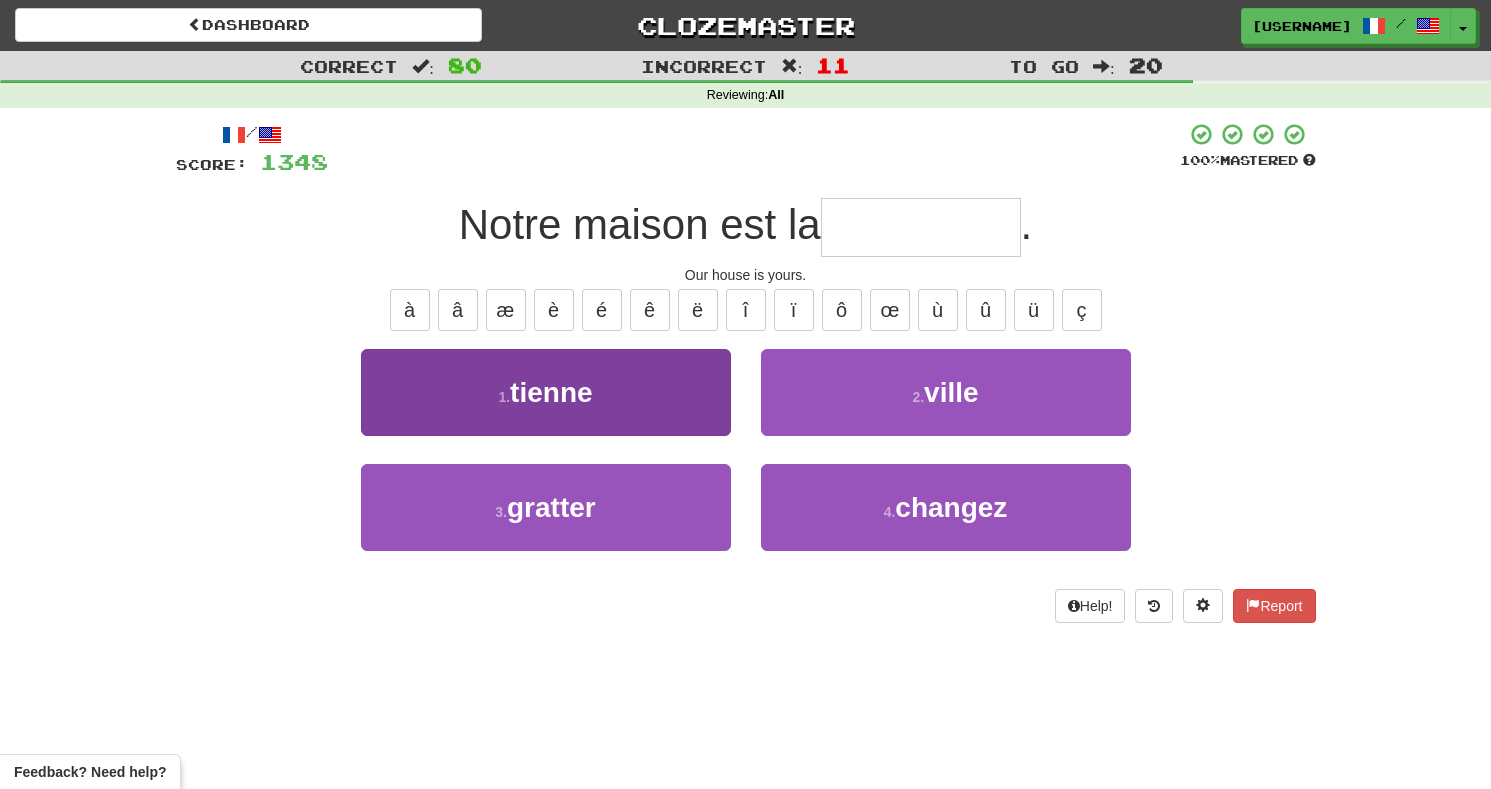 click on "1 .  tienne" at bounding box center (546, 392) 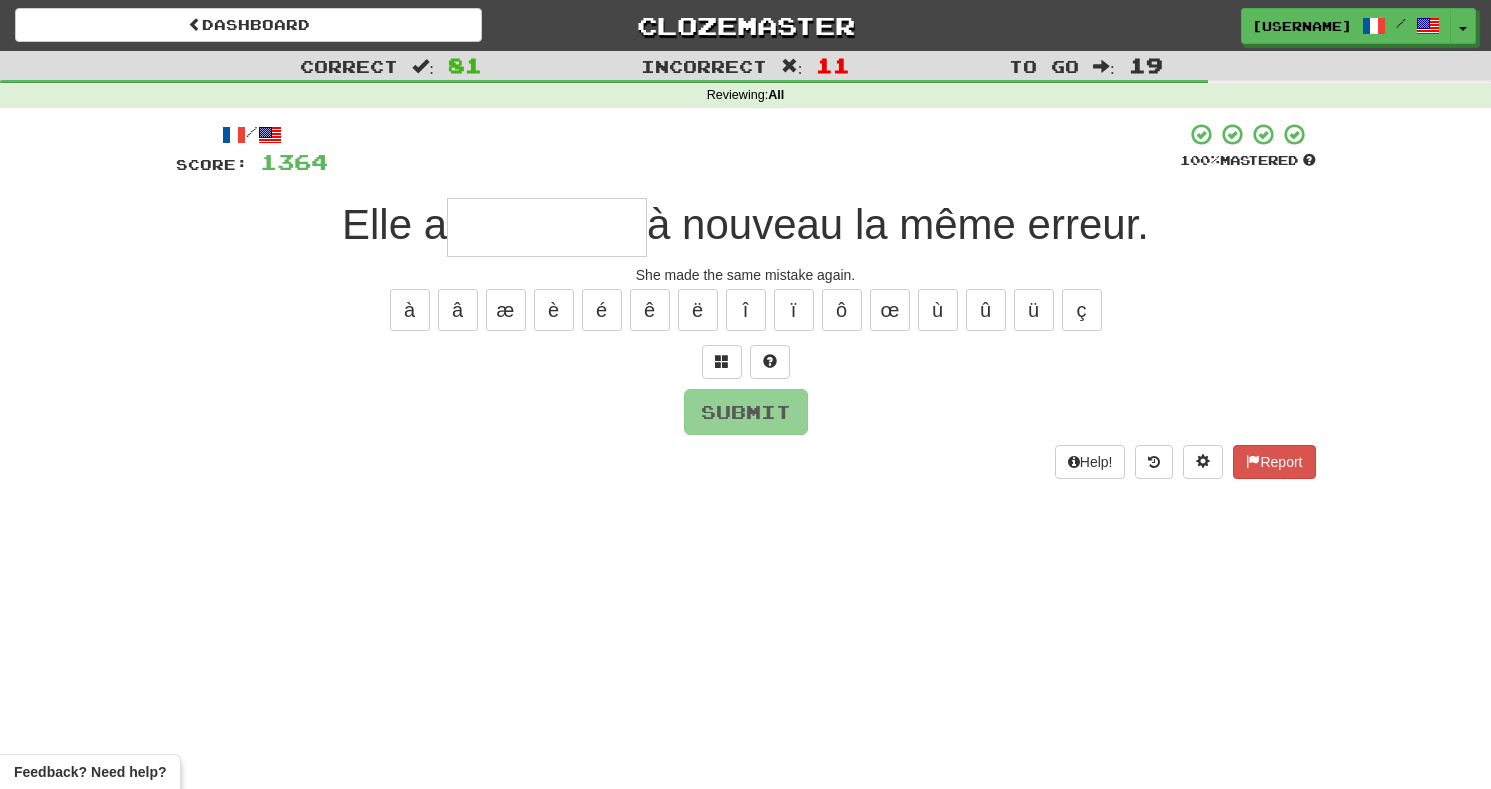 click on "/ Score: 1364 100 % Mastered Elle a à nouveau la même erreur. She made the same mistake again. Submit Help! Report" at bounding box center (746, 300) 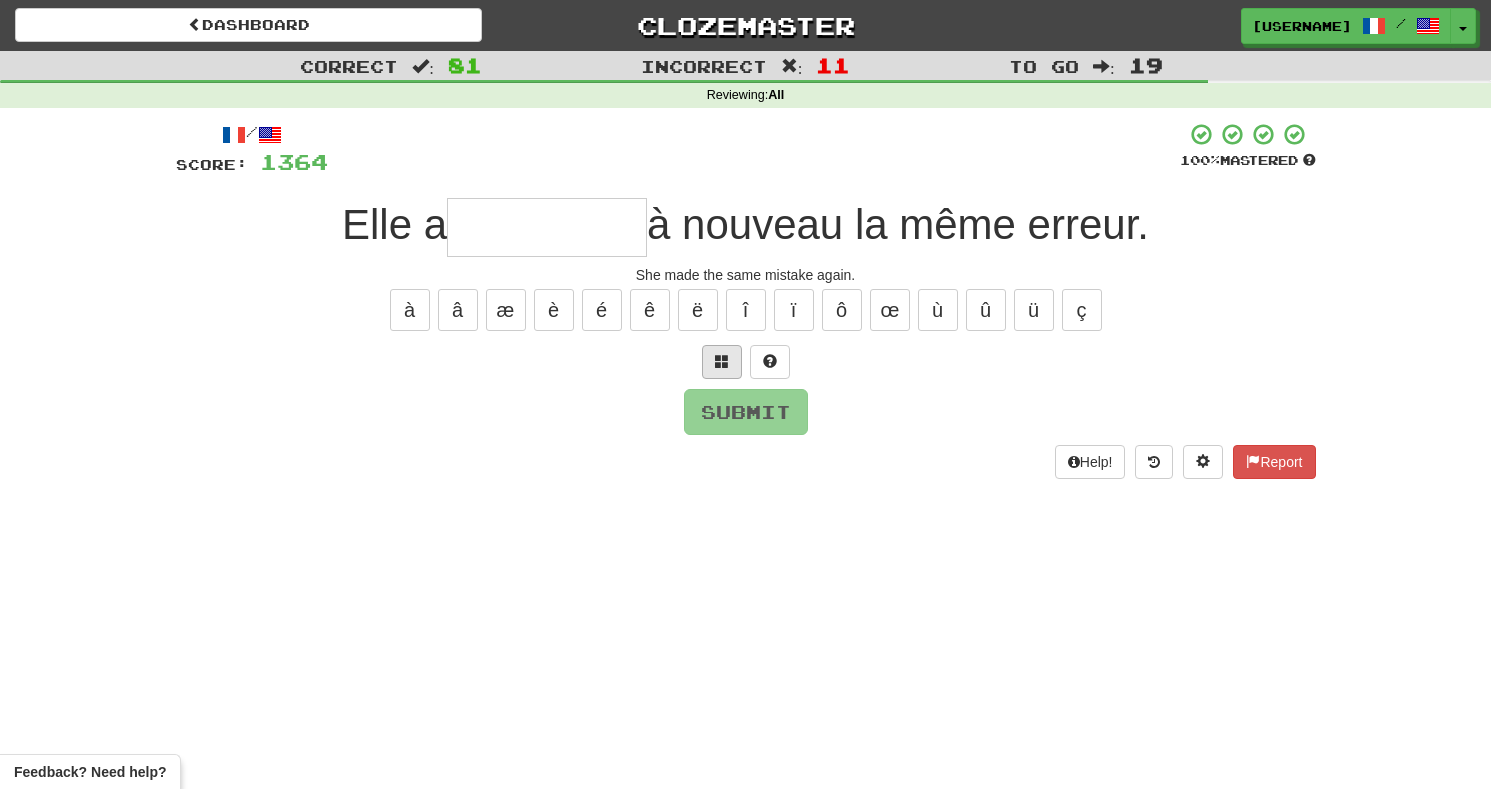click at bounding box center (722, 362) 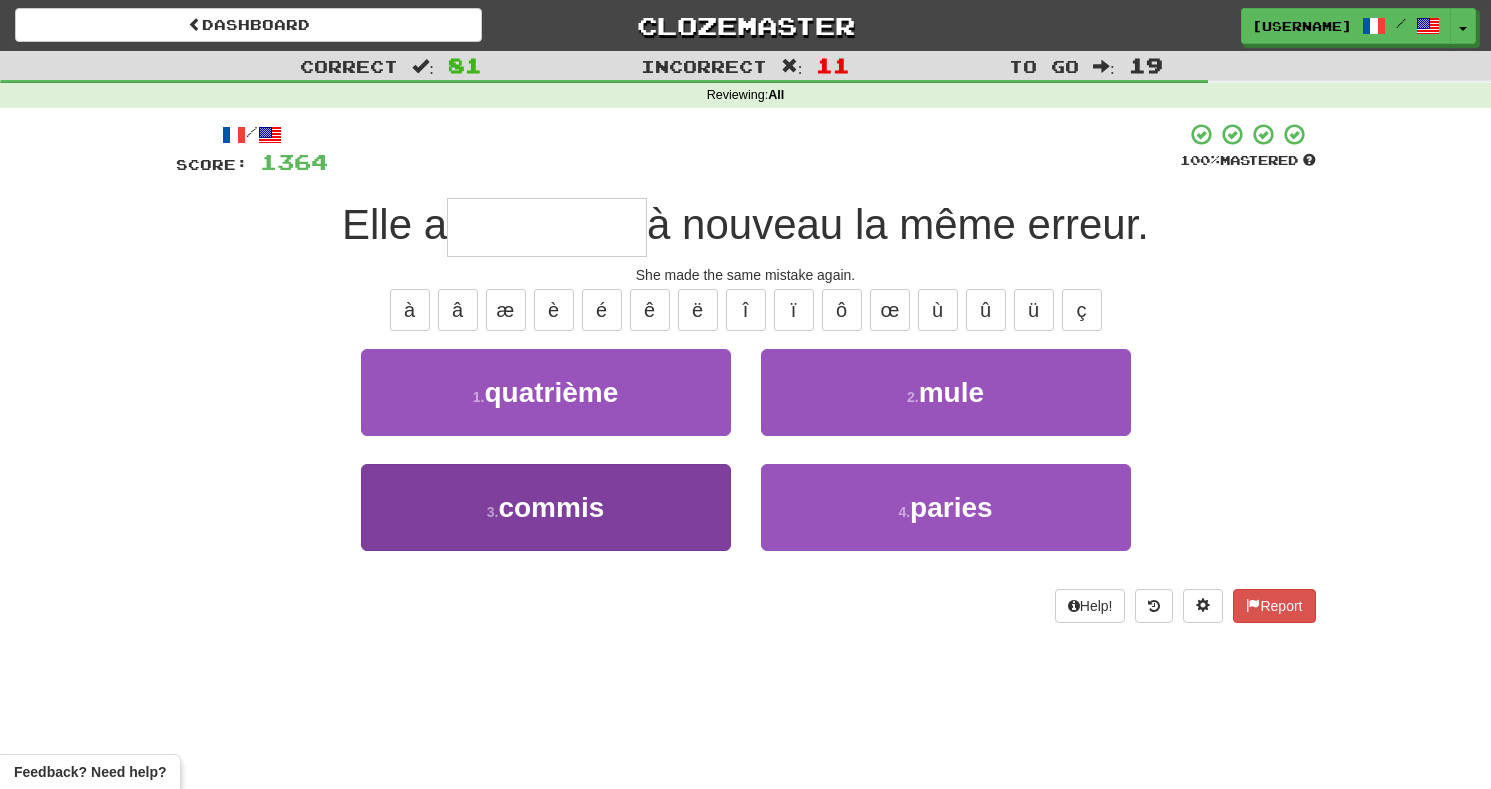 click on "commis" at bounding box center [551, 507] 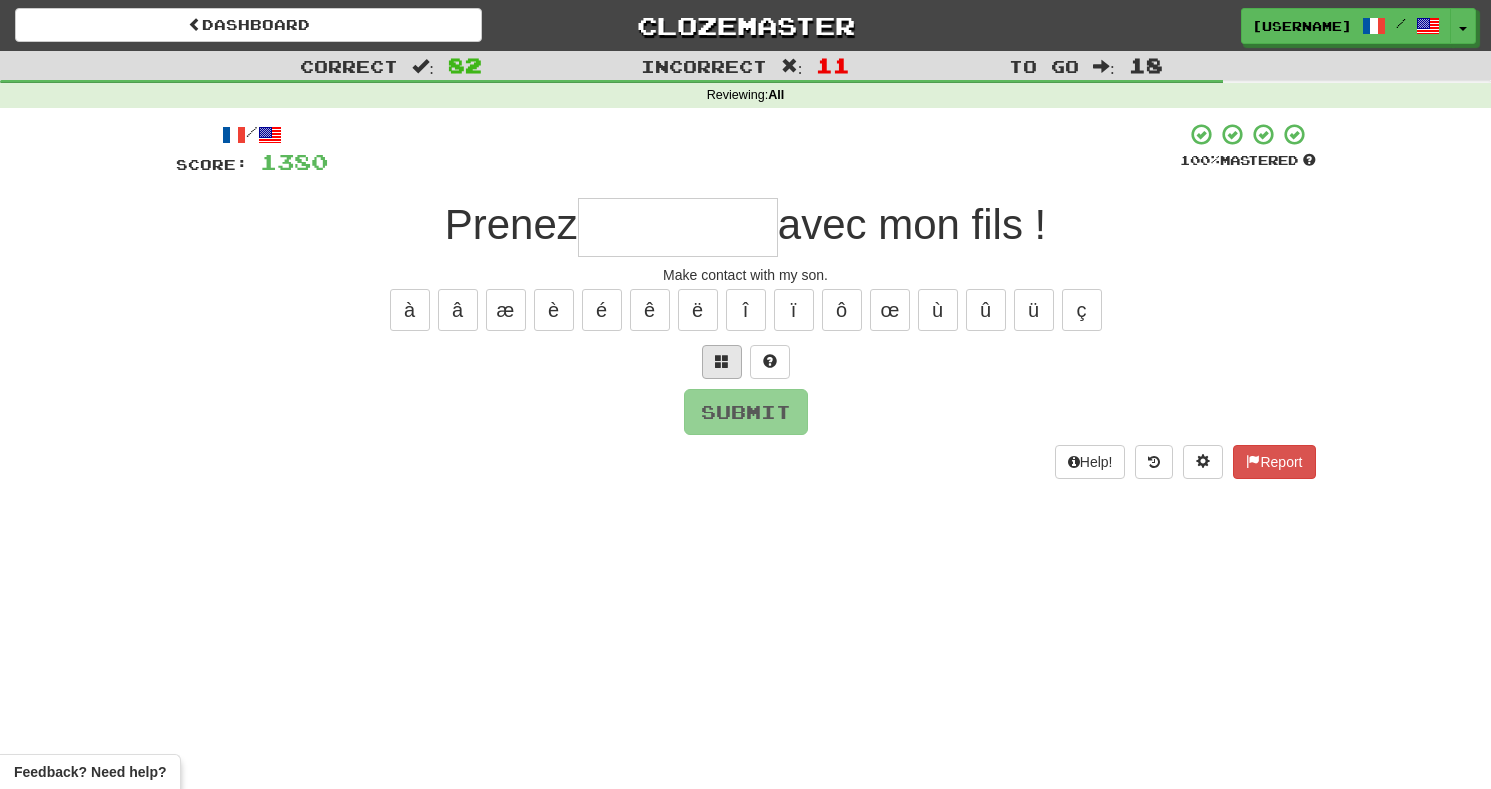 click at bounding box center [722, 361] 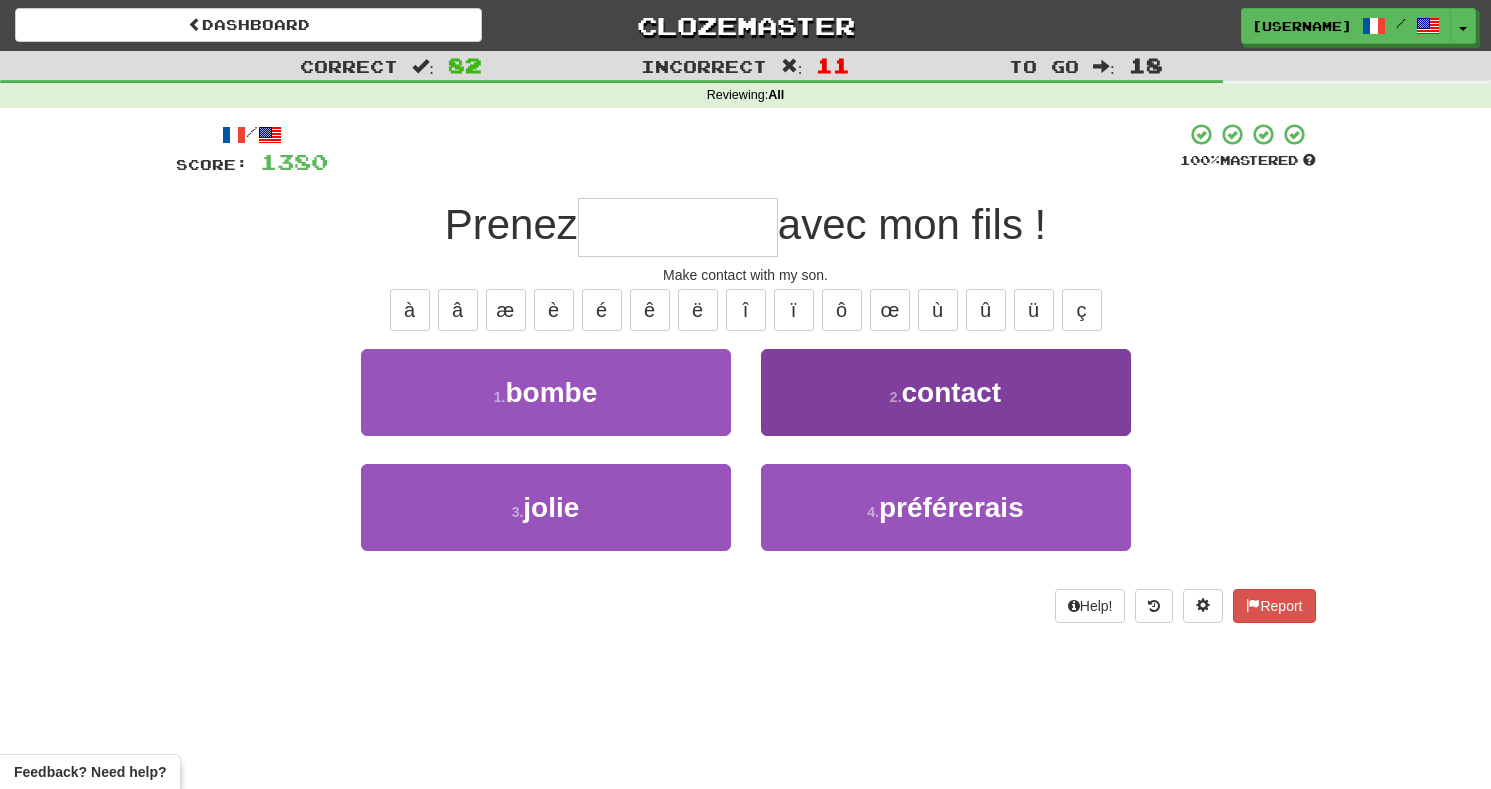 click on "contact" at bounding box center [952, 392] 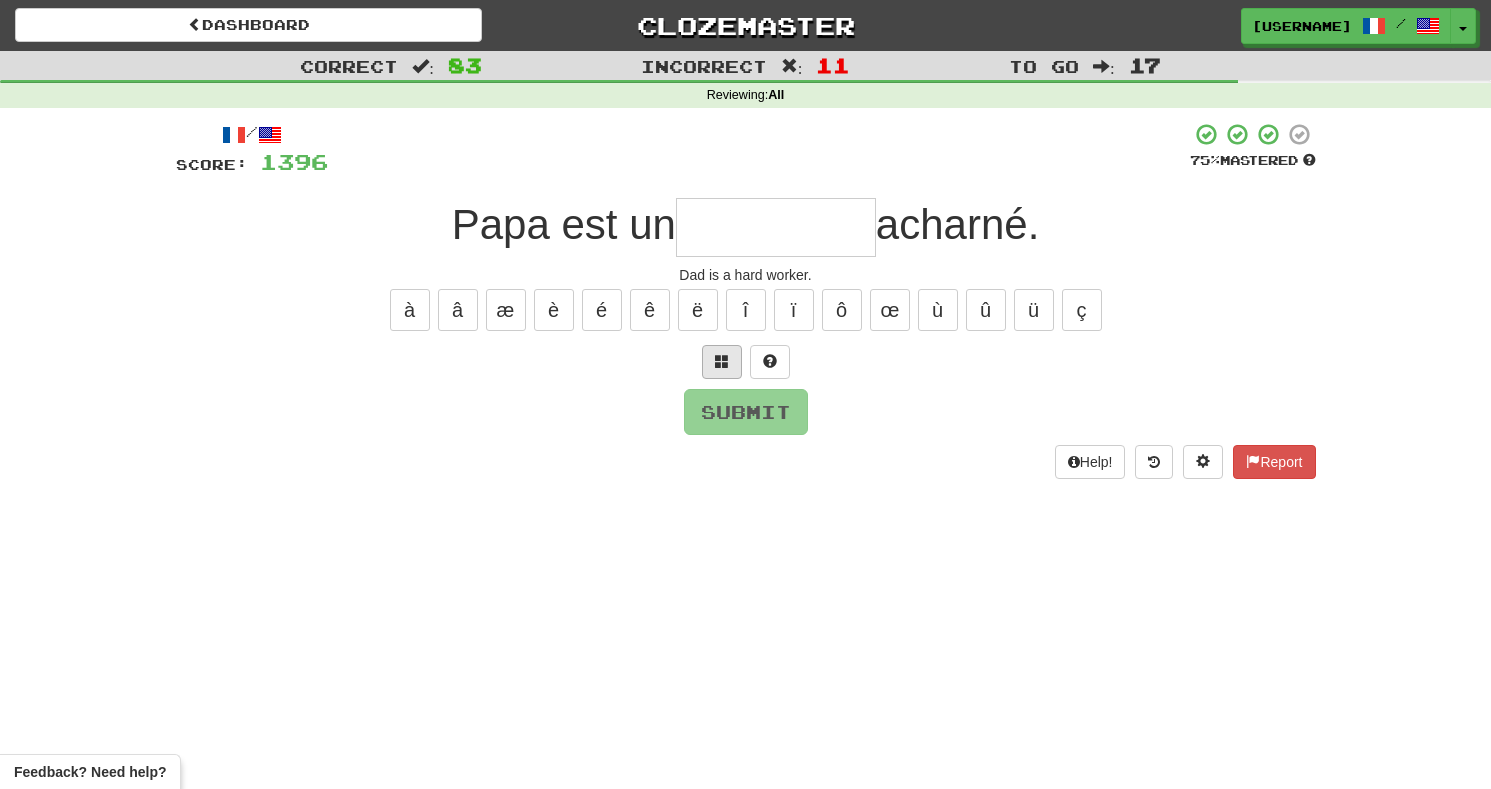 click at bounding box center (722, 361) 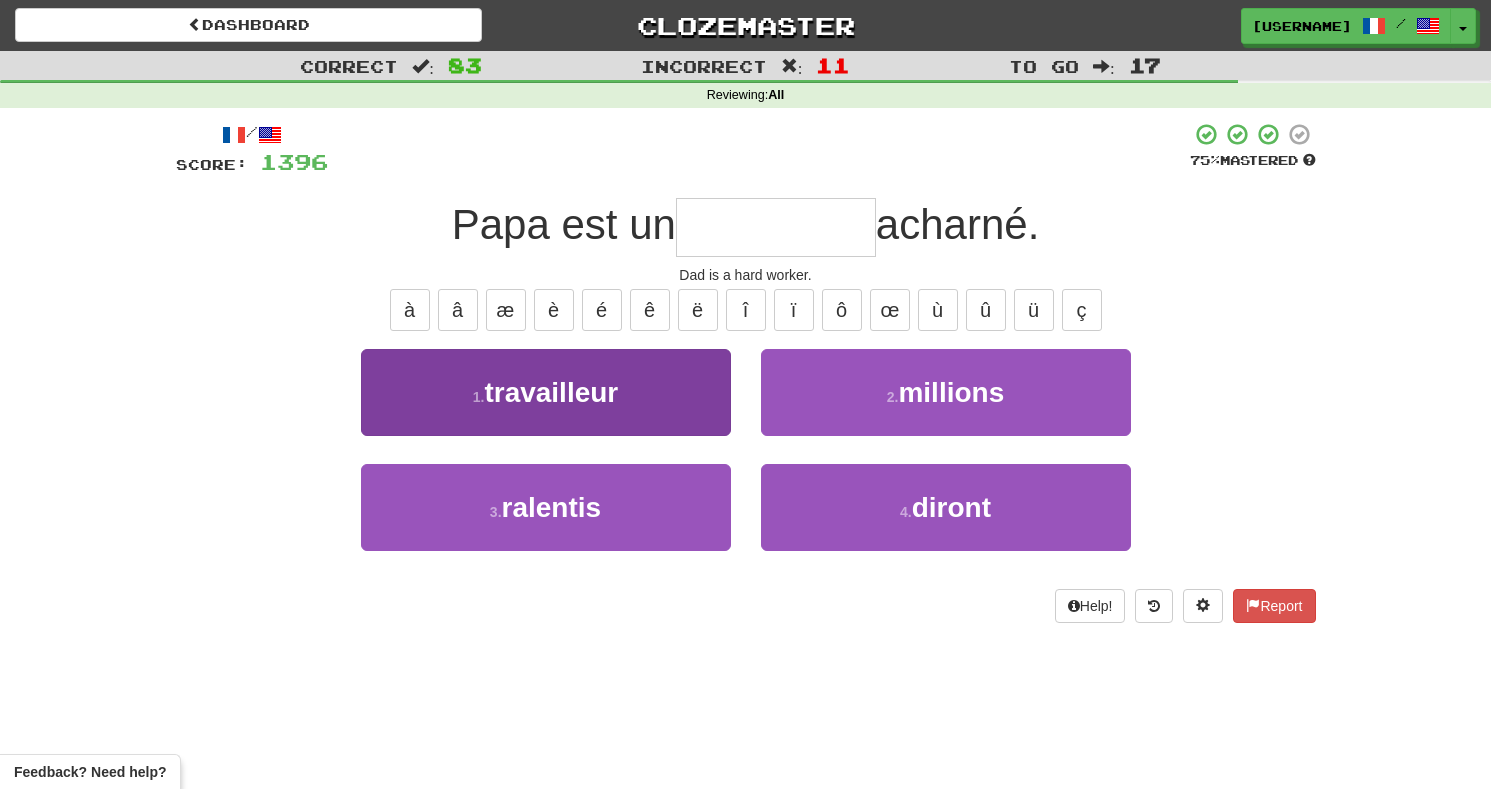 click on "1 .  travailleur" at bounding box center (546, 392) 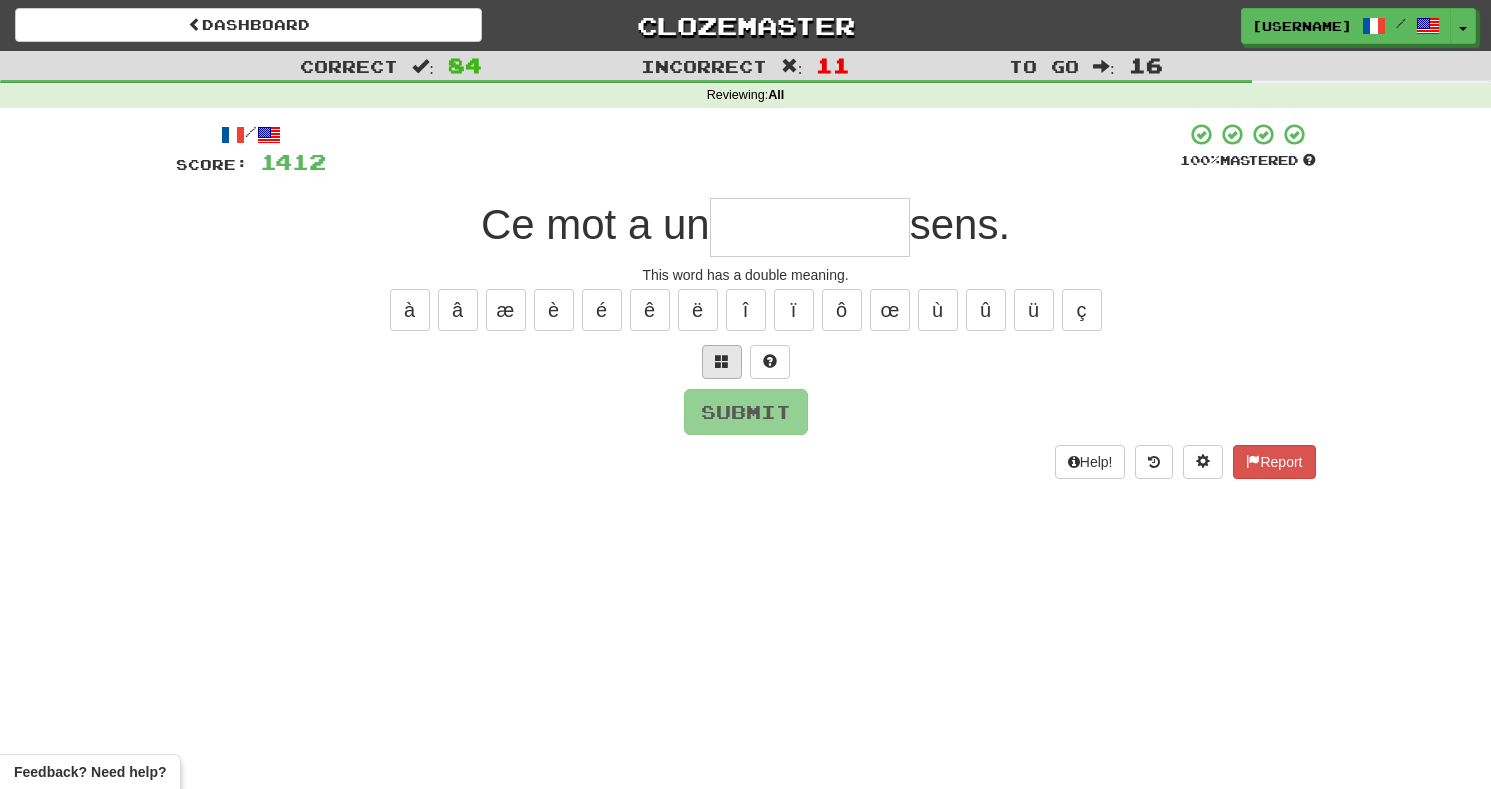 click at bounding box center [722, 362] 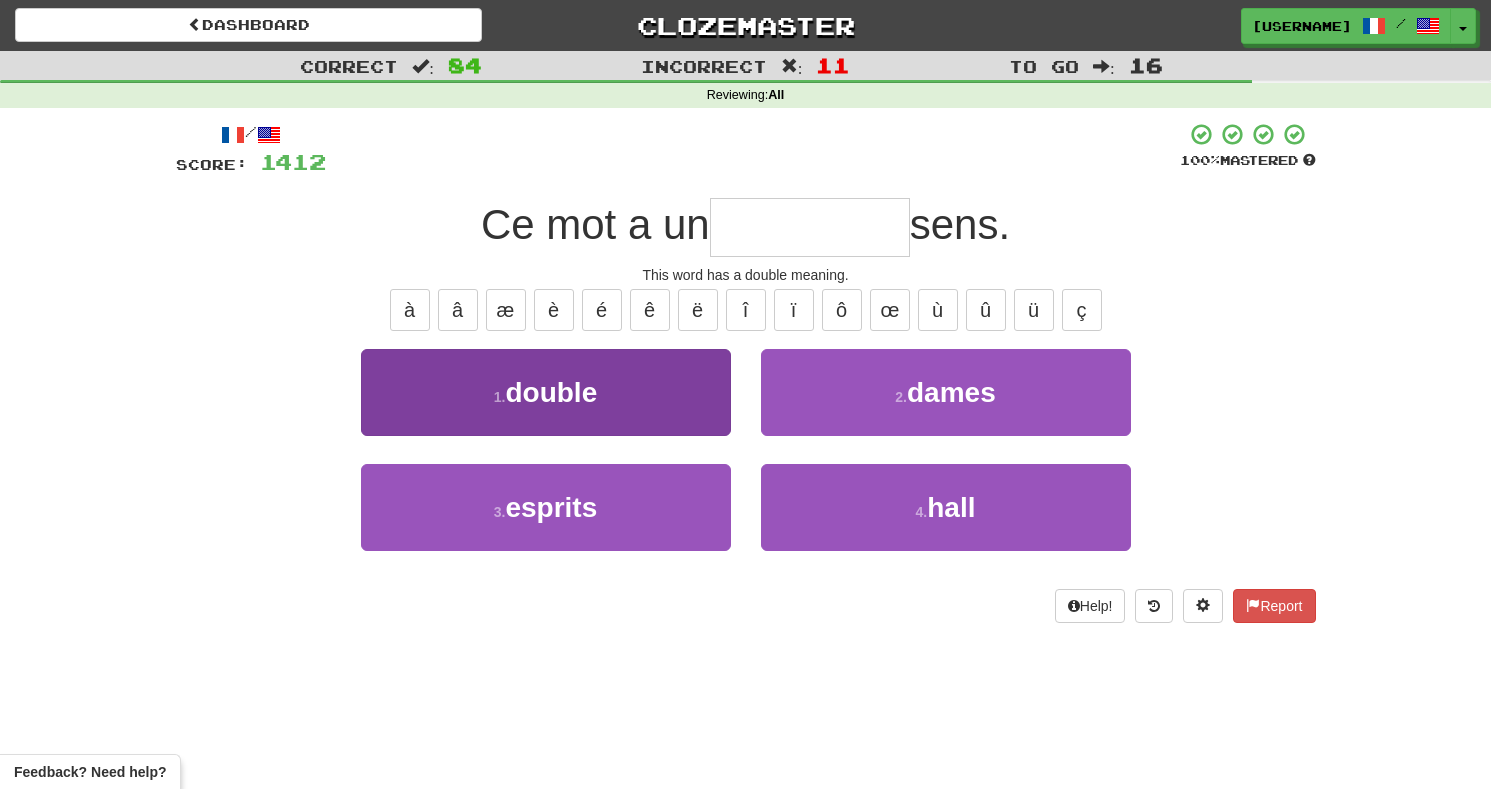 click on "1 .  double" at bounding box center (546, 392) 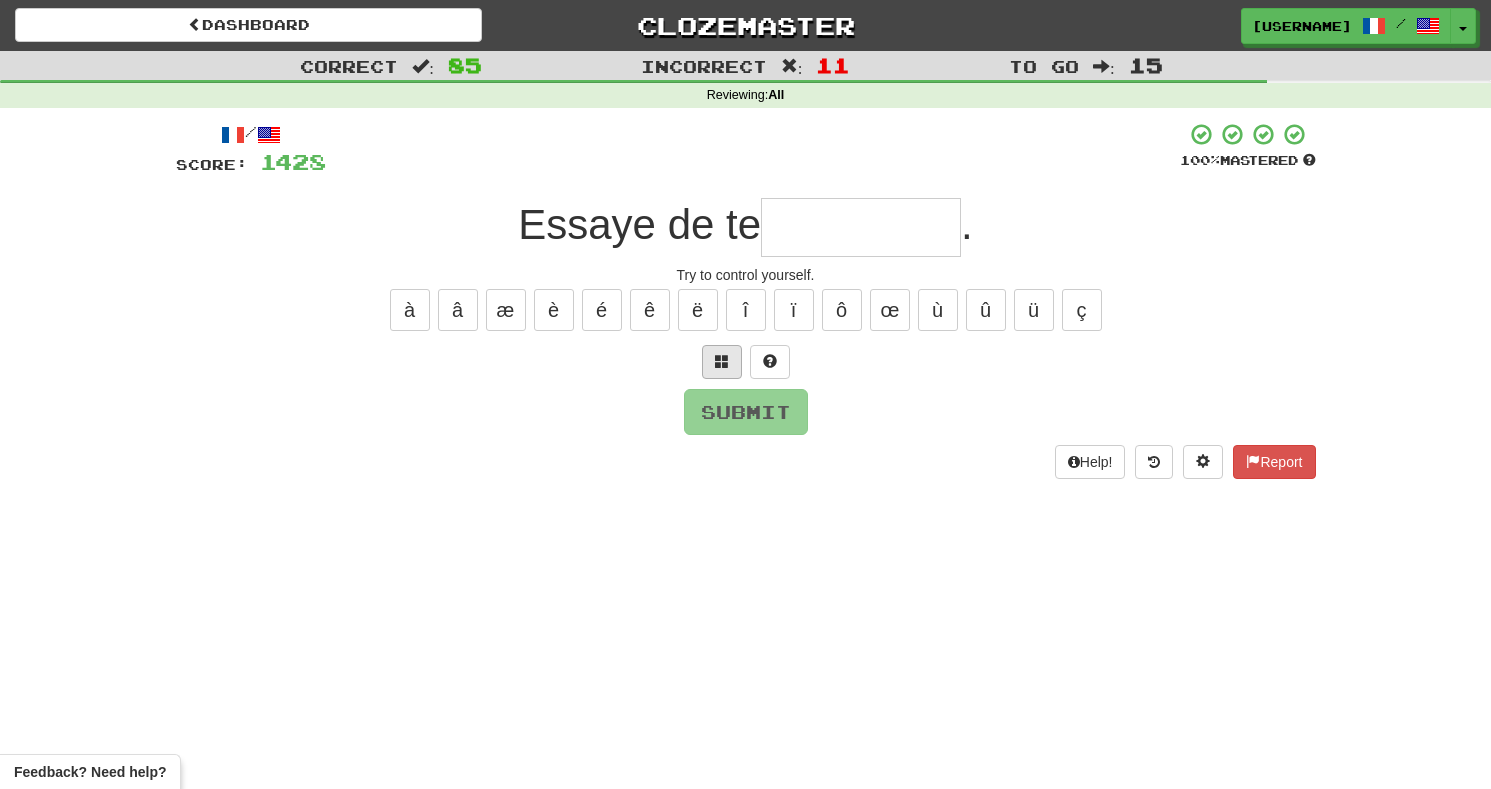 click at bounding box center (722, 362) 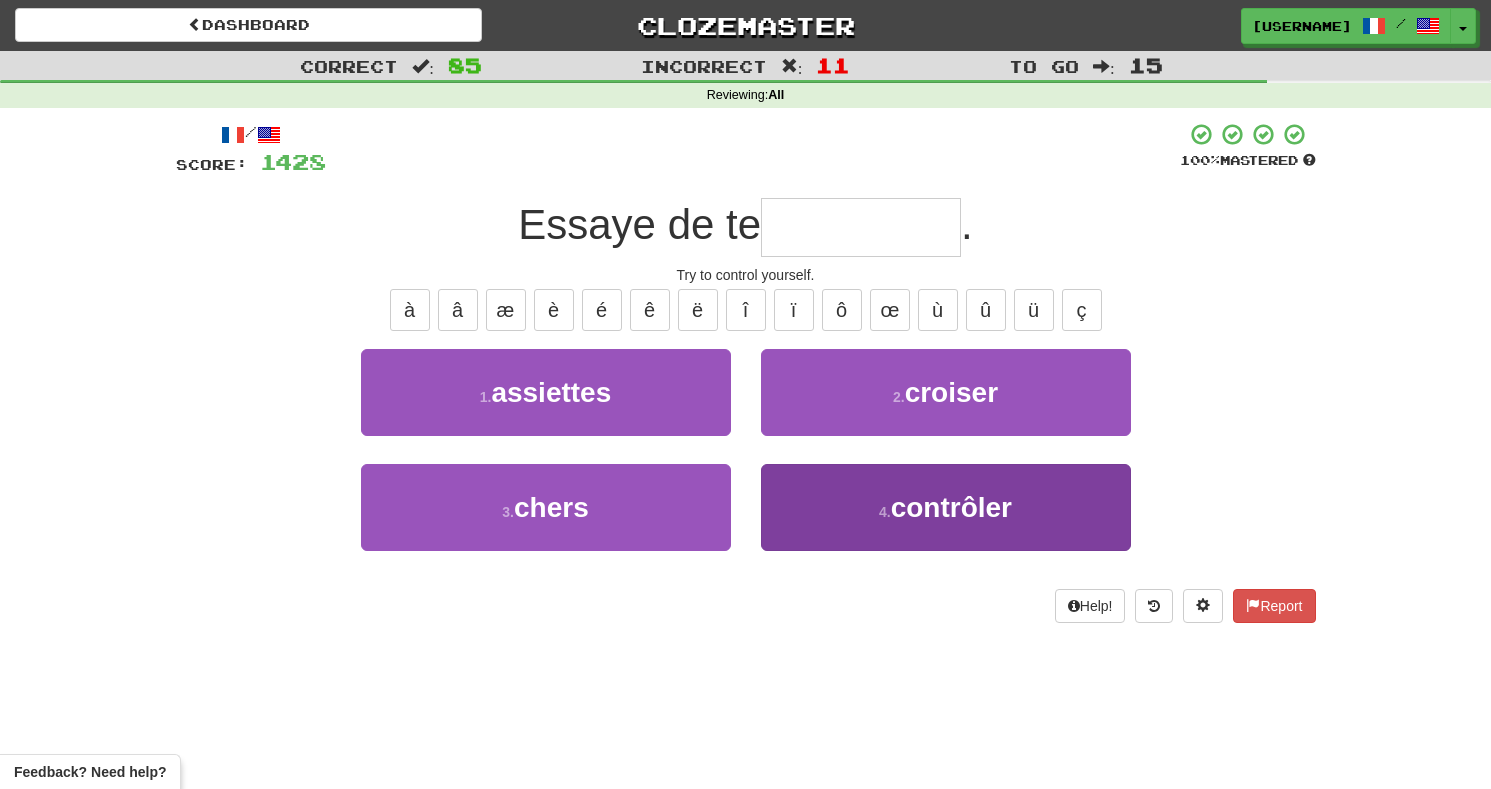 click on "contrôler" at bounding box center (951, 507) 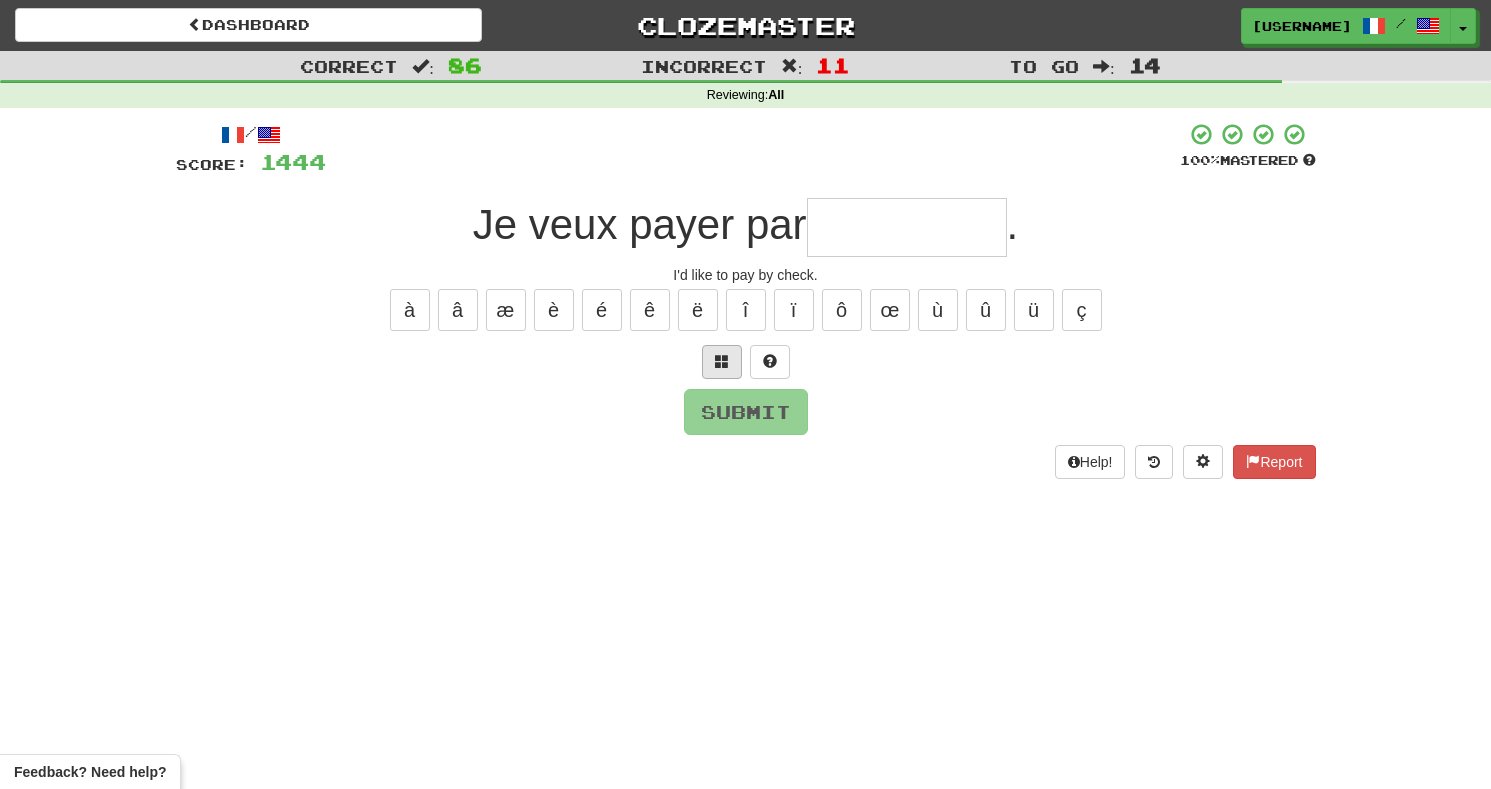 click at bounding box center [722, 361] 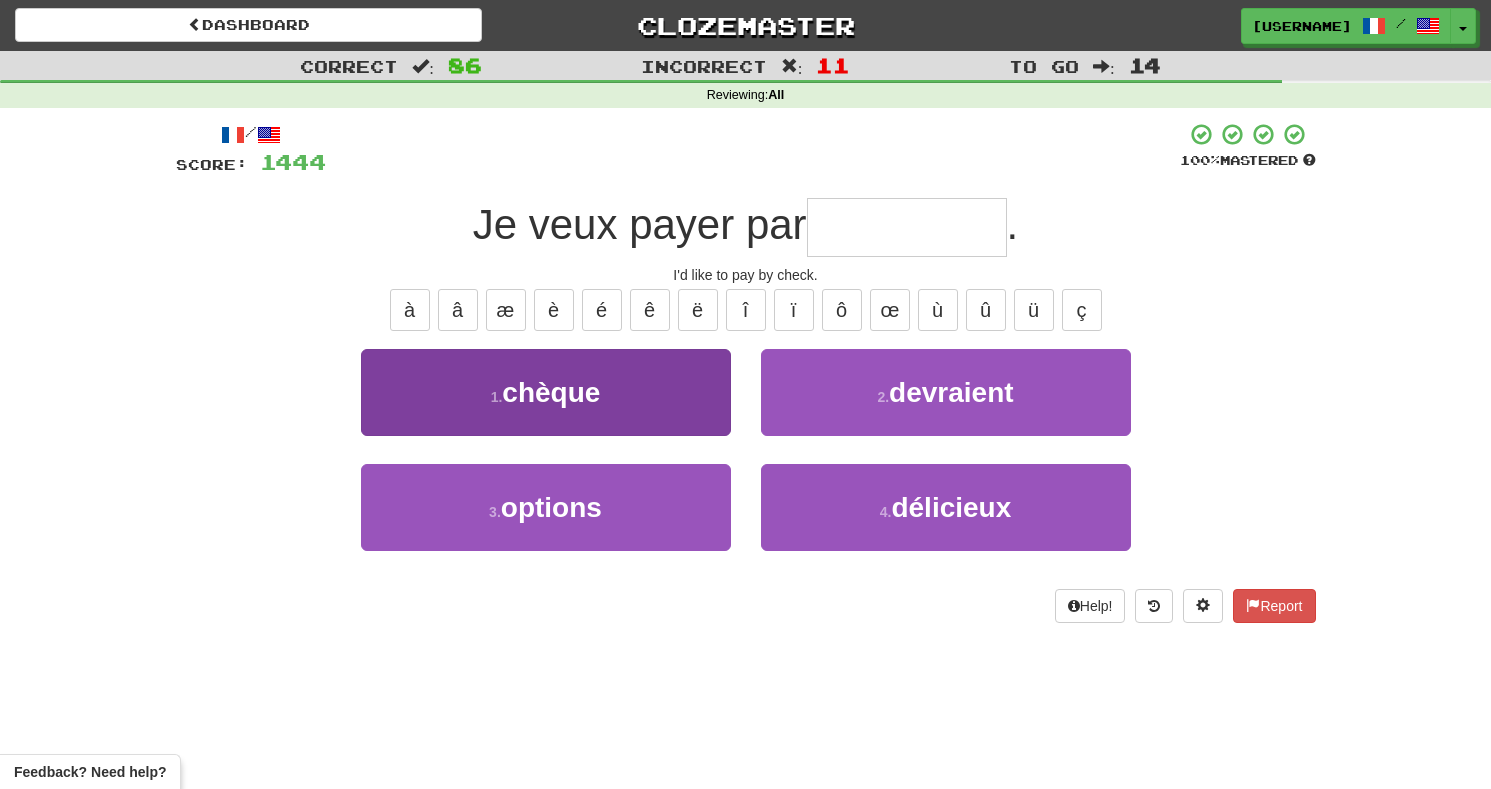 click on "1 .  chèque" at bounding box center [546, 392] 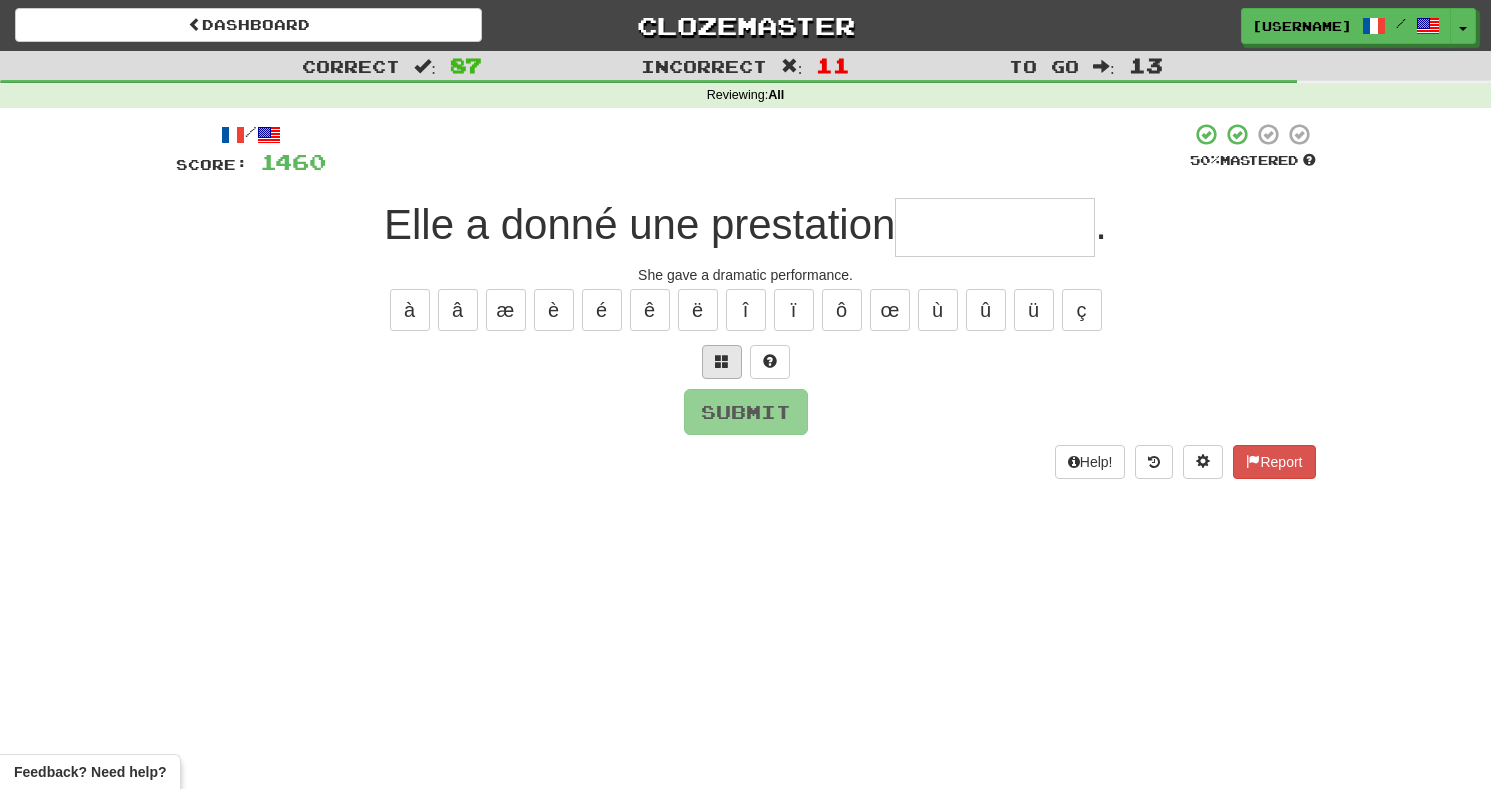 click at bounding box center [722, 362] 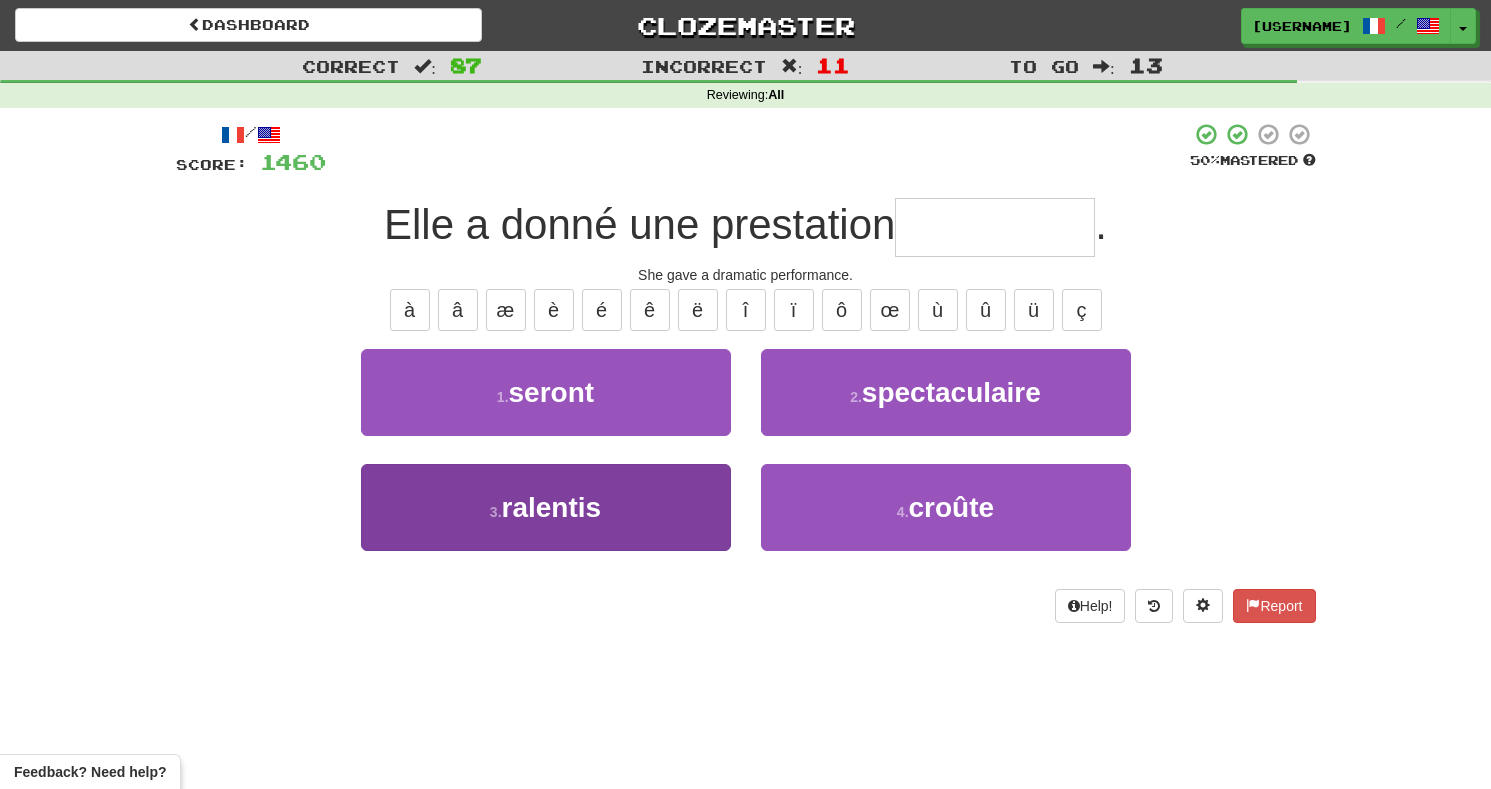 click on "3 .  ralentis" at bounding box center [546, 507] 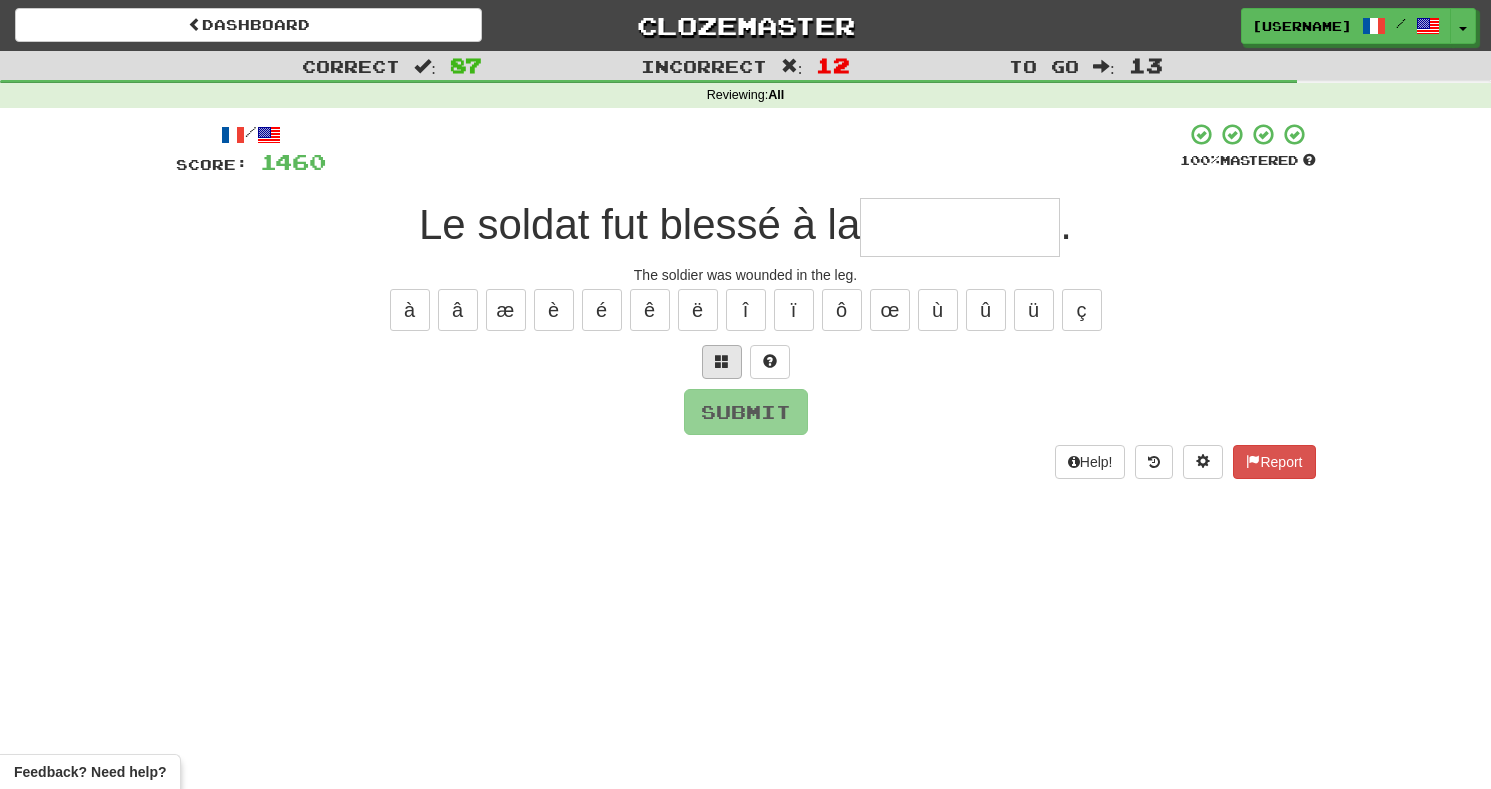click at bounding box center (722, 362) 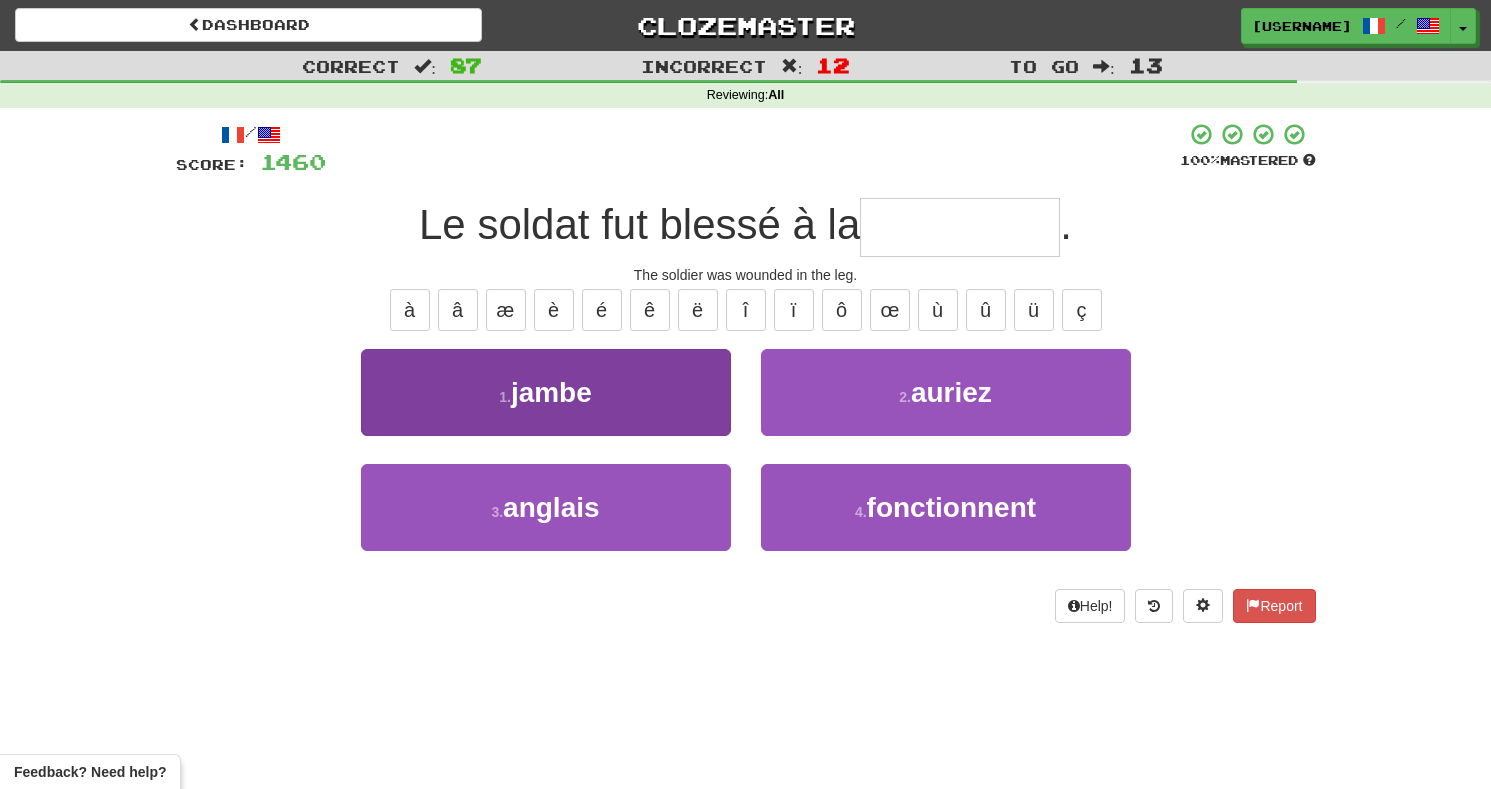click on "1 .  jambe" at bounding box center (546, 392) 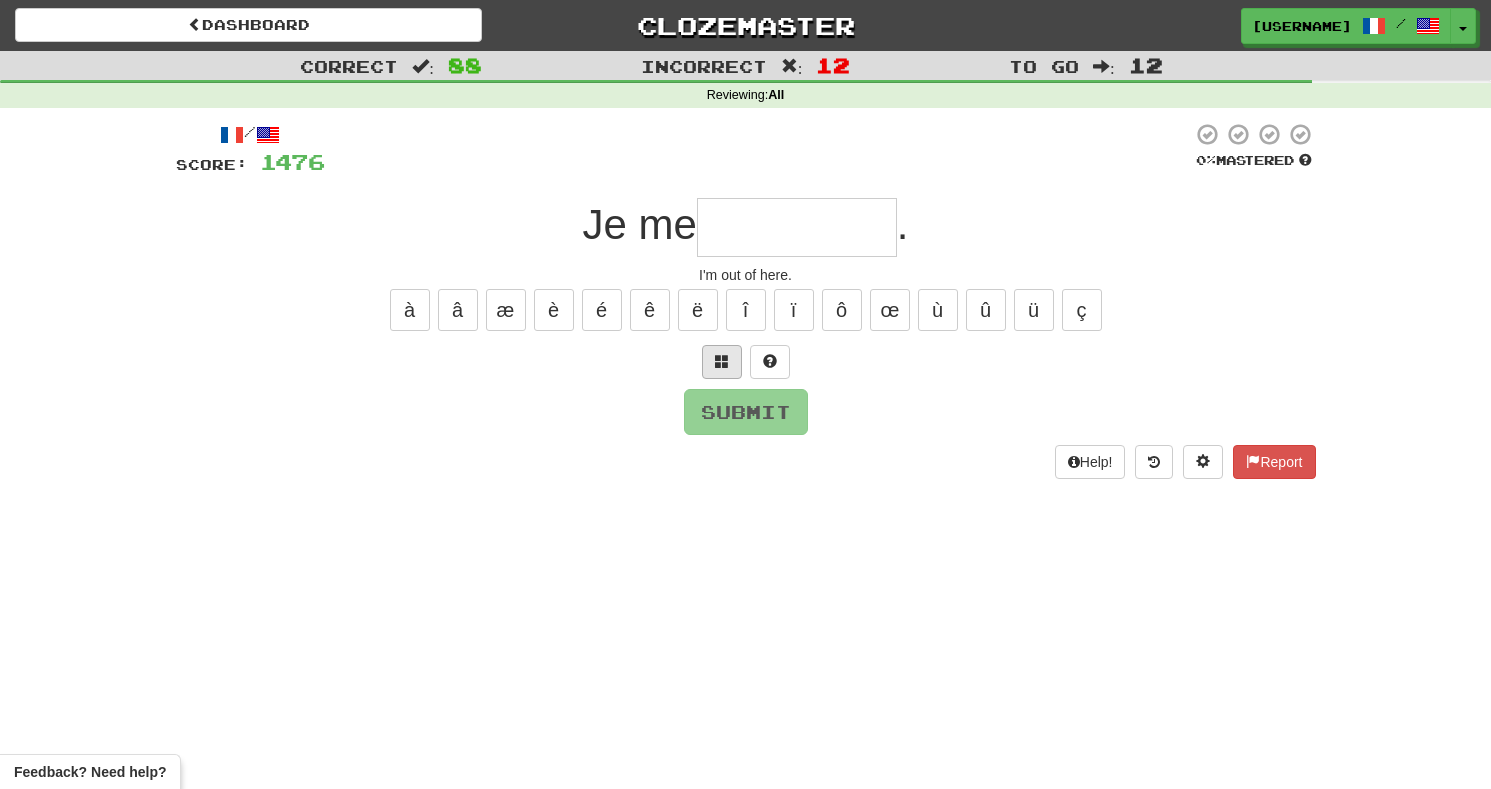 click at bounding box center [722, 361] 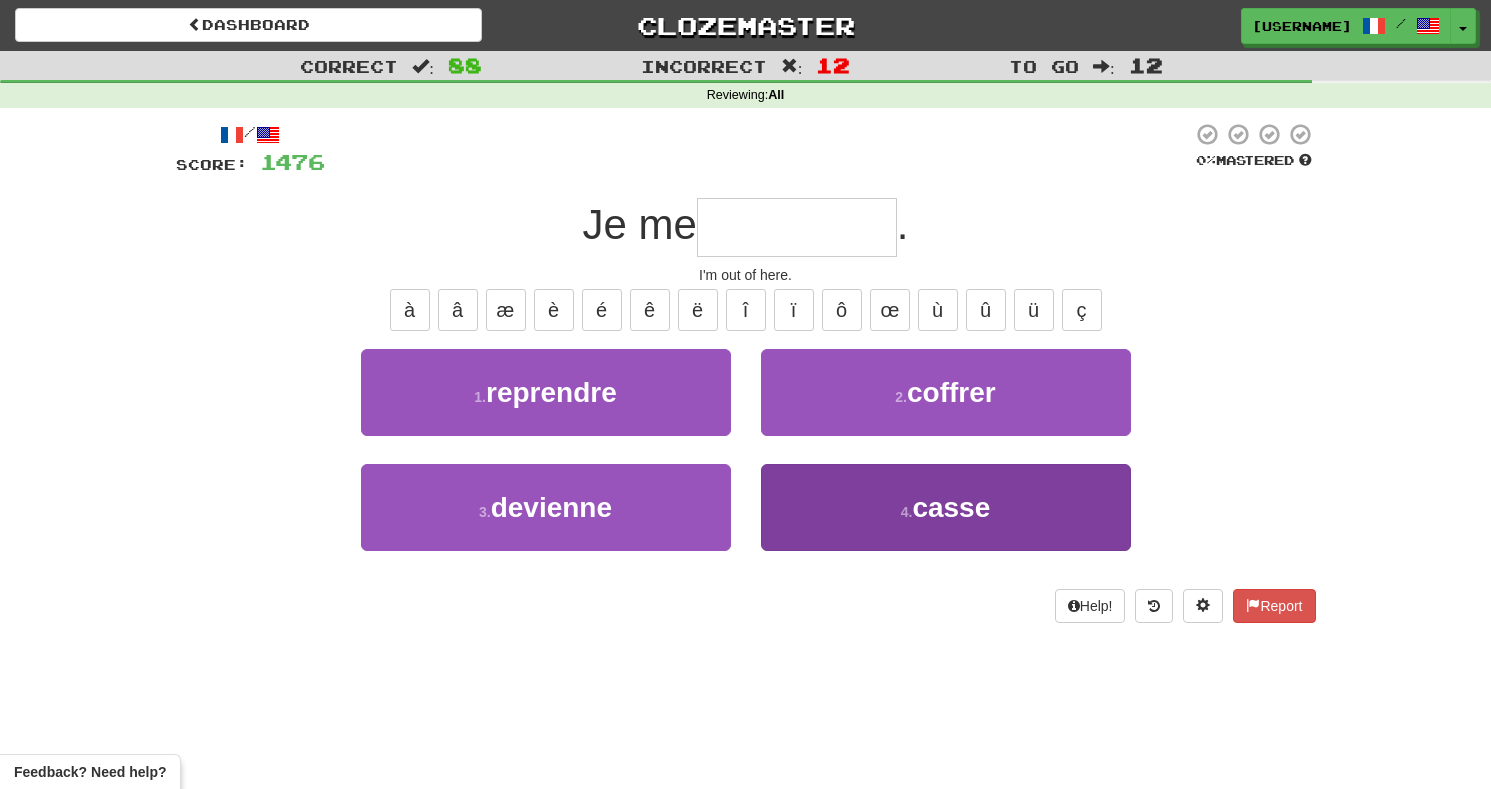 click on "casse" at bounding box center [951, 507] 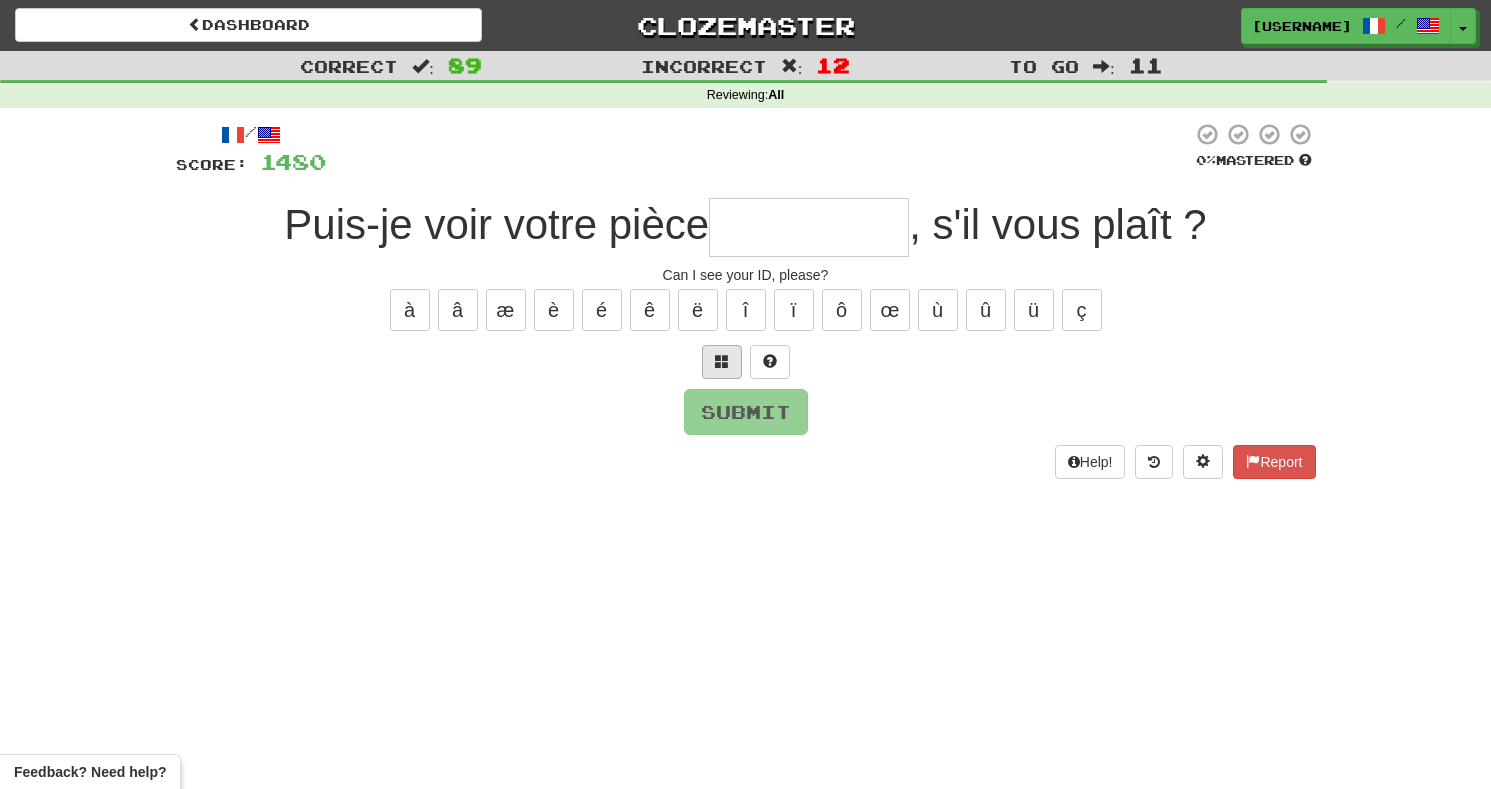 click at bounding box center (722, 362) 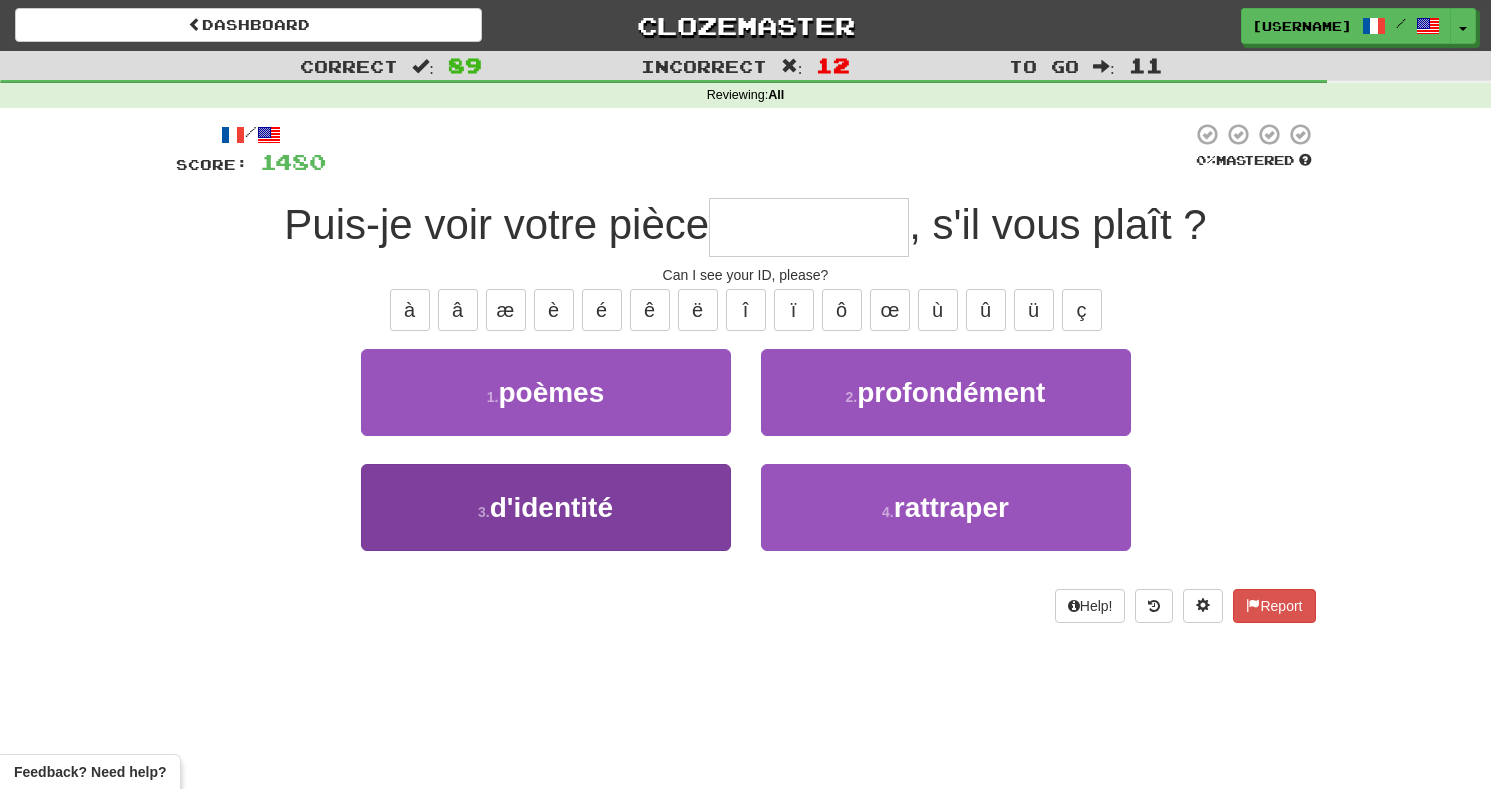 click on "3 . d'identité" at bounding box center [546, 507] 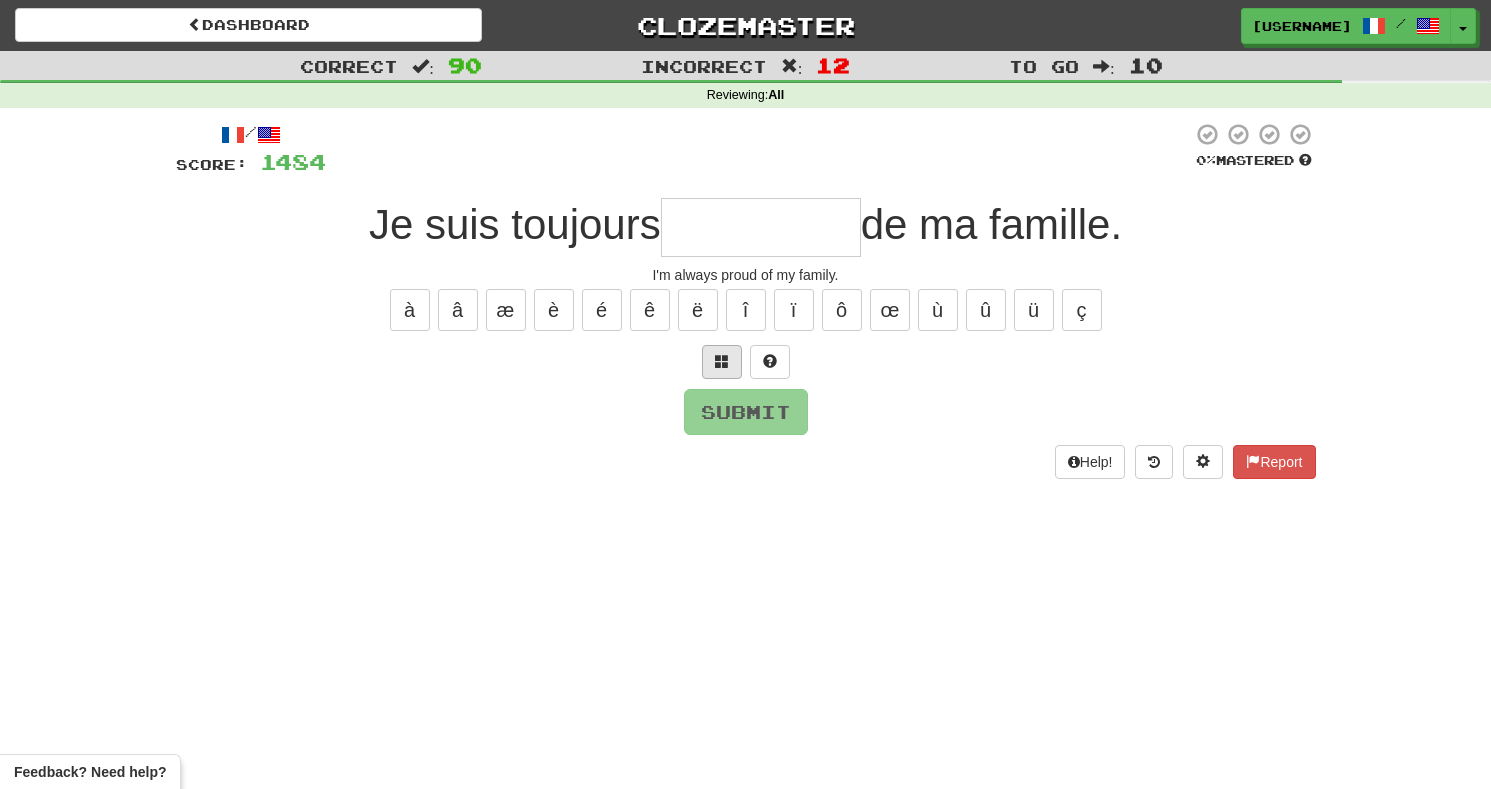 click at bounding box center (722, 361) 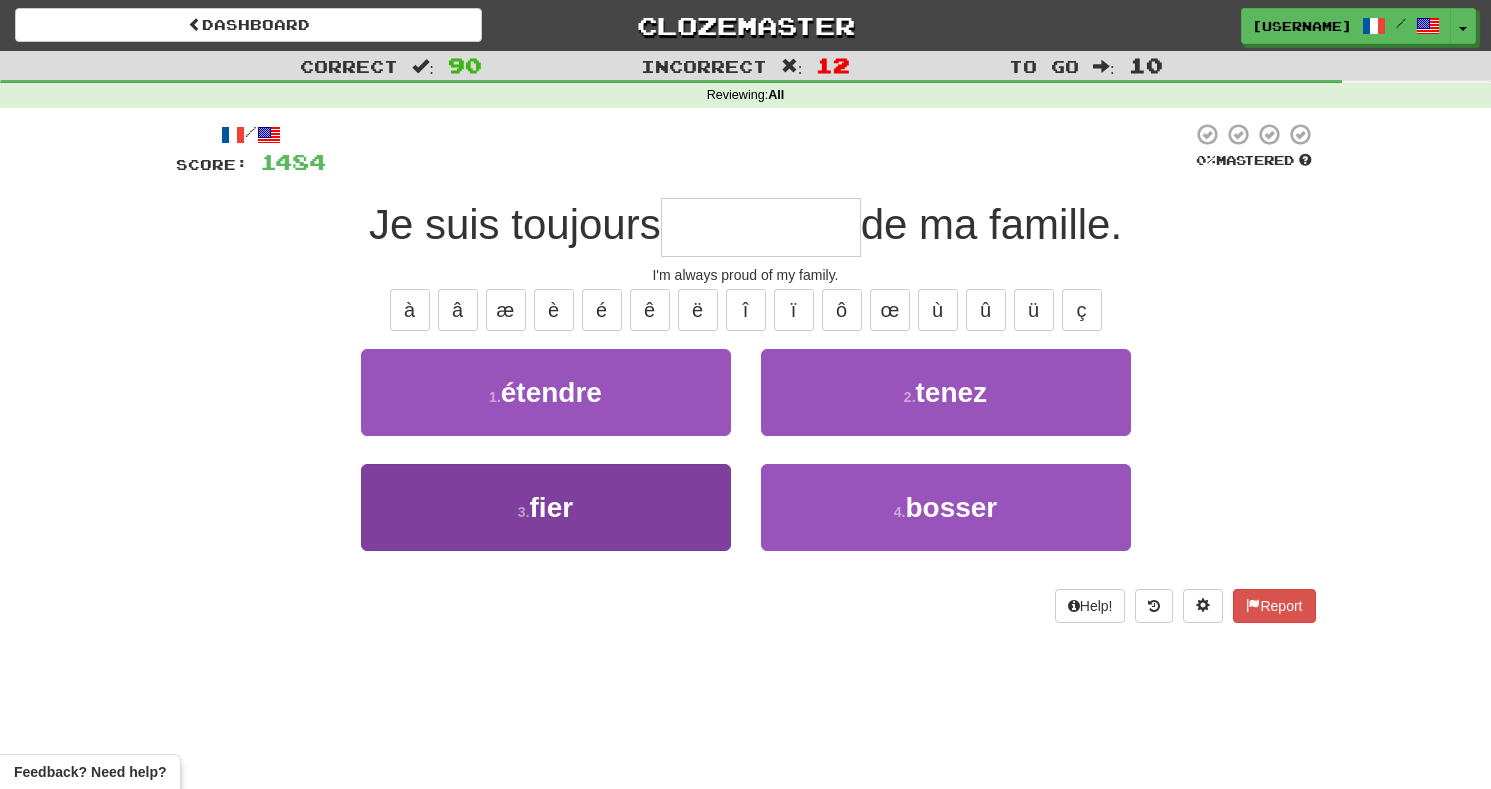 click on "3 .  fier" at bounding box center (546, 507) 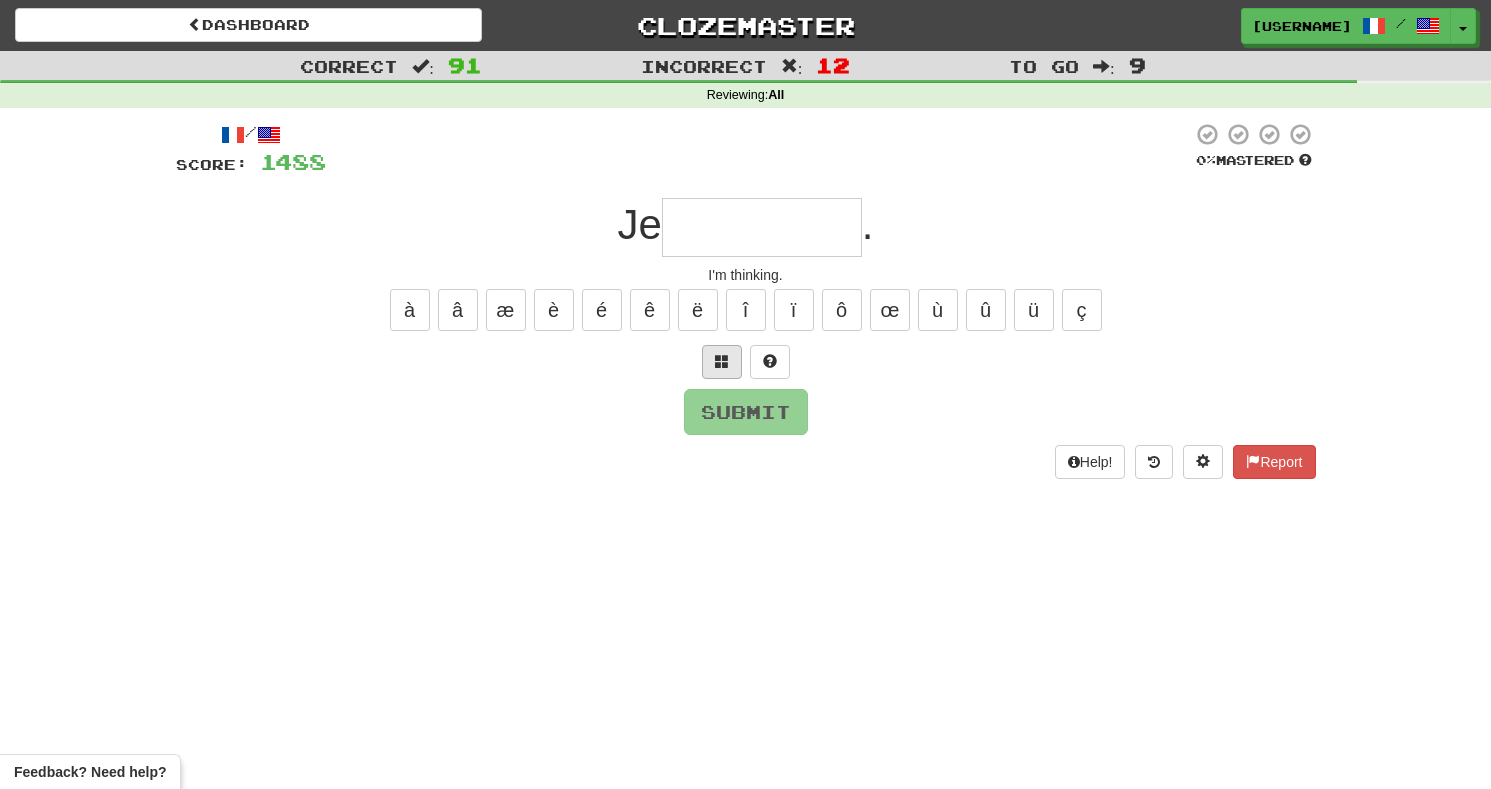 click at bounding box center [722, 362] 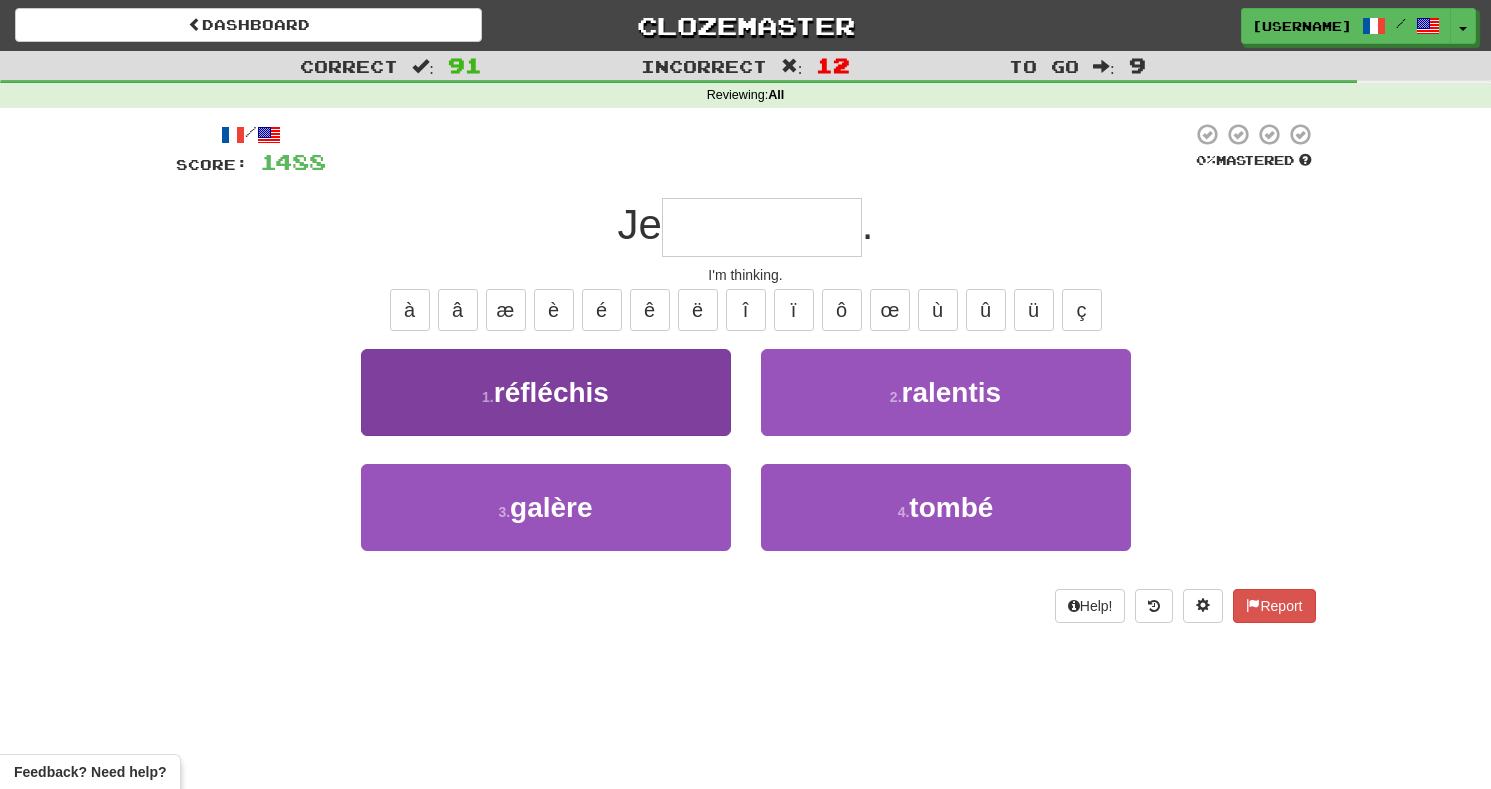 click on "1 .  réfléchis" at bounding box center [546, 392] 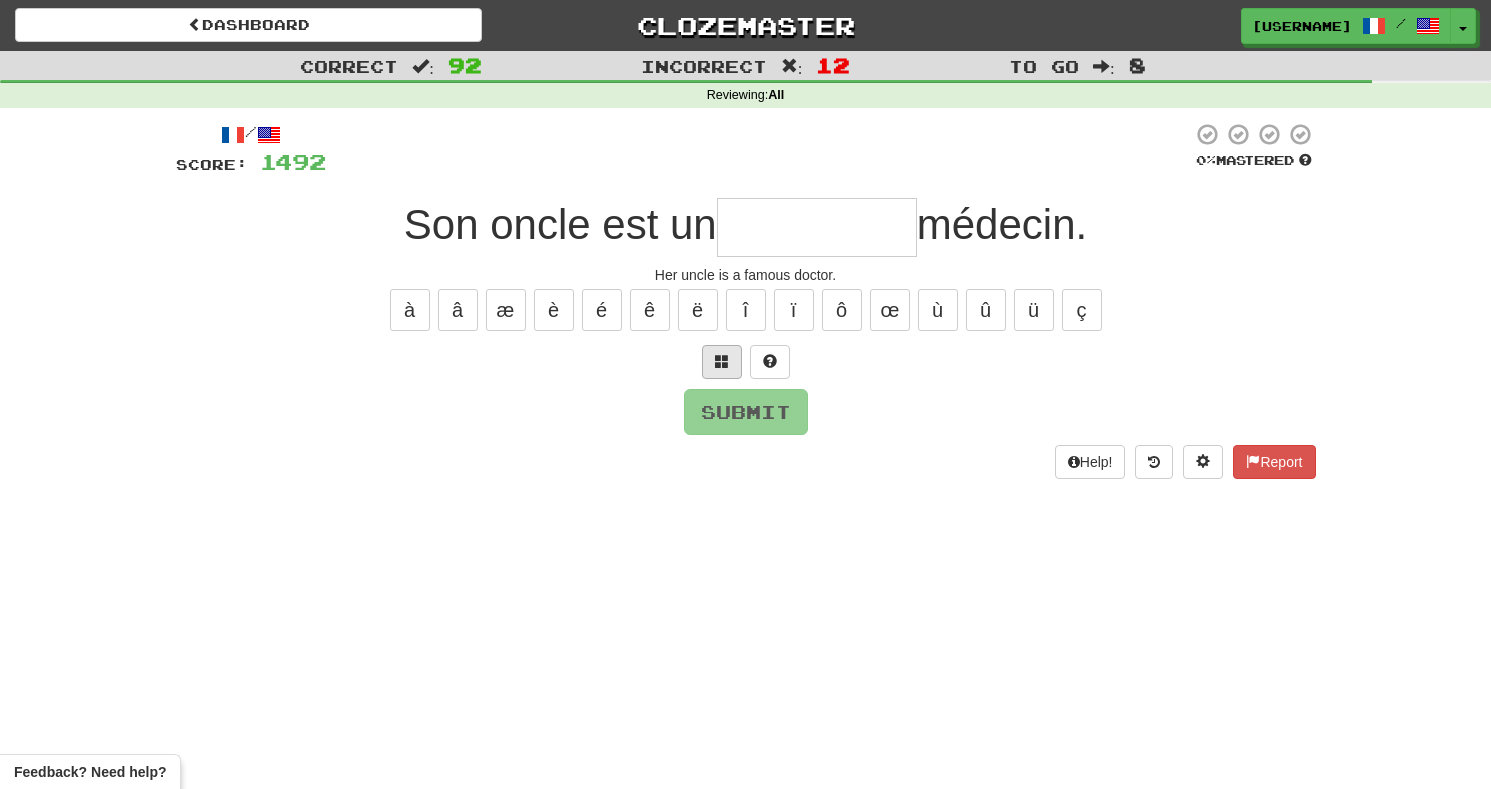 click at bounding box center [722, 362] 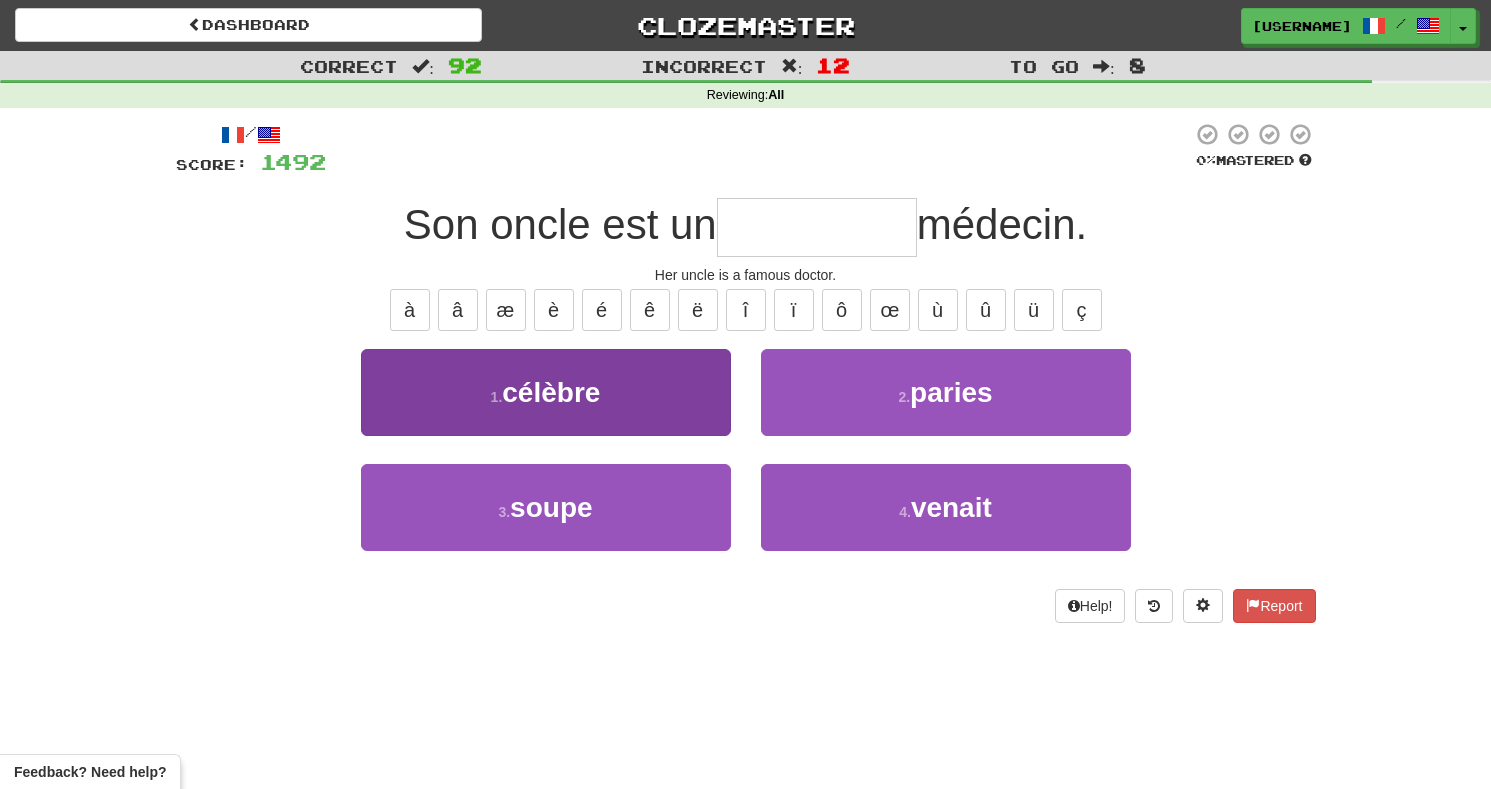 click on "1 . célèbre" at bounding box center [546, 392] 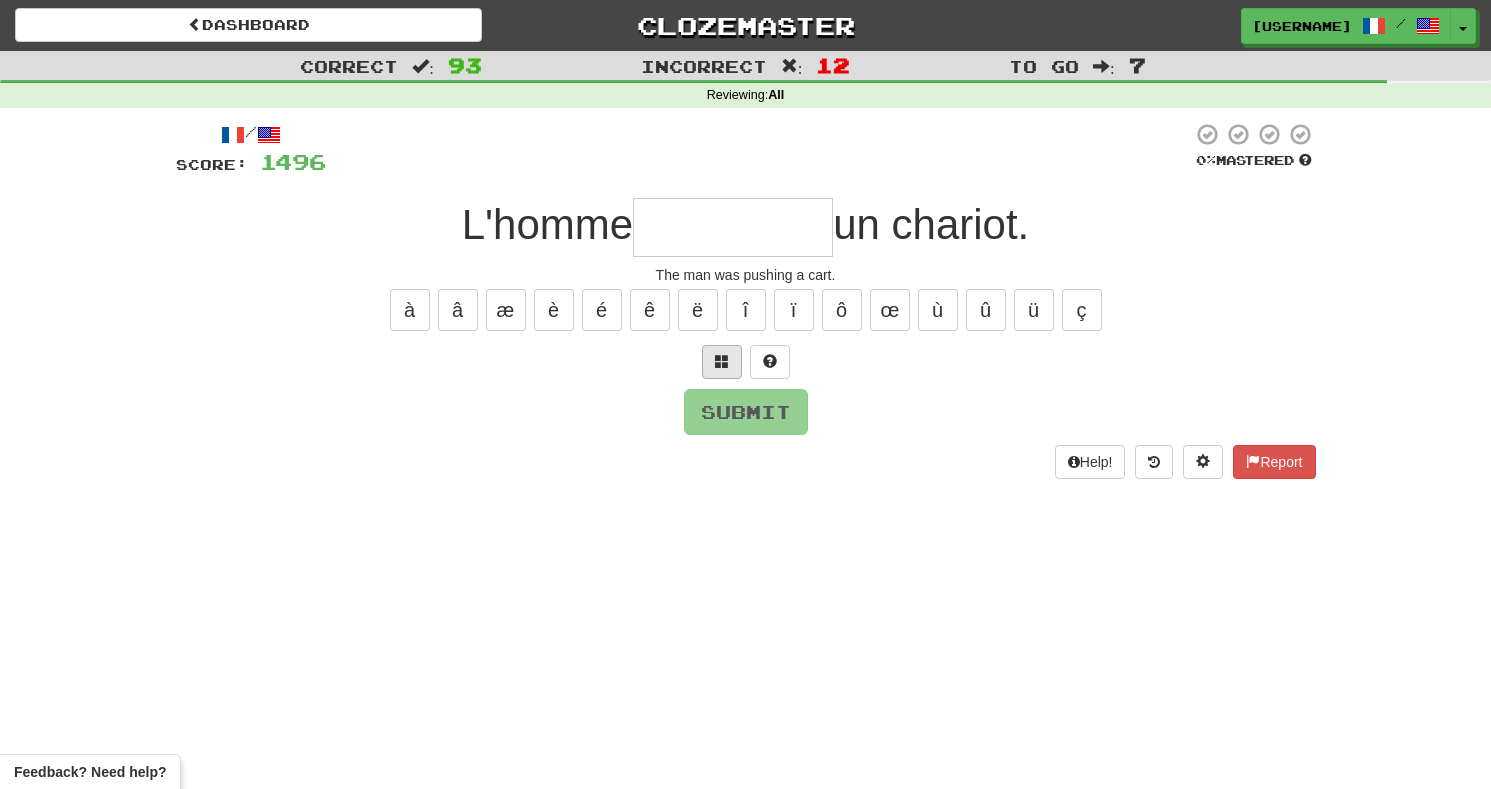 click at bounding box center (722, 362) 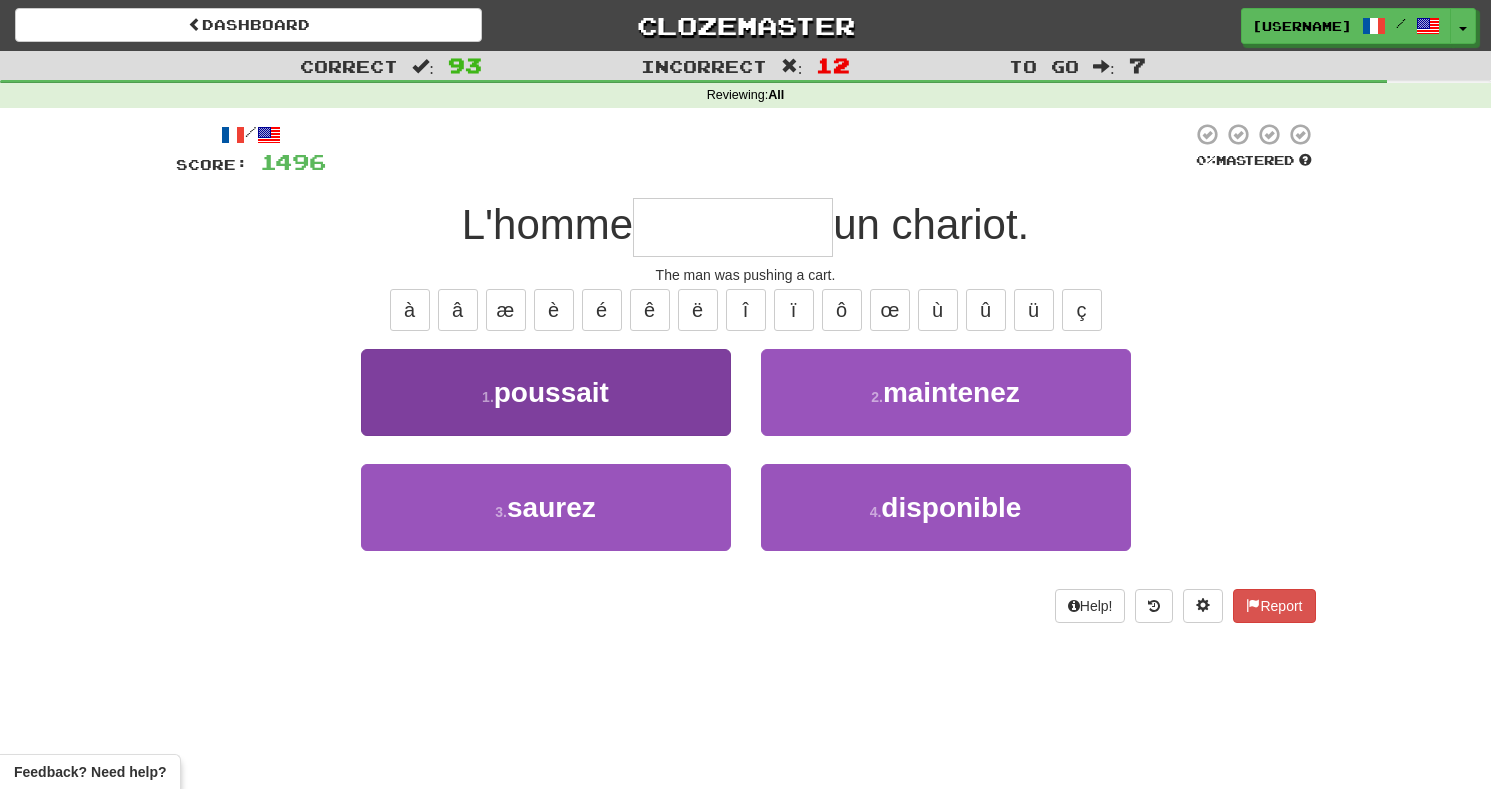 click on "1 .  poussait" at bounding box center (546, 392) 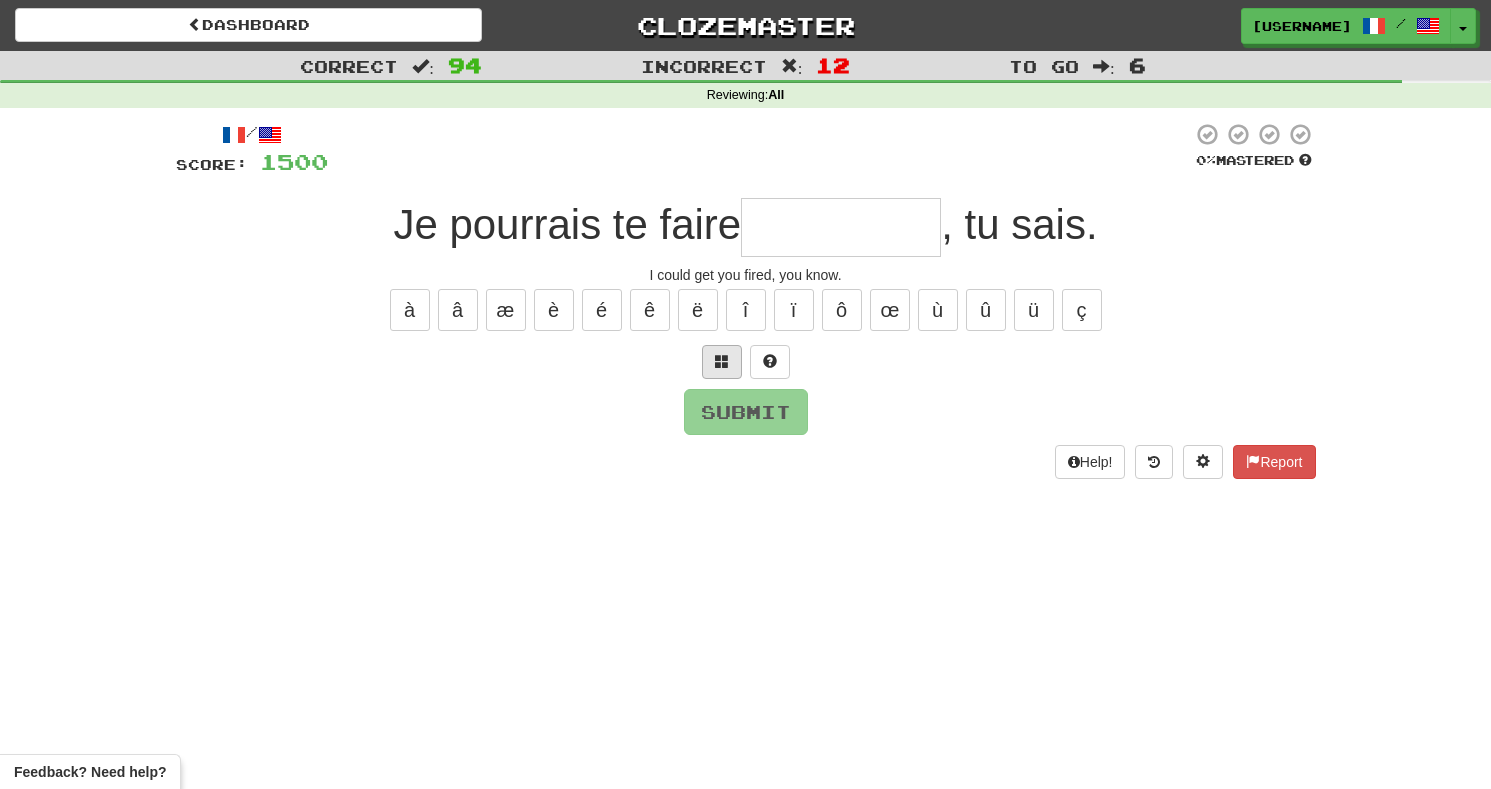click at bounding box center [722, 362] 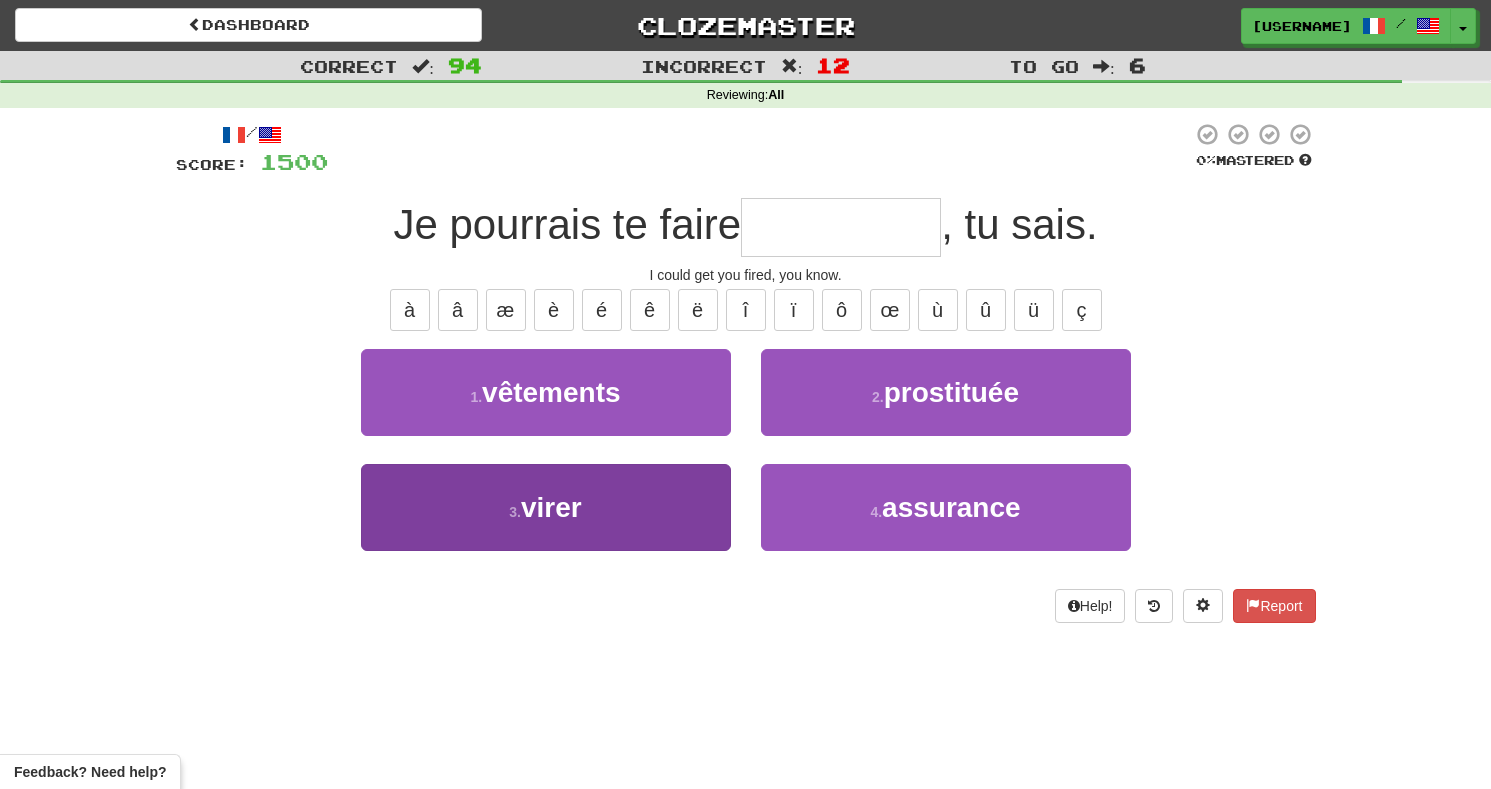 click on "3 .  virer" at bounding box center [546, 507] 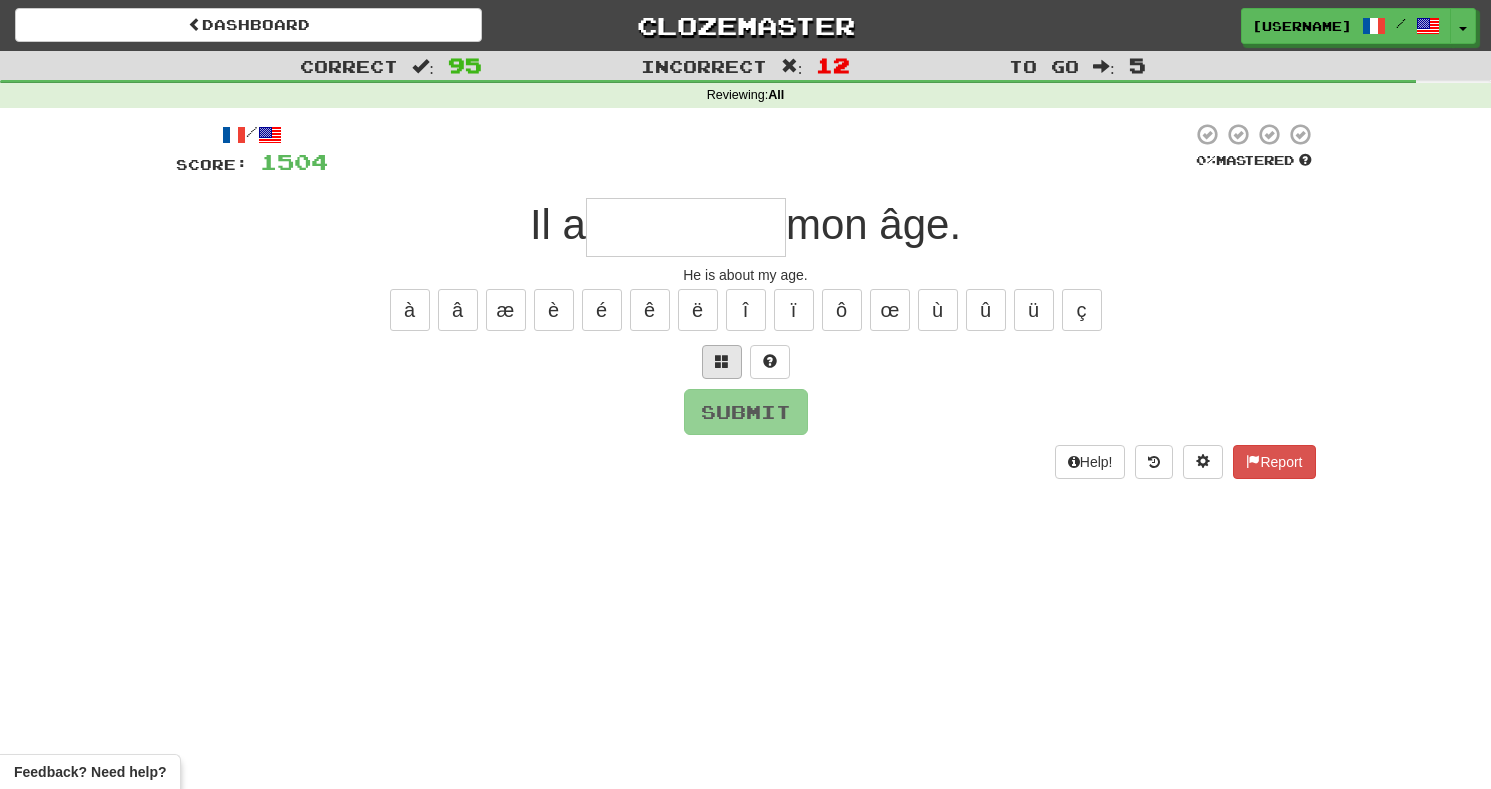 click at bounding box center (722, 361) 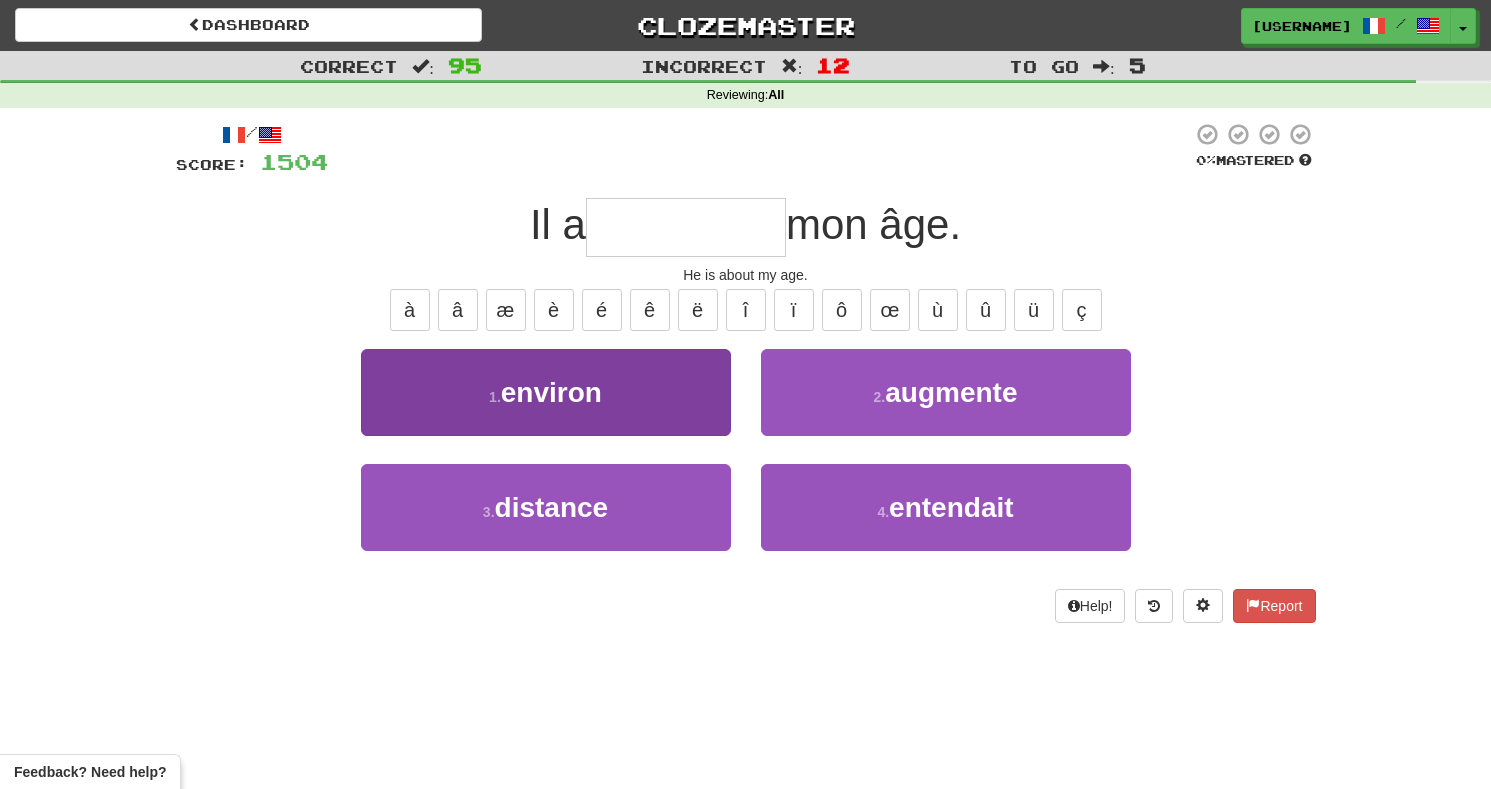click on "1 .  environ" at bounding box center [546, 392] 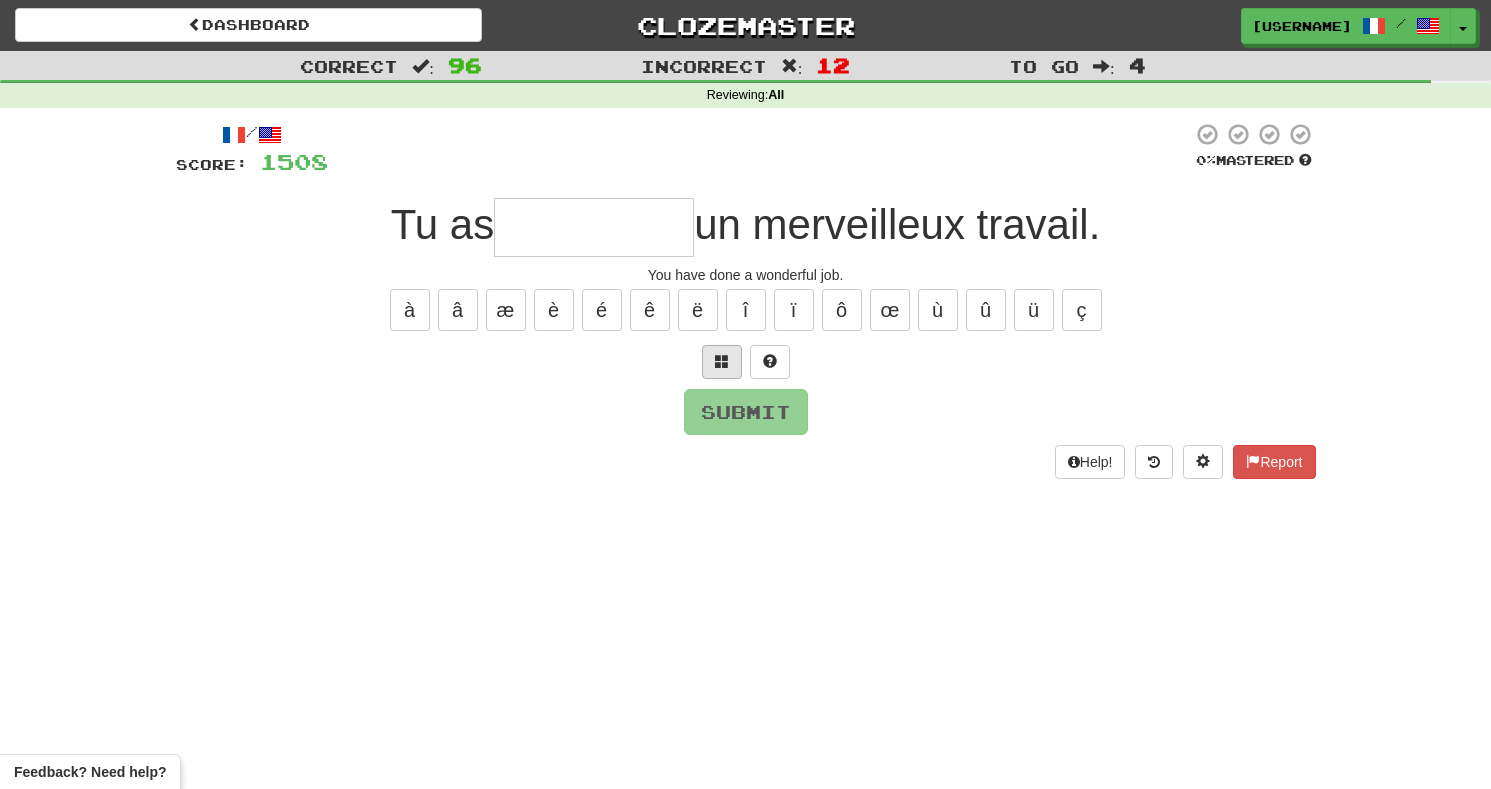 click at bounding box center [722, 361] 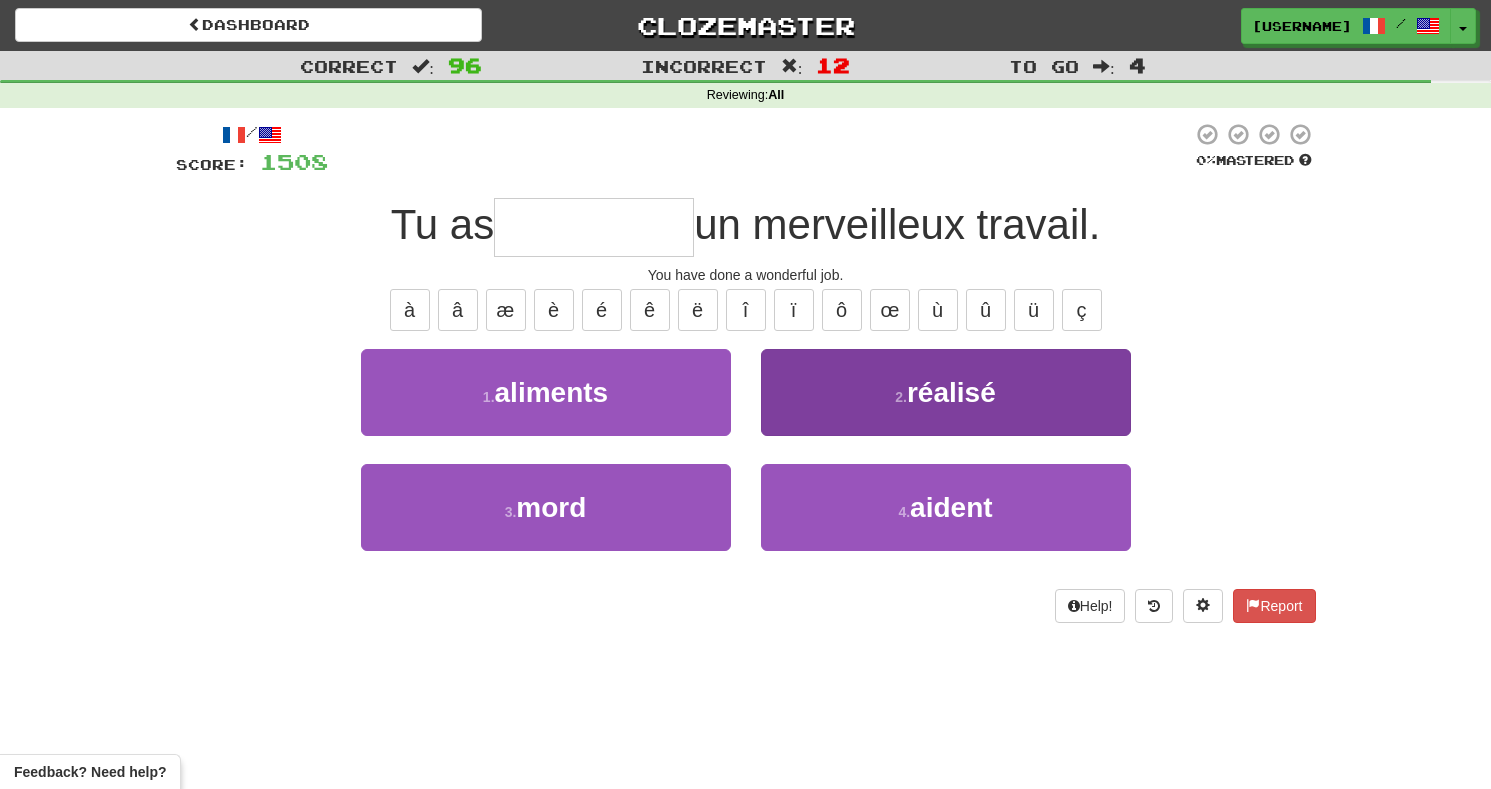 click on "2 .  réalisé" at bounding box center [946, 392] 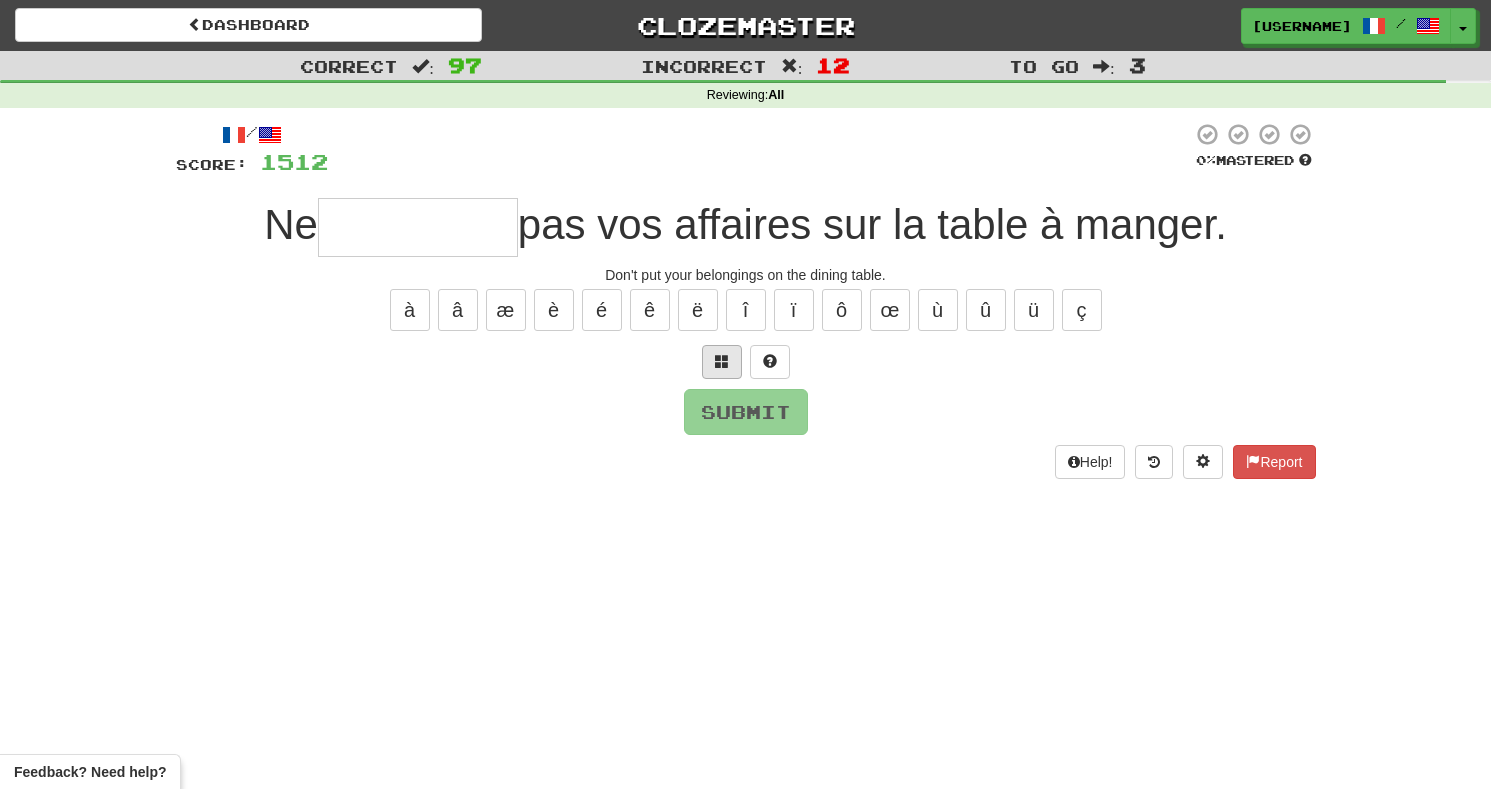 click at bounding box center [722, 362] 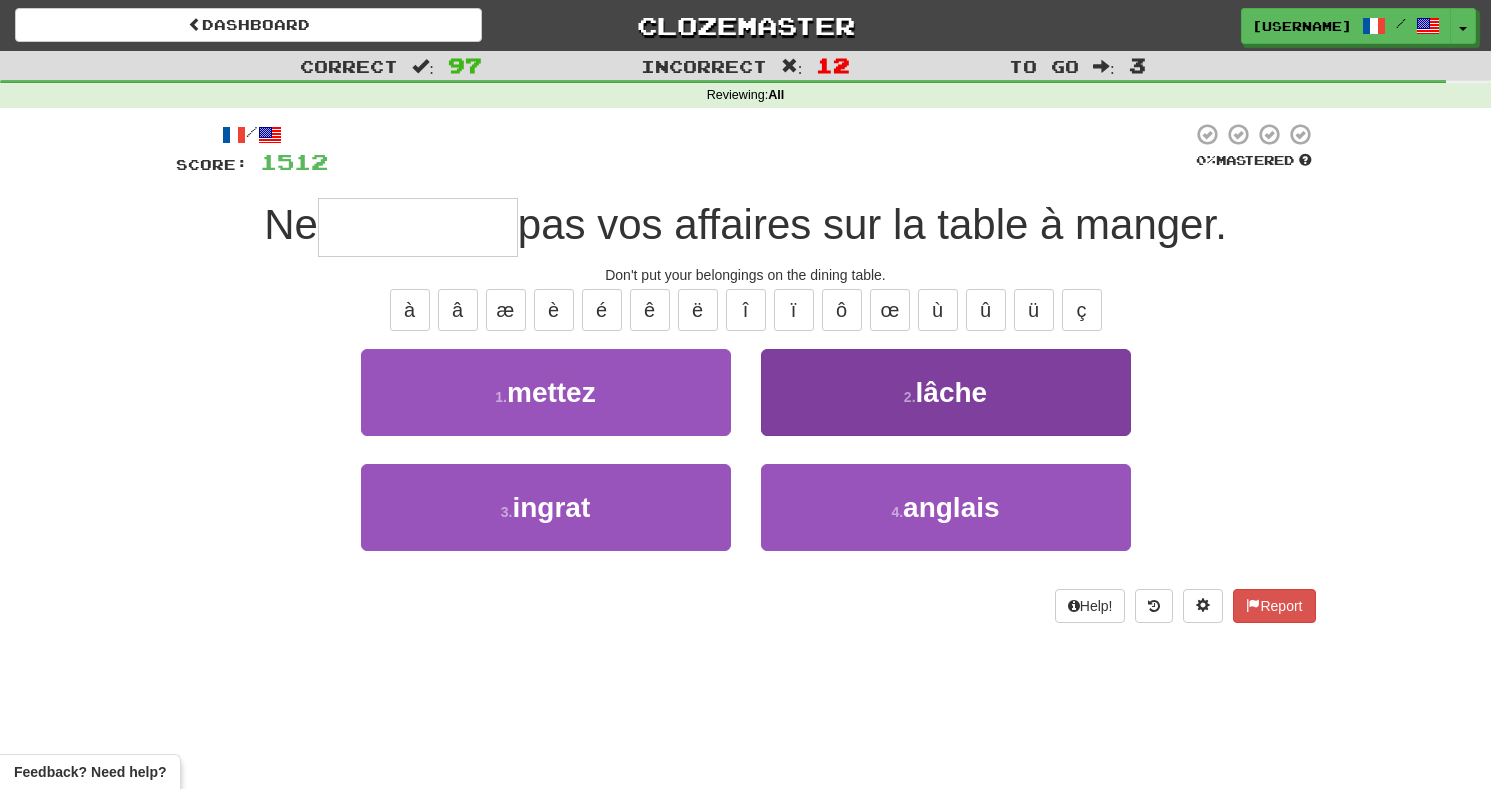 click on "2 .  lâche" at bounding box center (946, 392) 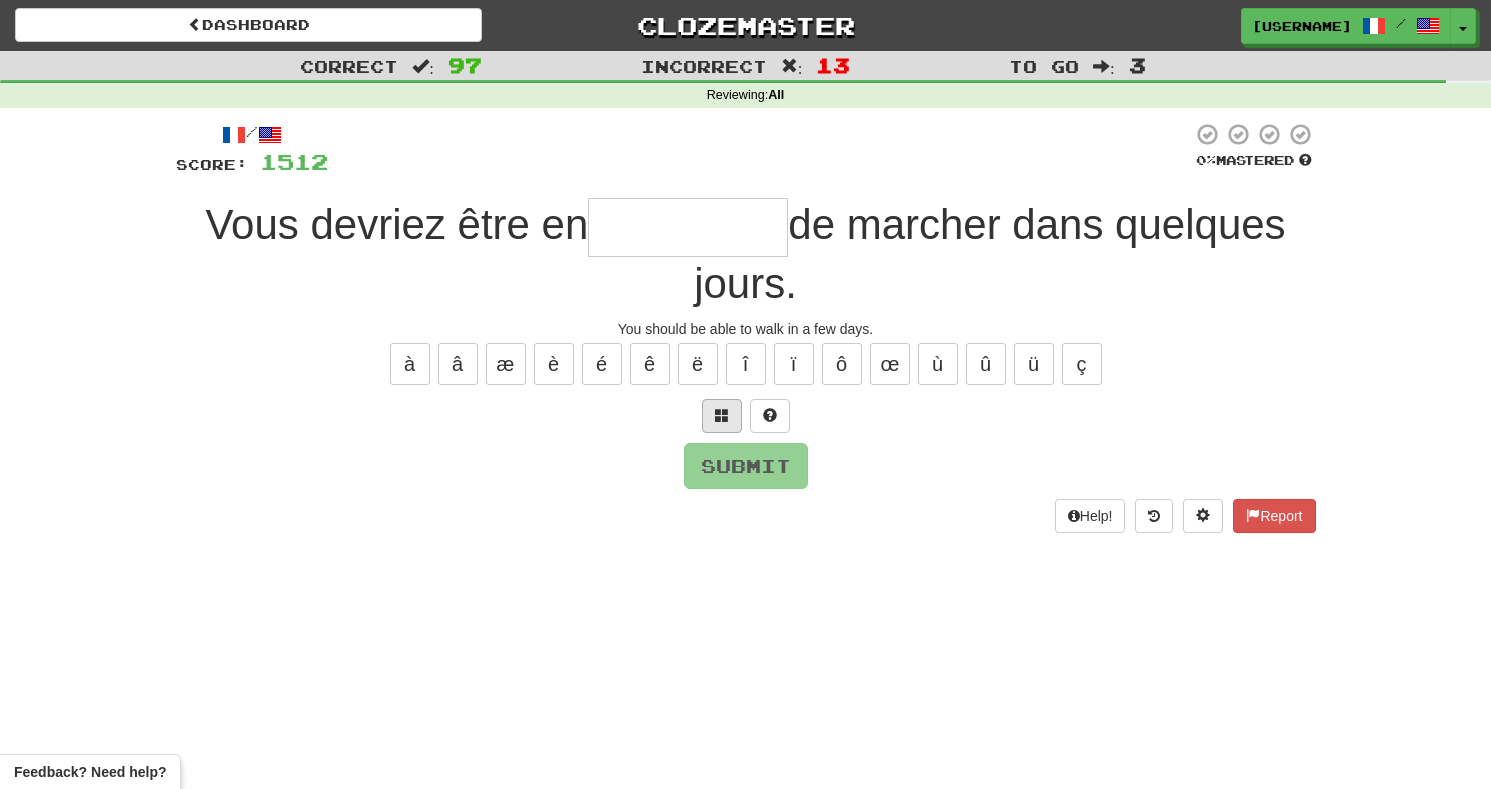 click at bounding box center (722, 416) 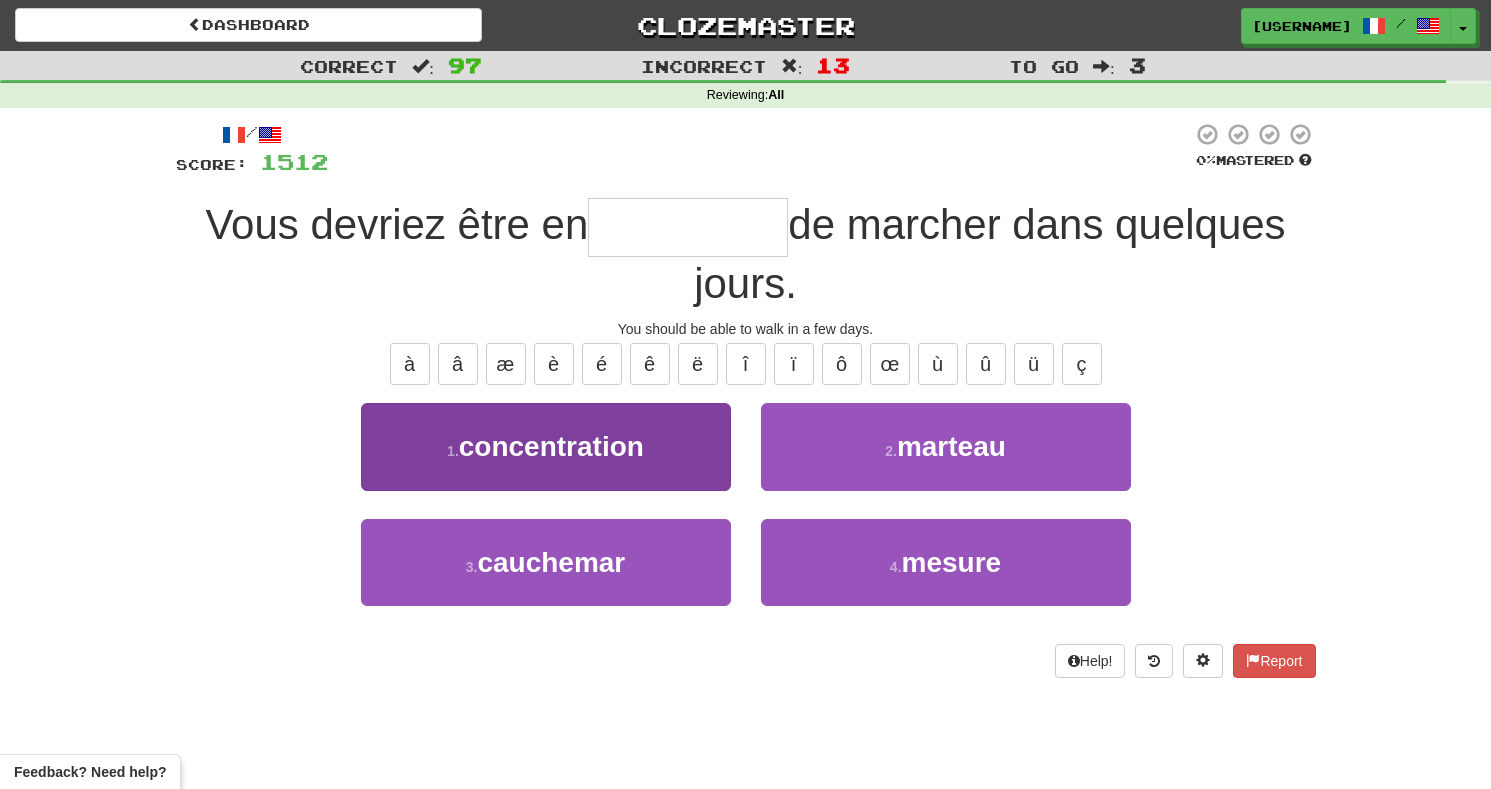 click on "1 .  concentration" at bounding box center [546, 446] 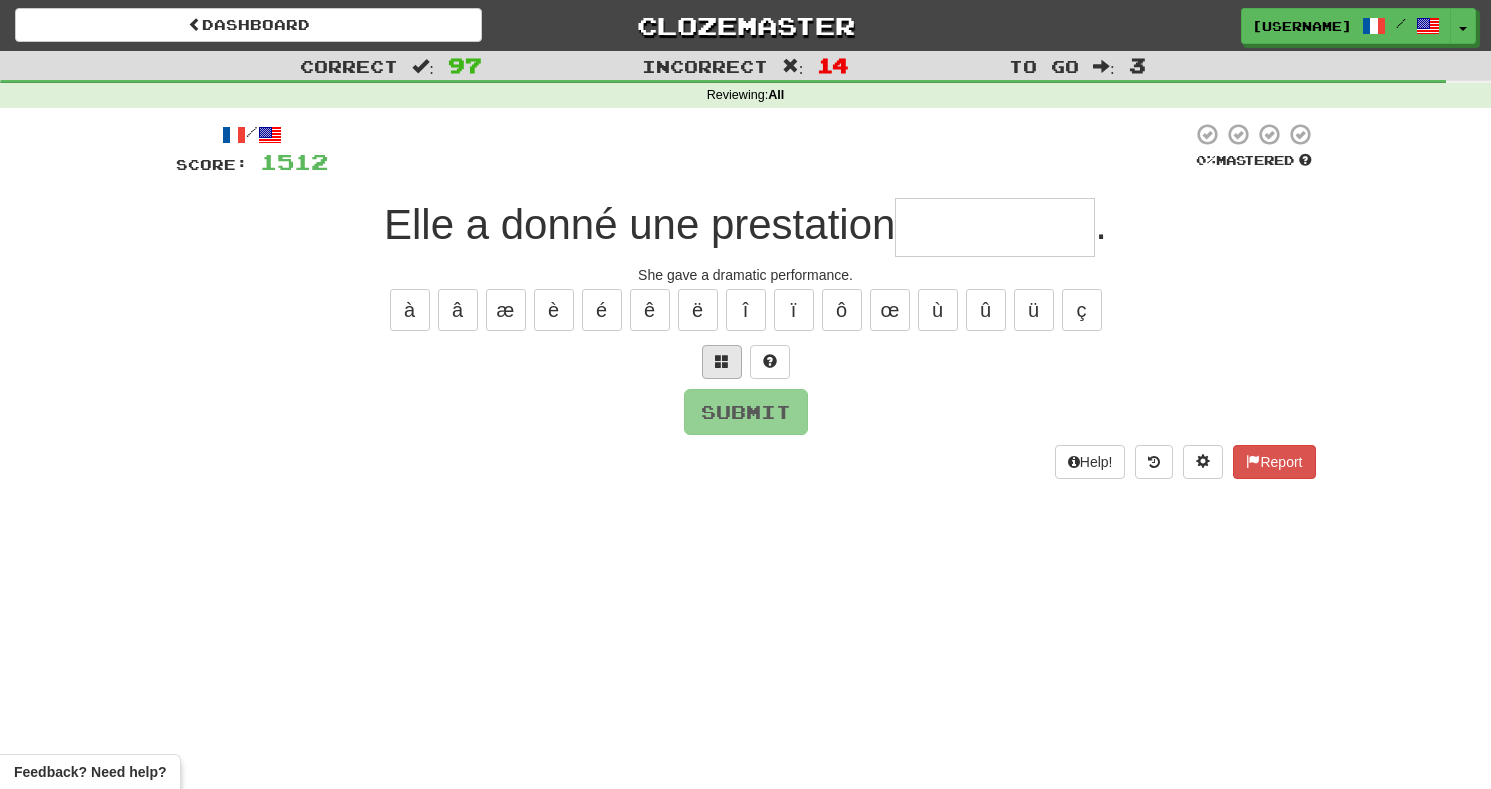 click at bounding box center (722, 361) 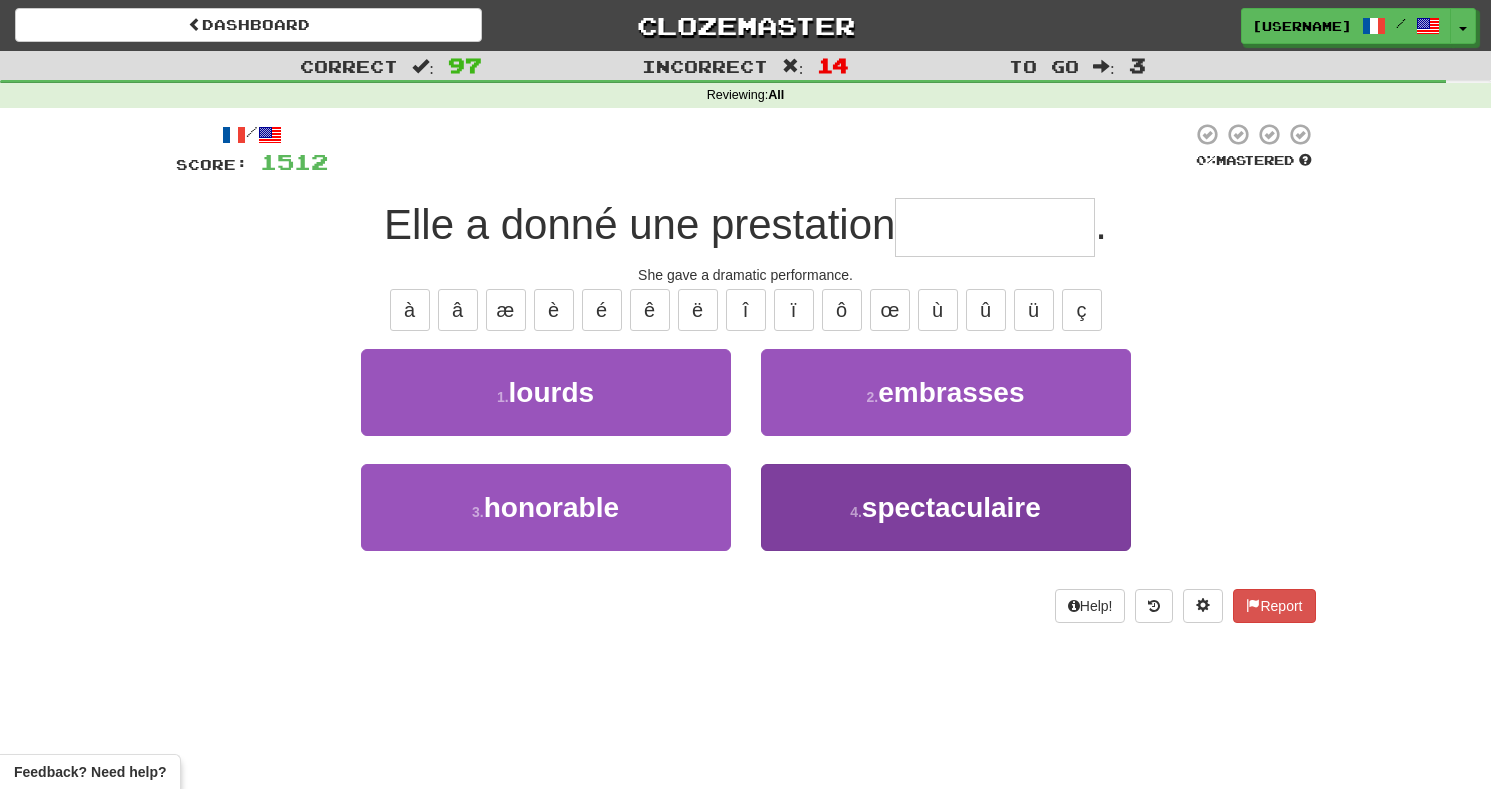 click on "4 .  spectaculaire" at bounding box center [946, 507] 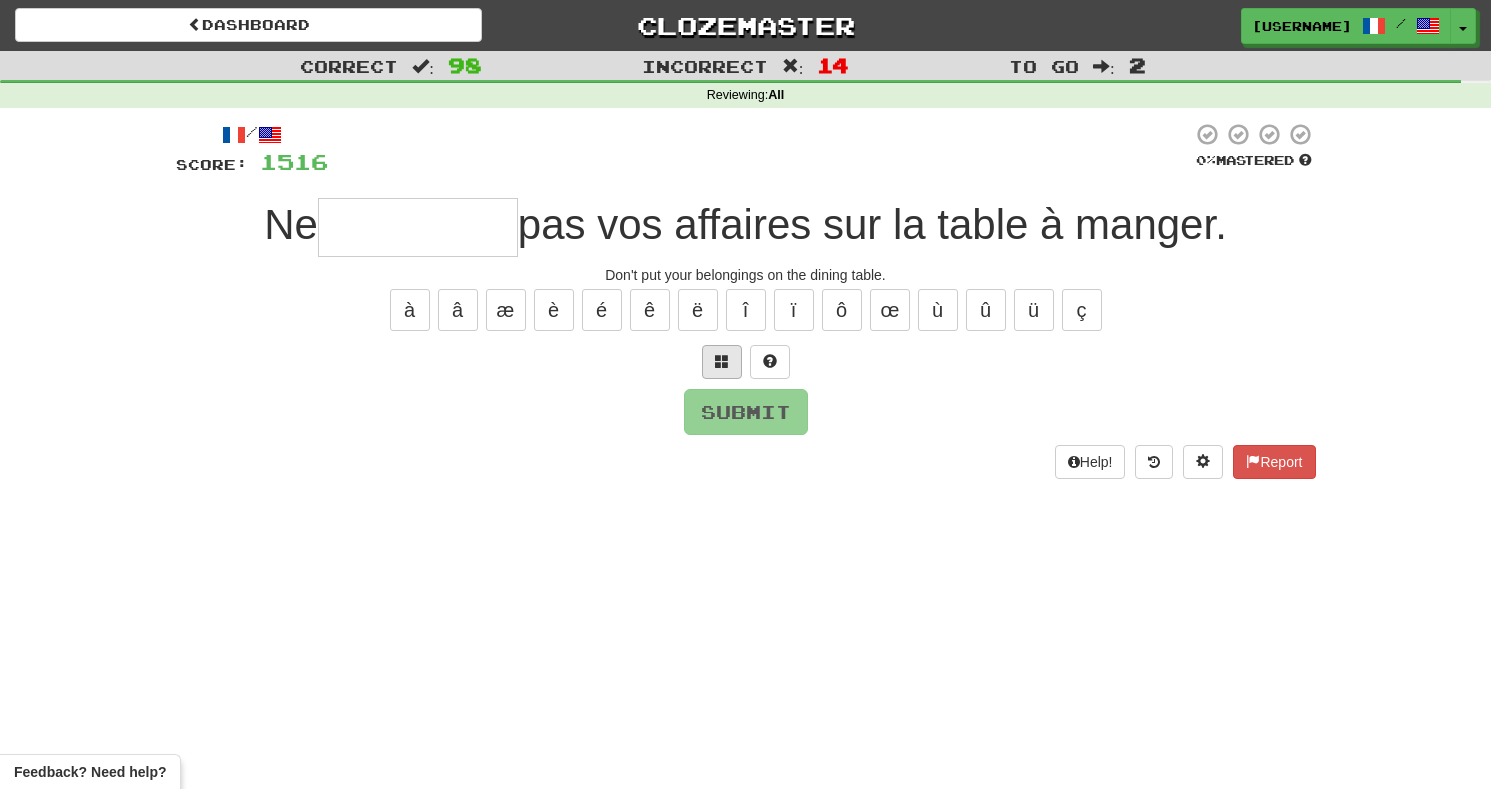 click at bounding box center [722, 362] 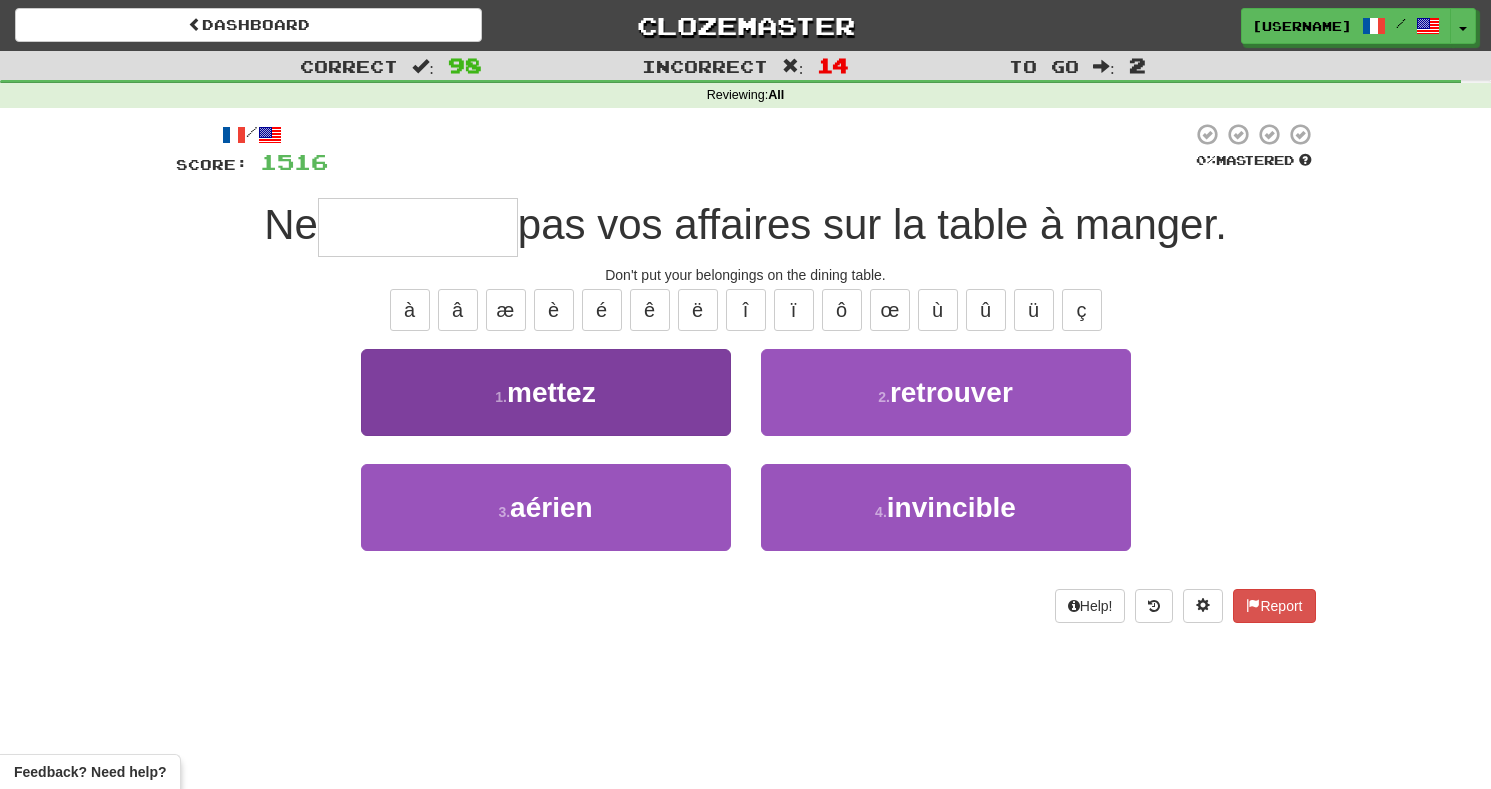 click on "1 .  mettez" at bounding box center [546, 392] 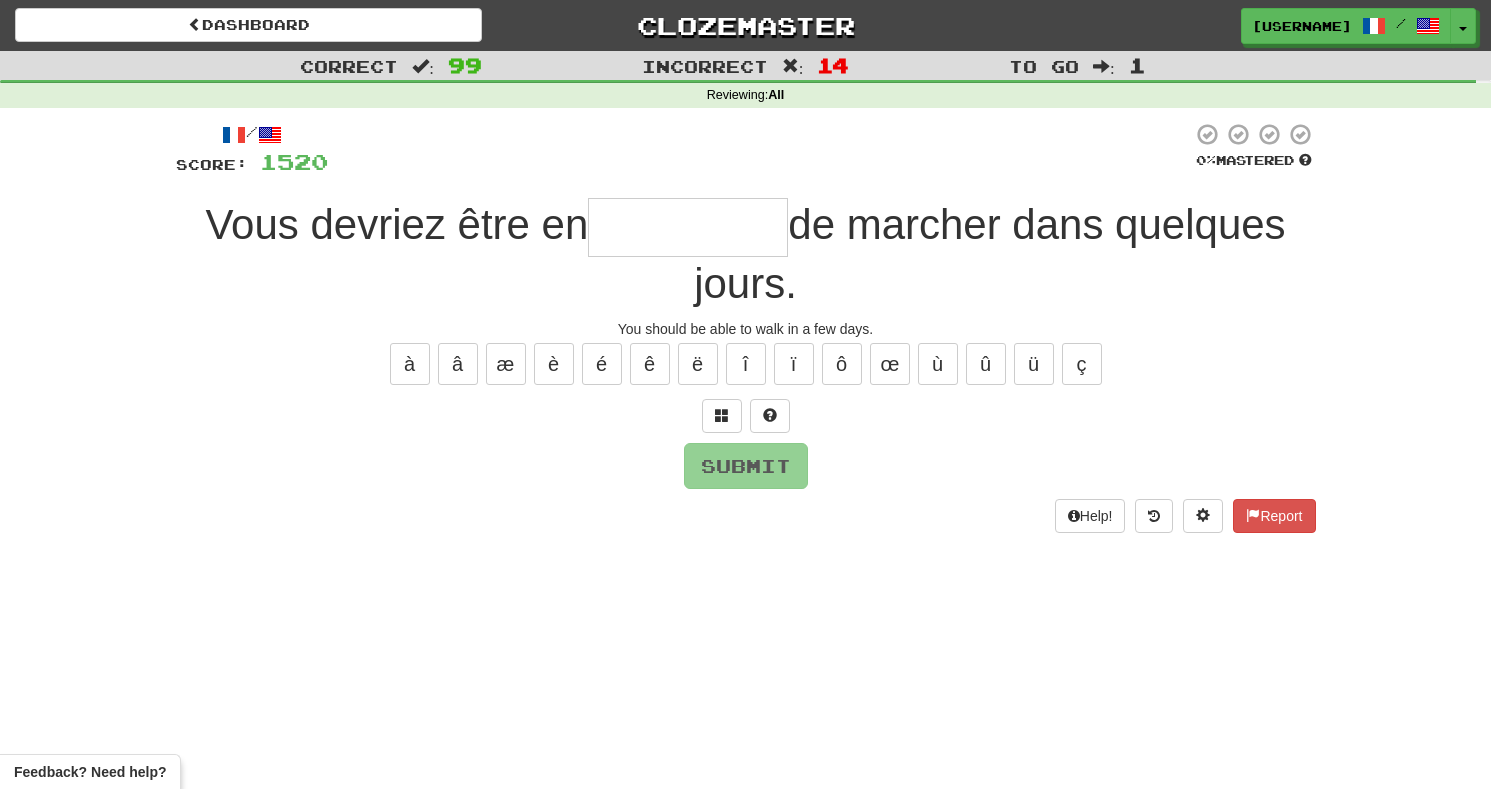 click on "/ Score: 1520 0 % Mastered Vous devriez être en de marcher dans quelques jours. You should be able to walk in a few days. Submit Help! Report" at bounding box center (746, 327) 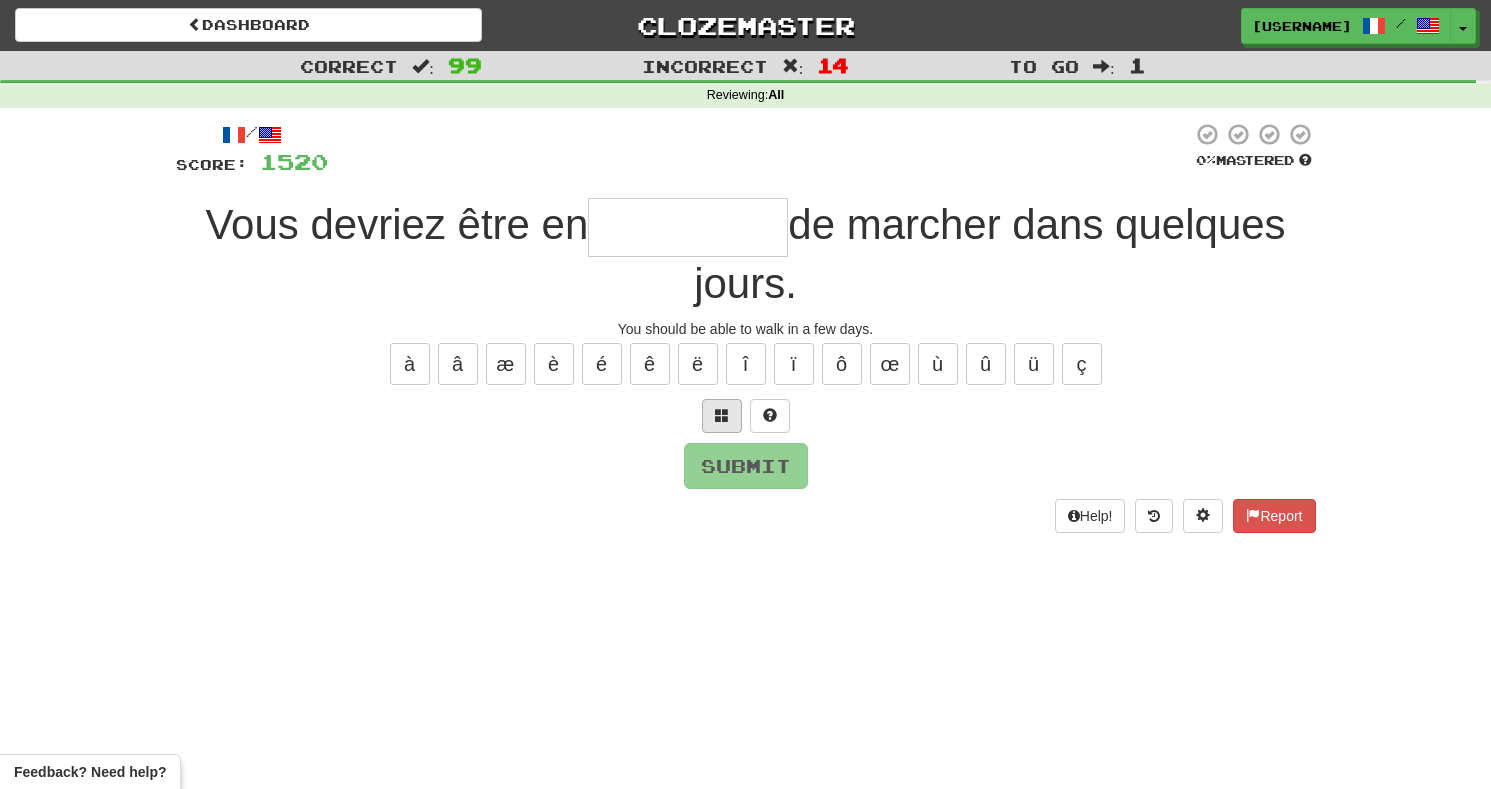 click at bounding box center (722, 415) 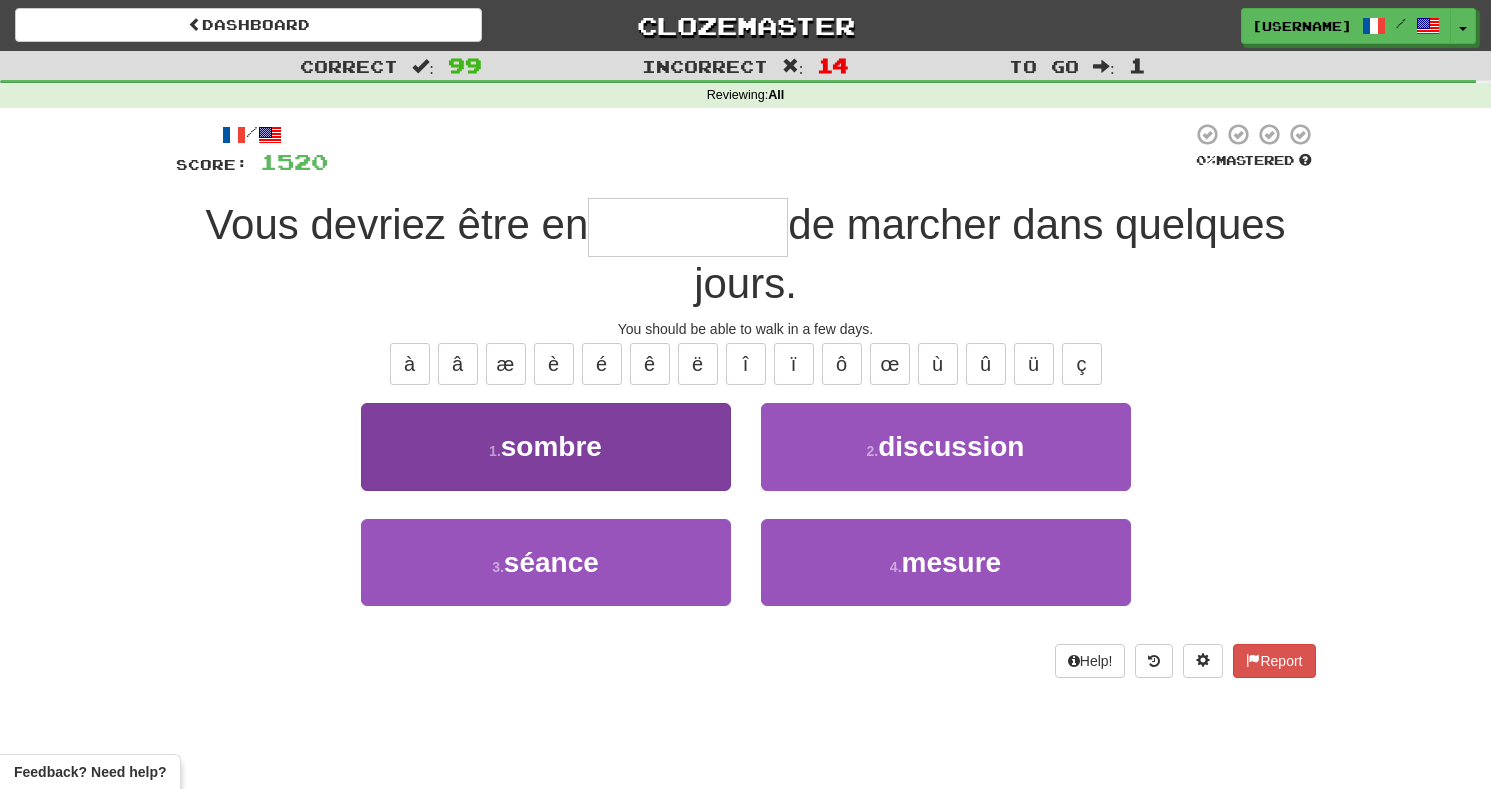 click on "1 .  sombre" at bounding box center [546, 446] 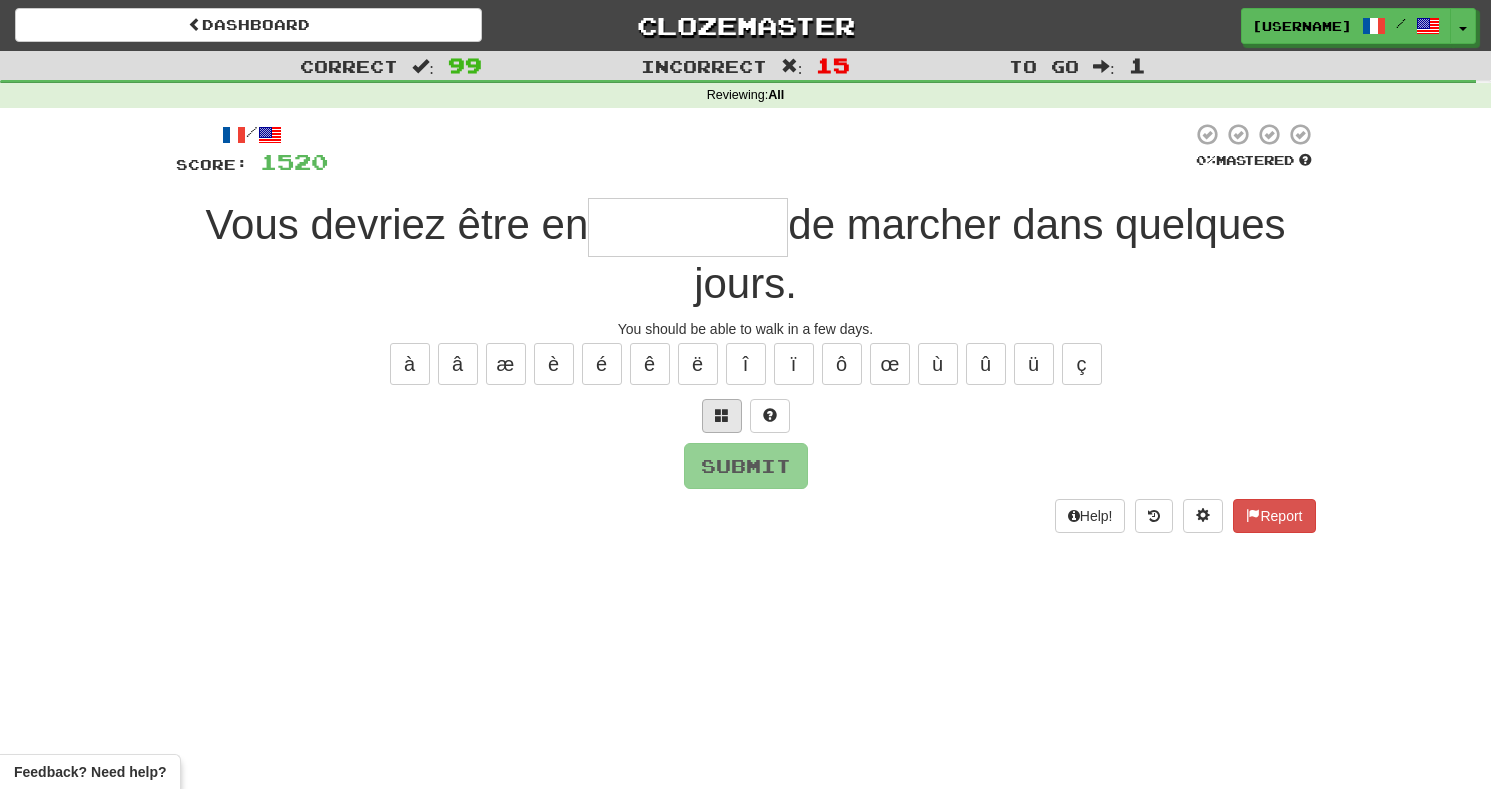 click at bounding box center (722, 415) 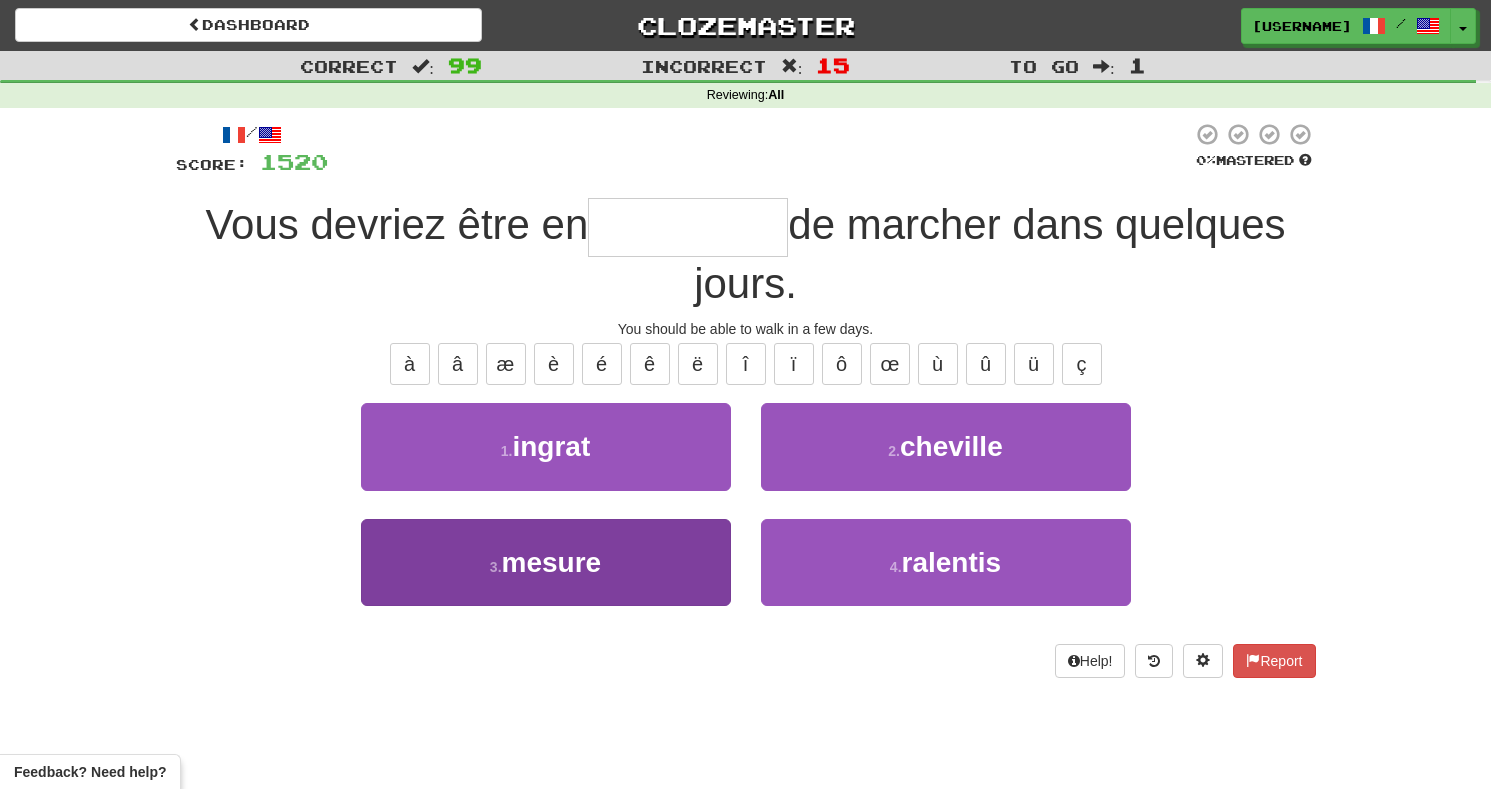 click on "mesure" at bounding box center [552, 562] 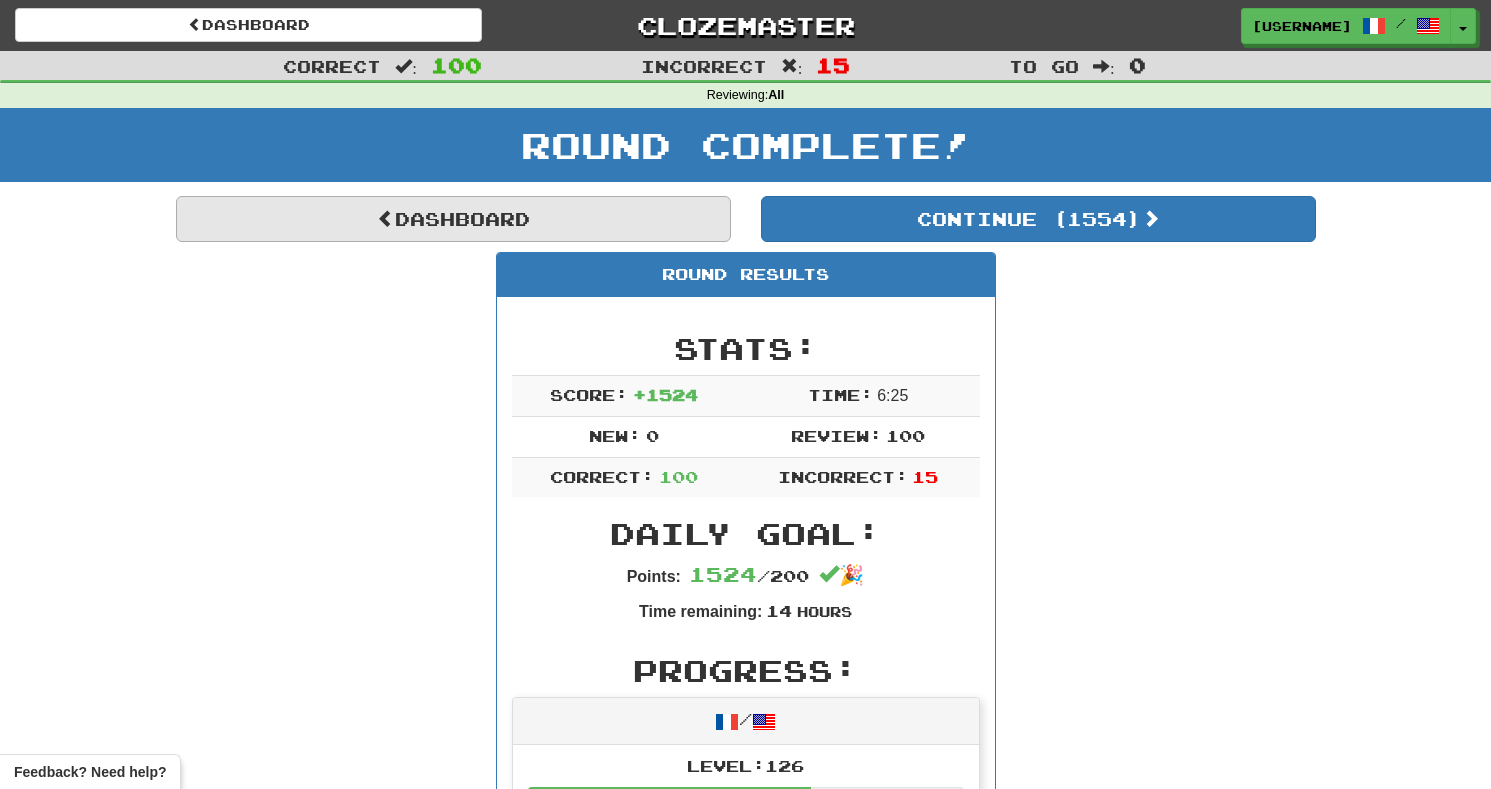 click on "Dashboard" at bounding box center [453, 219] 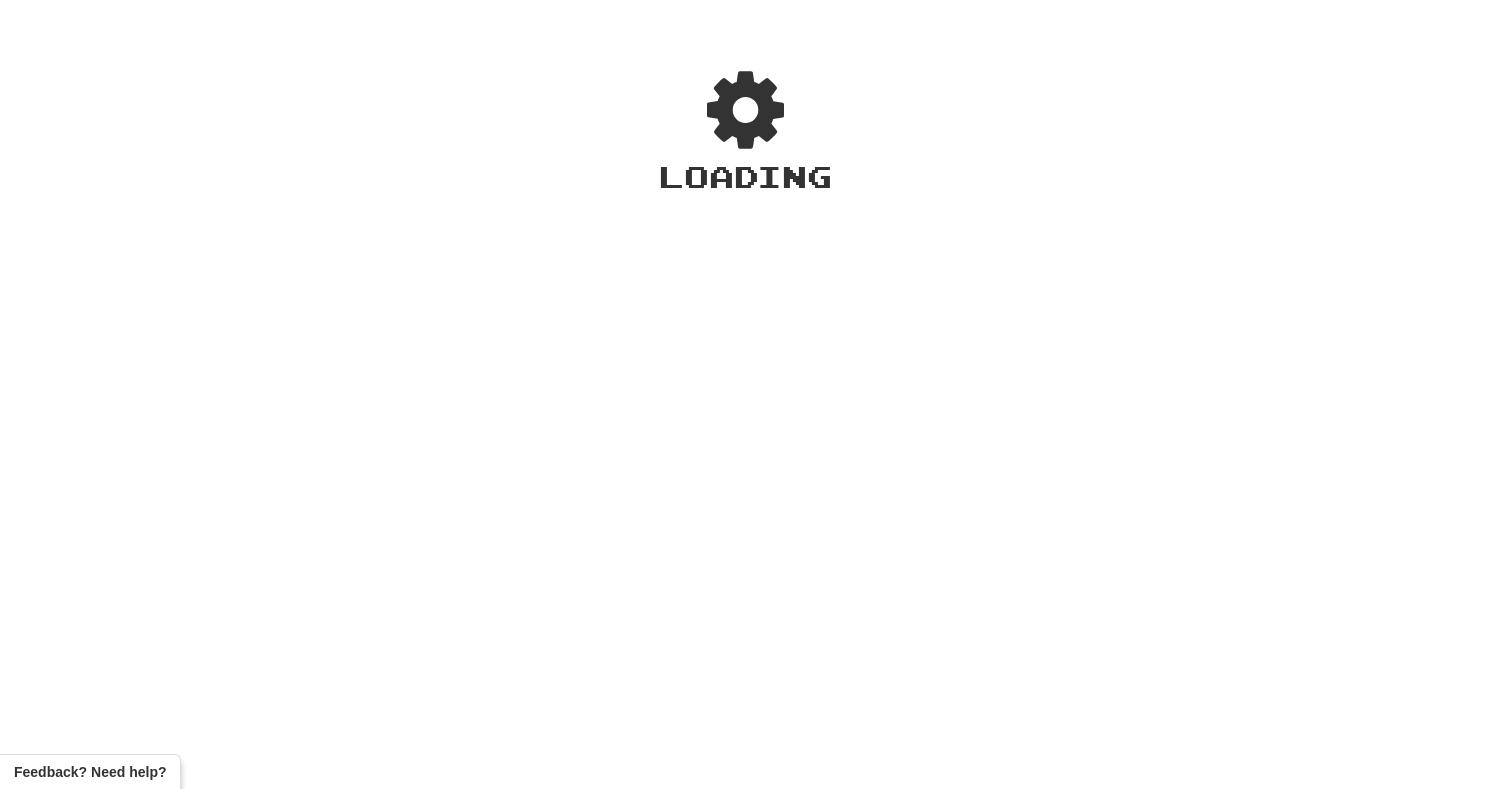 scroll, scrollTop: 0, scrollLeft: 0, axis: both 